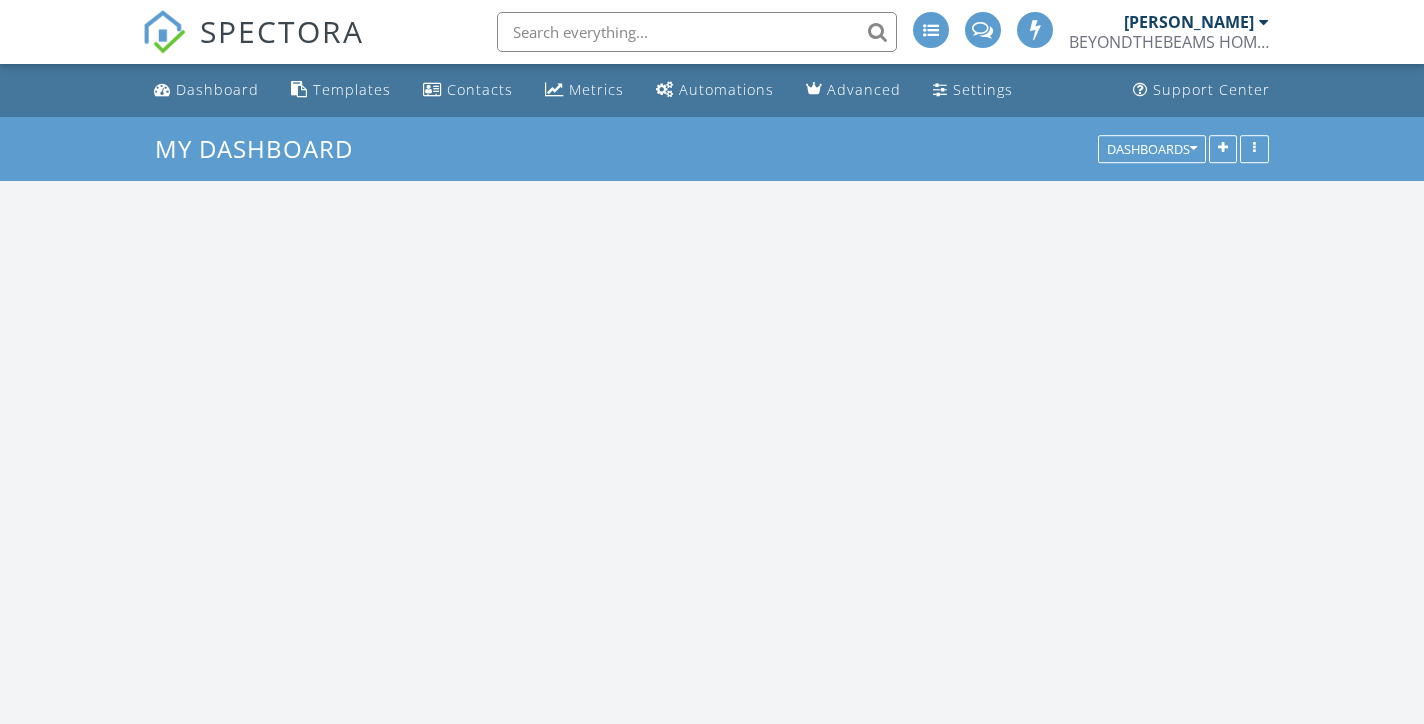 scroll, scrollTop: 0, scrollLeft: 0, axis: both 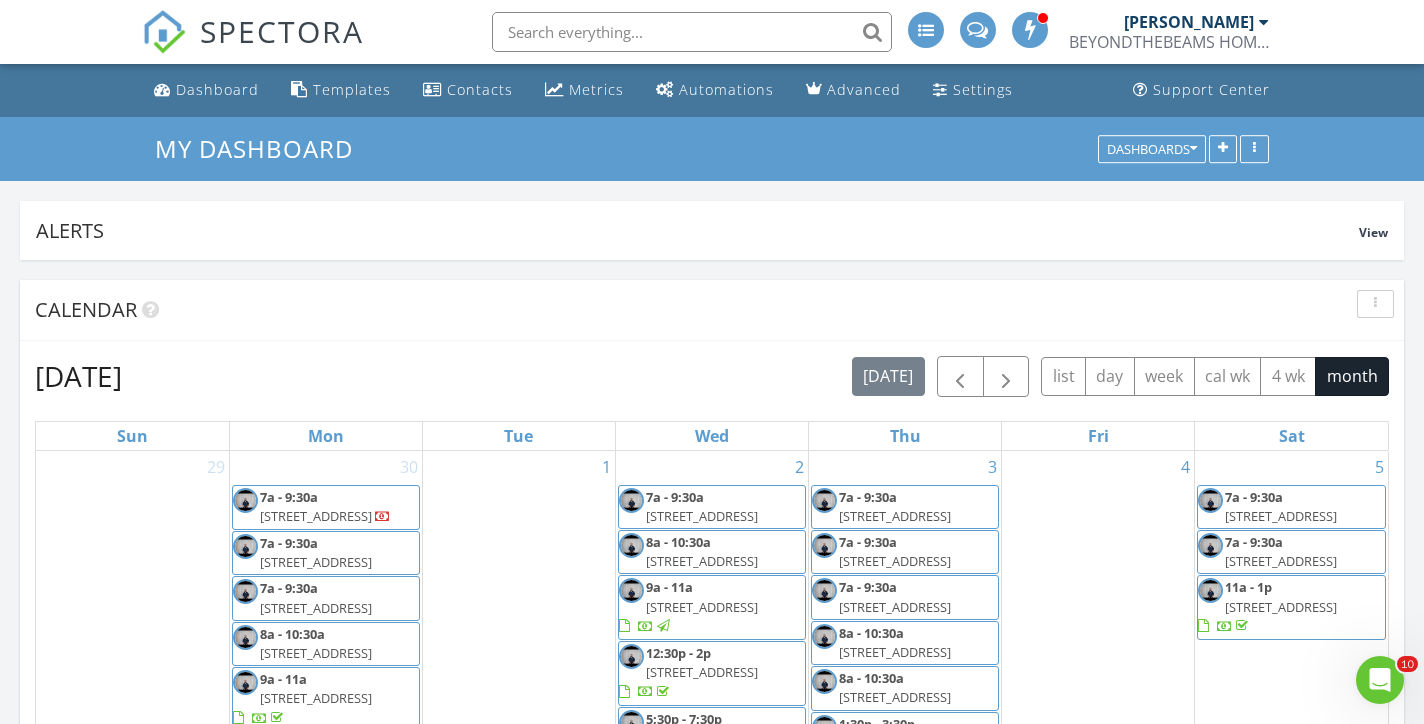 click on "[PERSON_NAME]" at bounding box center (1189, 22) 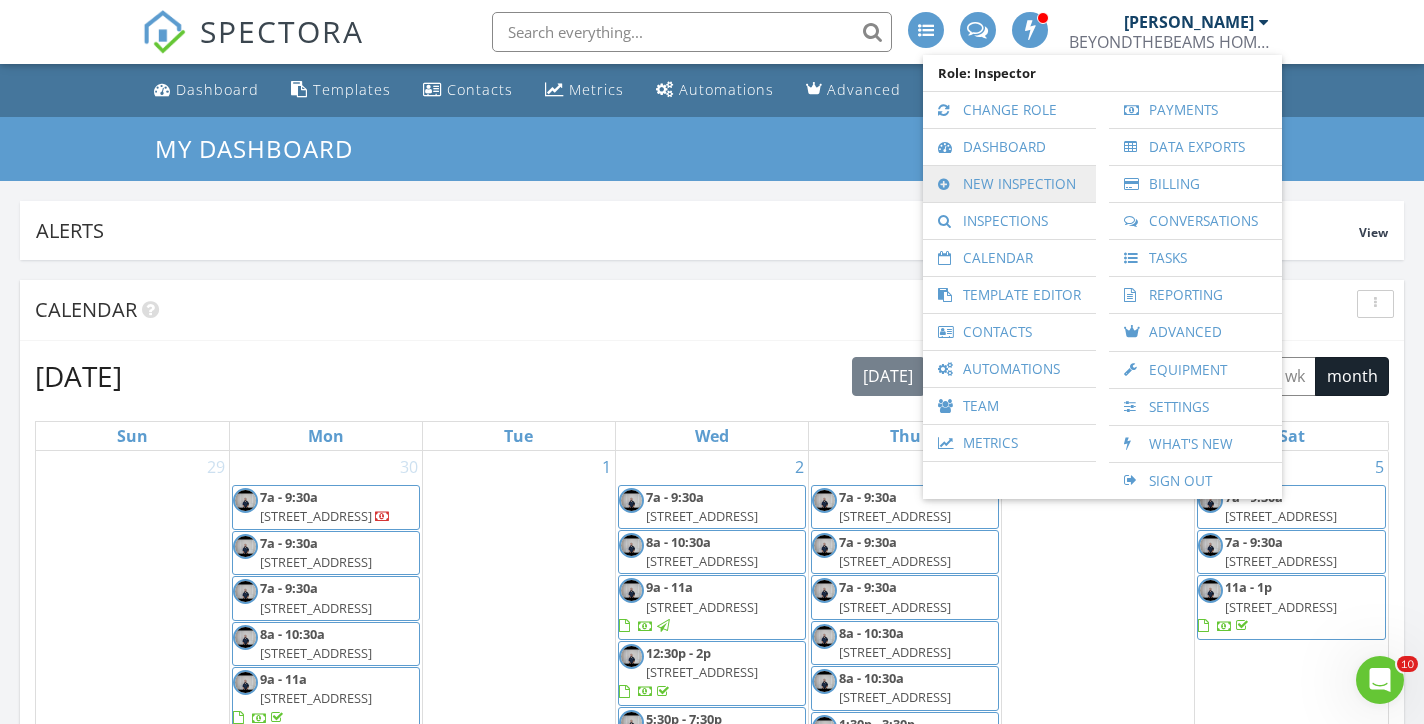 click on "New Inspection" at bounding box center (1009, 184) 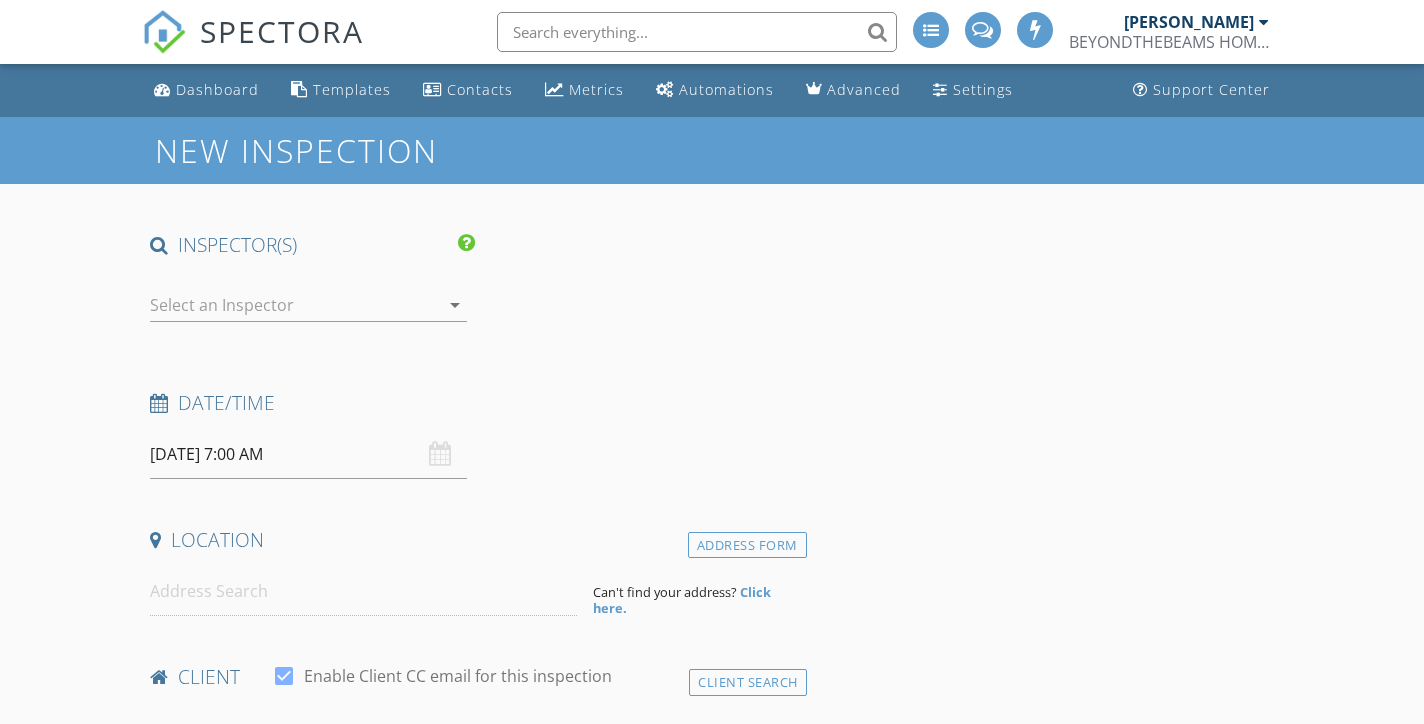 select on "6" 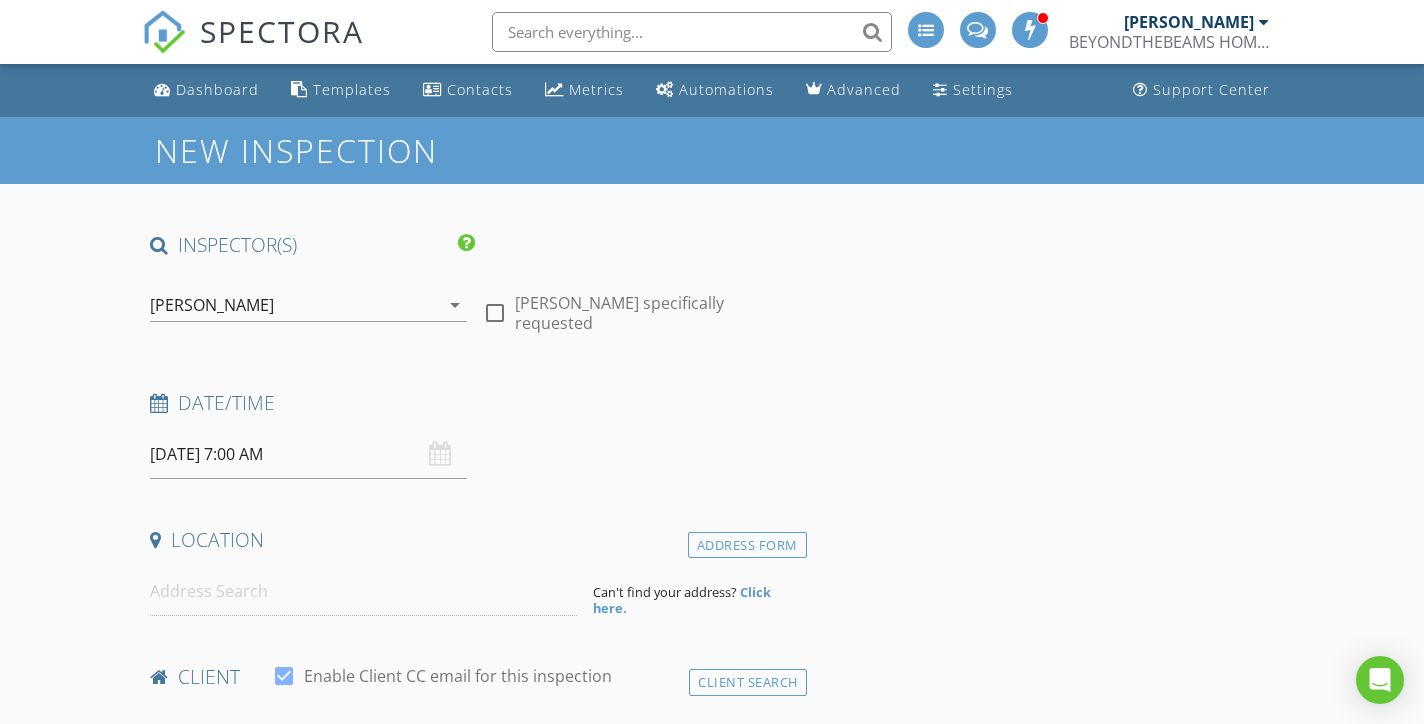 scroll, scrollTop: 0, scrollLeft: 0, axis: both 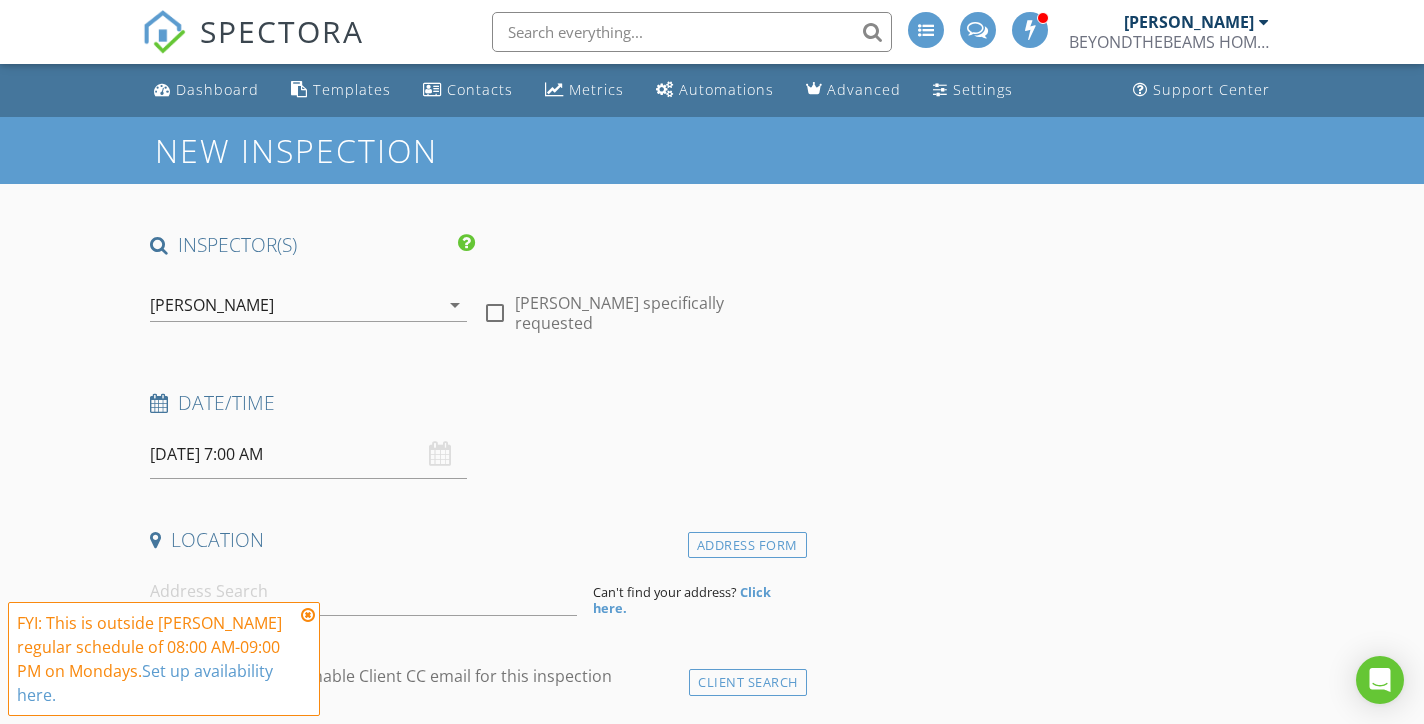 click on "07/14/2025 7:00 AM" at bounding box center [308, 454] 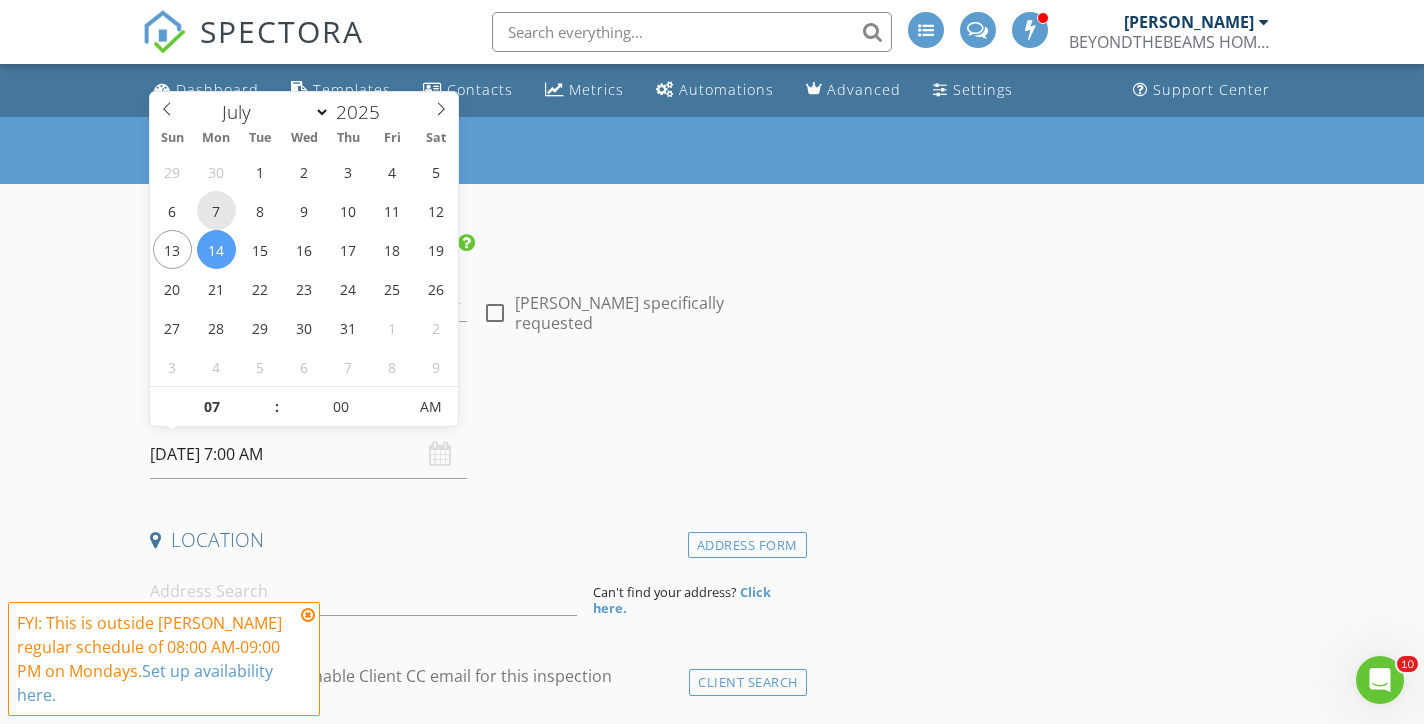 scroll, scrollTop: 0, scrollLeft: 0, axis: both 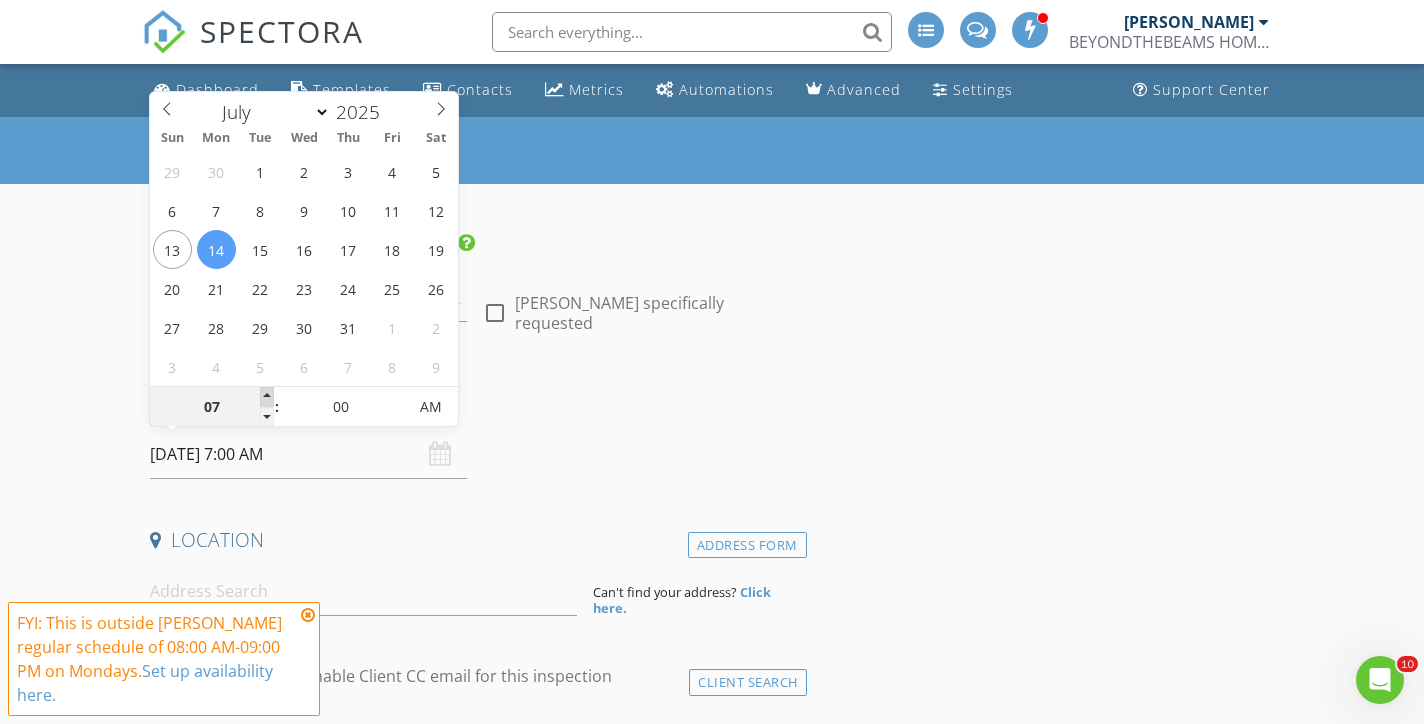 type on "07/14/2025 8:00 AM" 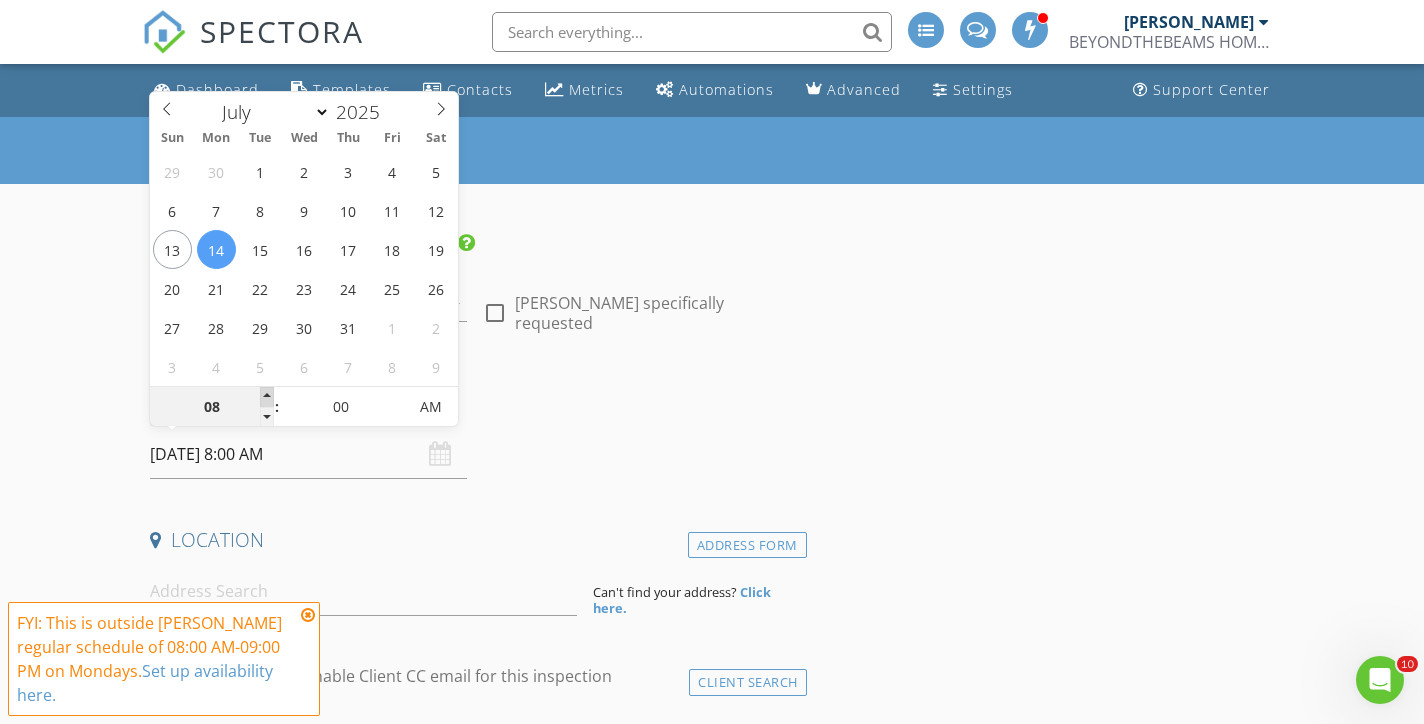 type on "[DATE] 9:00 AM" 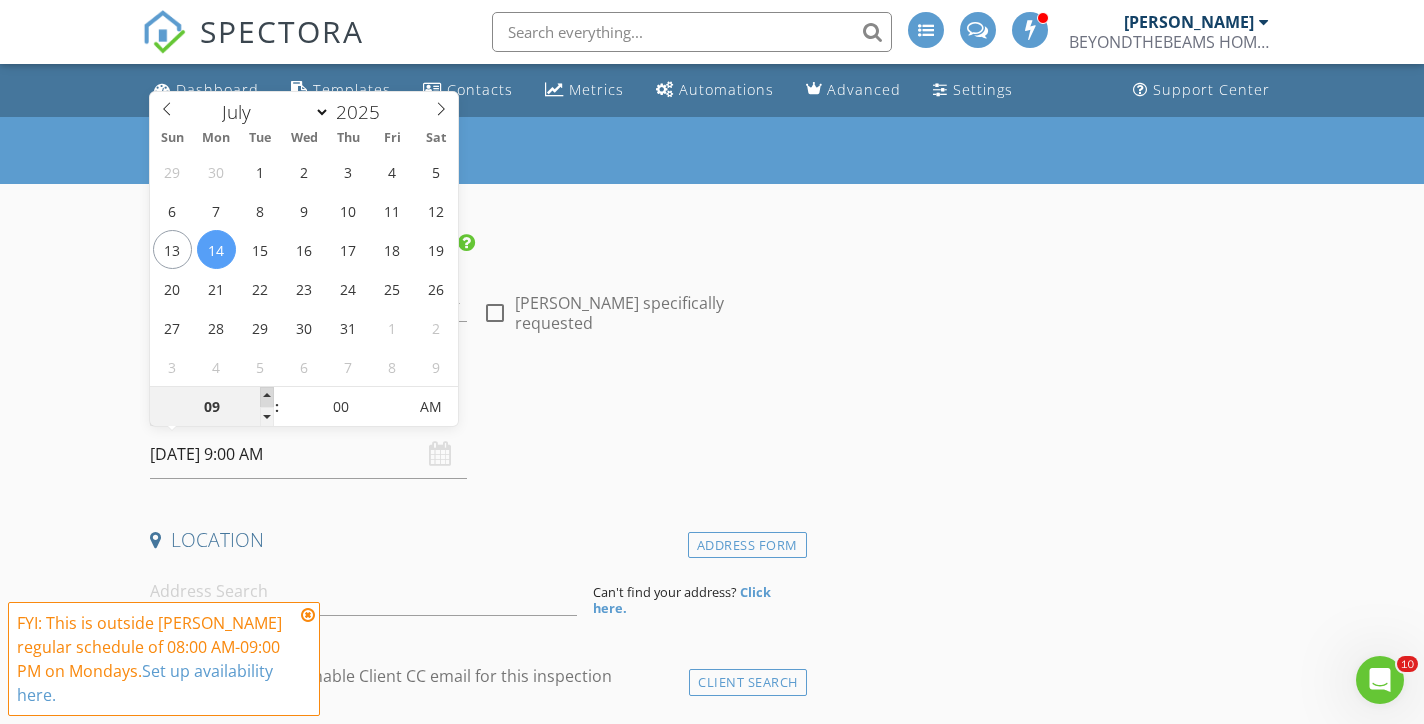 click at bounding box center (267, 397) 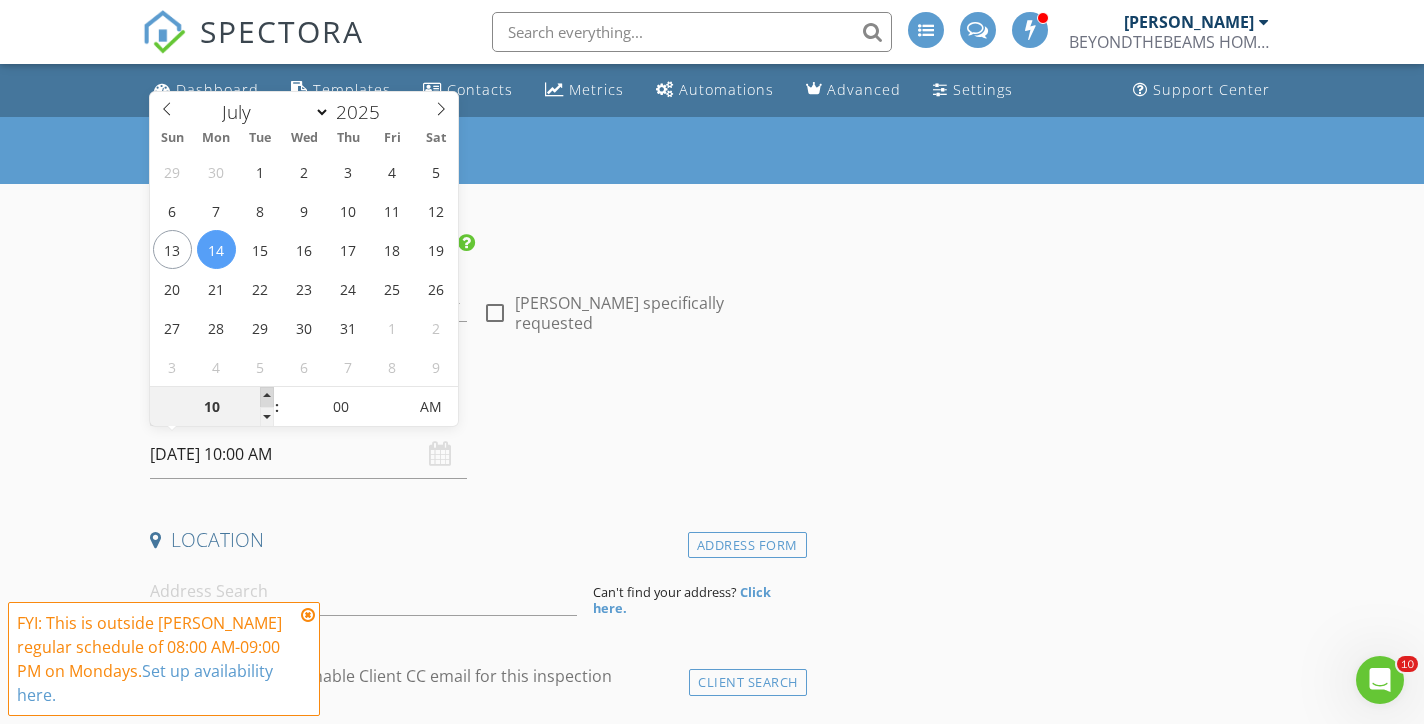 click at bounding box center (267, 397) 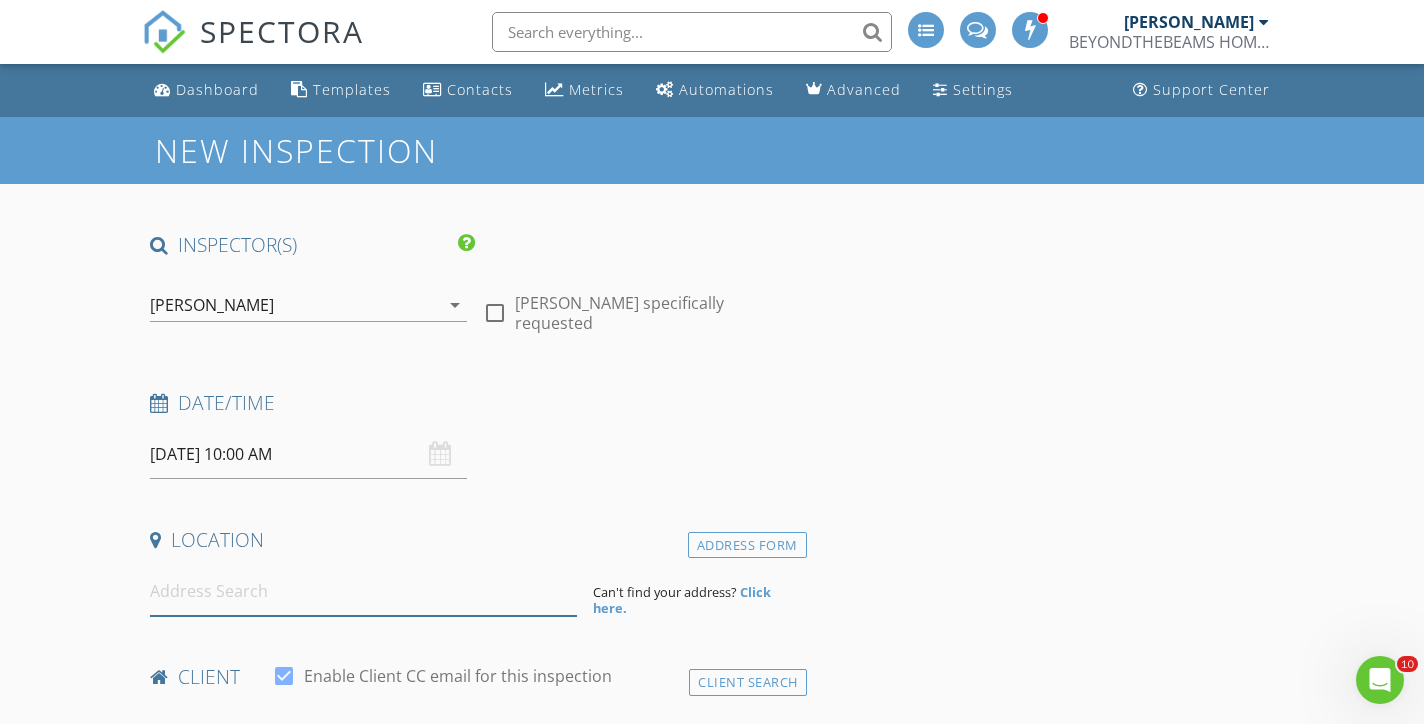 click at bounding box center [363, 591] 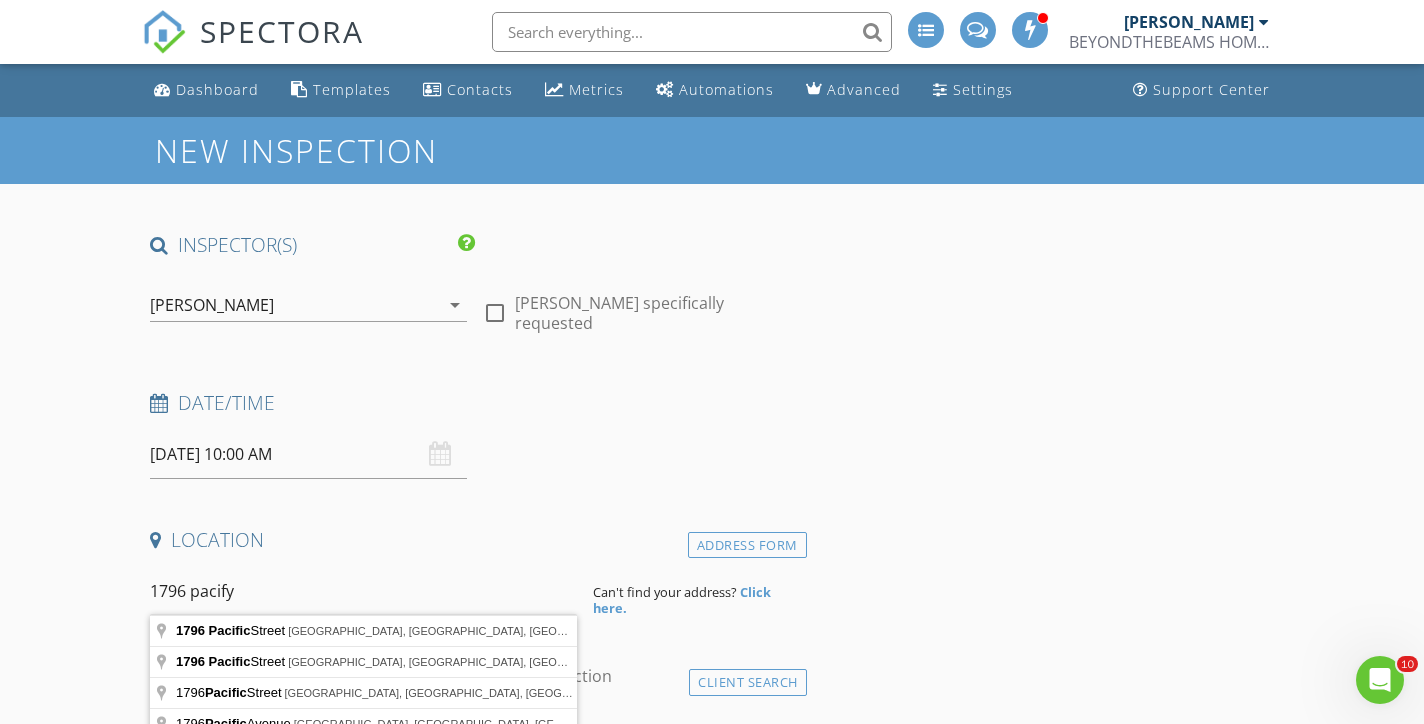 type on "1796 Pacific Street, Brooklyn, NY, USA" 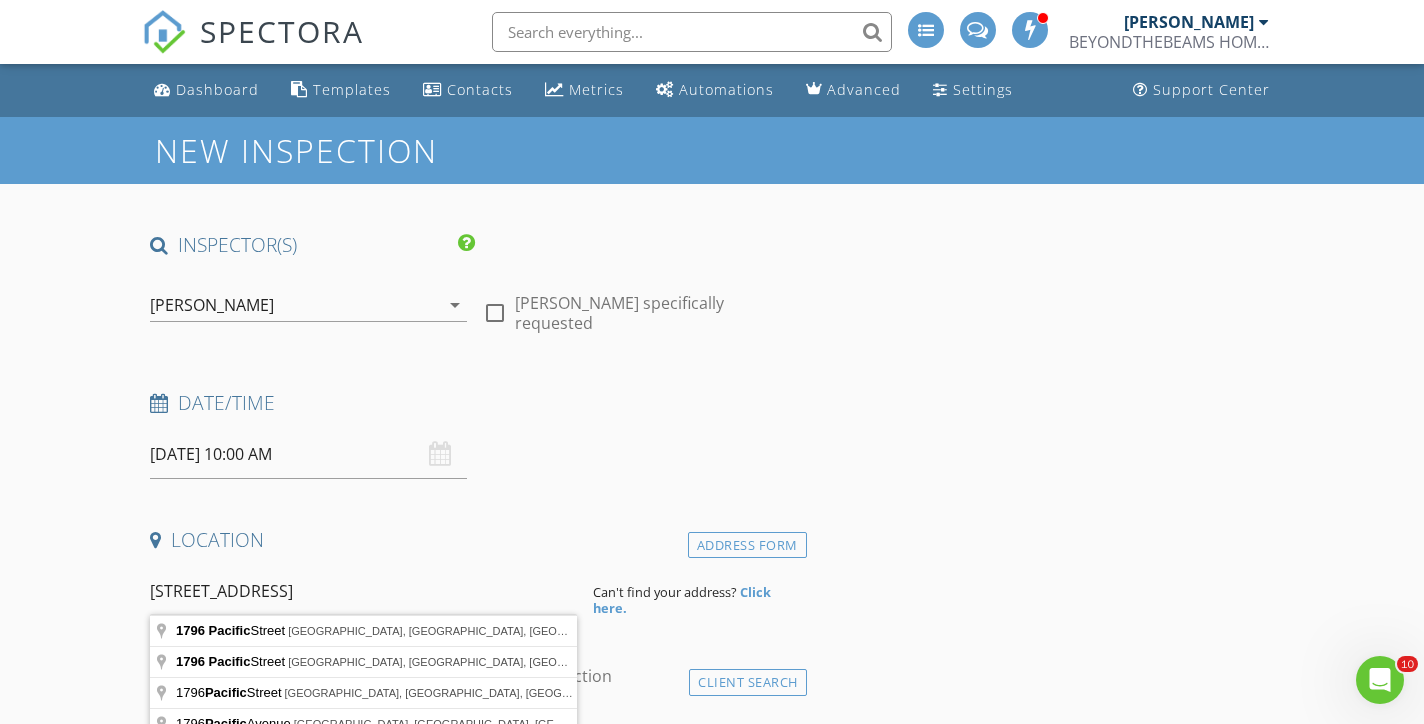 drag, startPoint x: 275, startPoint y: 587, endPoint x: 326, endPoint y: 623, distance: 62.425957 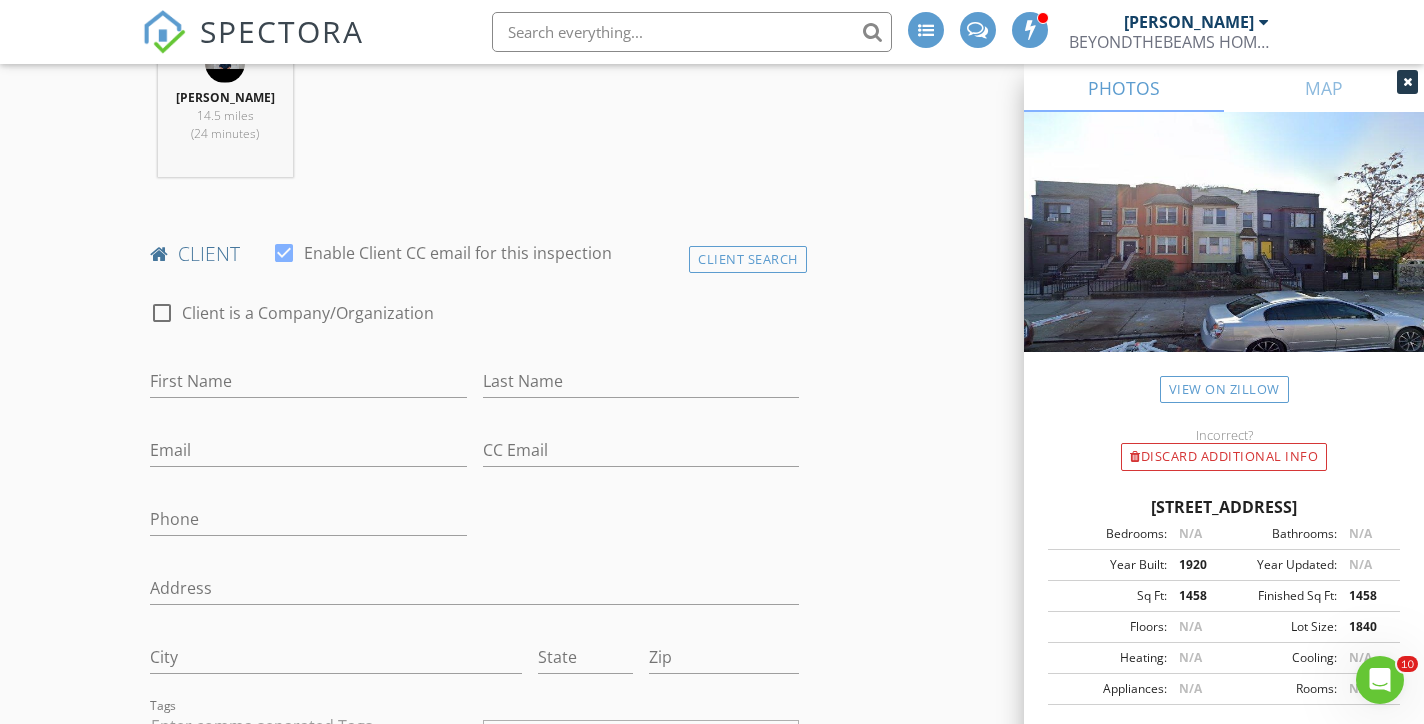 scroll, scrollTop: 836, scrollLeft: 0, axis: vertical 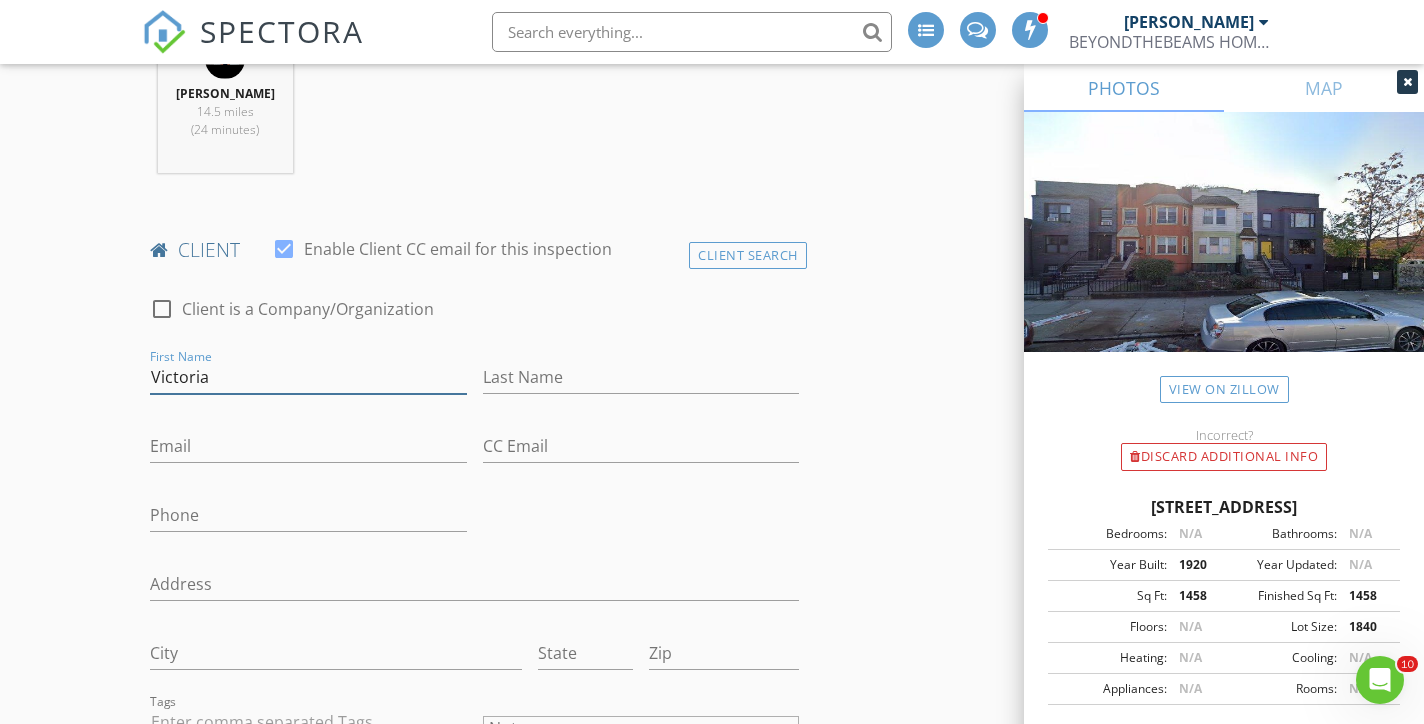 type on "Victoria" 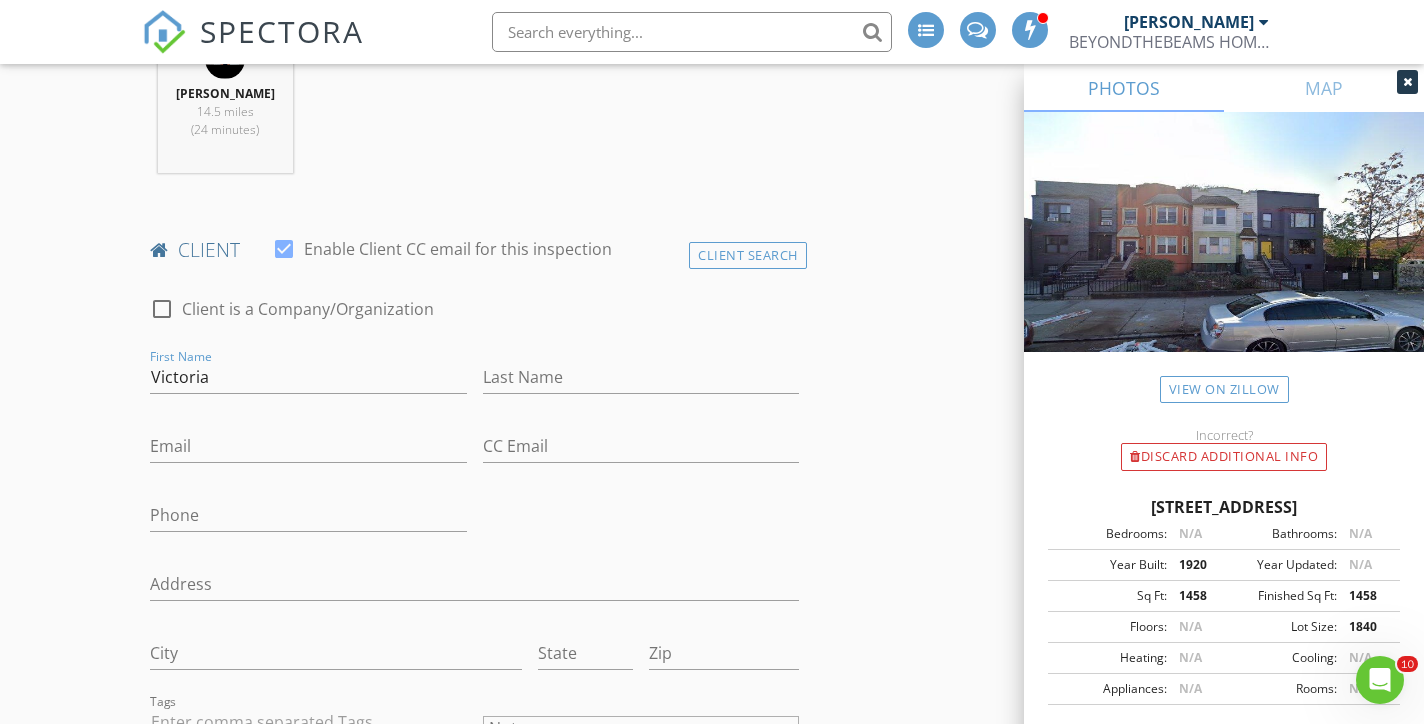 click on "Last Name" at bounding box center (641, 381) 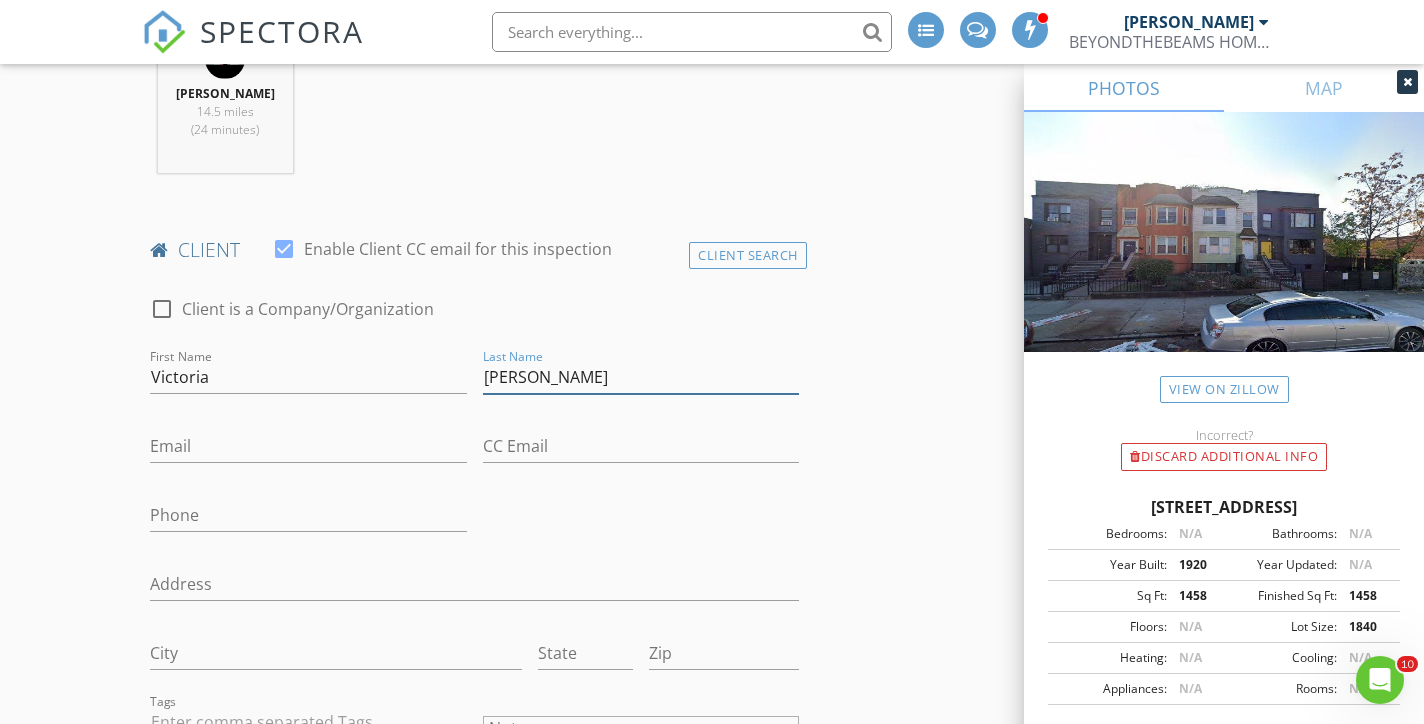 type on "Curry" 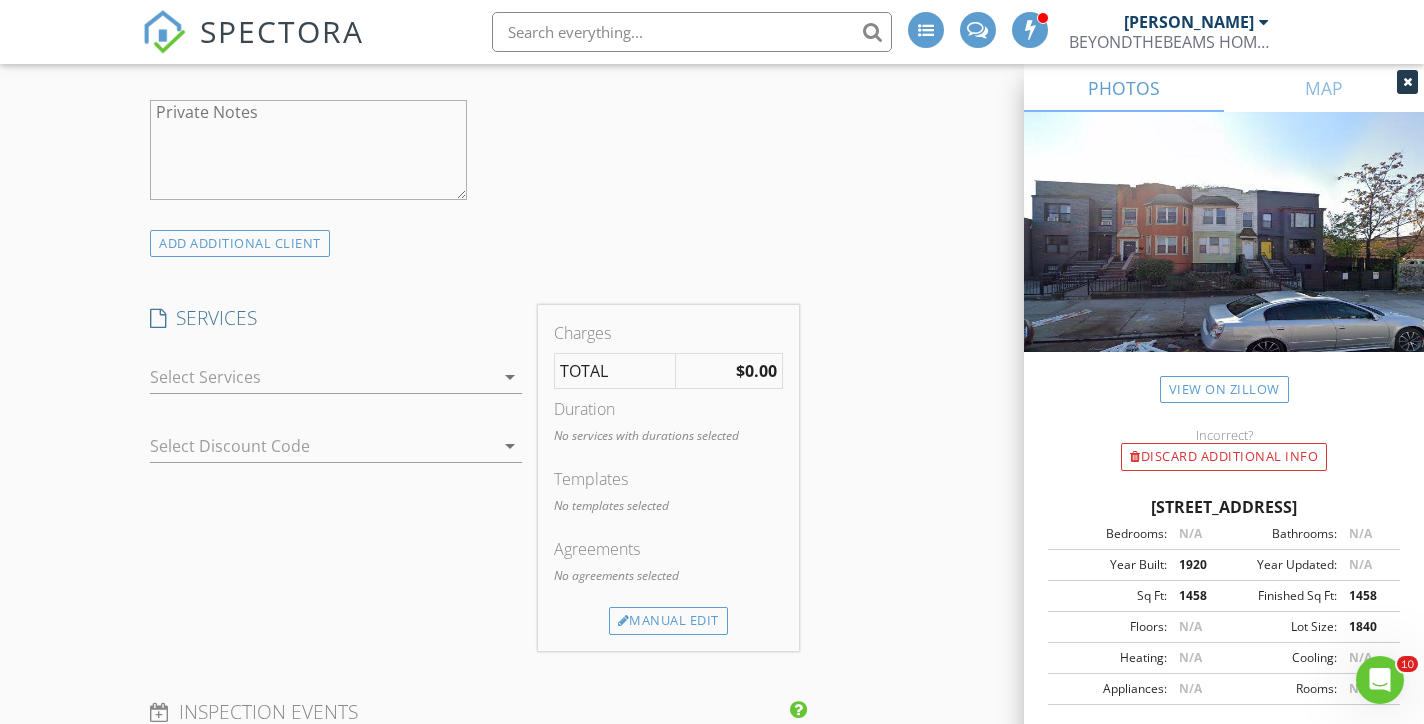 scroll, scrollTop: 1678, scrollLeft: 0, axis: vertical 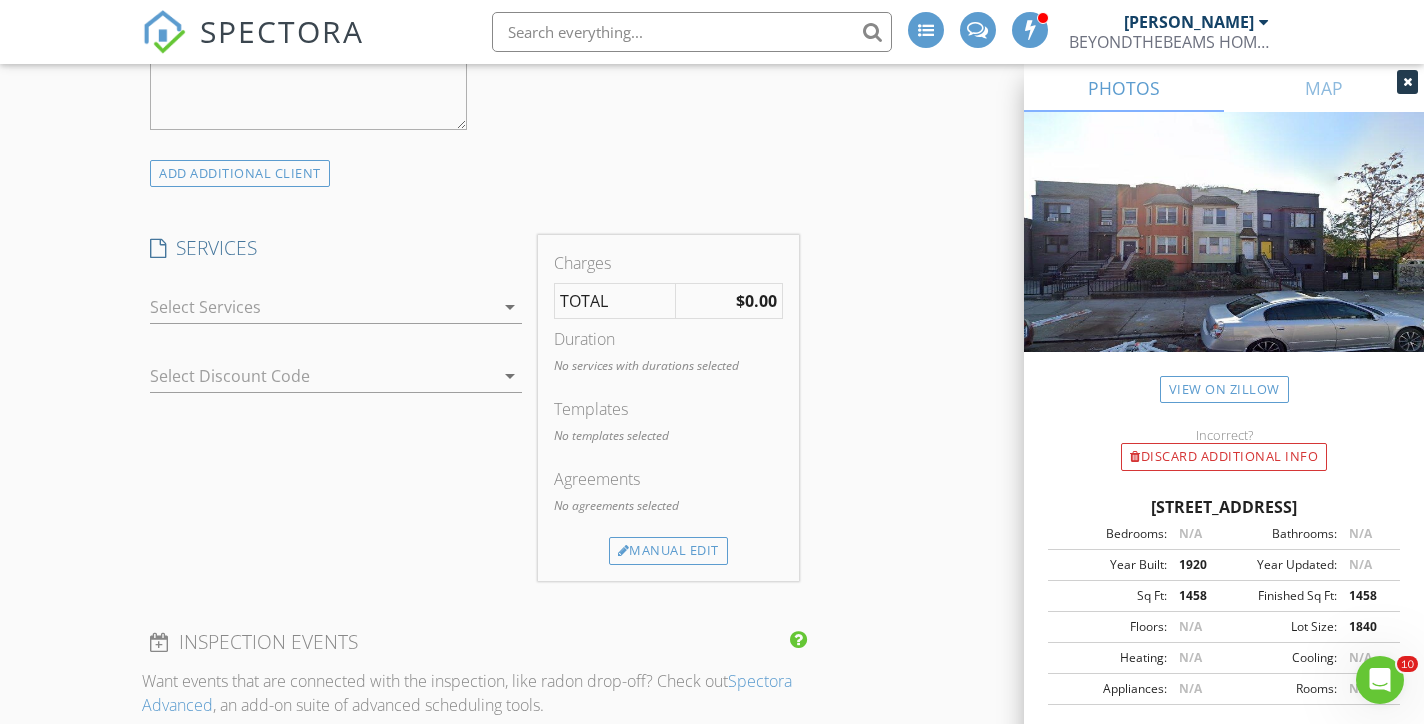 type on "victoriabpcurry@gmail.com" 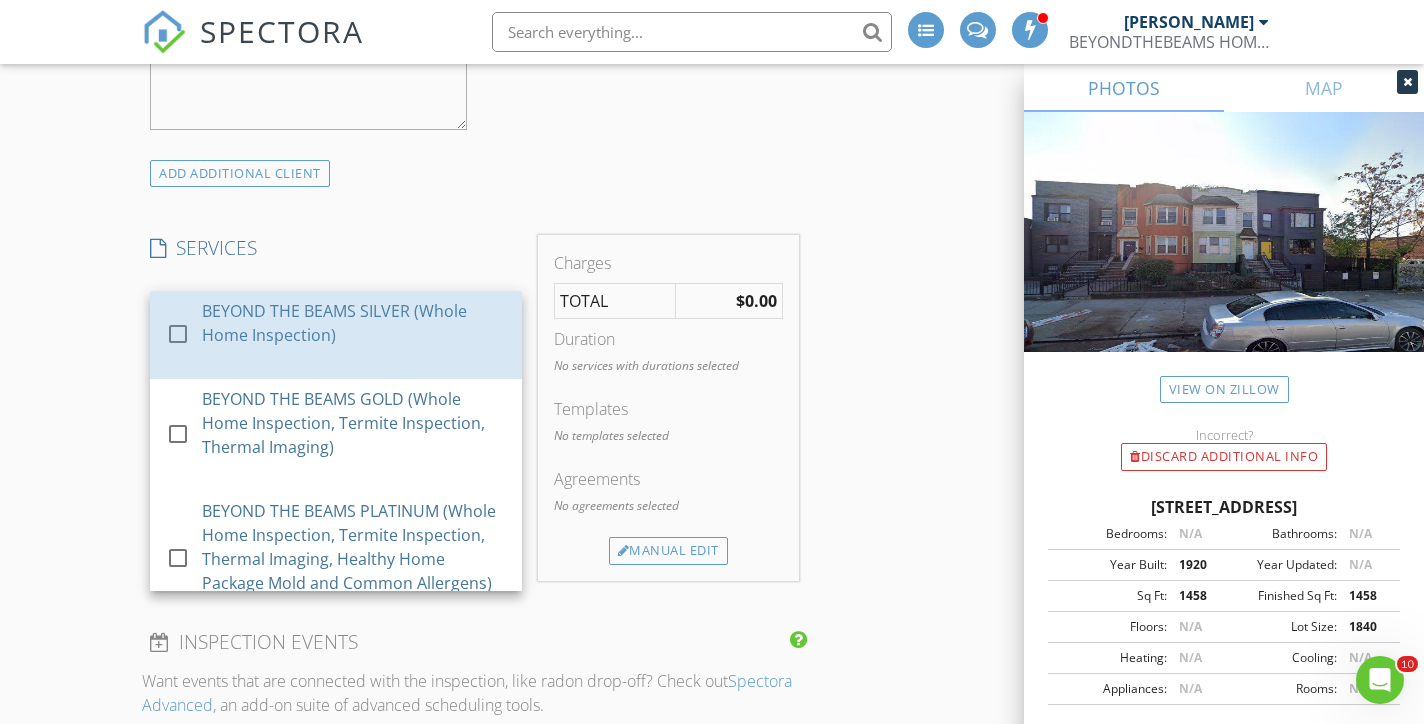 click on "BEYOND THE BEAMS SILVER (Whole Home Inspection)" at bounding box center [355, 323] 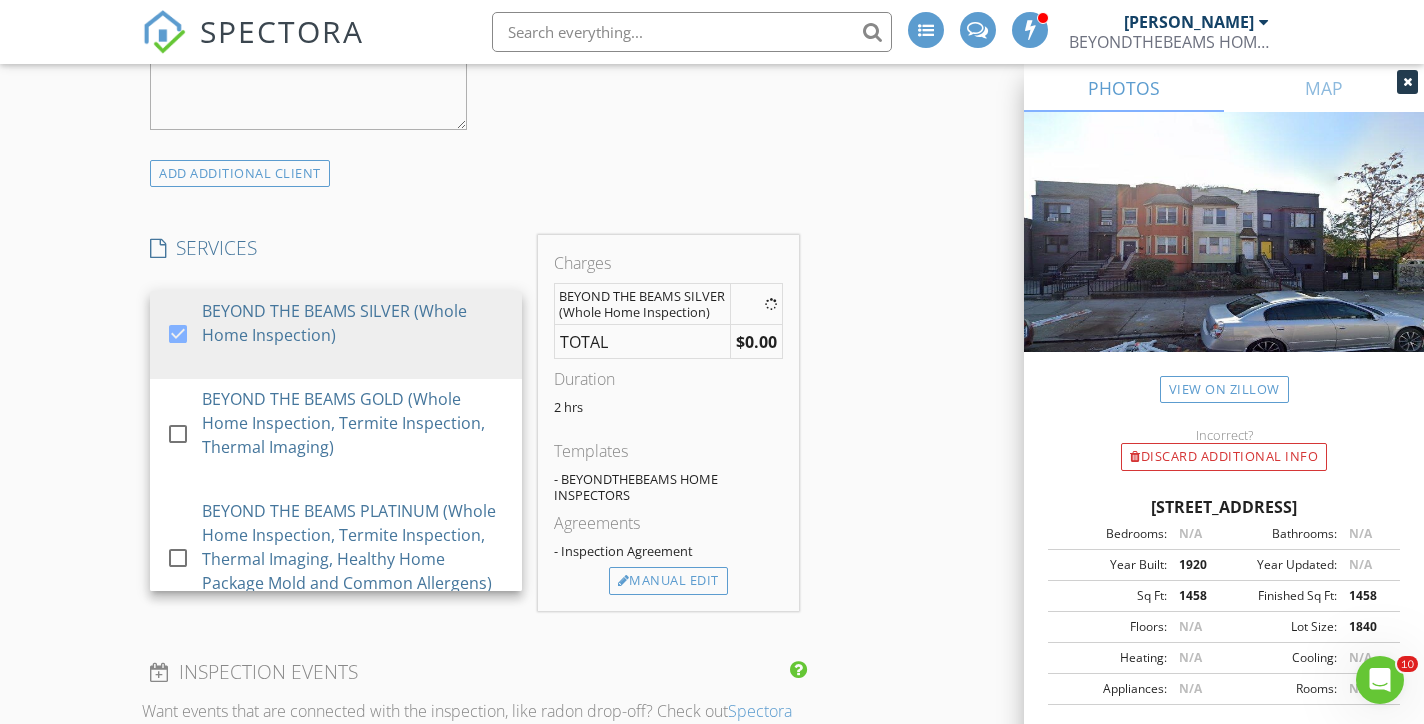 click on "INSPECTOR(S)
check_box   Dennis Manolatos   PRIMARY   Dennis Manolatos arrow_drop_down   check_box_outline_blank Dennis Manolatos specifically requested
Date/Time
07/14/2025 10:00 AM
Location
Address Search       Address 1796 Pacific St   Unit   City BROOKLYN   State NY   Zip 11233   County Kings     Square Feet 1458   Year Built 1920   Foundation arrow_drop_down     Dennis Manolatos     14.5 miles     (24 minutes)
client
check_box Enable Client CC email for this inspection   Client Search     check_box_outline_blank Client is a Company/Organization     First Name Victoria   Last Name Curry   Email victoriabpcurry@gmail.com   CC Email   Phone   Address   City   State   Zip     Tags         Notes   Private Notes
ADD ADDITIONAL client
SERVICES
check_box     check_box_outline_blank" at bounding box center [474, 664] 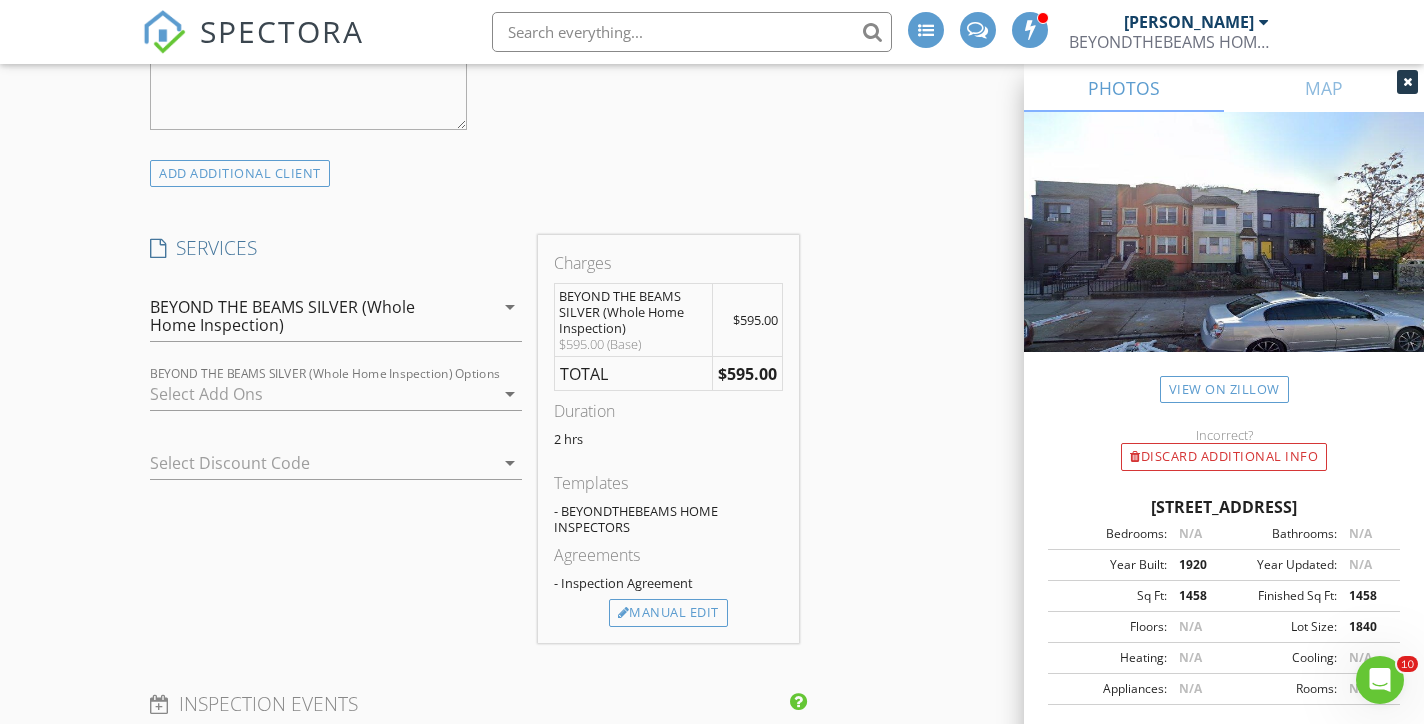 scroll, scrollTop: 1744, scrollLeft: 0, axis: vertical 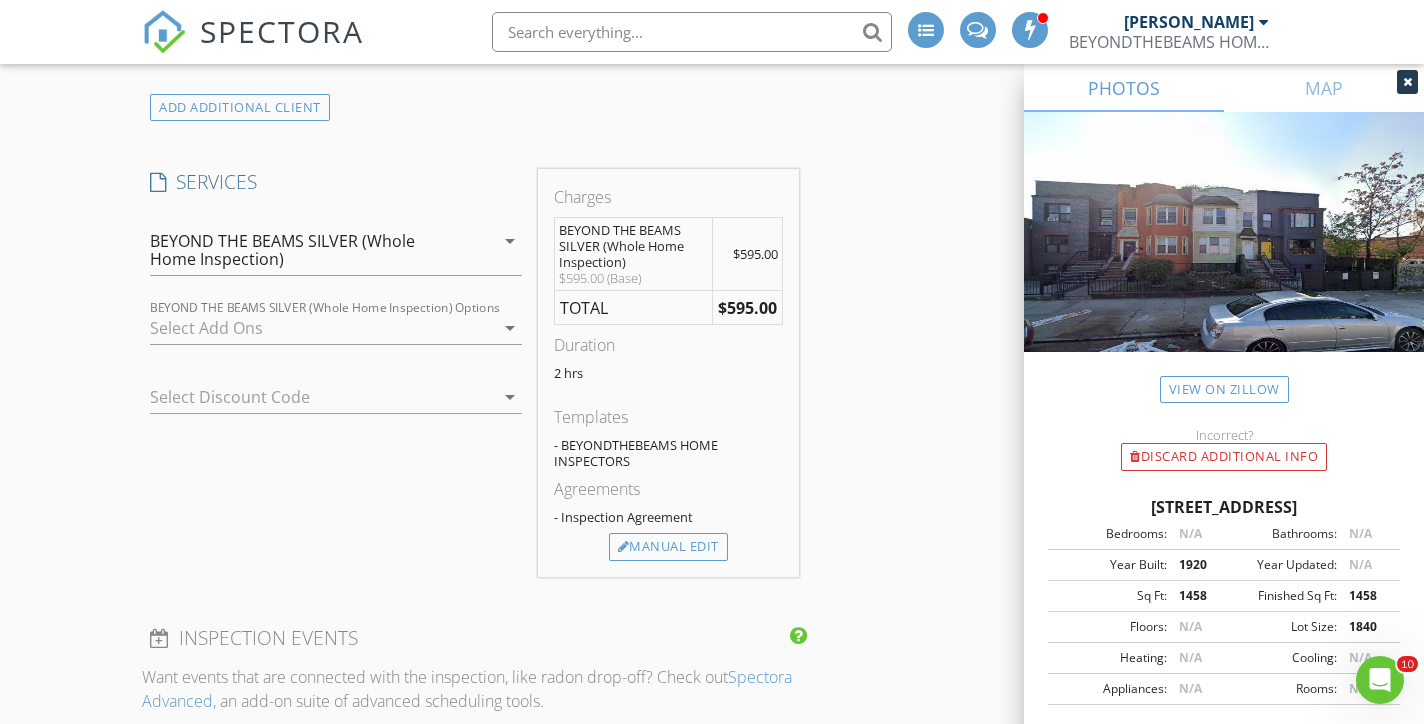 click at bounding box center (322, 328) 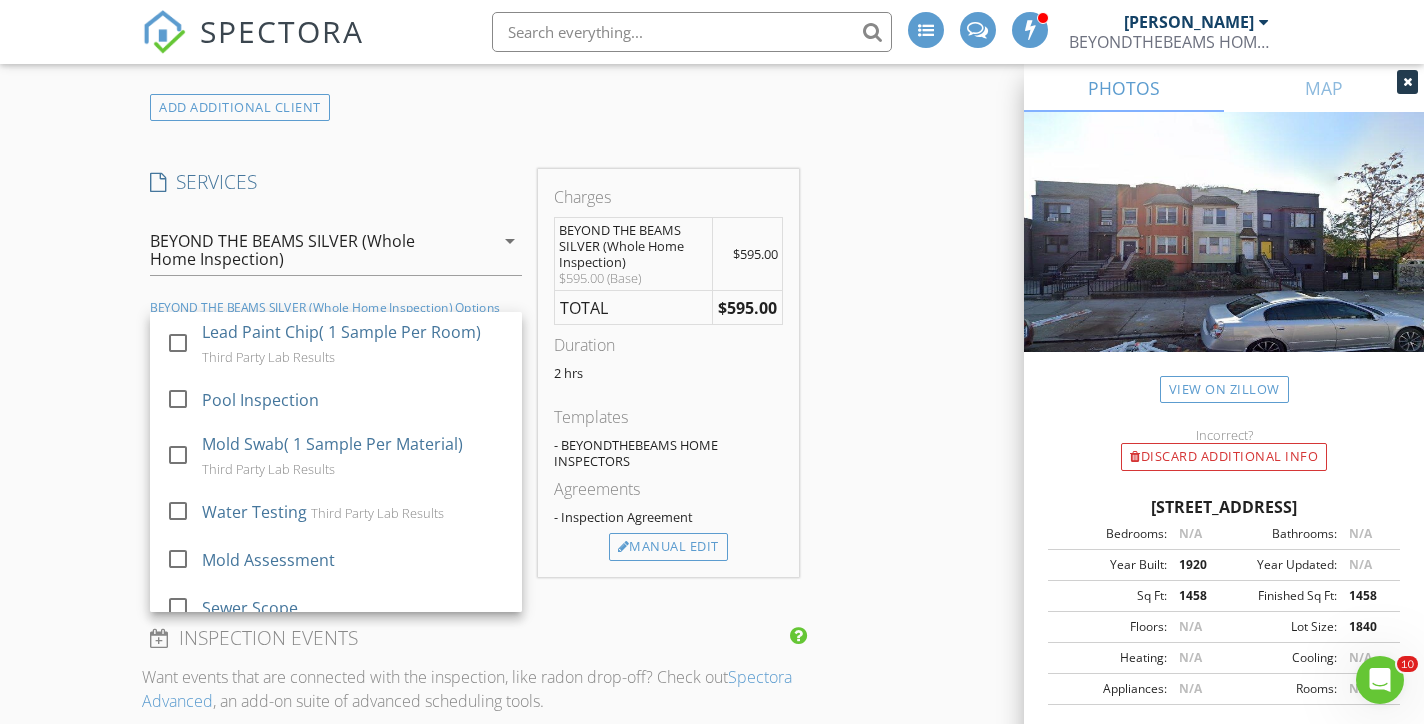click on "SERVICES" at bounding box center [336, 182] 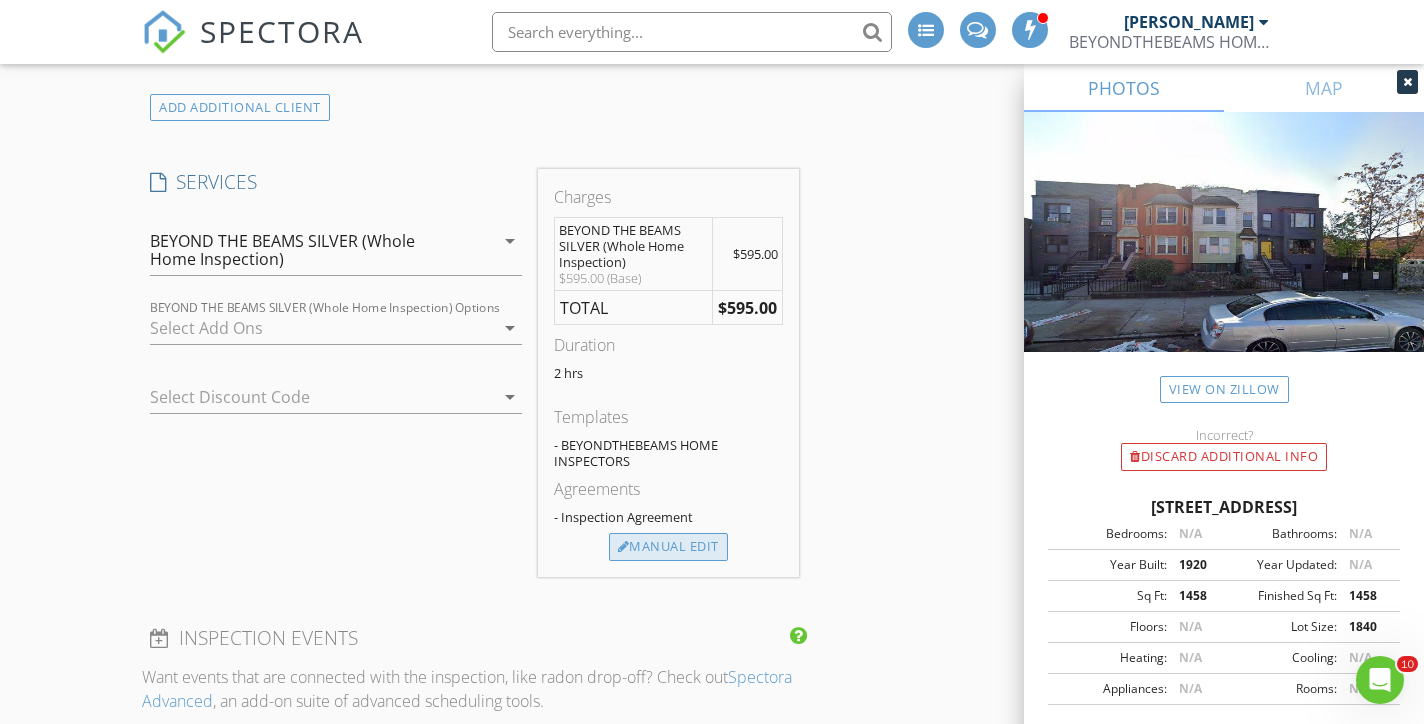 click on "Manual Edit" at bounding box center [668, 547] 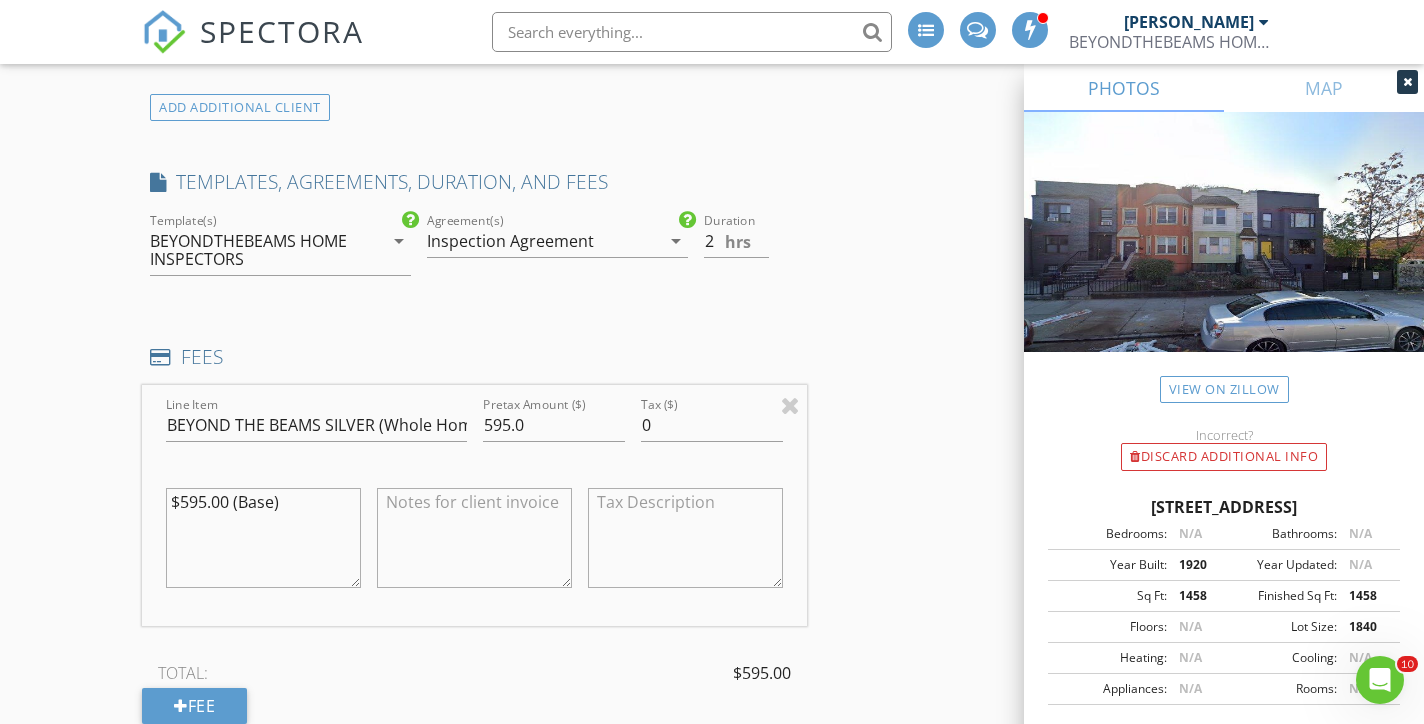 click on "BEYONDTHEBEAMS HOME INSPECTORS" at bounding box center [266, 250] 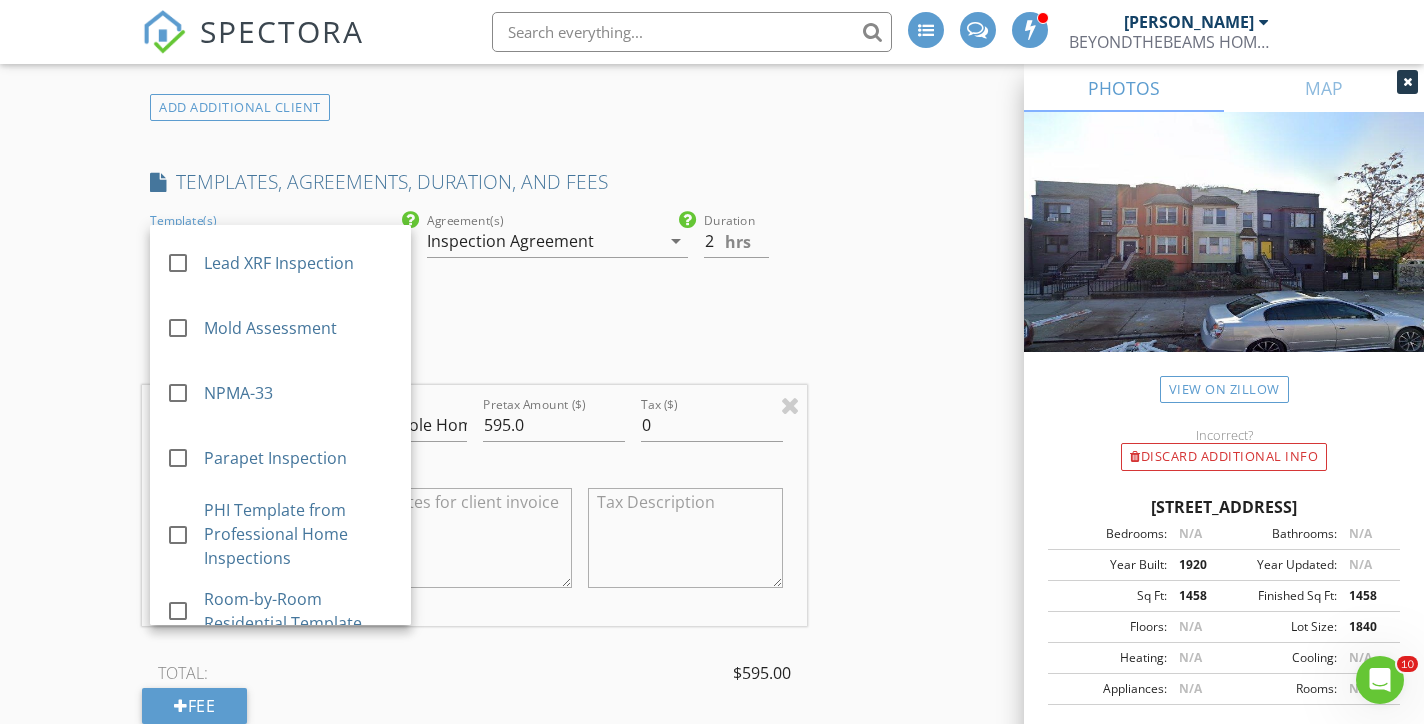 scroll, scrollTop: 903, scrollLeft: 0, axis: vertical 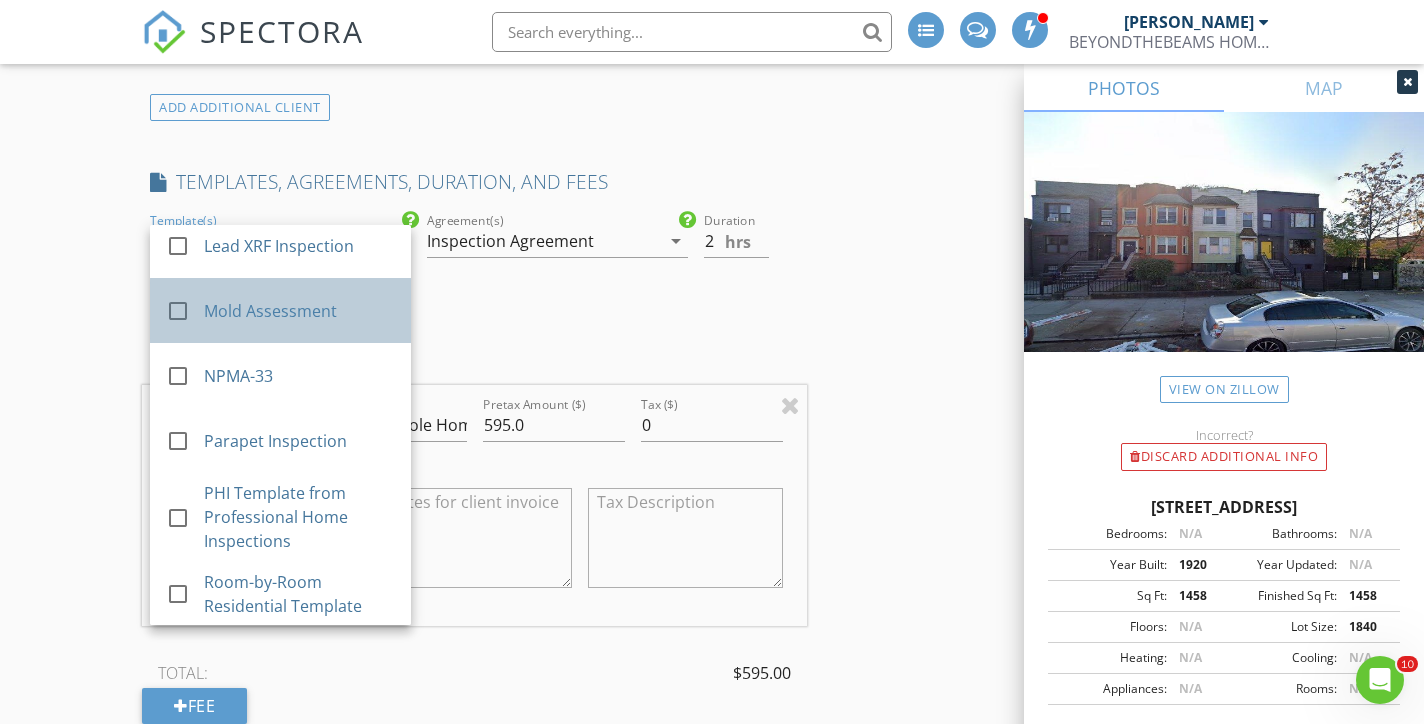 click on "check_box_outline_blank   Mold Assessment" at bounding box center [280, 310] 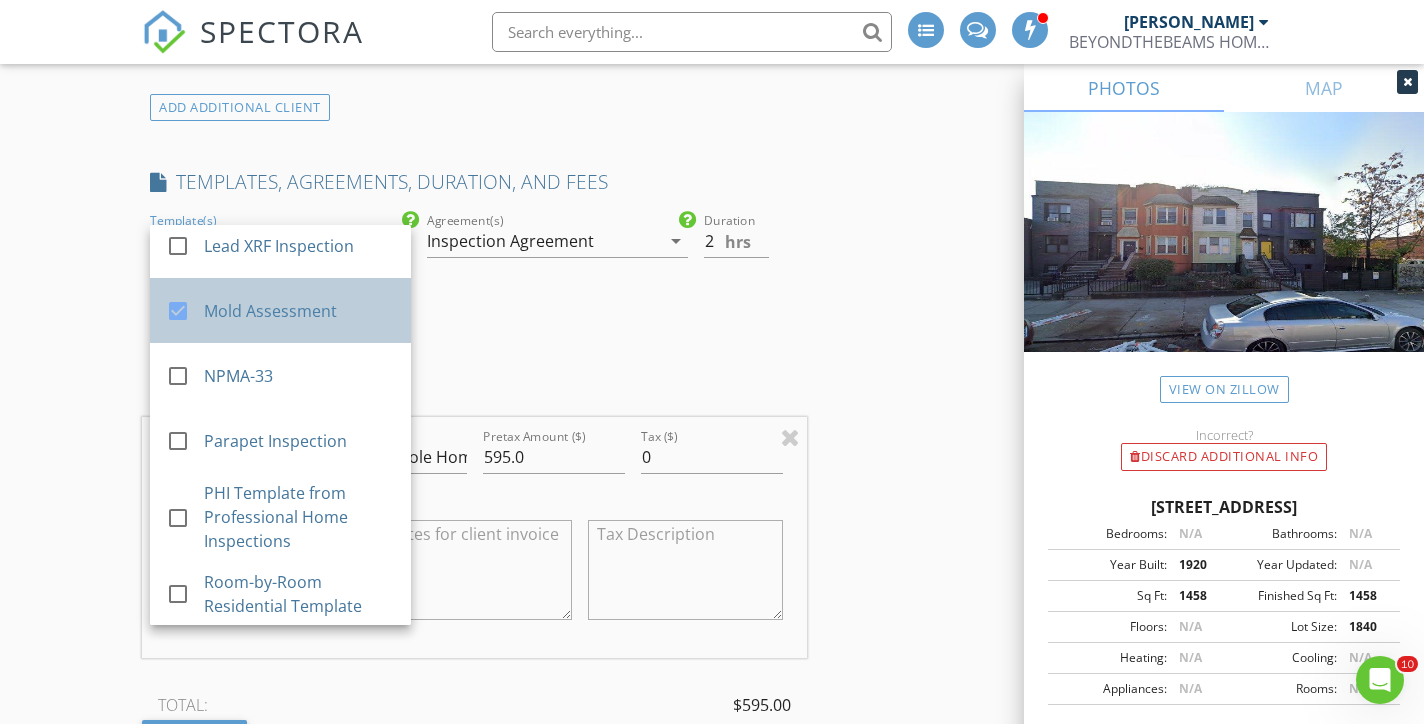 click at bounding box center (185, 329) 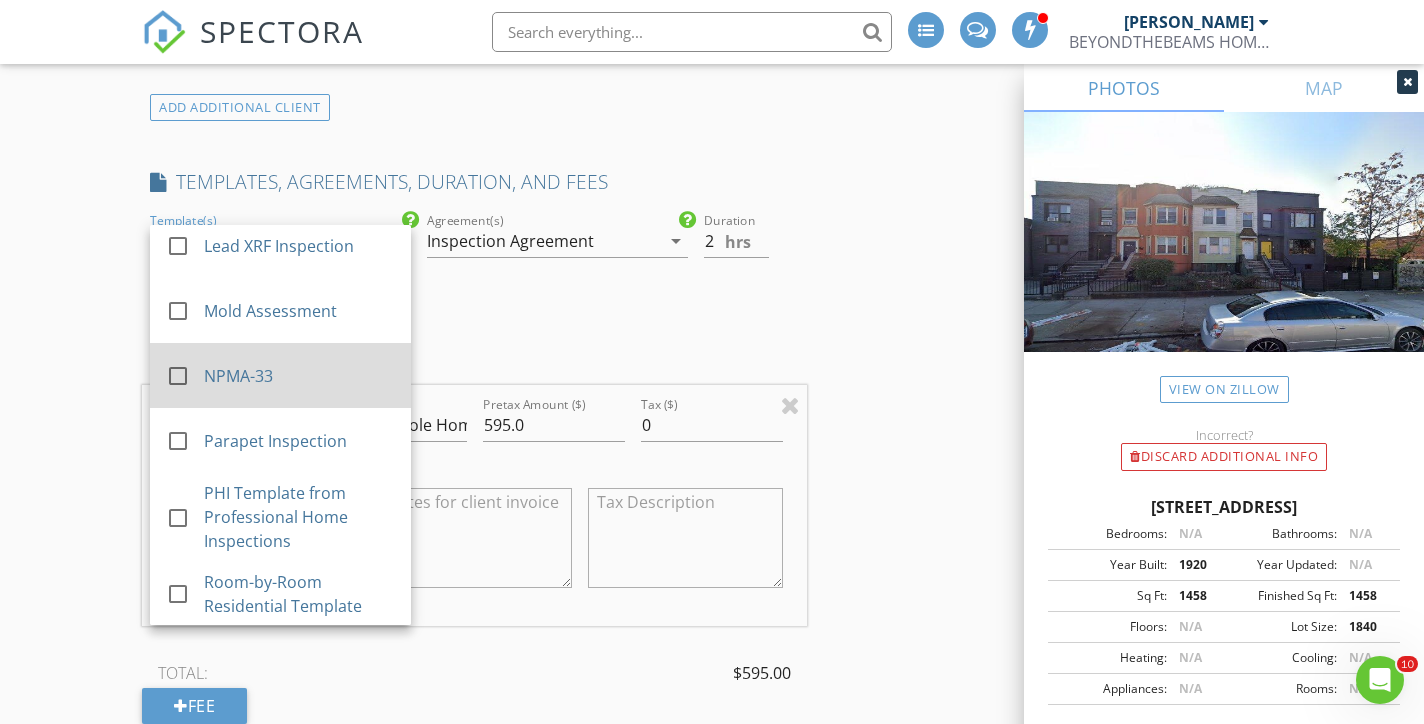 click at bounding box center [178, 376] 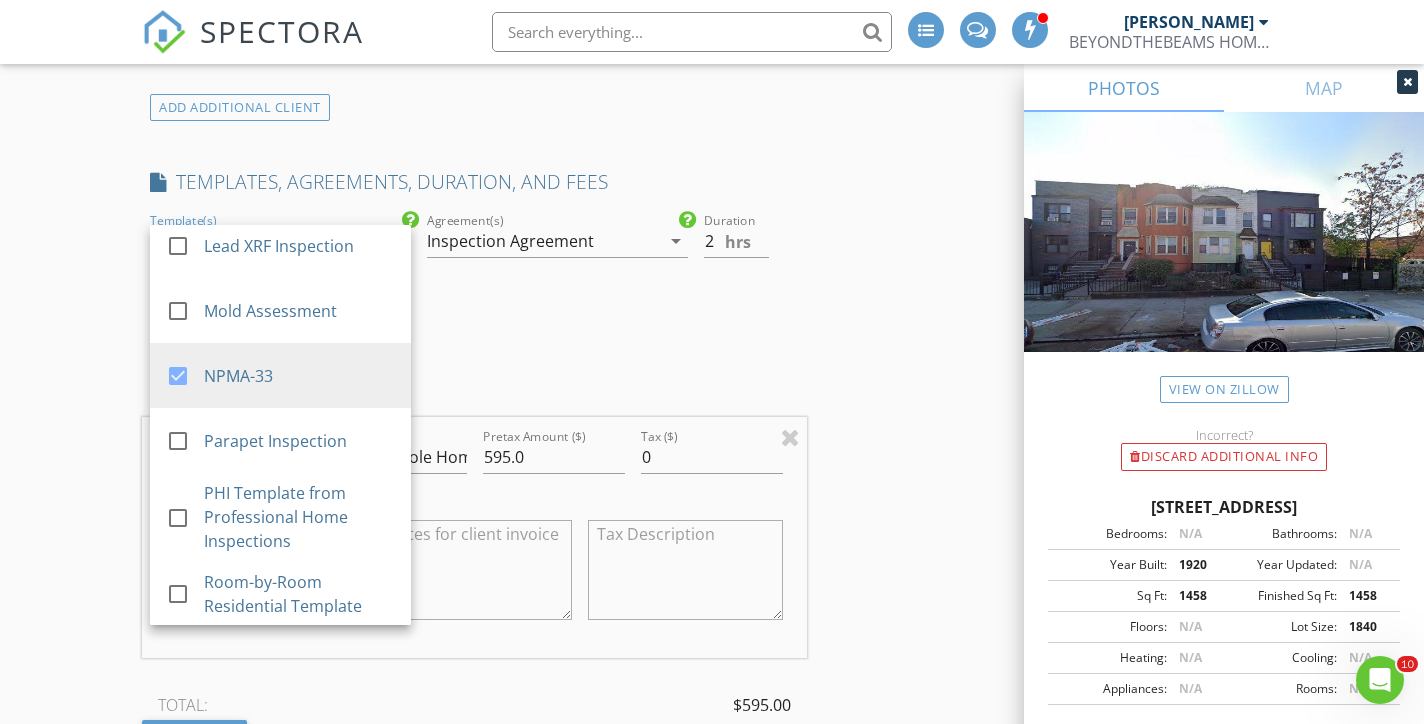 click on "INSPECTOR(S)
check_box   Dennis Manolatos   PRIMARY   Dennis Manolatos arrow_drop_down   check_box_outline_blank Dennis Manolatos specifically requested
Date/Time
07/14/2025 10:00 AM
Location
Address Search       Address 1796 Pacific St   Unit   City BROOKLYN   State NY   Zip 11233   County Kings     Square Feet 1458   Year Built 1920   Foundation arrow_drop_down     Dennis Manolatos     14.5 miles     (24 minutes)
client
check_box Enable Client CC email for this inspection   Client Search     check_box_outline_blank Client is a Company/Organization     First Name Victoria   Last Name Curry   Email victoriabpcurry@gmail.com   CC Email   Phone   Address   City   State   Zip     Tags         Notes   Private Notes
ADD ADDITIONAL client
SERVICES
check_box     check_box_outline_blank" at bounding box center [474, 717] 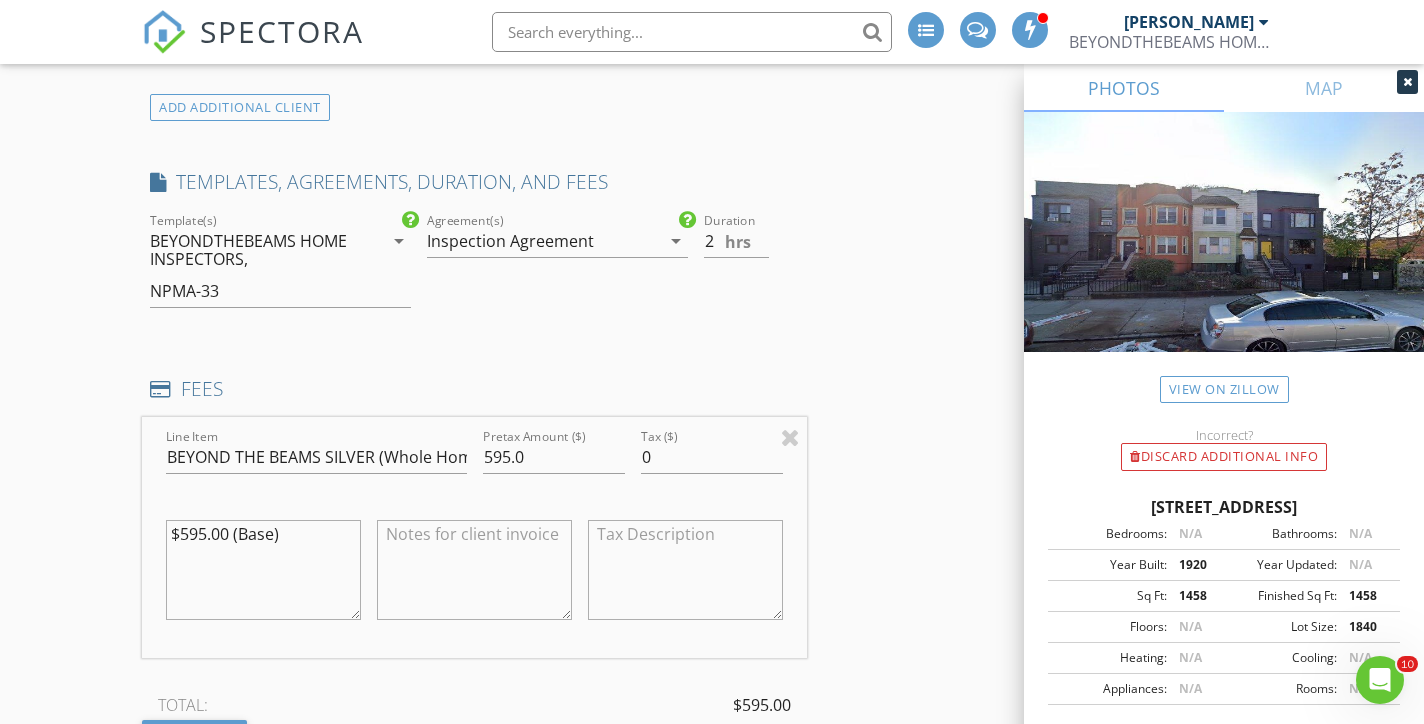 click on "Pretax Amount ($) 595.0" at bounding box center [554, 467] 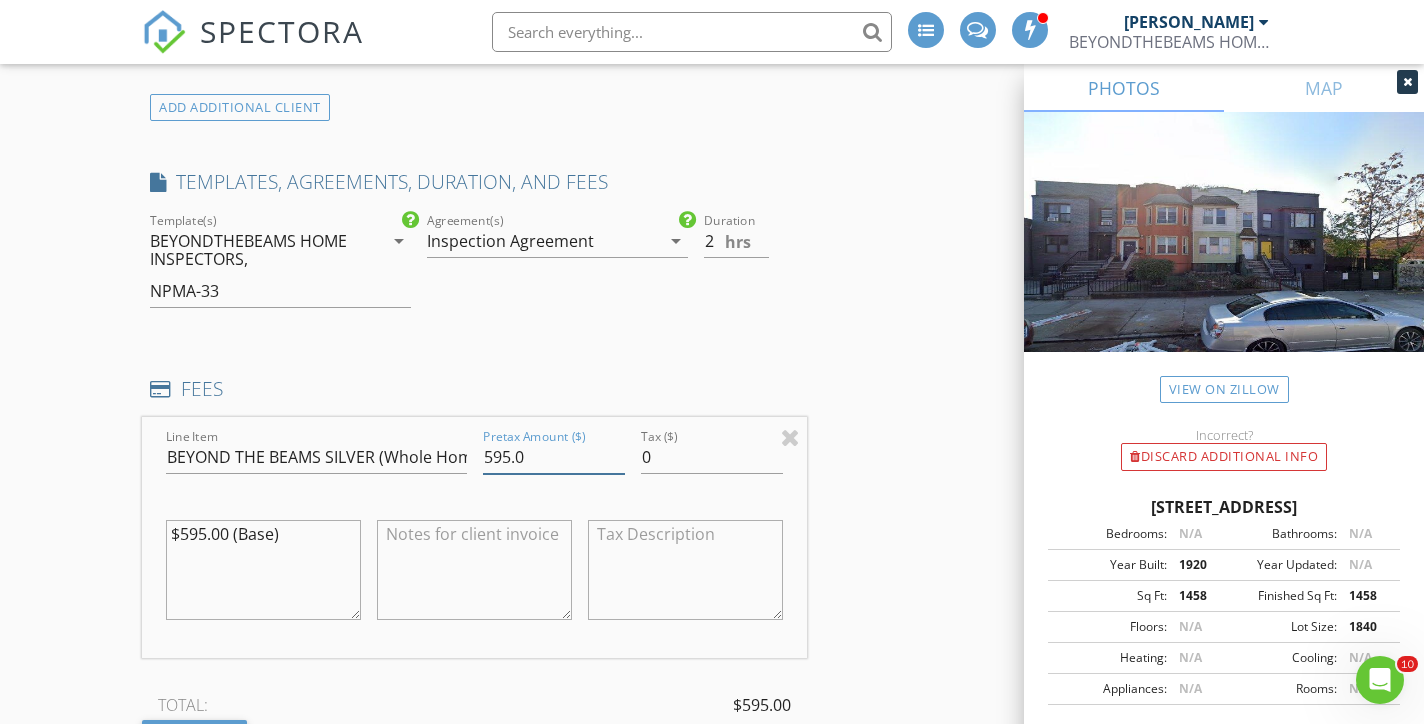 drag, startPoint x: 578, startPoint y: 467, endPoint x: 373, endPoint y: 460, distance: 205.11948 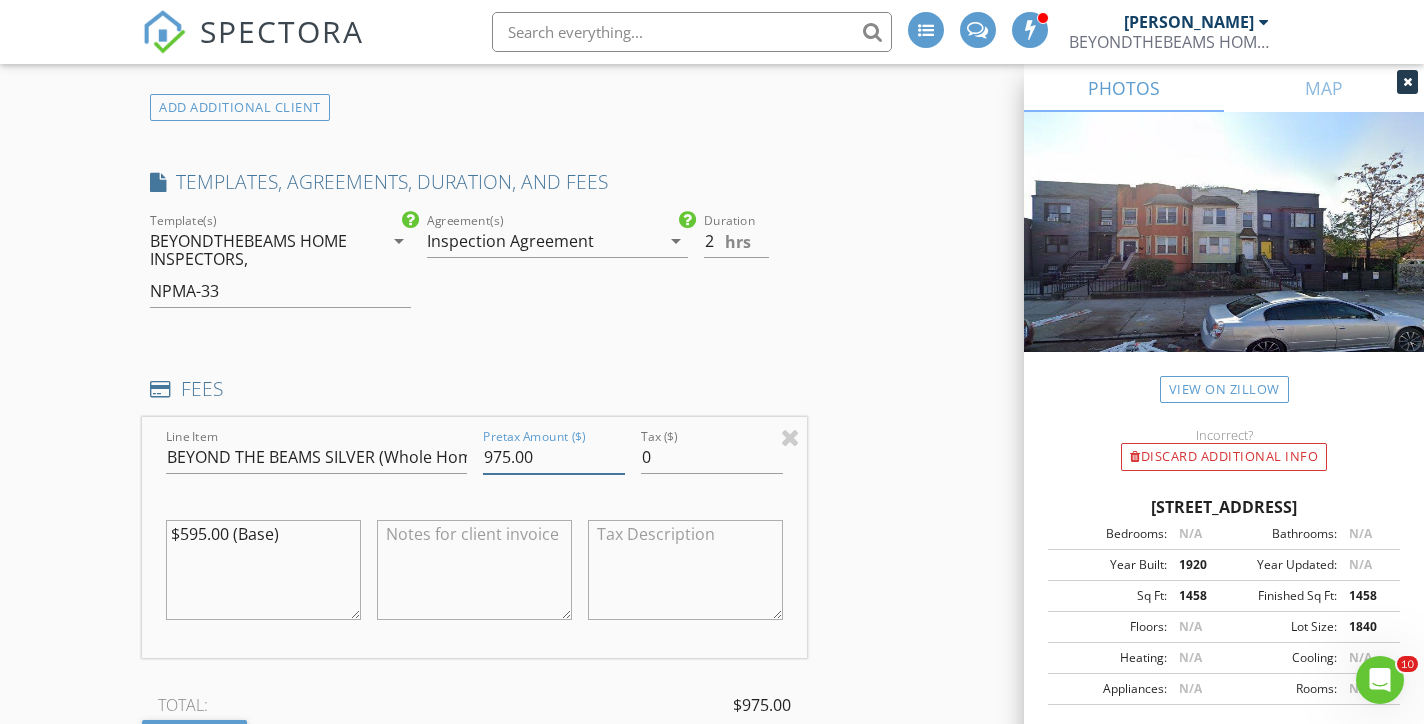 type on "975.00" 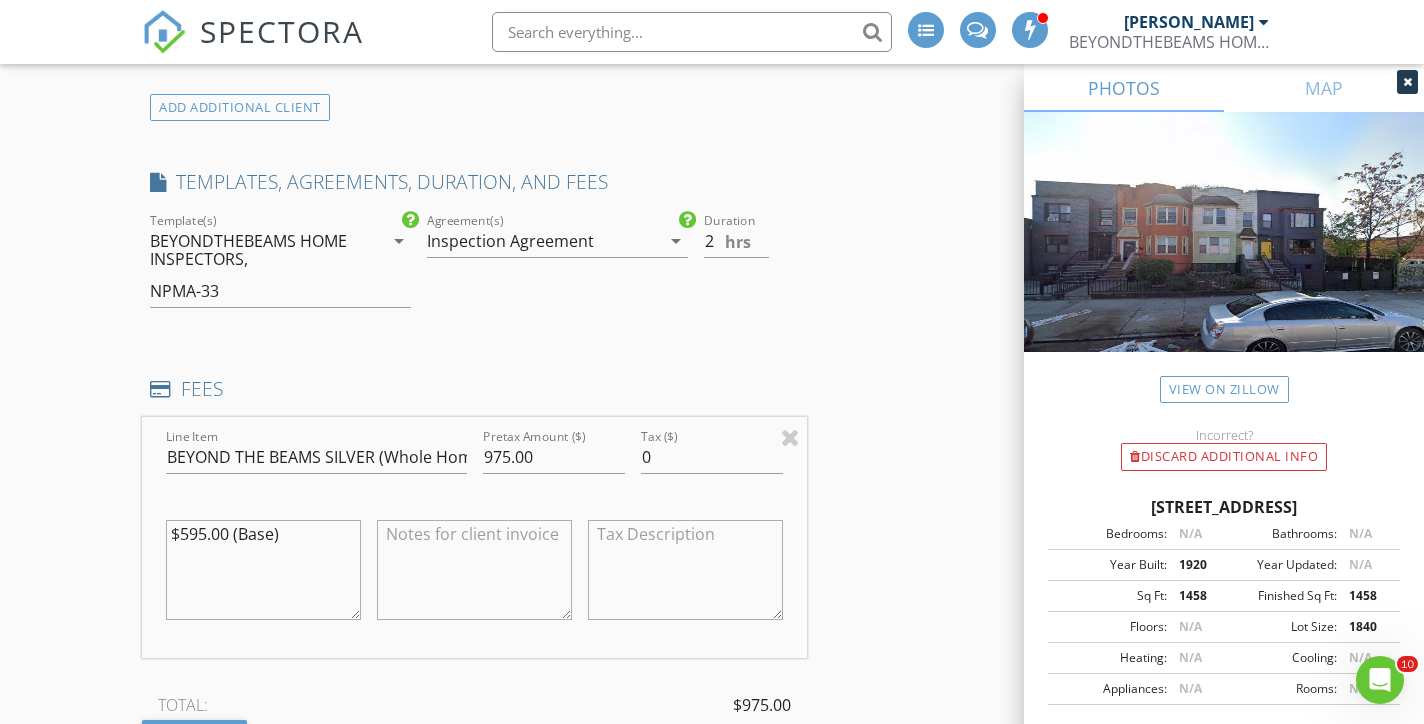 click on "$595.00 (Base)" at bounding box center [263, 570] 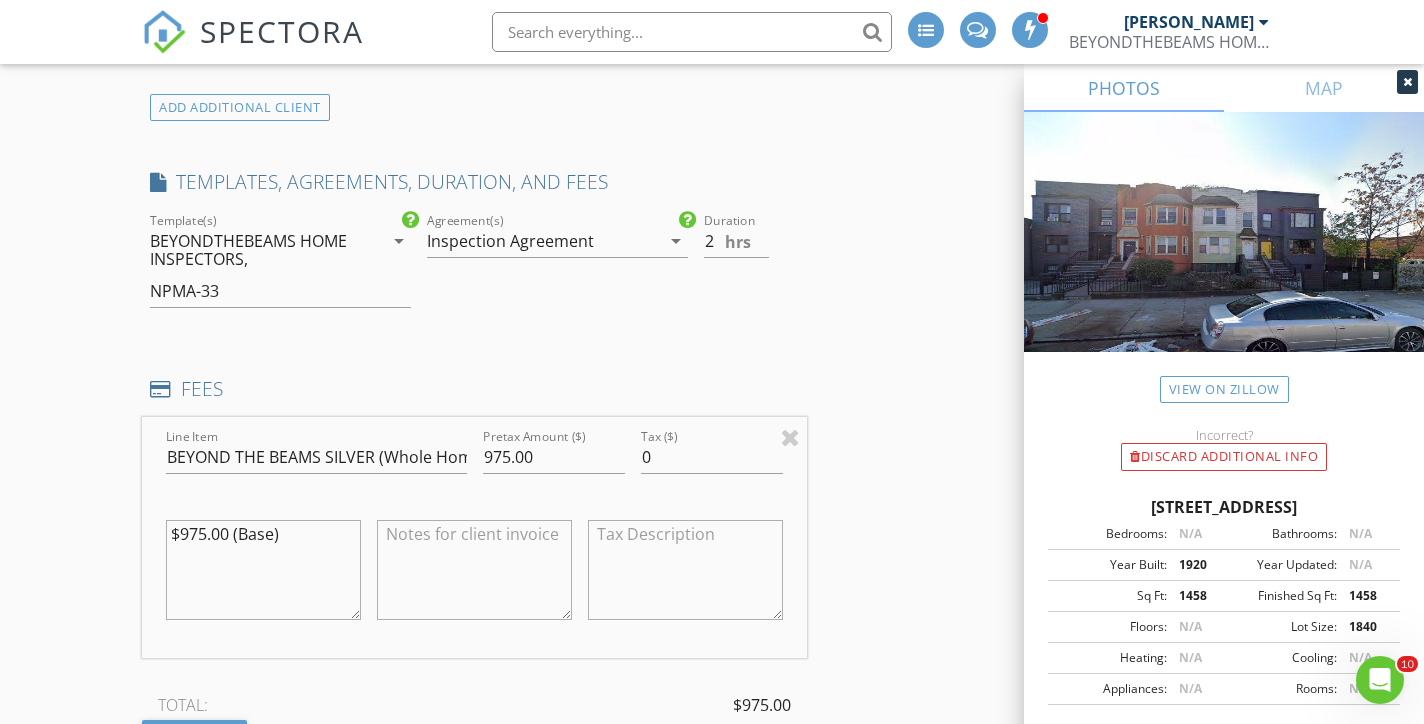 type on "$975.00 (Base)" 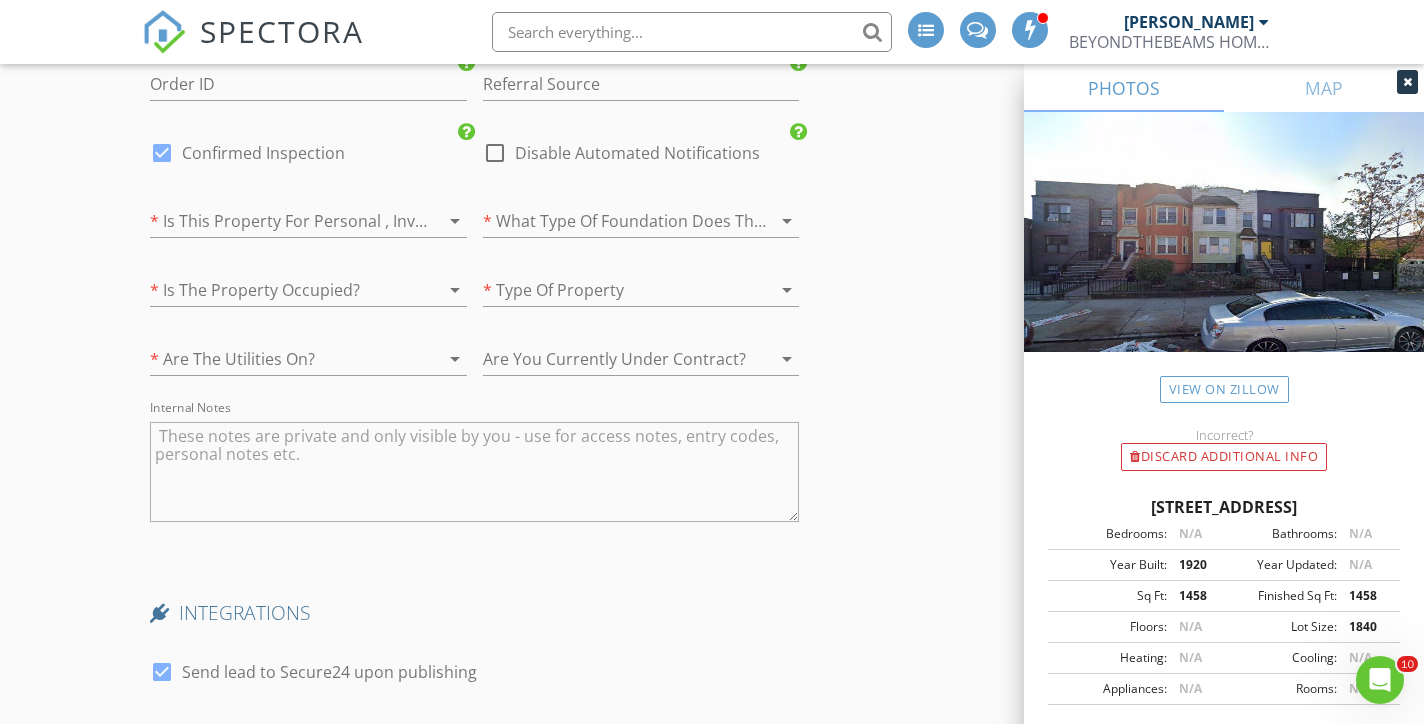 scroll, scrollTop: 3523, scrollLeft: 0, axis: vertical 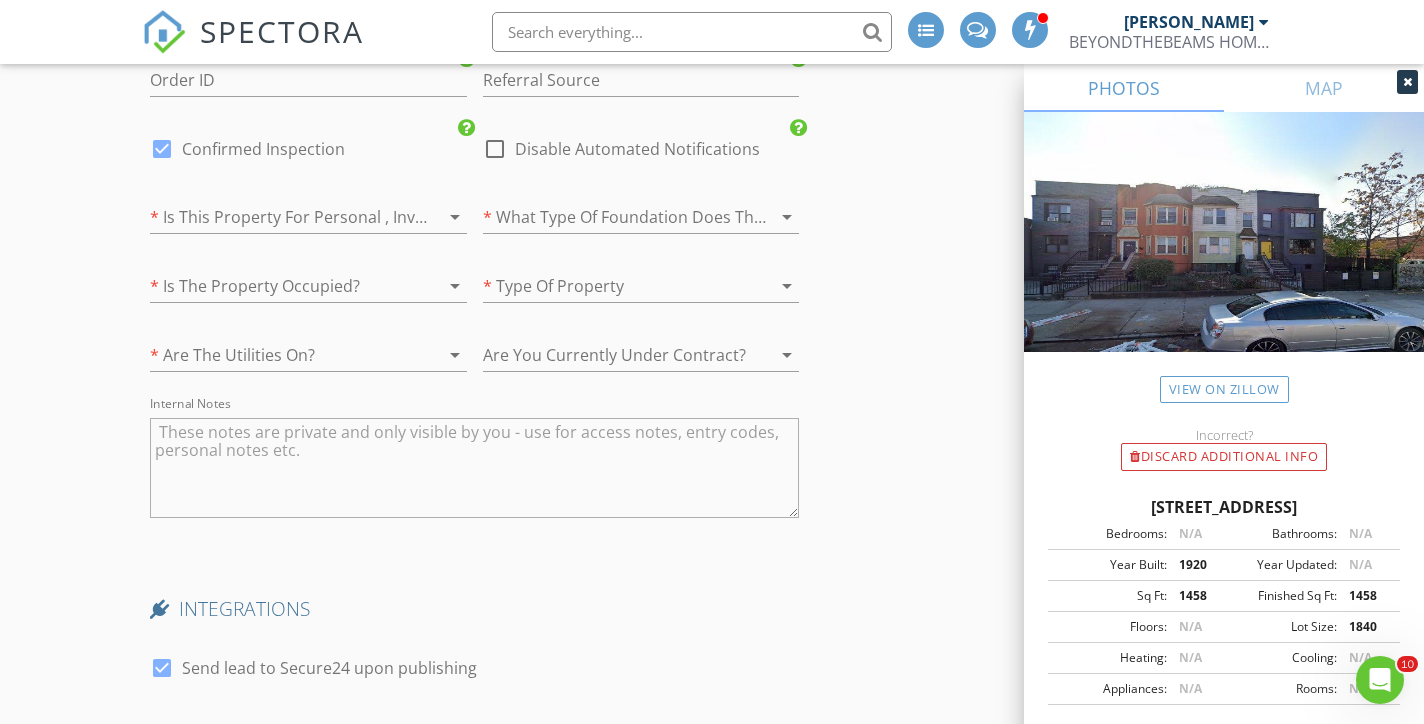 click at bounding box center [280, 217] 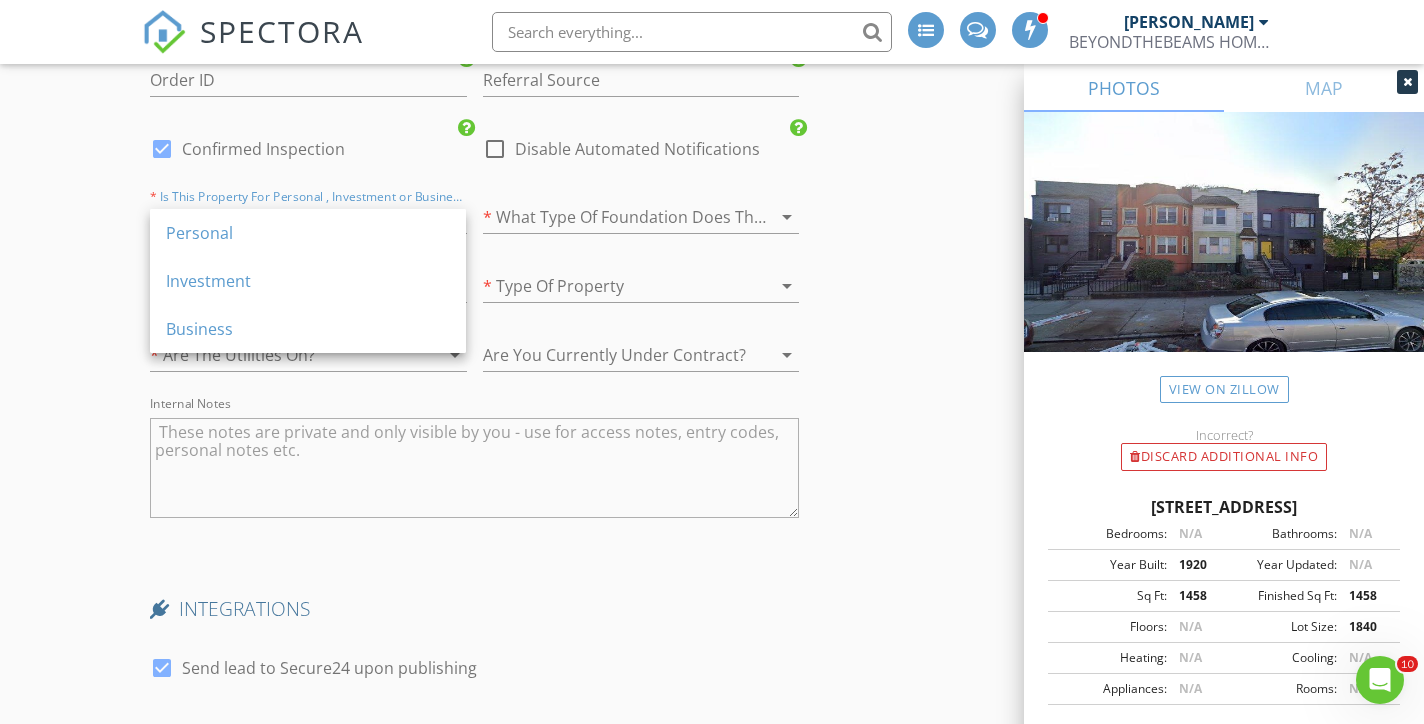 click on "Personal" at bounding box center (308, 233) 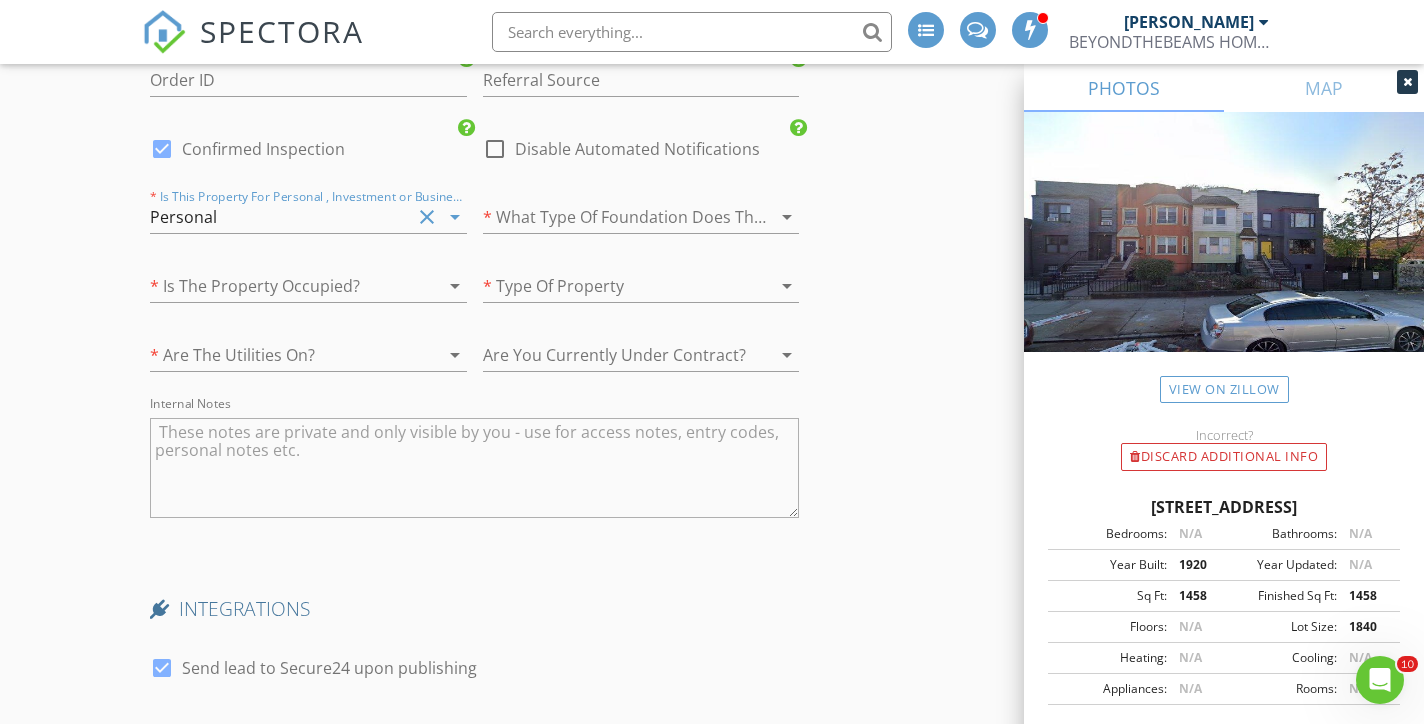click at bounding box center (613, 217) 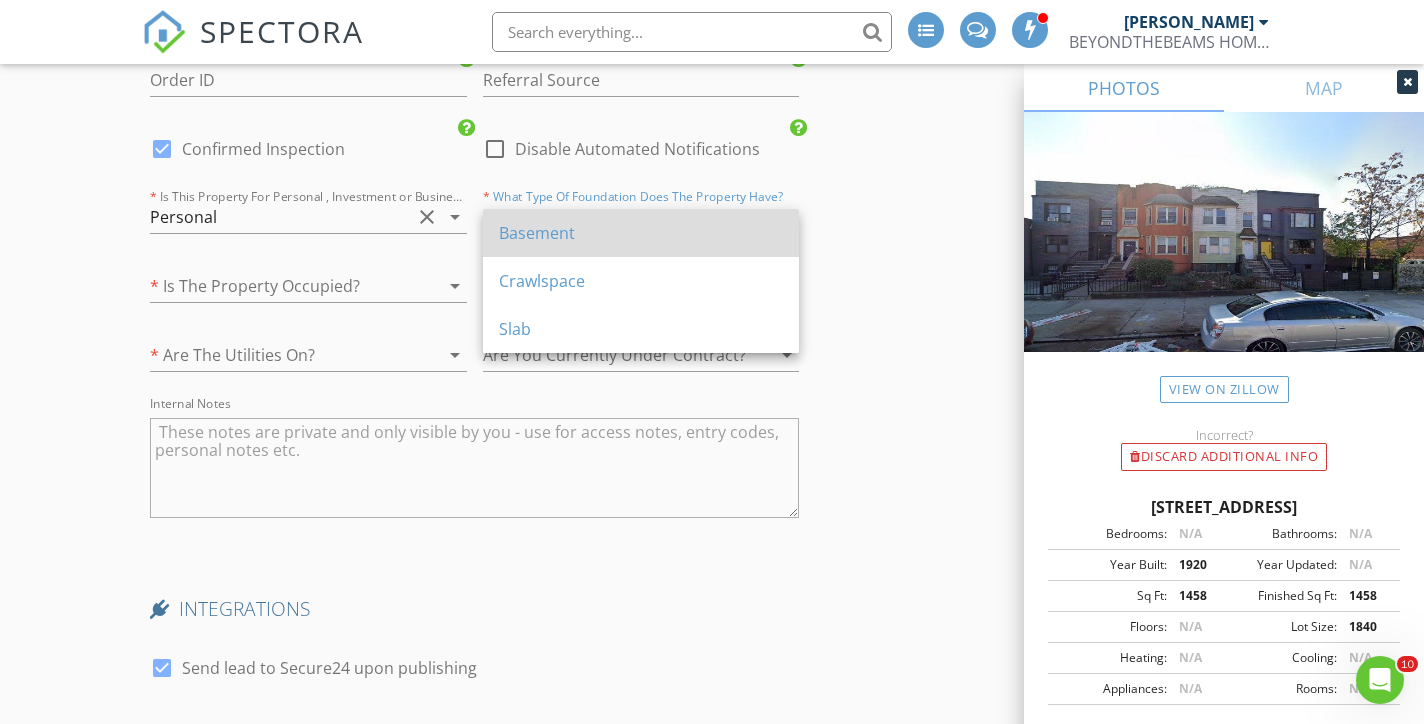 click on "Basement" at bounding box center (641, 233) 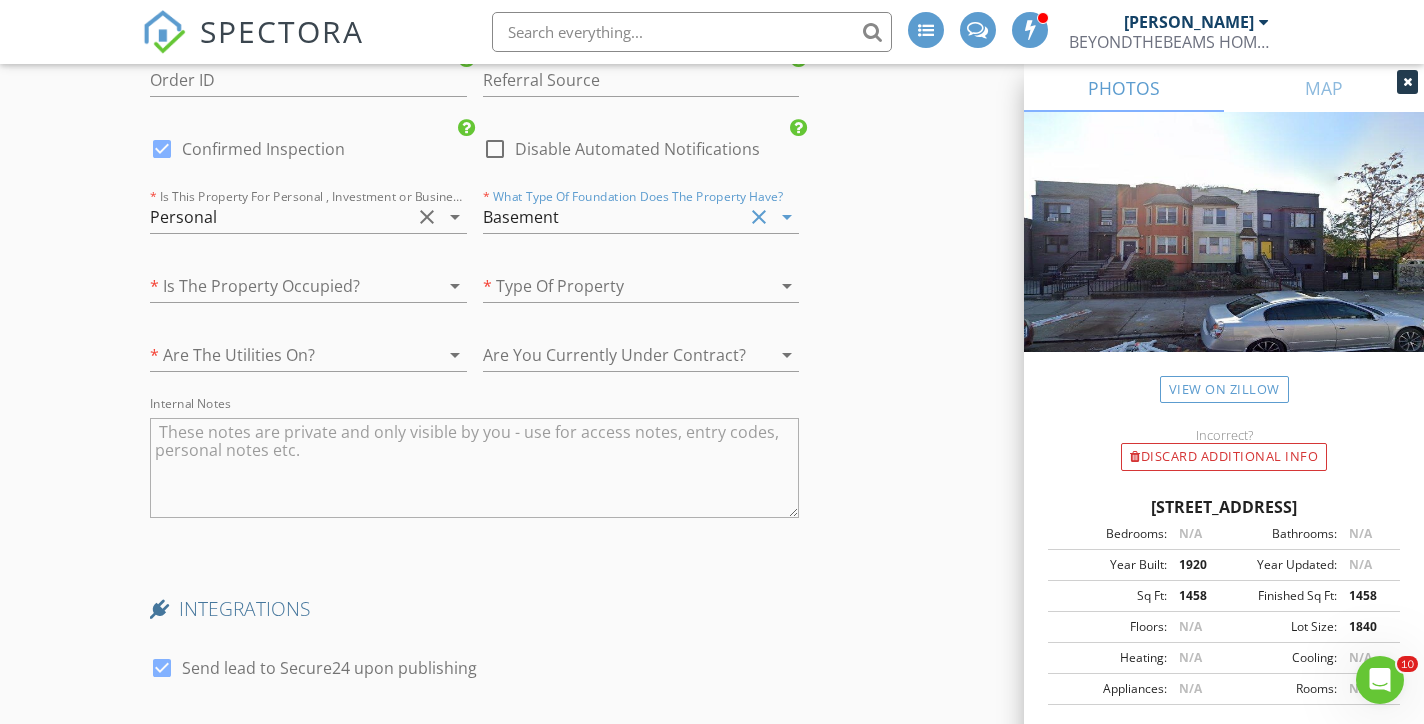 click on "*   Type Of Property arrow_drop_down" at bounding box center (641, 288) 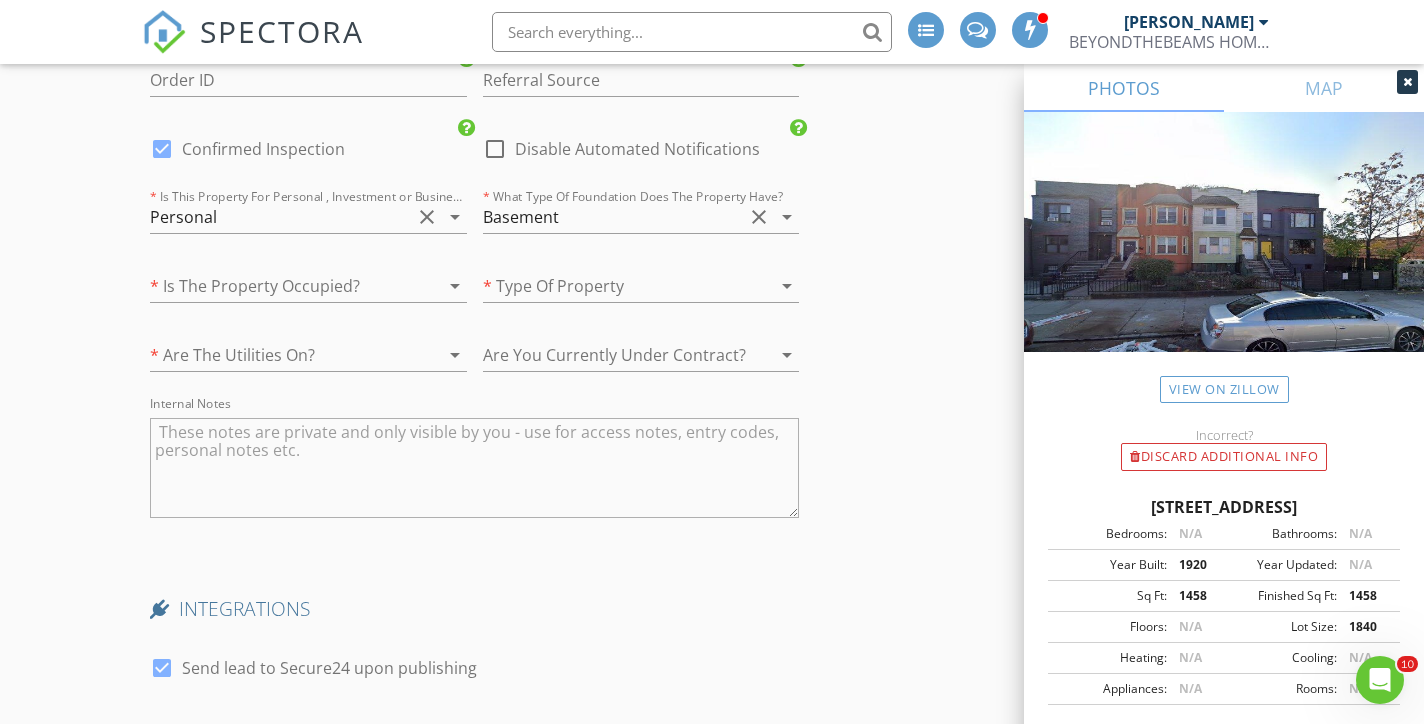 click at bounding box center [613, 286] 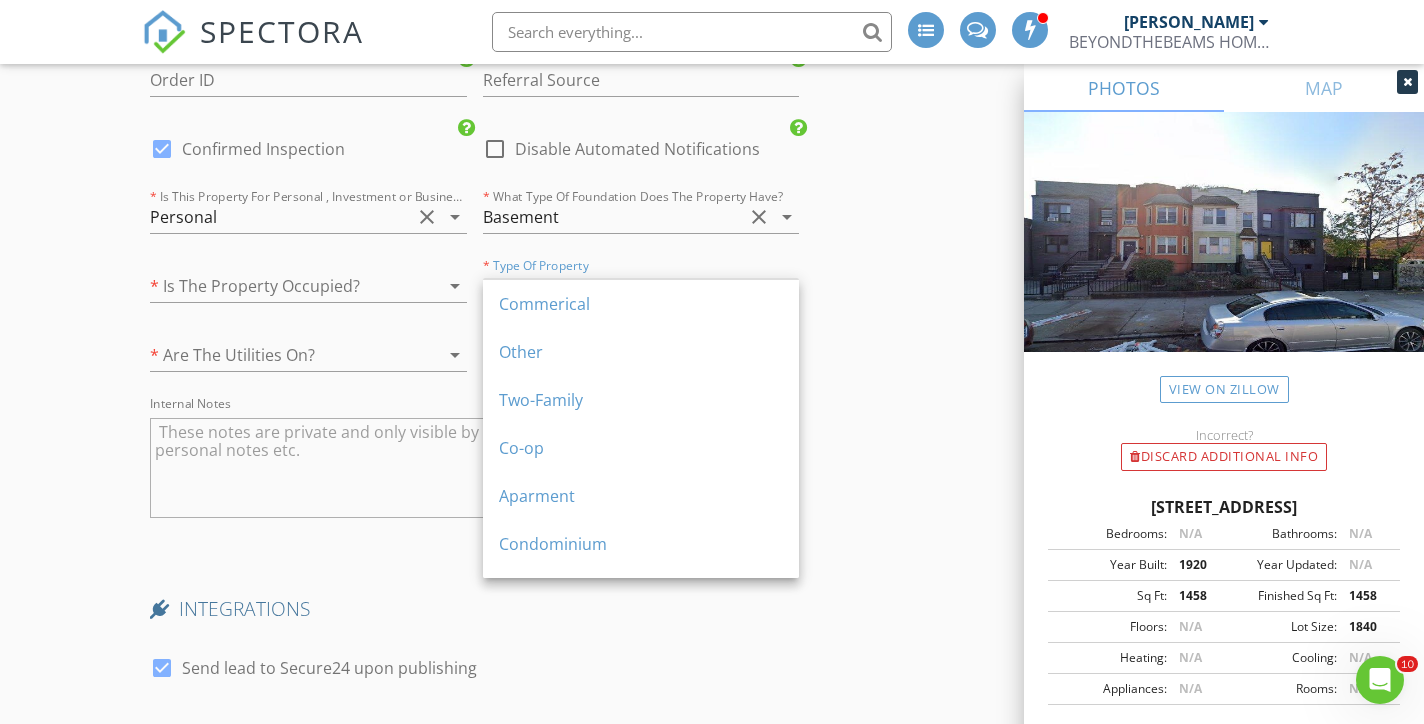 scroll, scrollTop: 211, scrollLeft: 0, axis: vertical 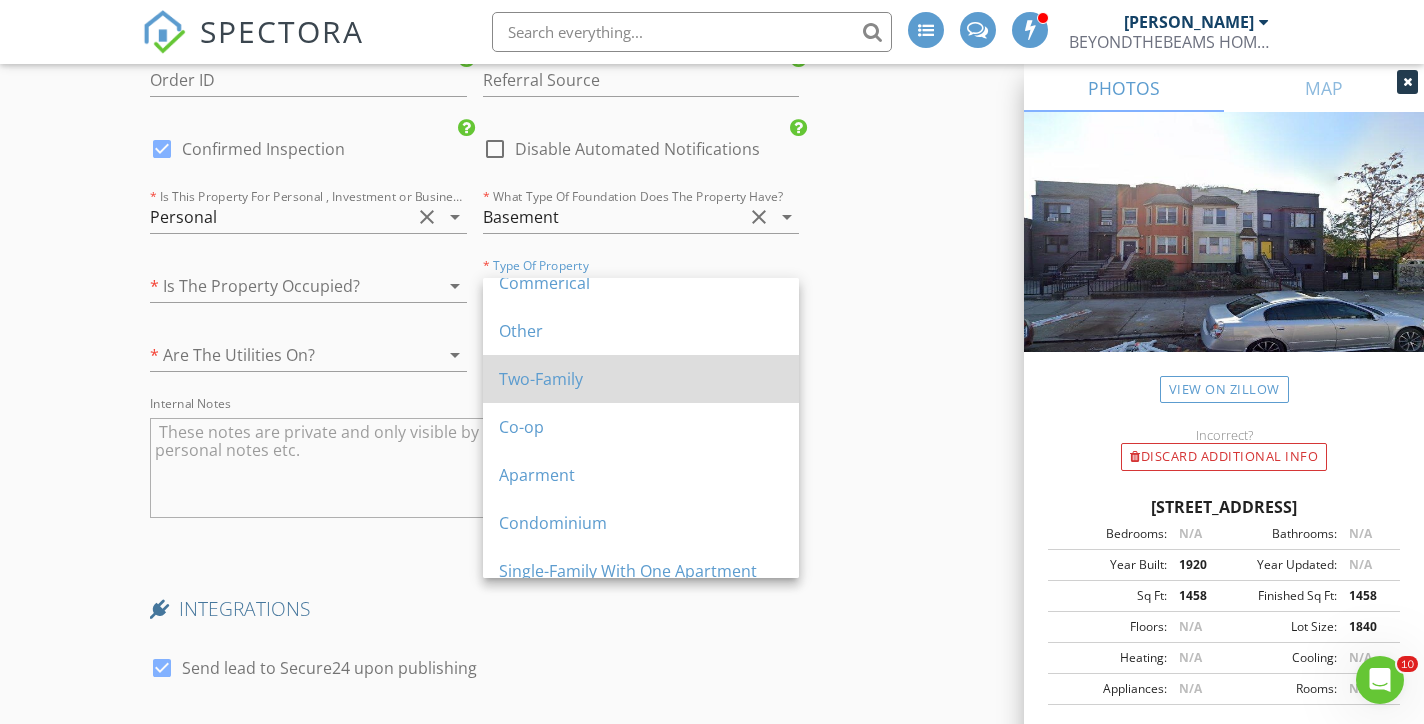 click on "Two-Family" at bounding box center [641, 379] 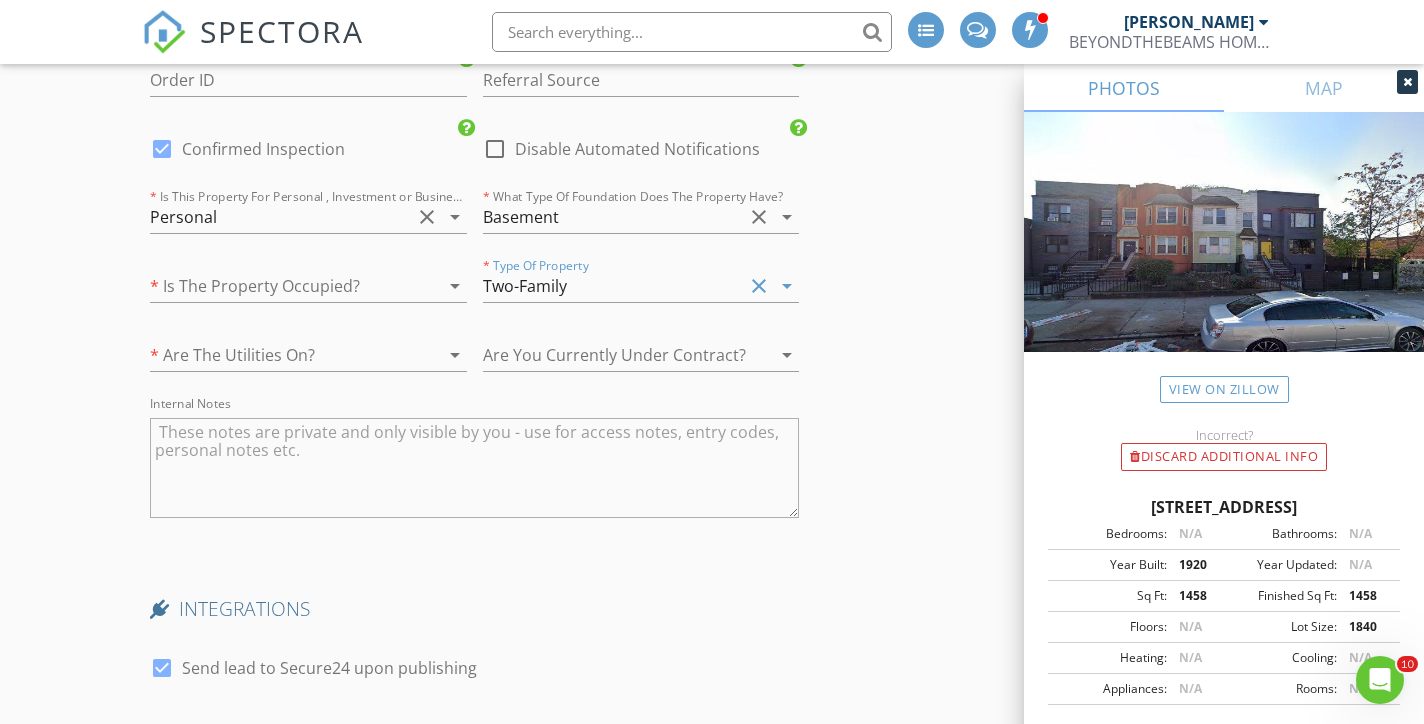 click at bounding box center [613, 355] 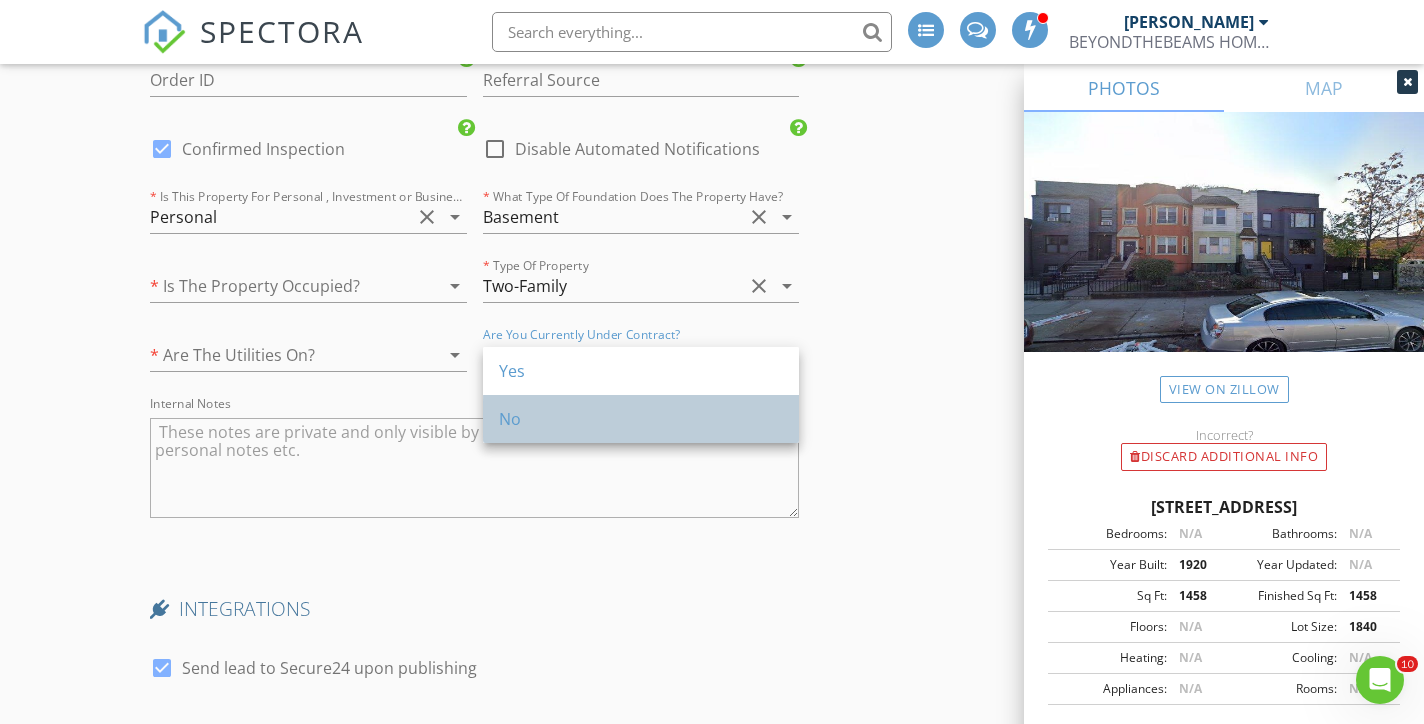 click on "No" at bounding box center [641, 419] 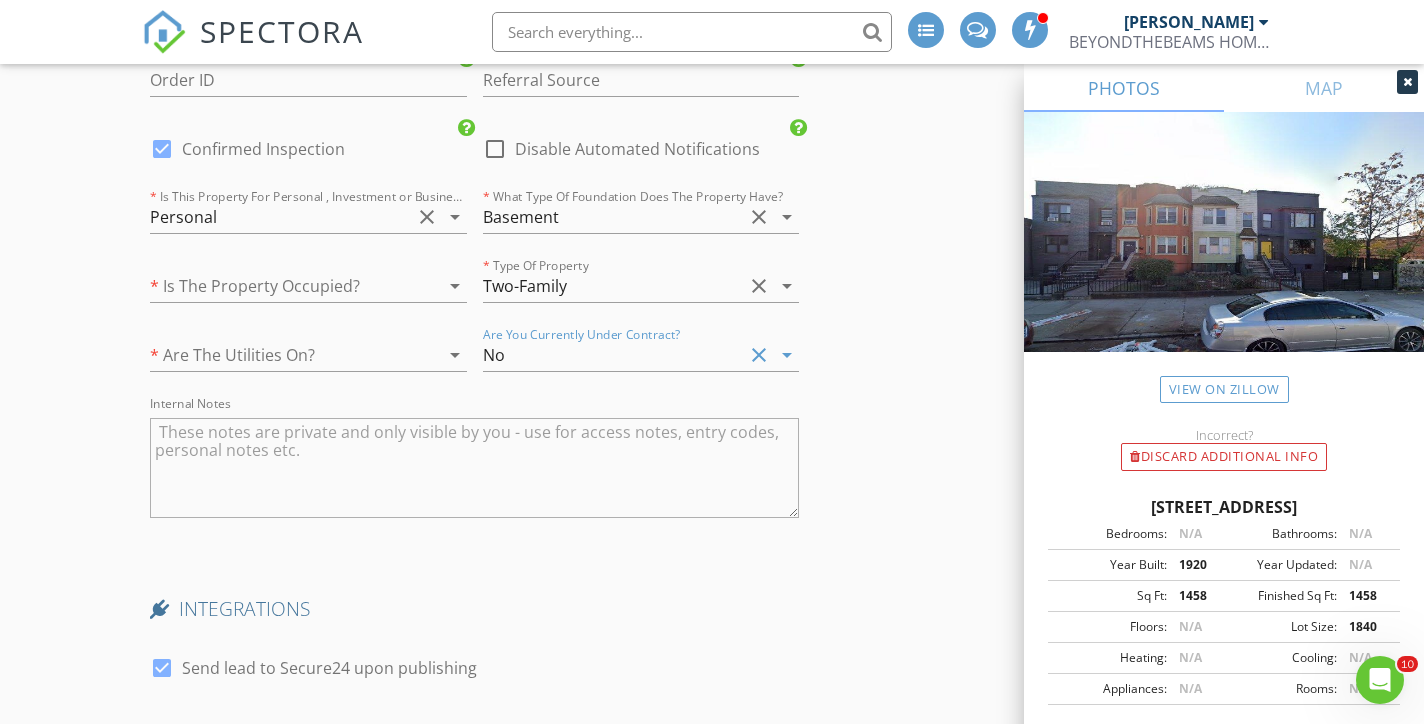 click at bounding box center [280, 355] 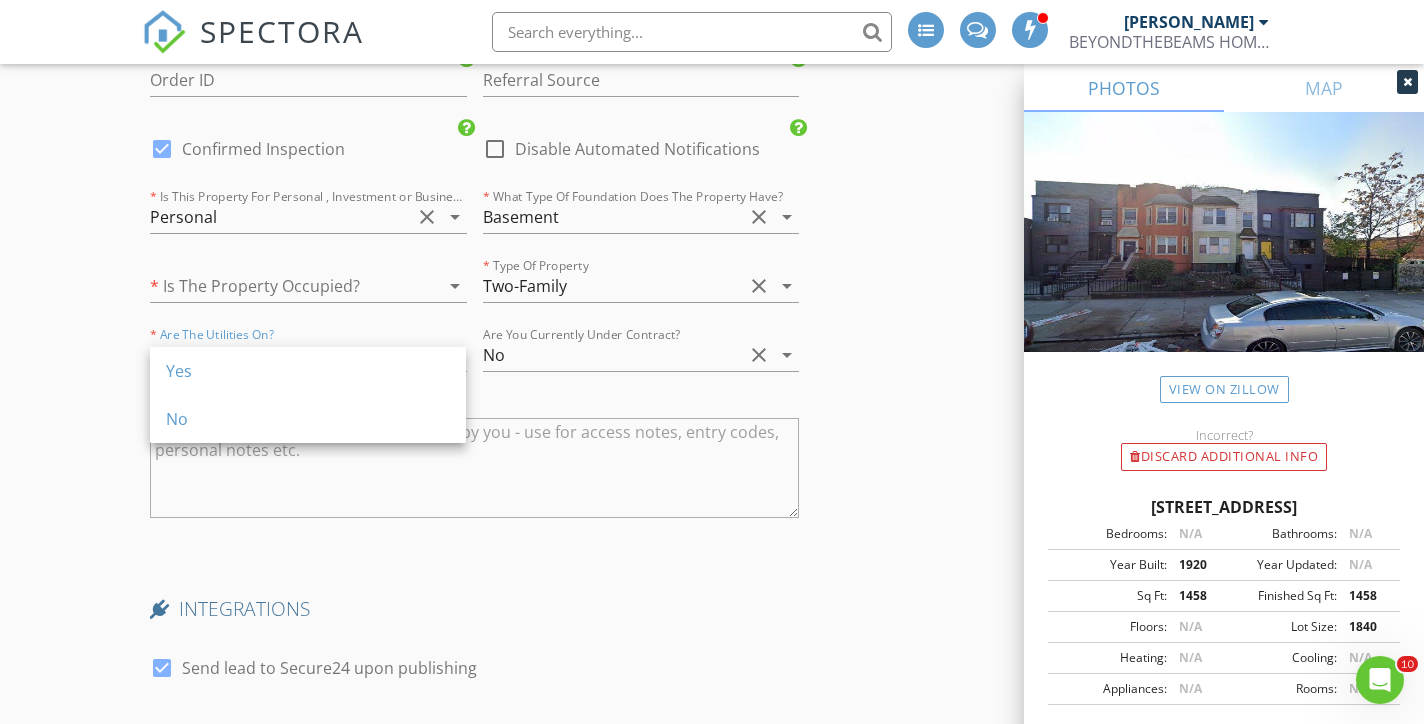 click on "Yes" at bounding box center [308, 371] 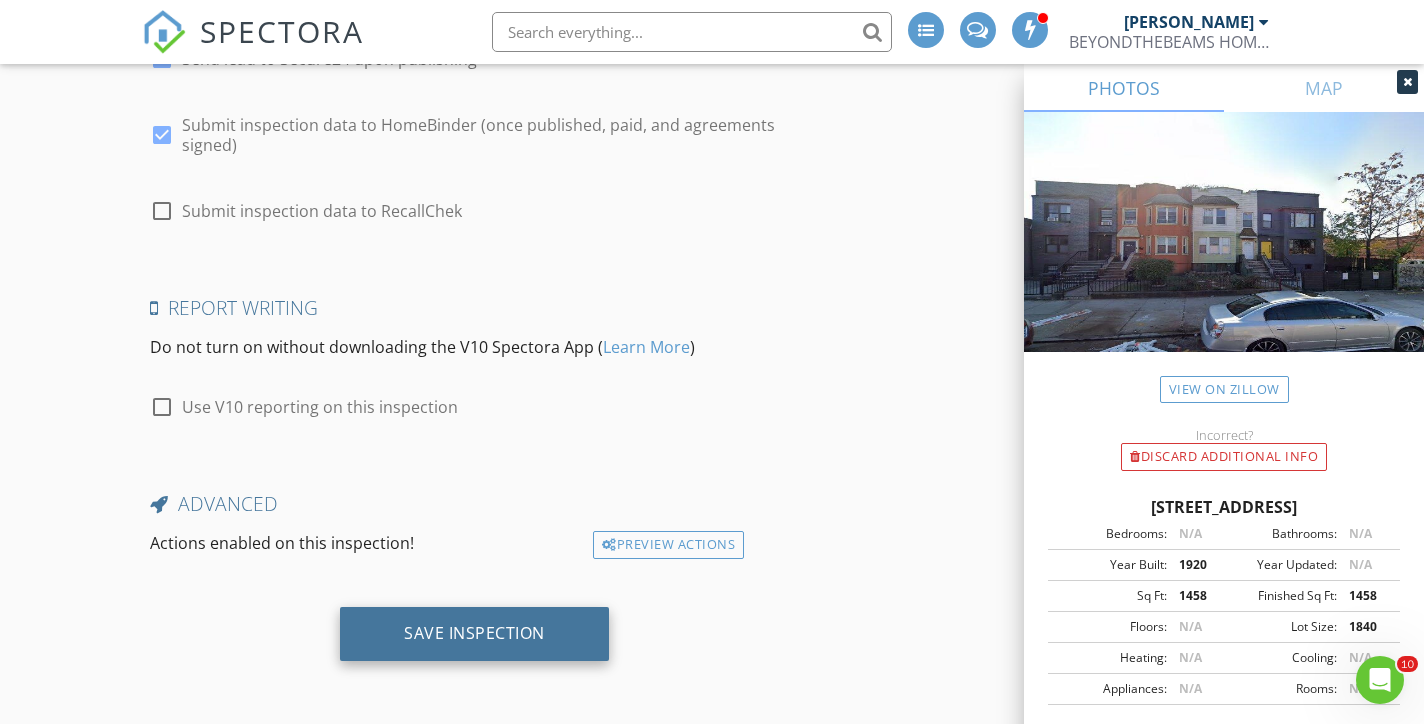 scroll, scrollTop: 4138, scrollLeft: 0, axis: vertical 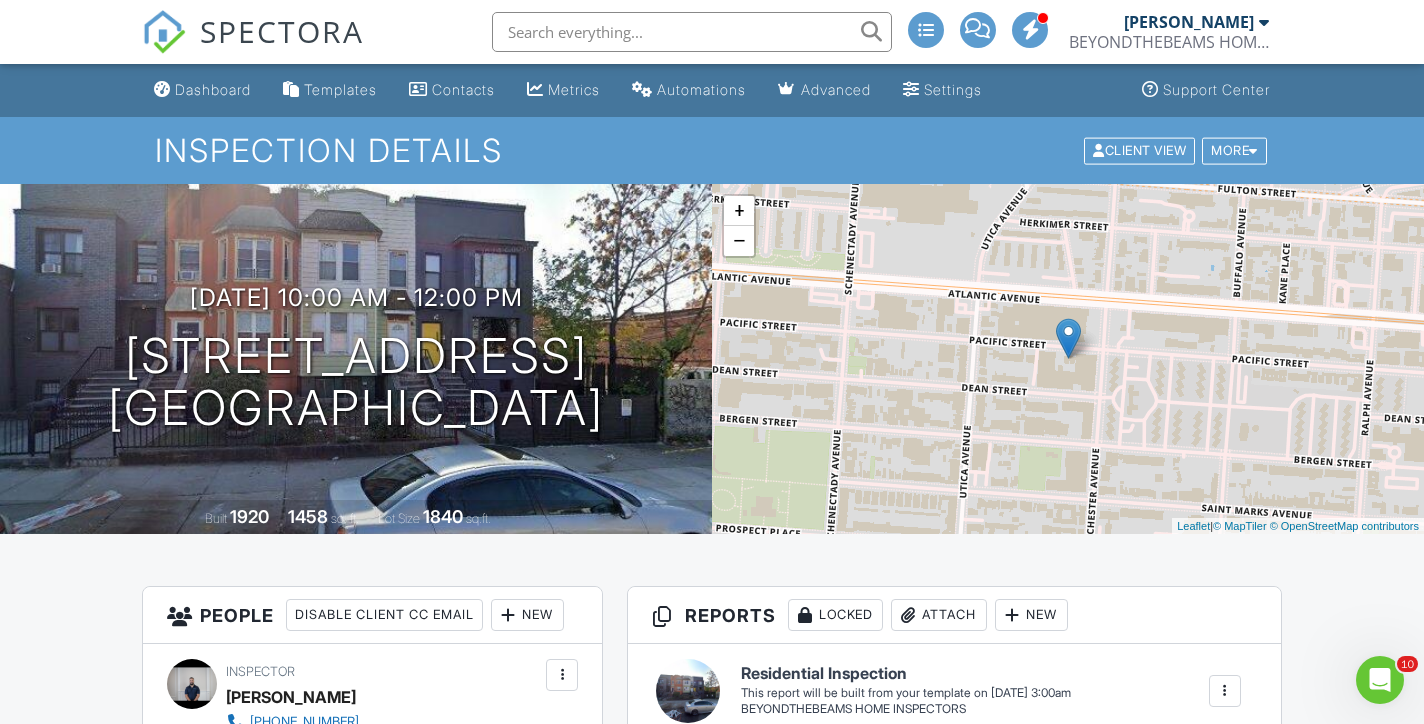 click on "[PERSON_NAME]" at bounding box center [1189, 22] 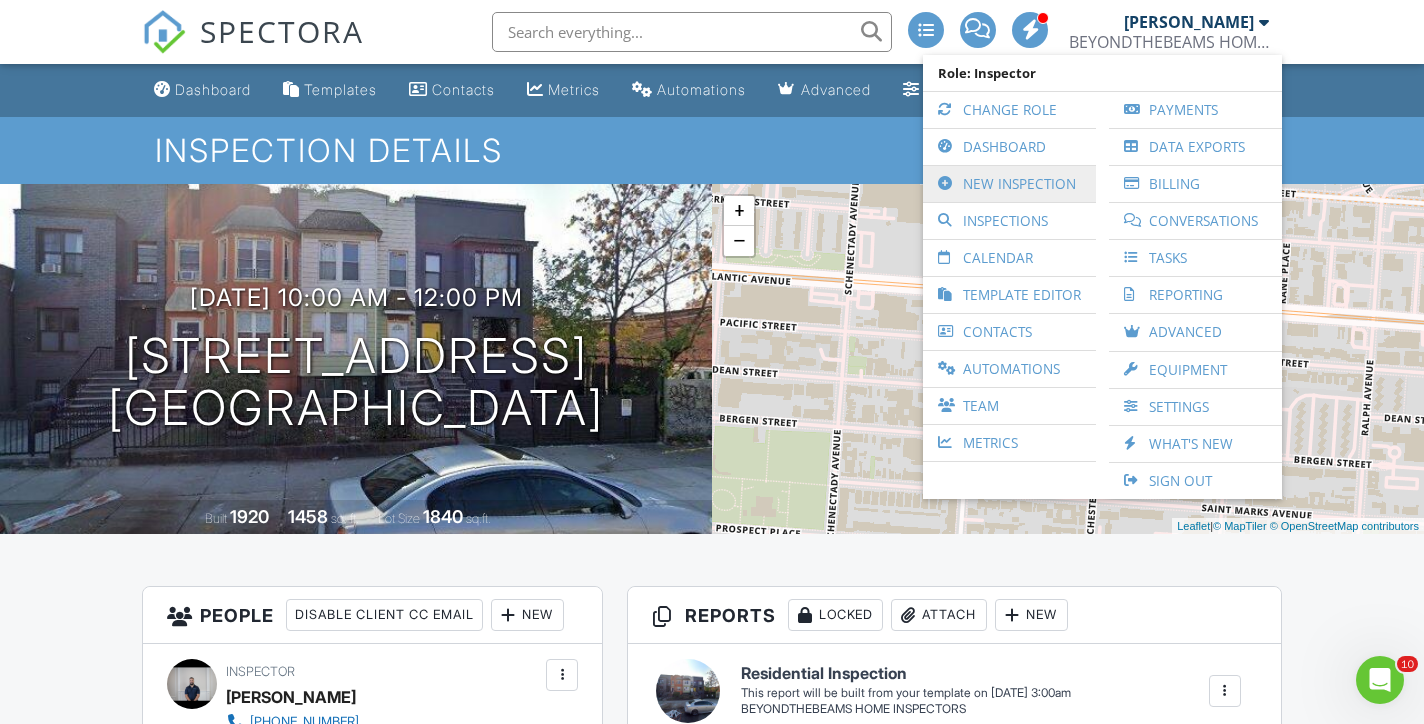 click on "New Inspection" at bounding box center [1009, 184] 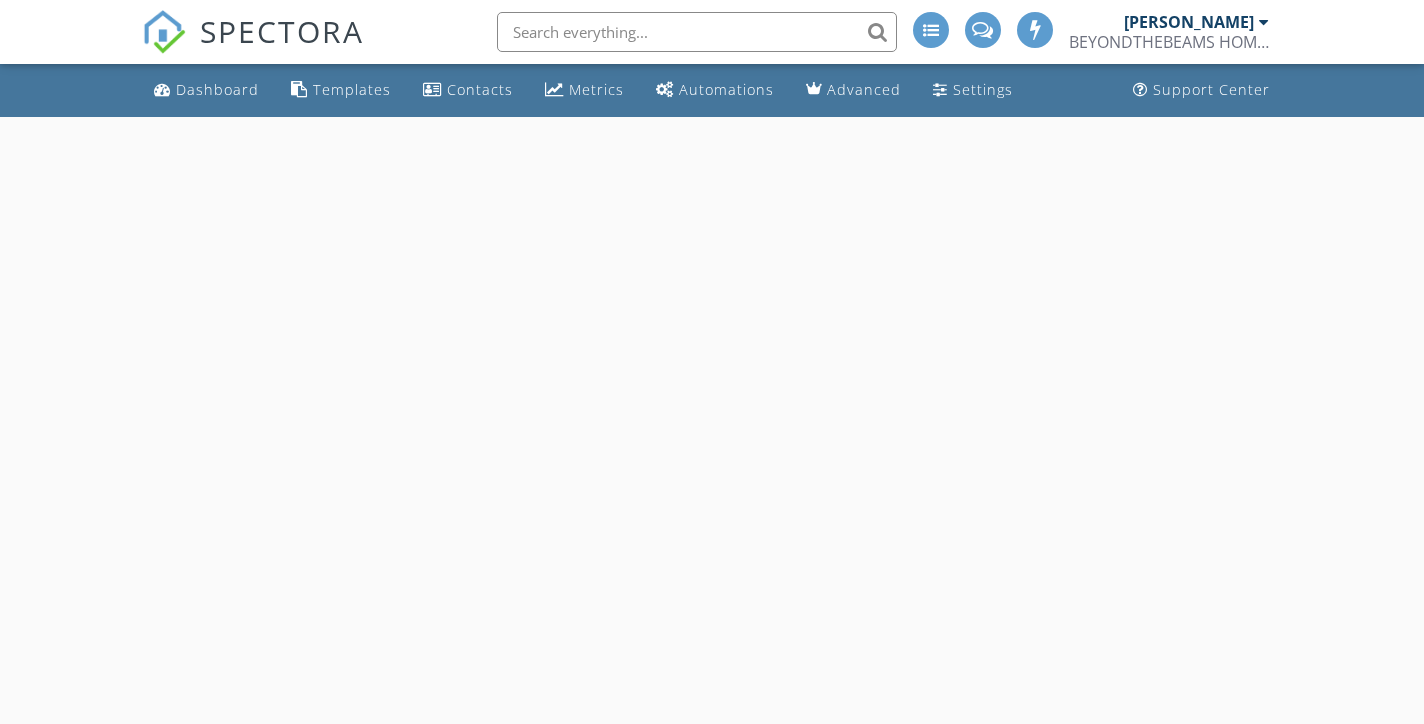 scroll, scrollTop: 0, scrollLeft: 0, axis: both 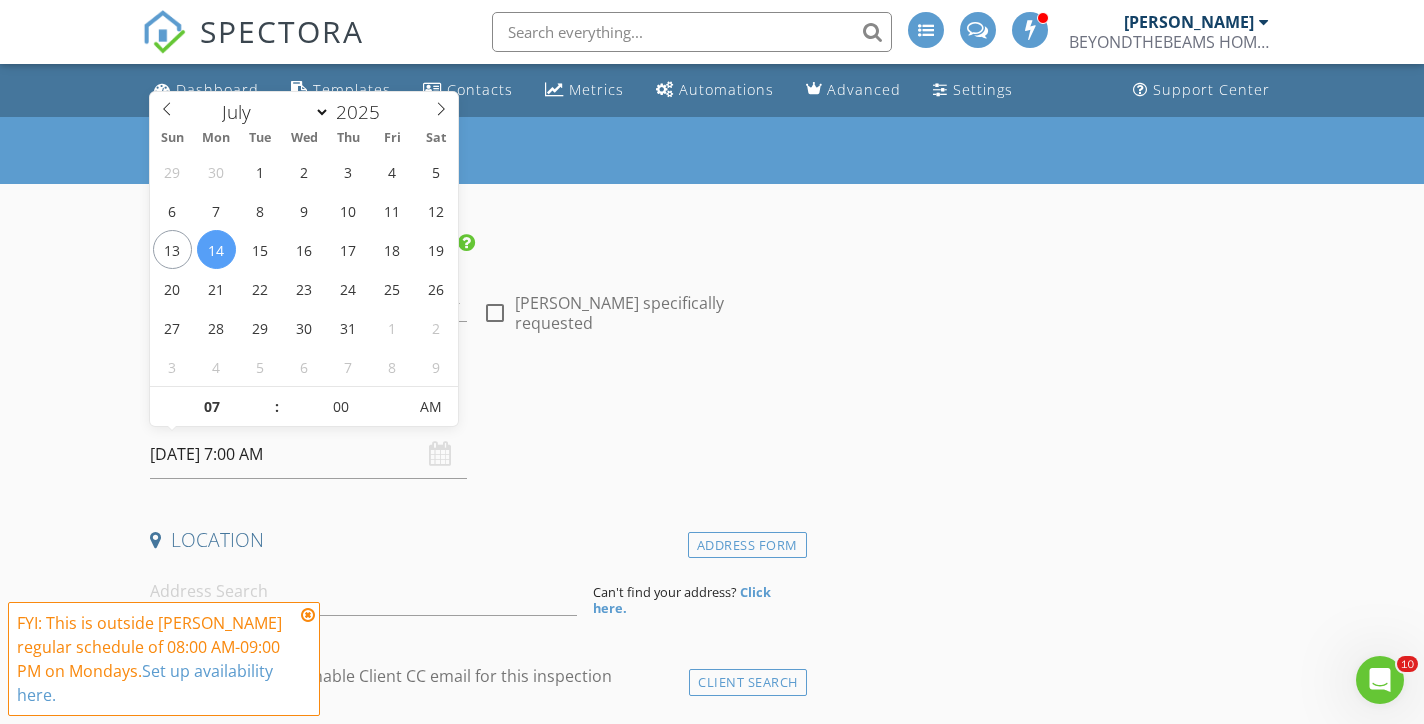 click on "[DATE] 7:00 AM" at bounding box center (308, 454) 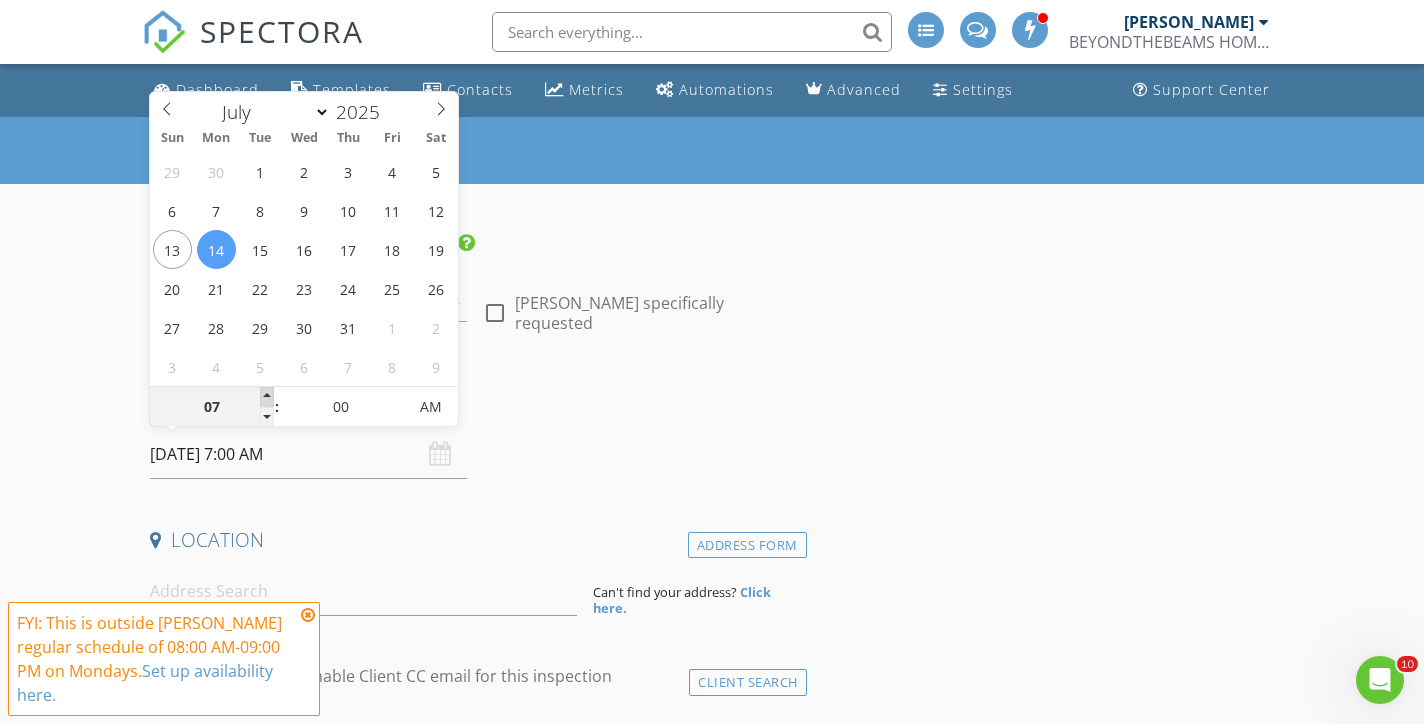 type on "08" 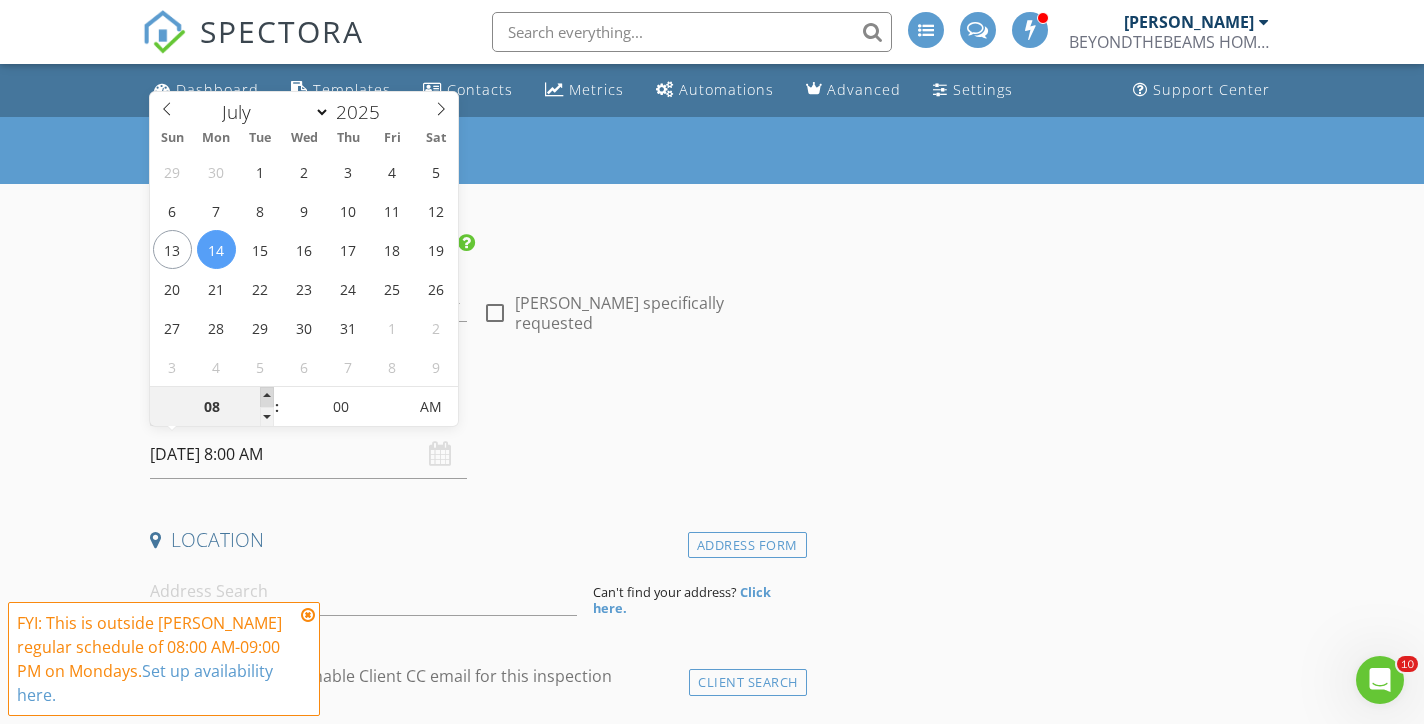 click at bounding box center [267, 397] 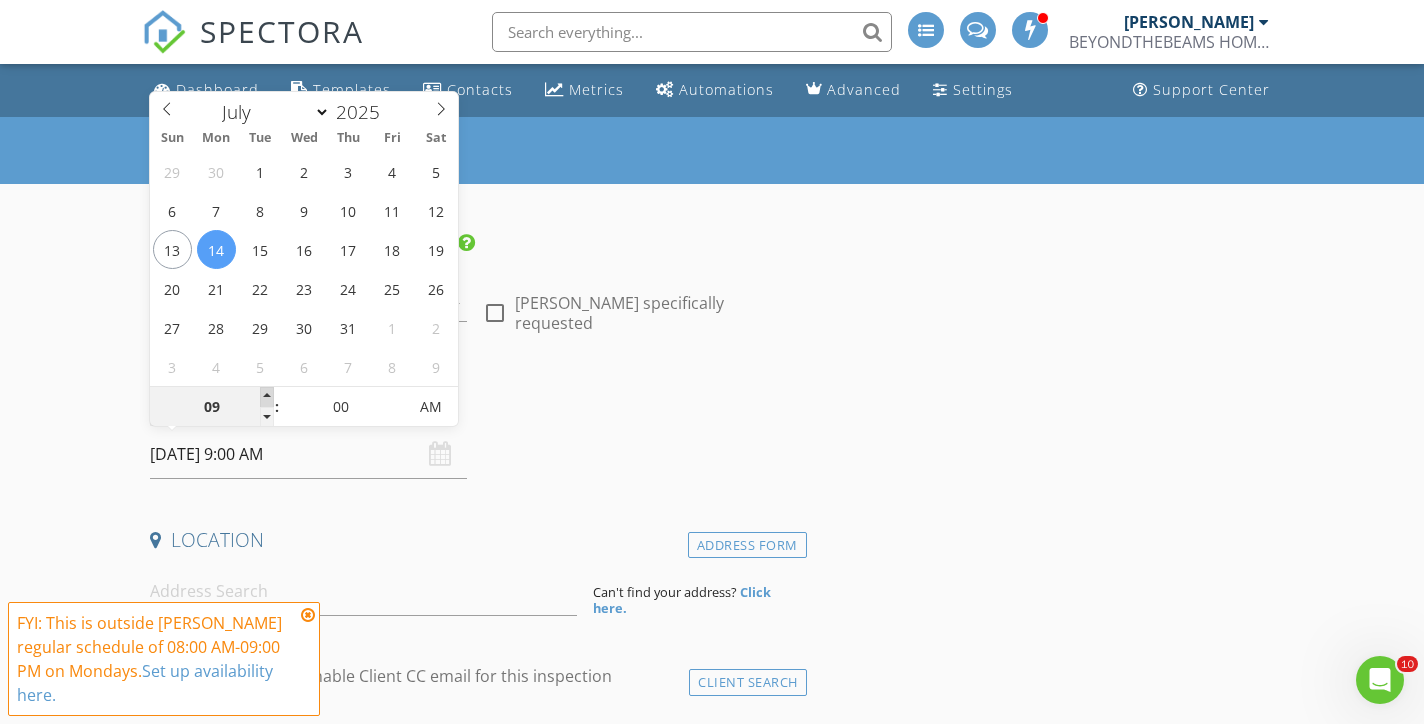 click at bounding box center (267, 397) 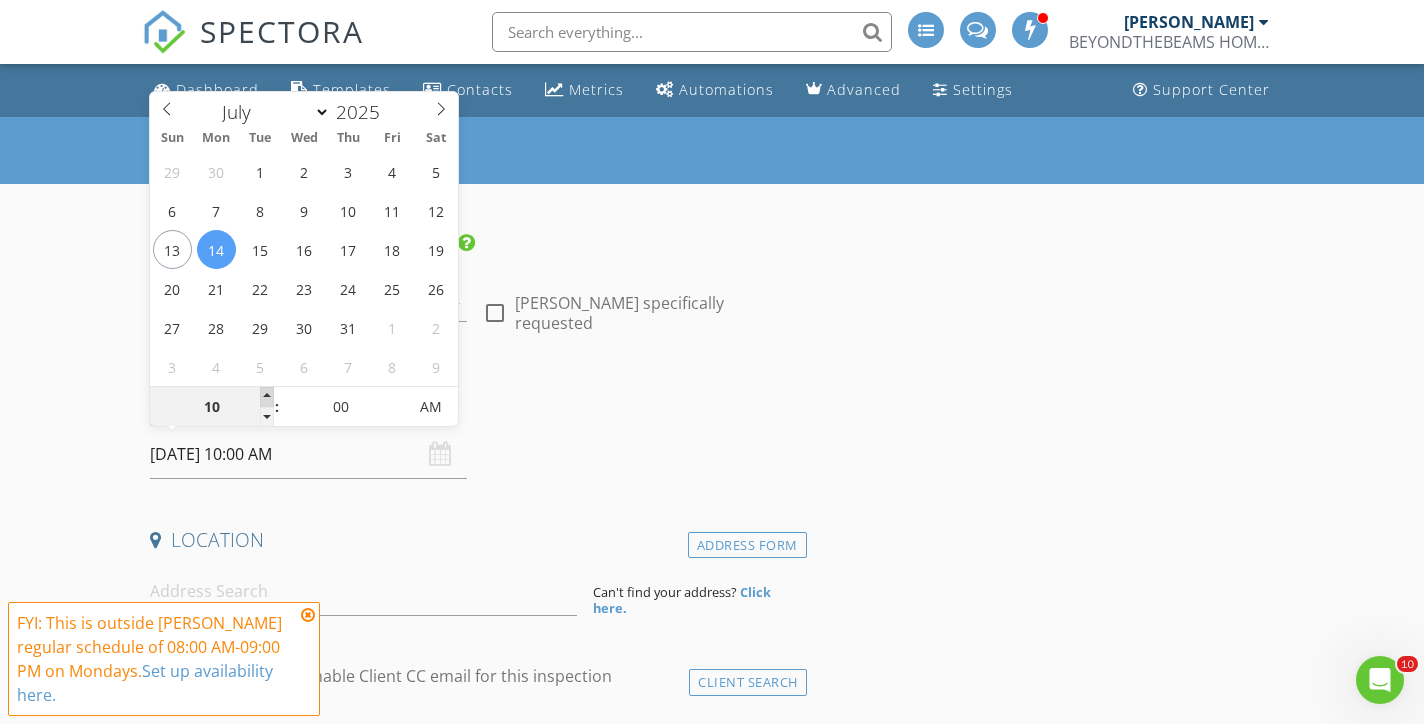 click at bounding box center (267, 397) 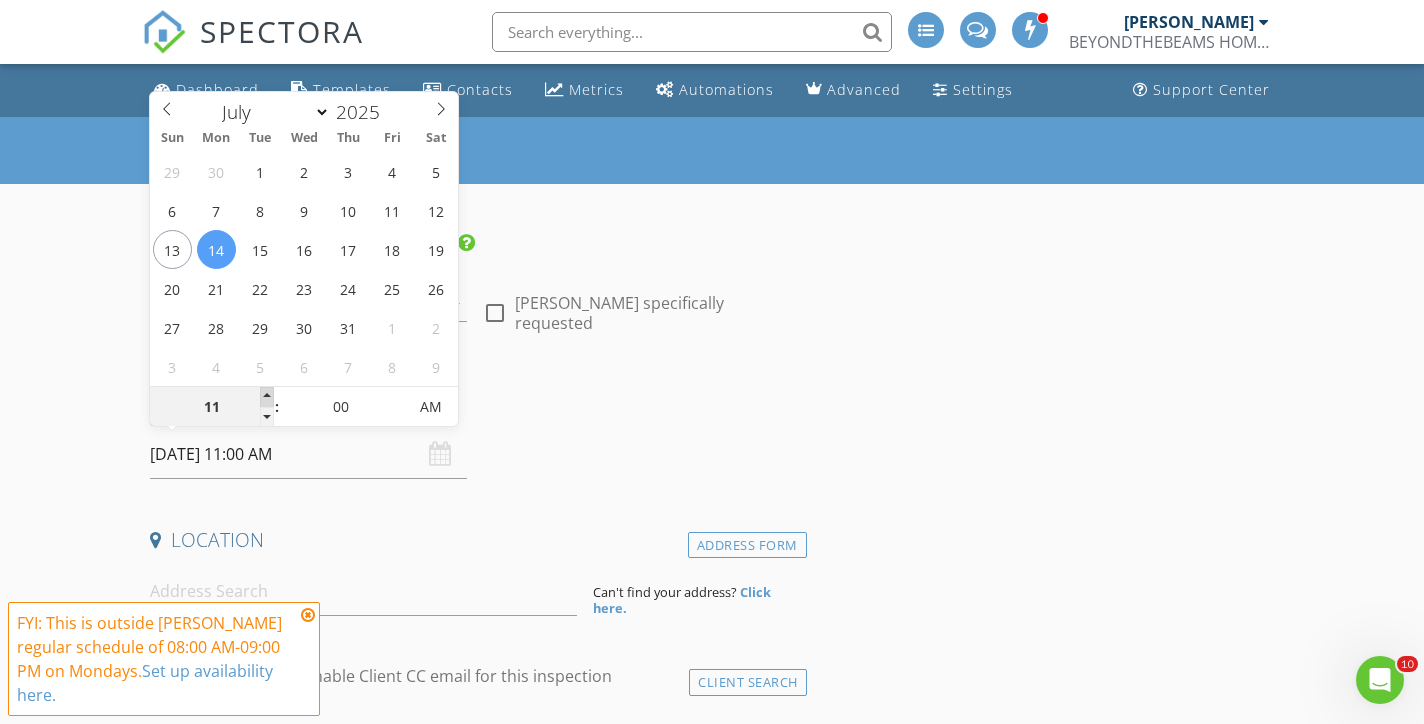 click at bounding box center [267, 397] 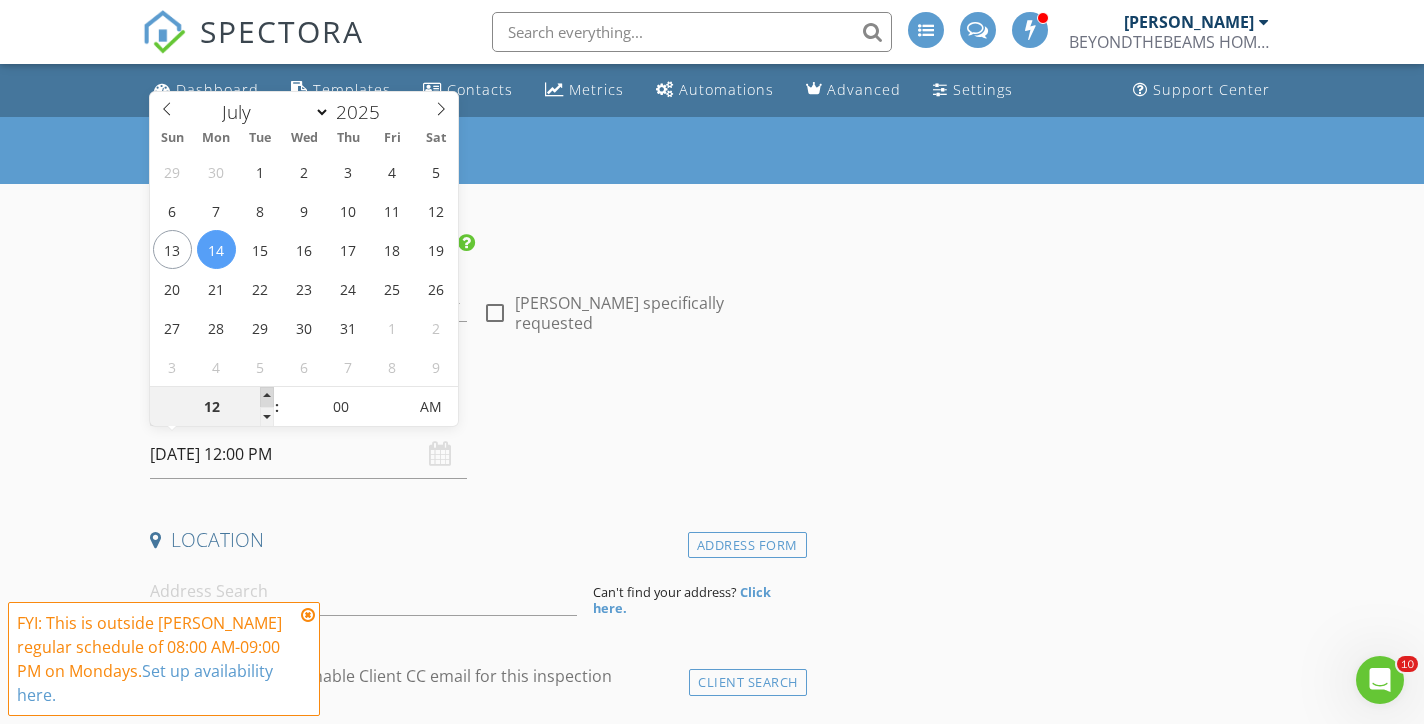 click at bounding box center [267, 397] 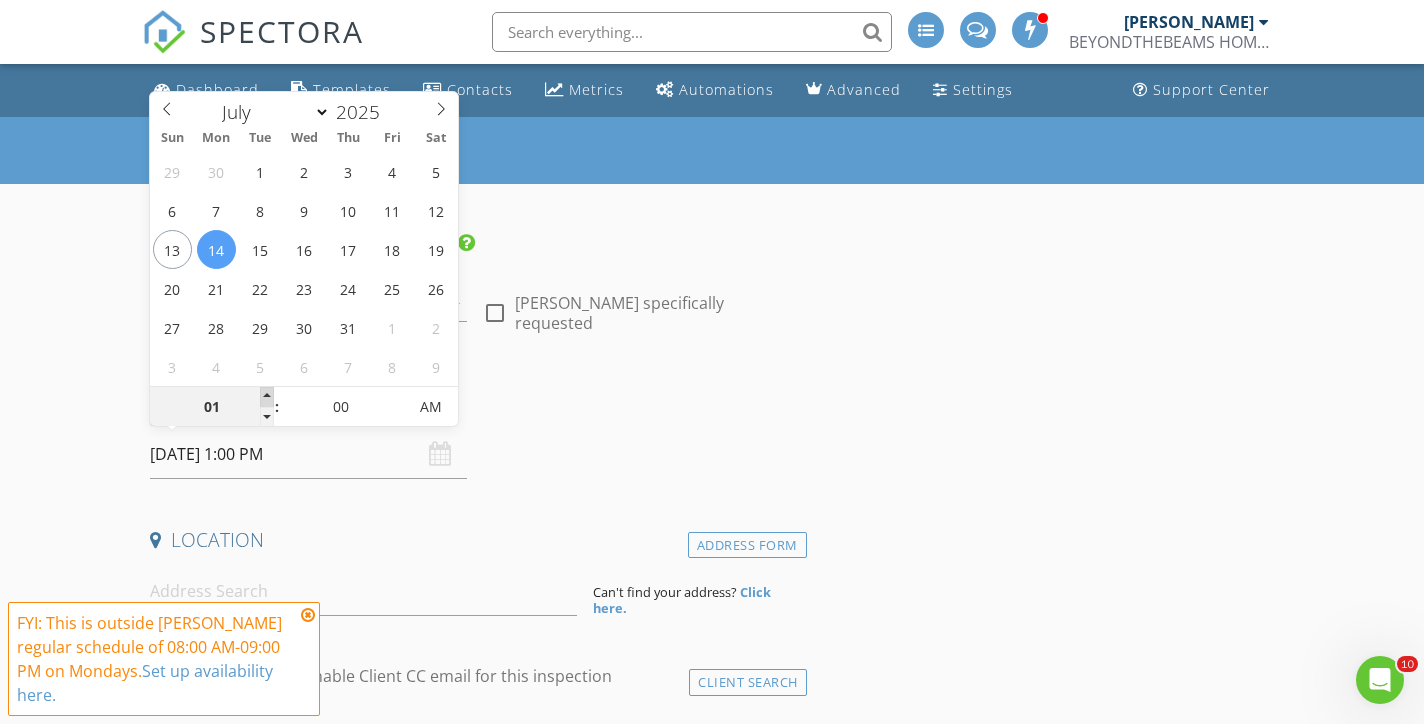click at bounding box center (267, 397) 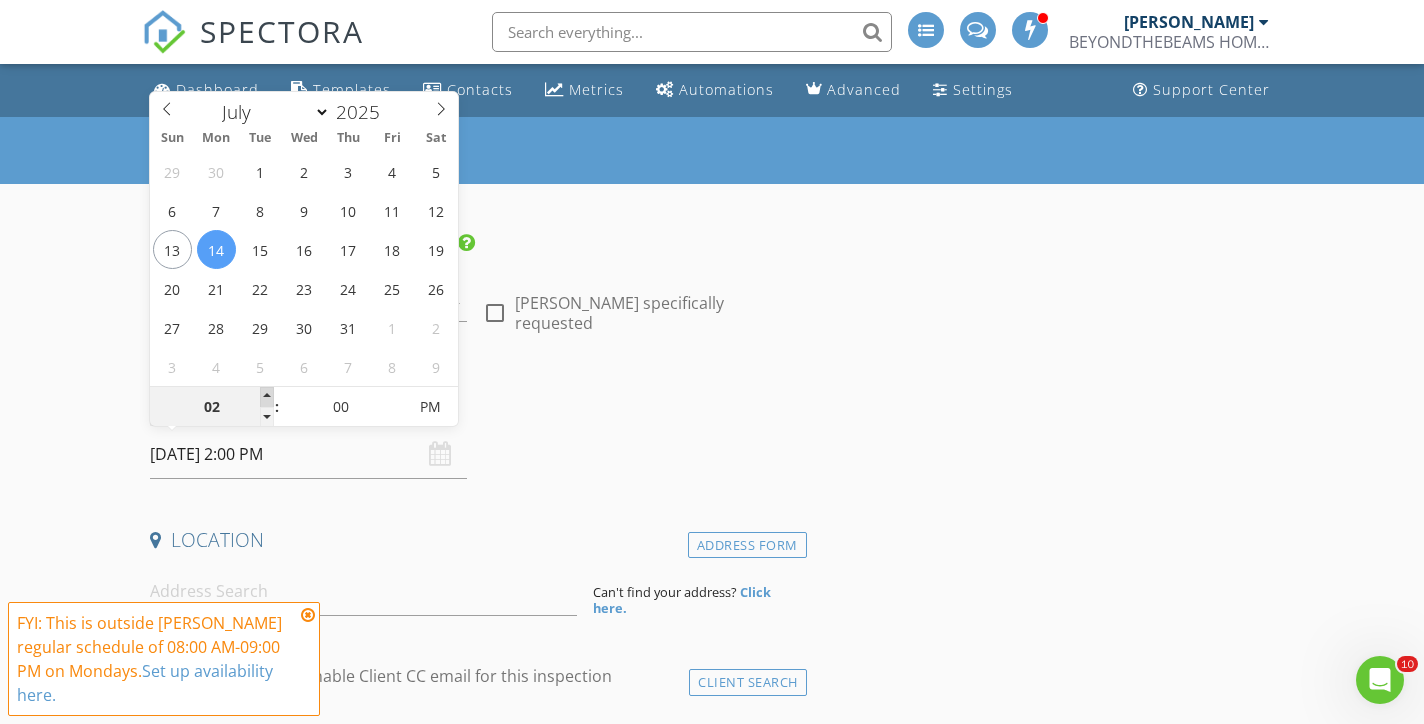 click at bounding box center (267, 397) 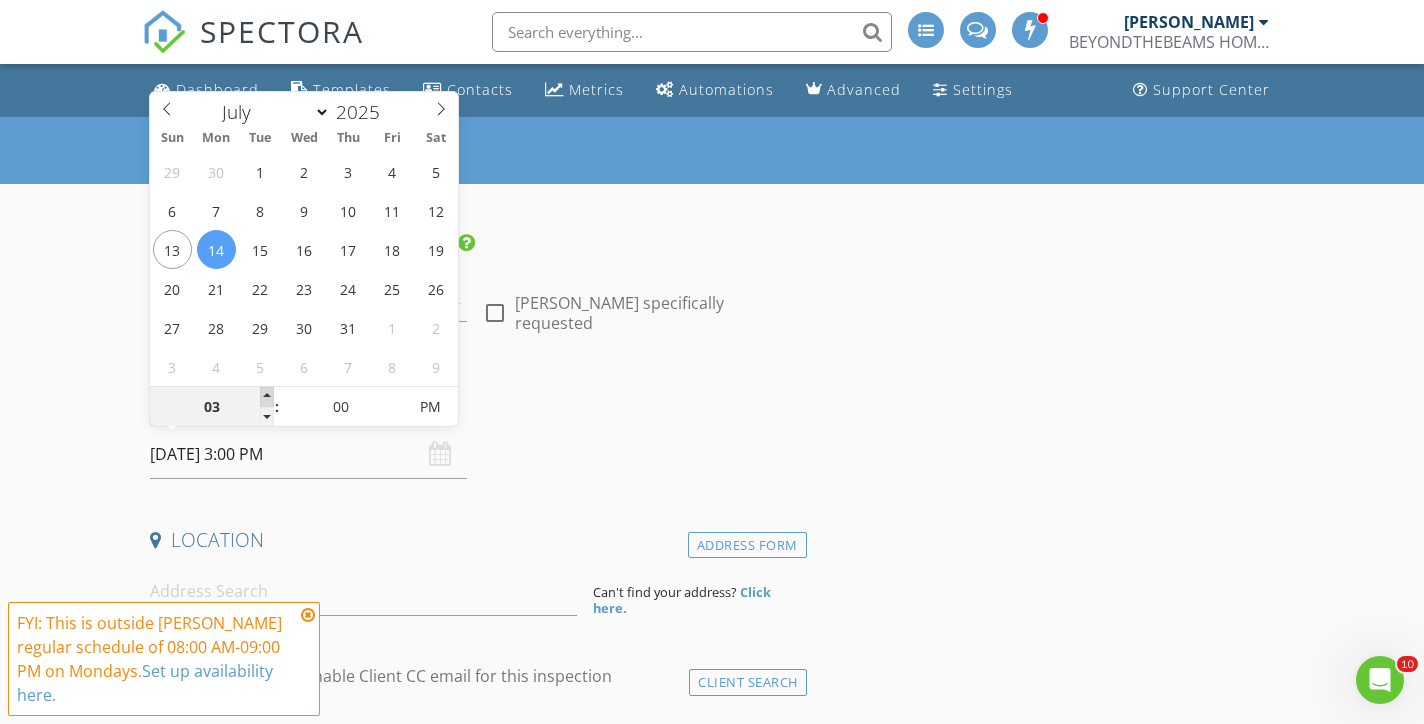 click at bounding box center [267, 397] 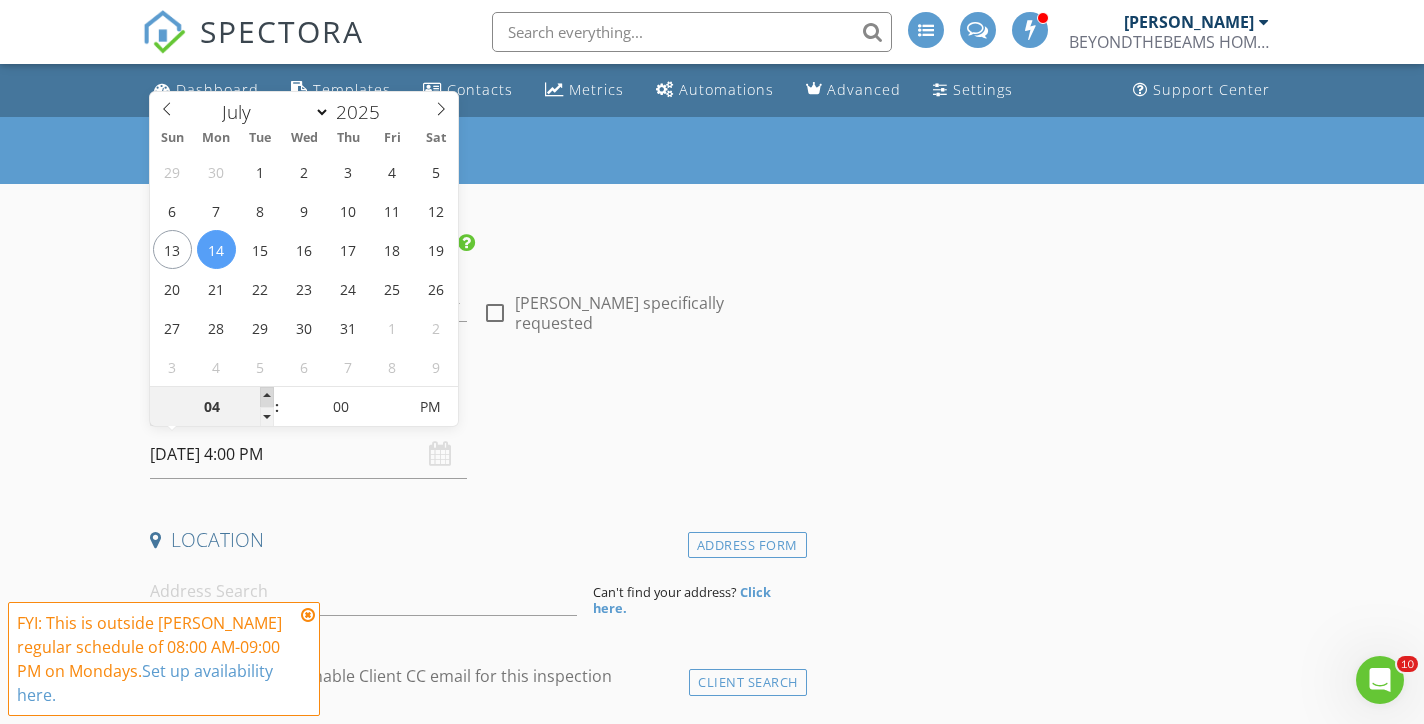 click at bounding box center (267, 397) 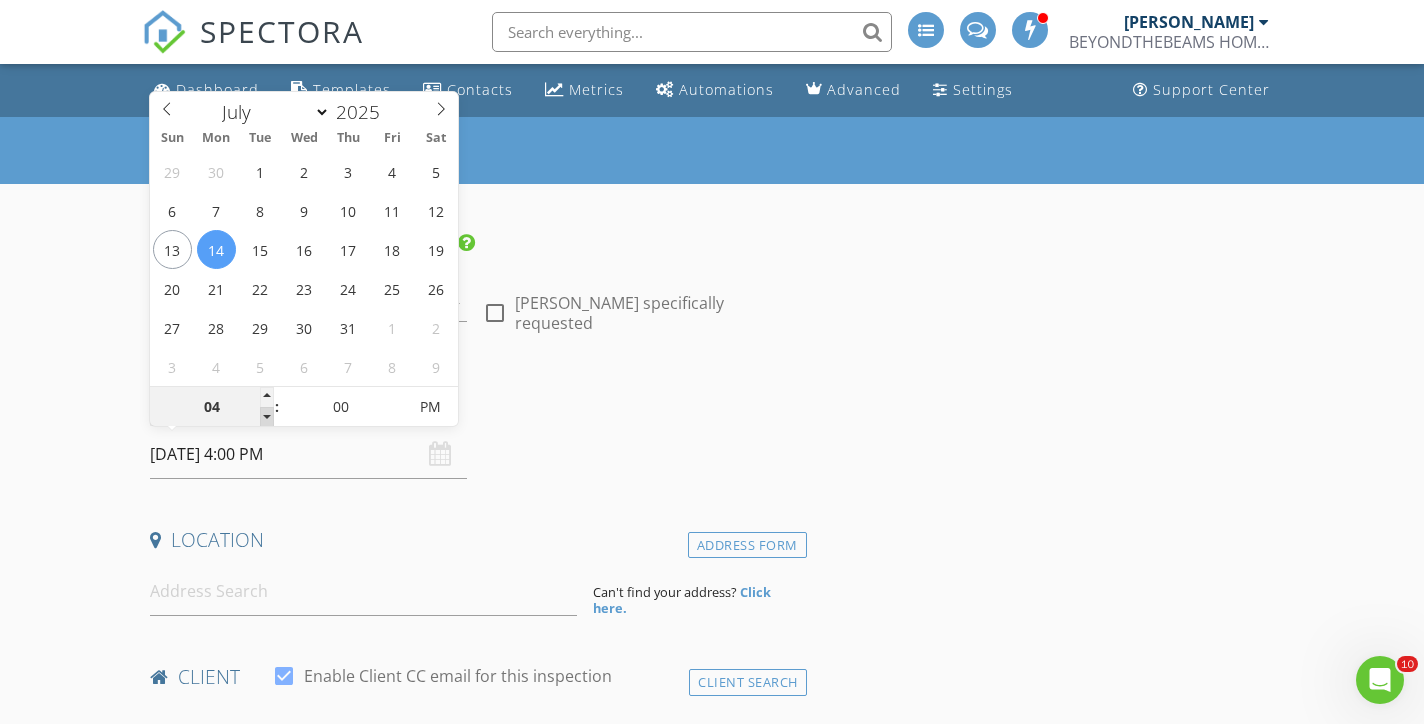 type on "03" 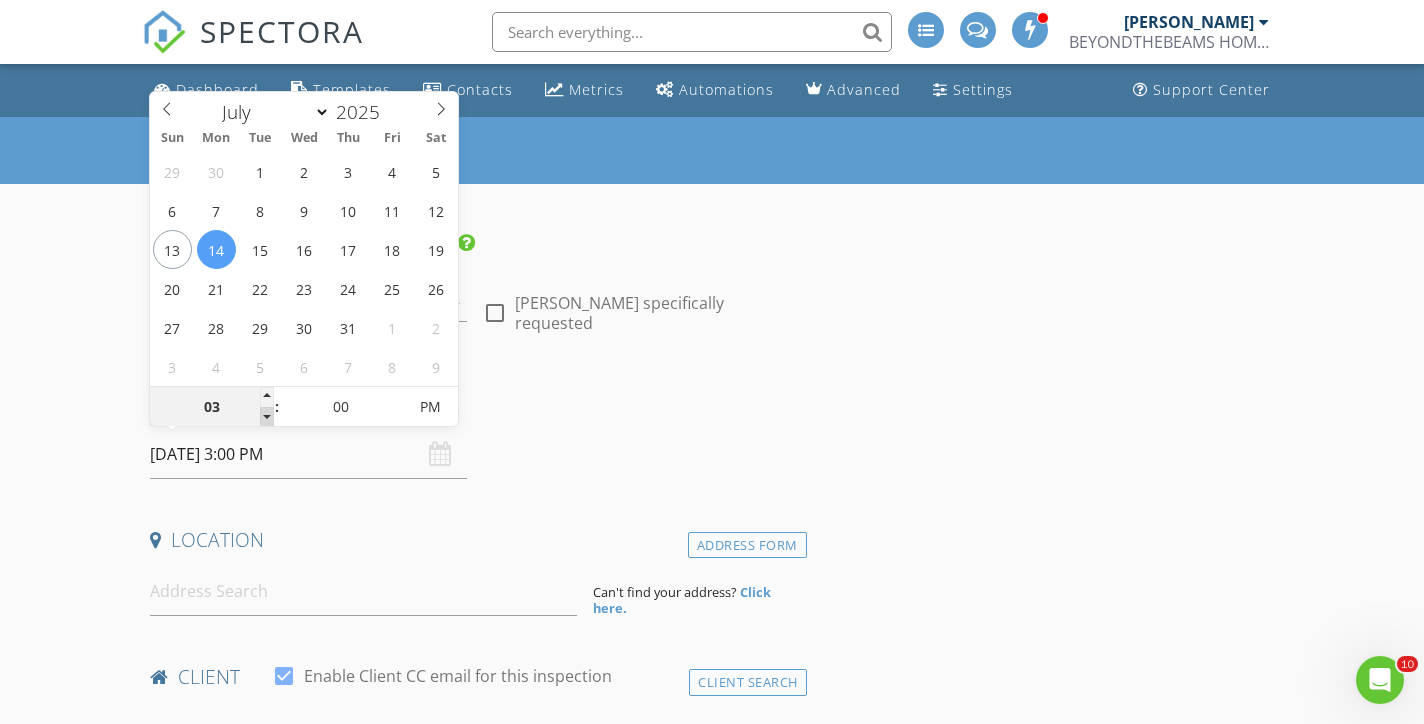 click at bounding box center (267, 417) 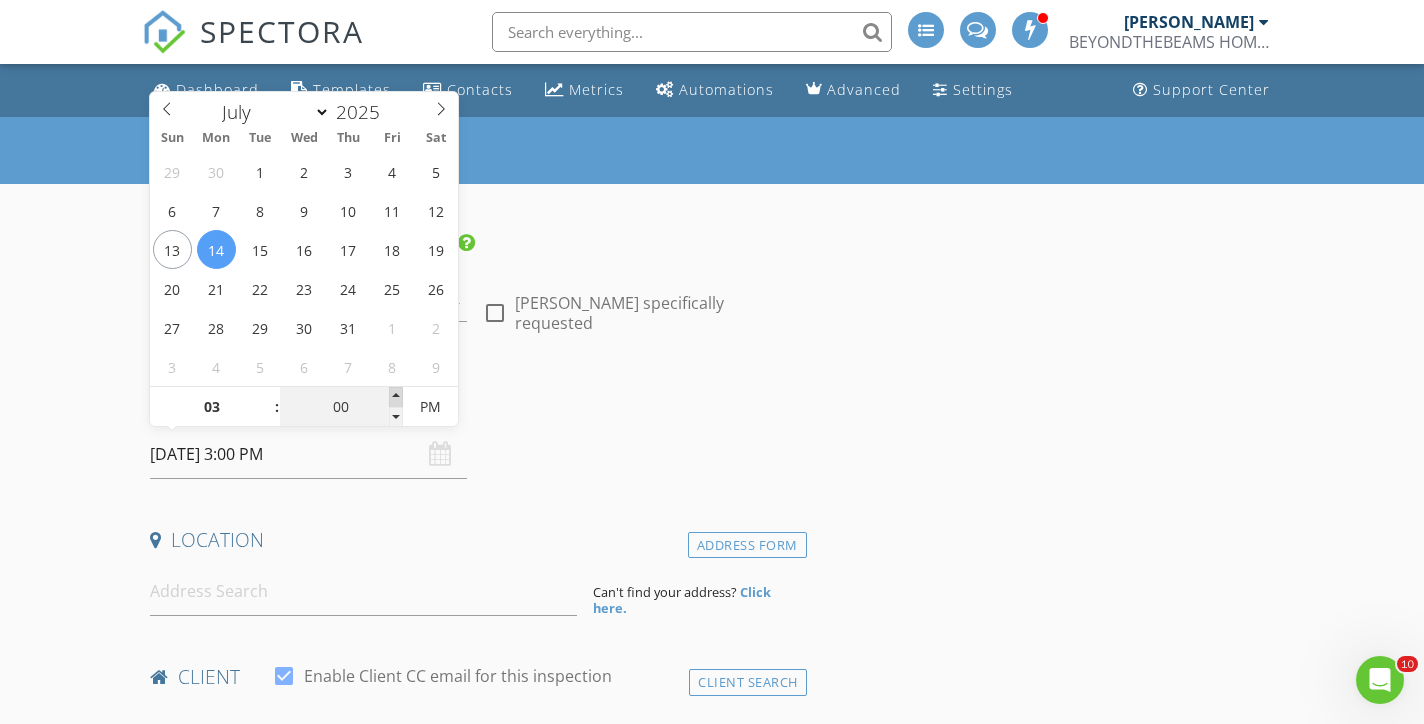 type on "05" 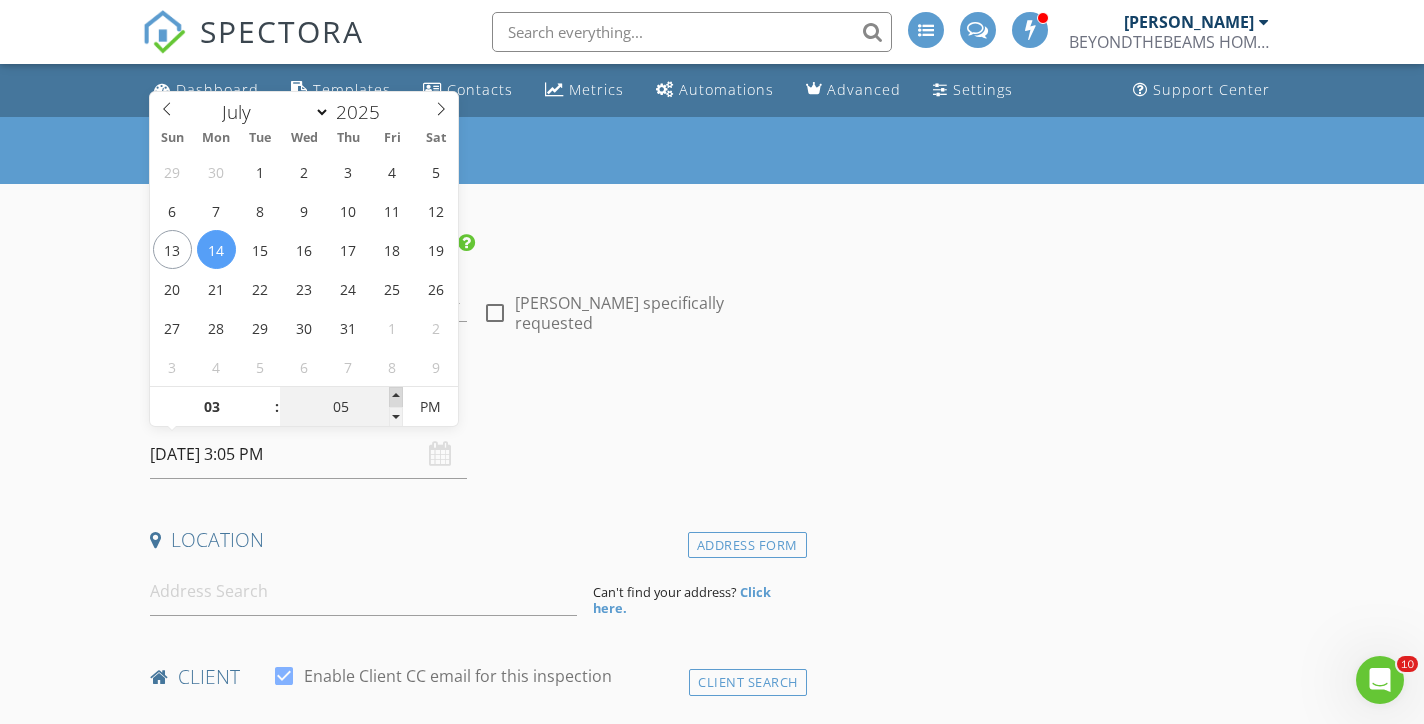 click at bounding box center [396, 397] 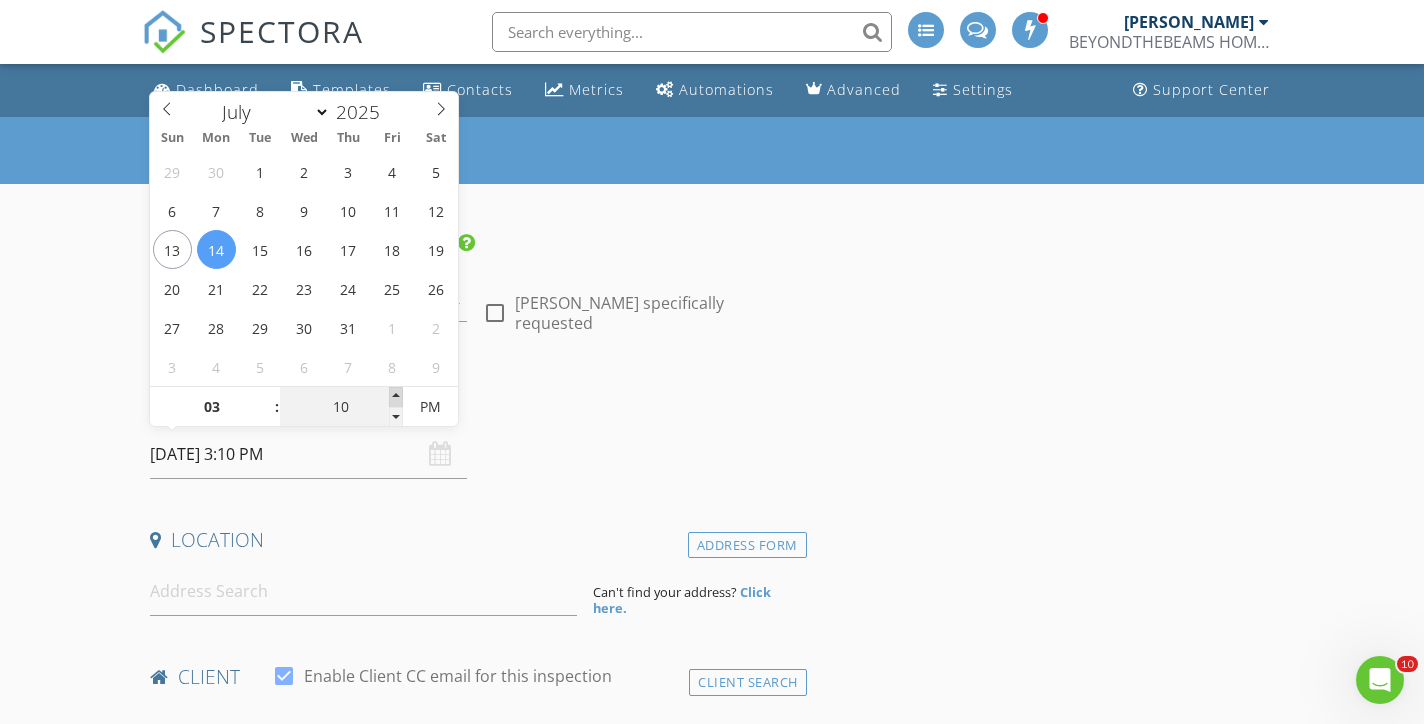 click at bounding box center (396, 397) 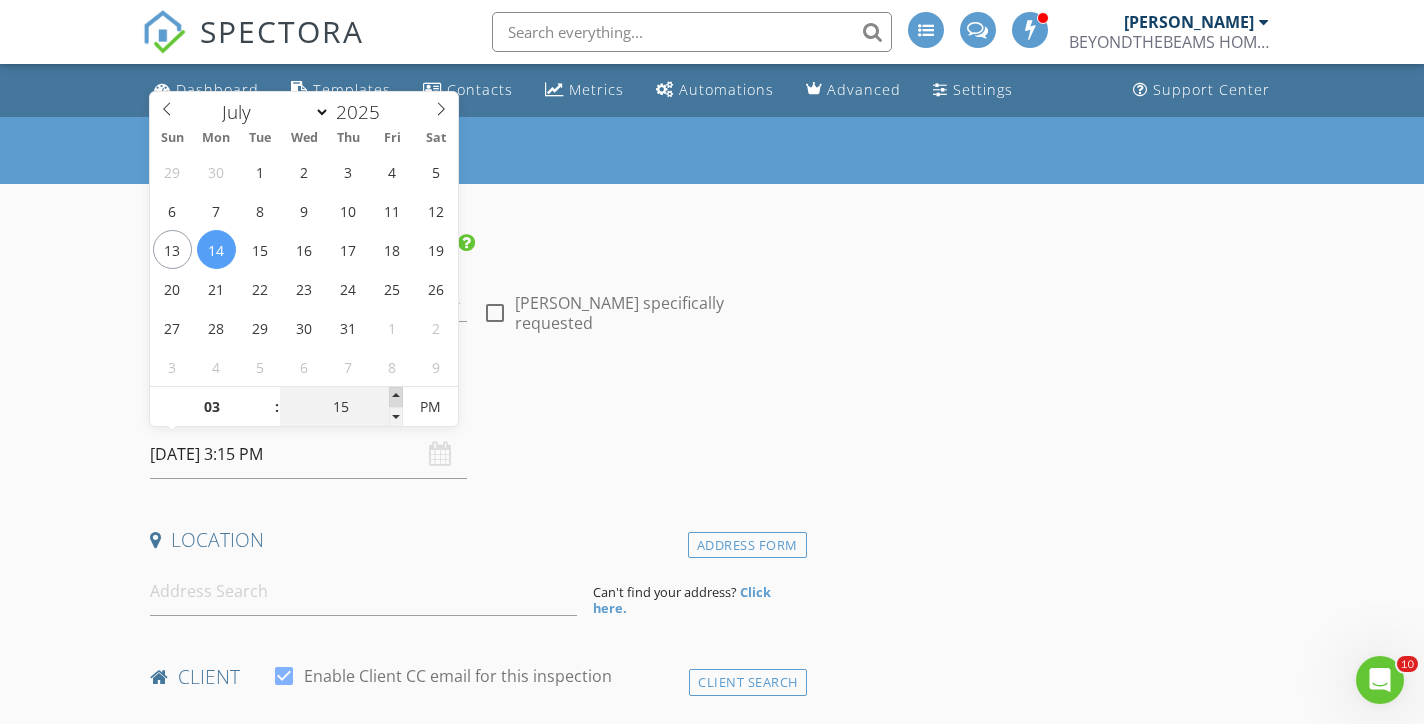click at bounding box center (396, 397) 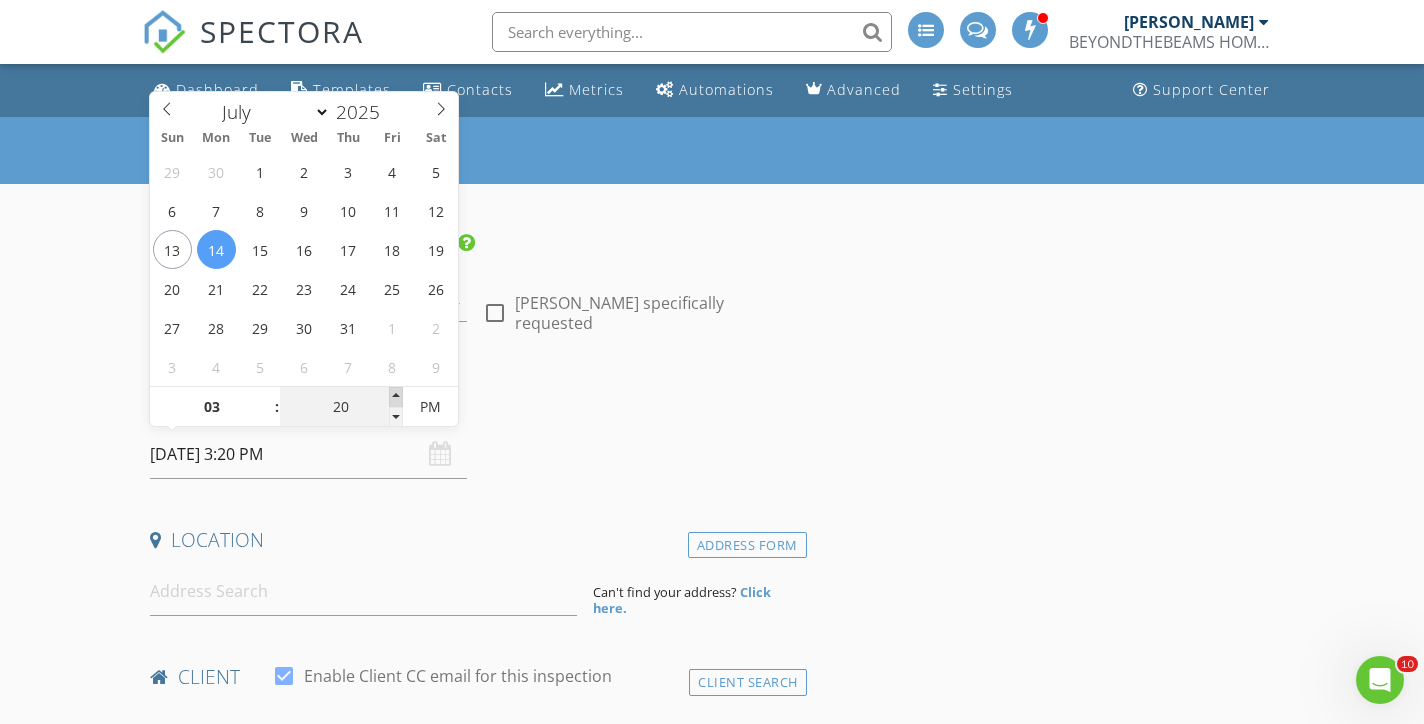 click at bounding box center [396, 397] 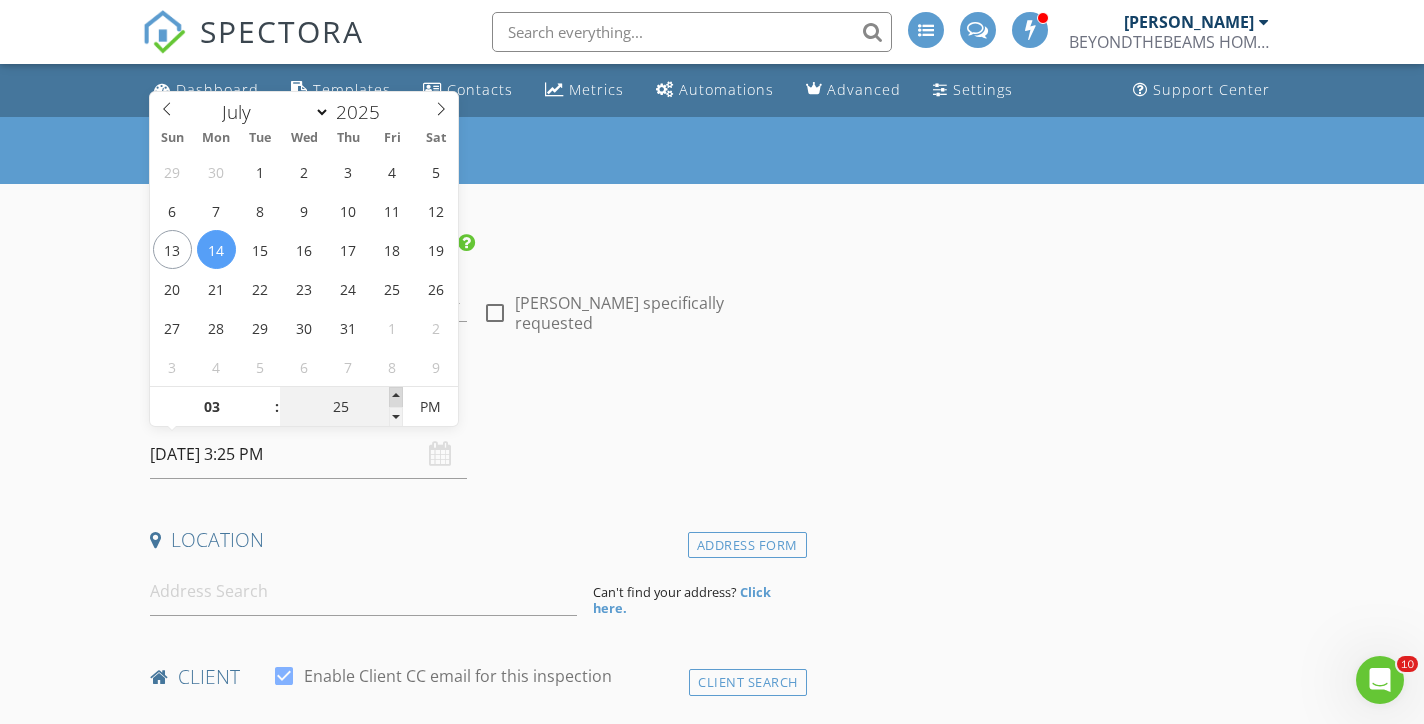 click at bounding box center (396, 397) 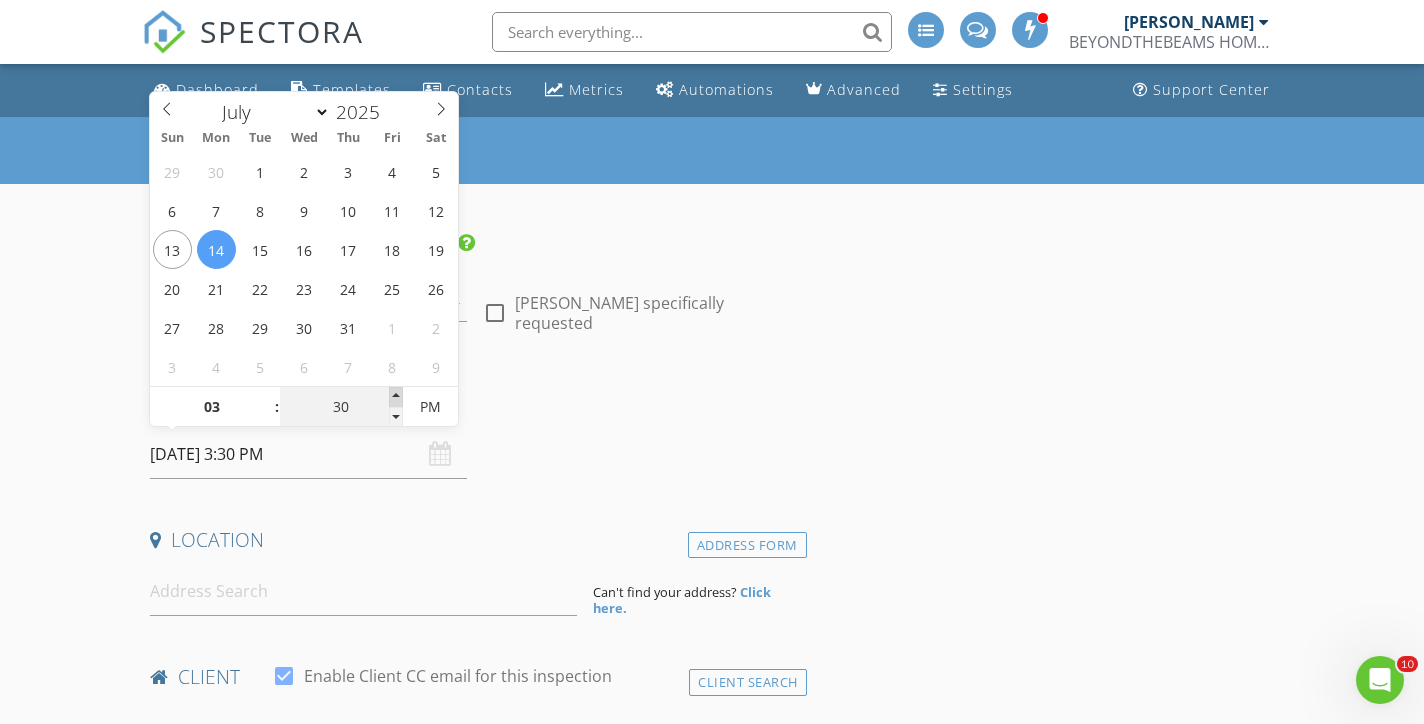 click at bounding box center (396, 397) 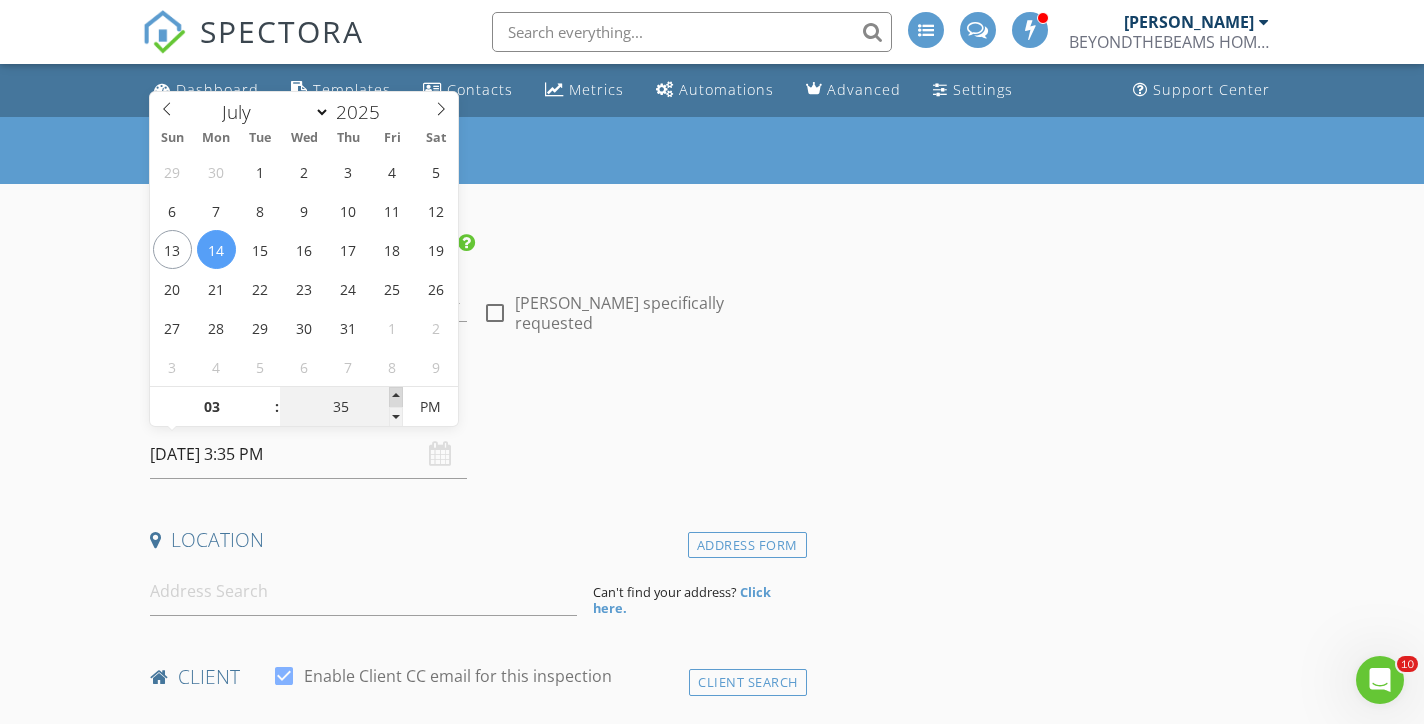 click at bounding box center [396, 397] 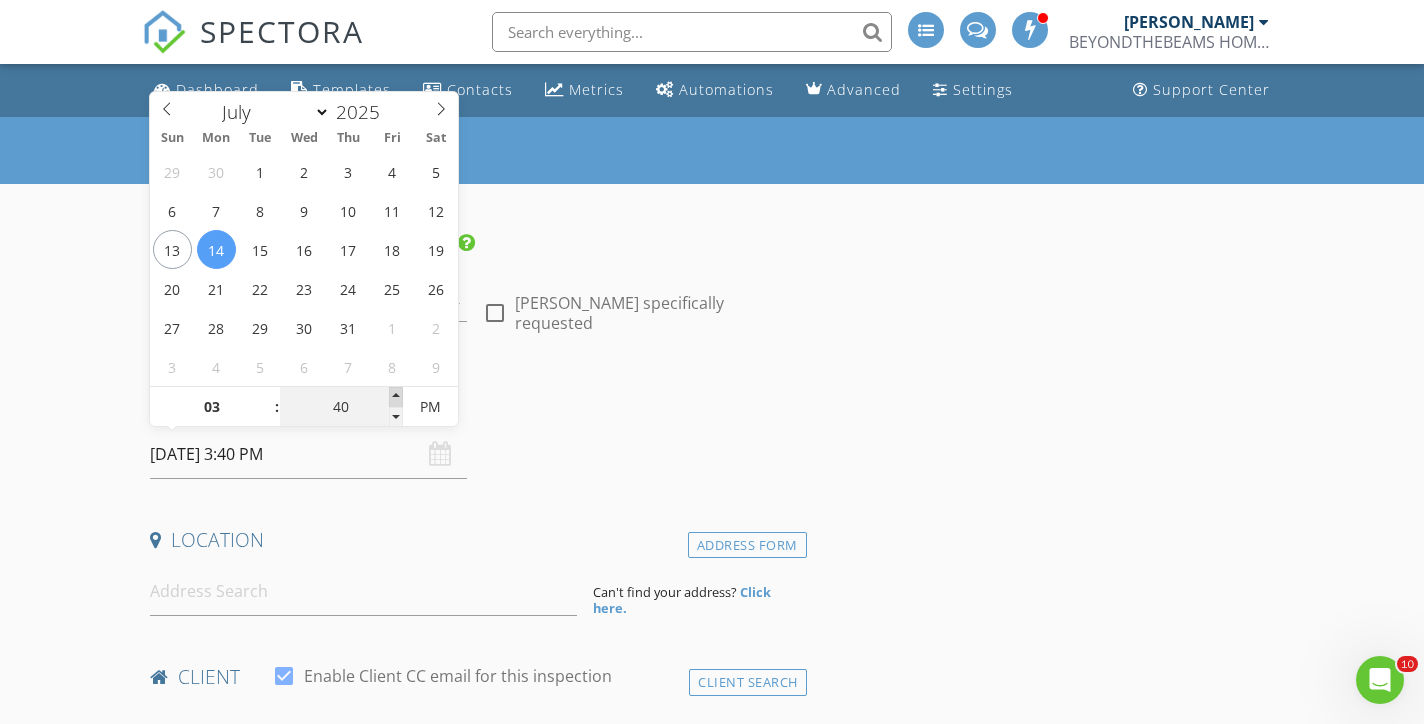 click at bounding box center (396, 397) 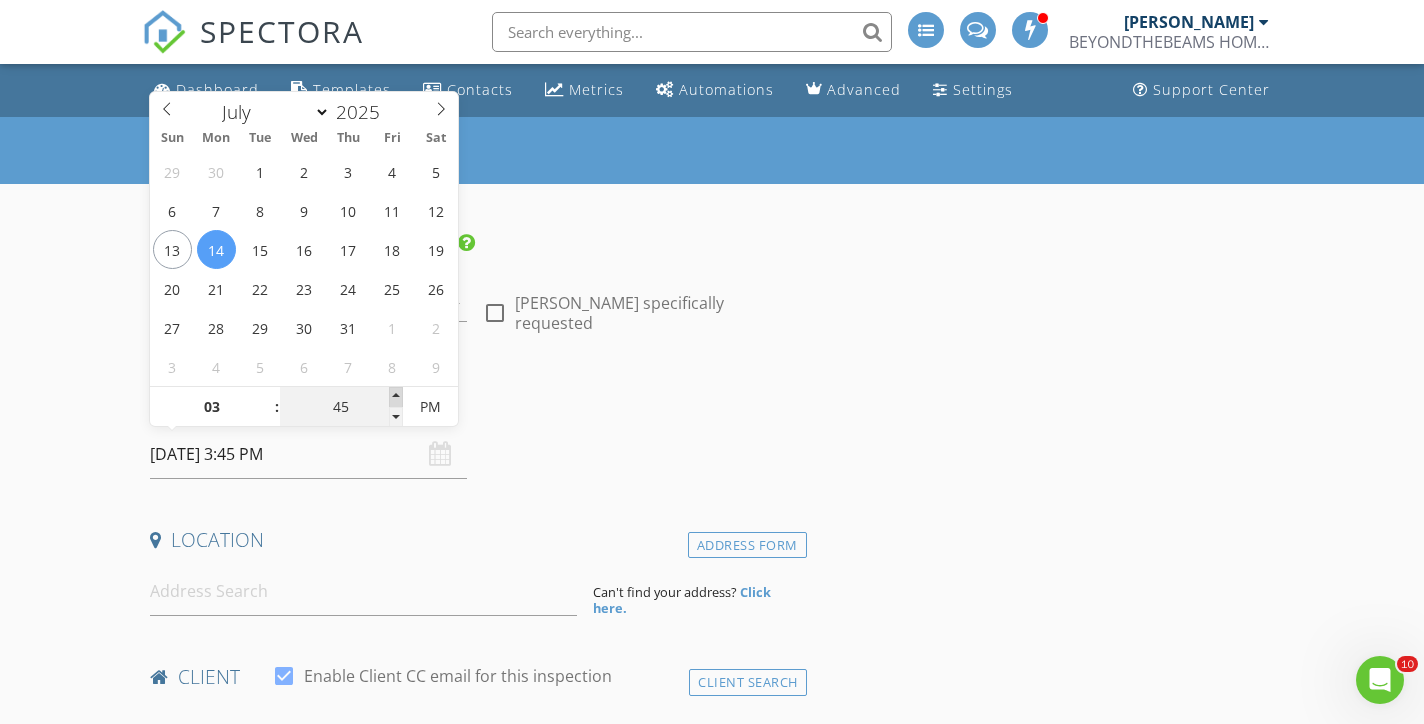 click at bounding box center (396, 397) 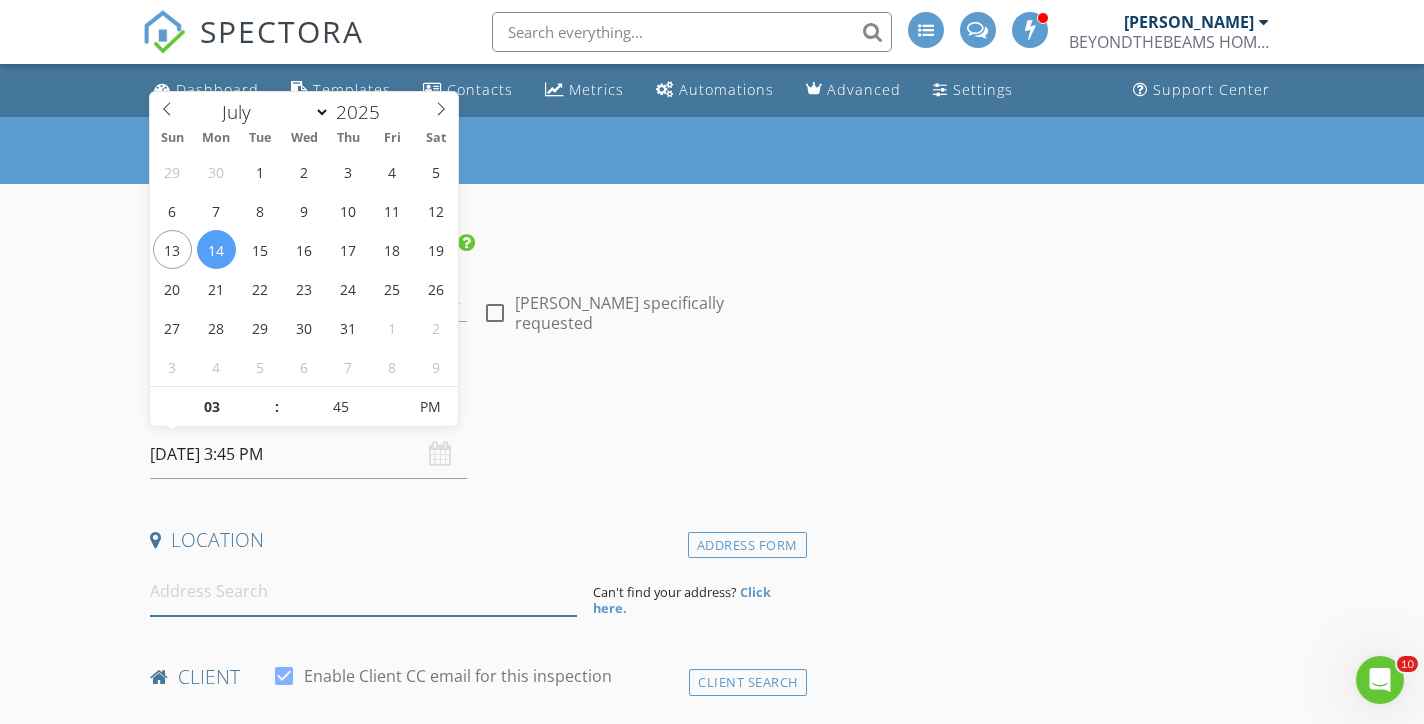 click at bounding box center (363, 591) 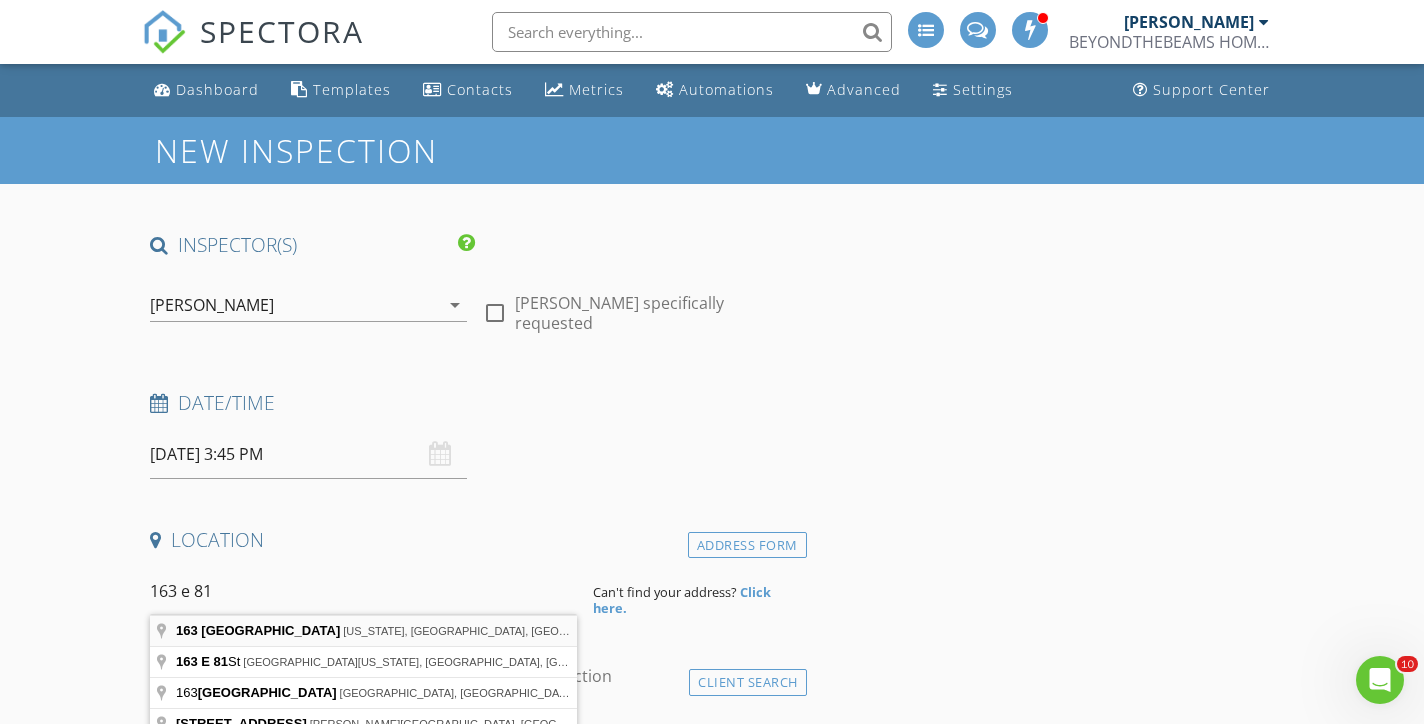 type on "163 East 81st Street, New York, NY, USA" 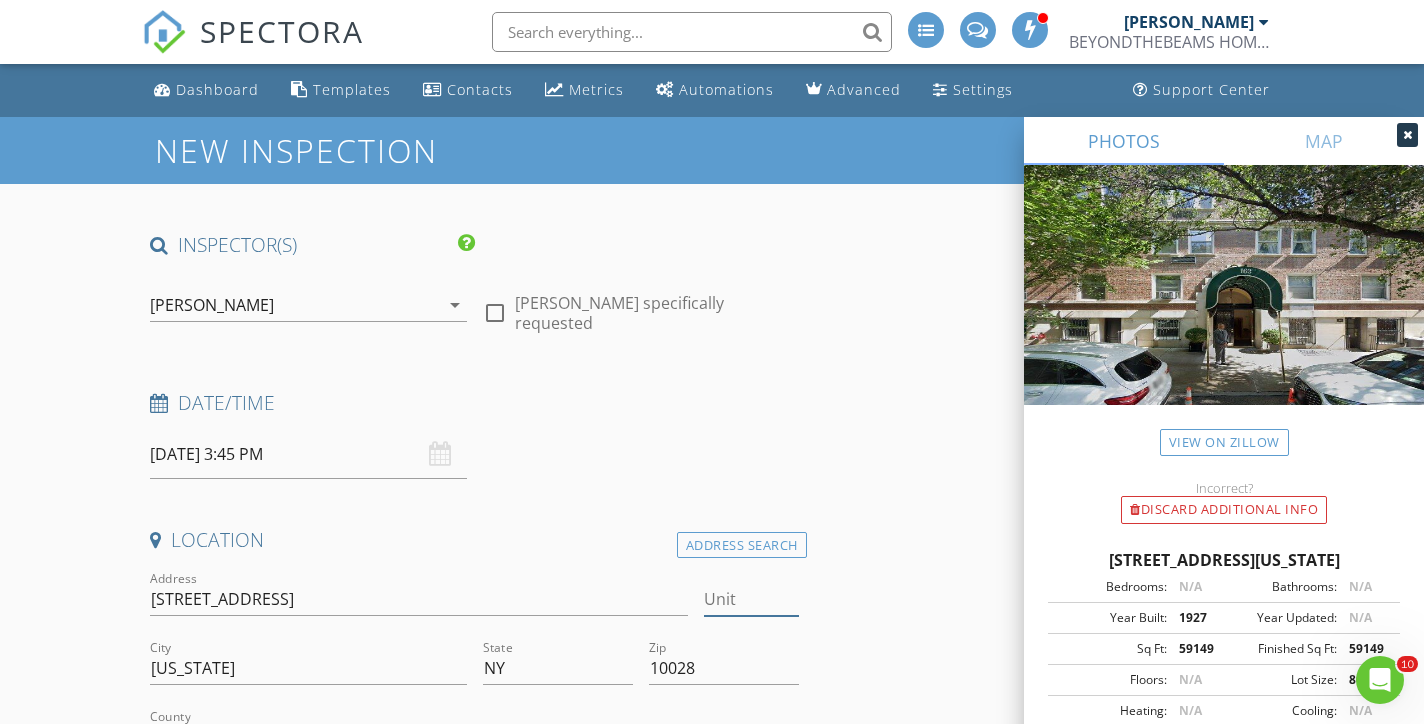 click on "Unit" at bounding box center [751, 599] 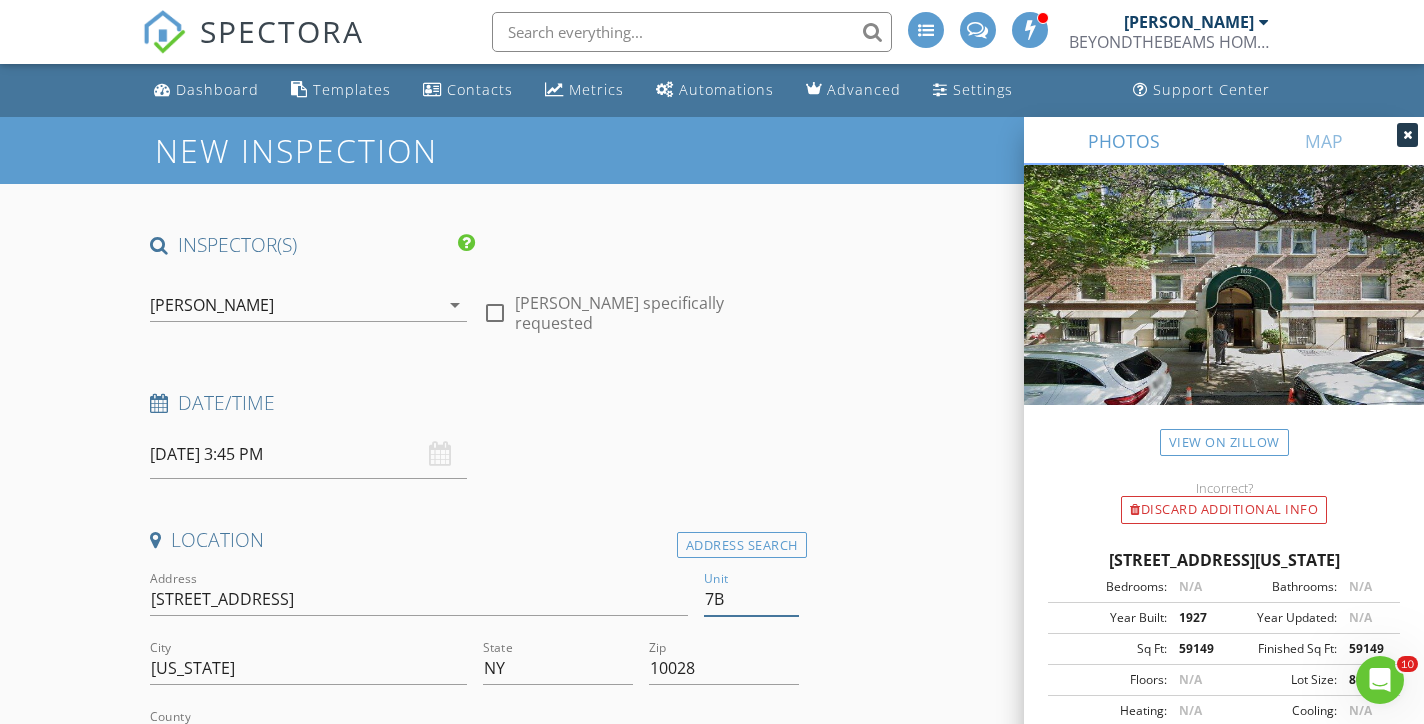 type on "7B" 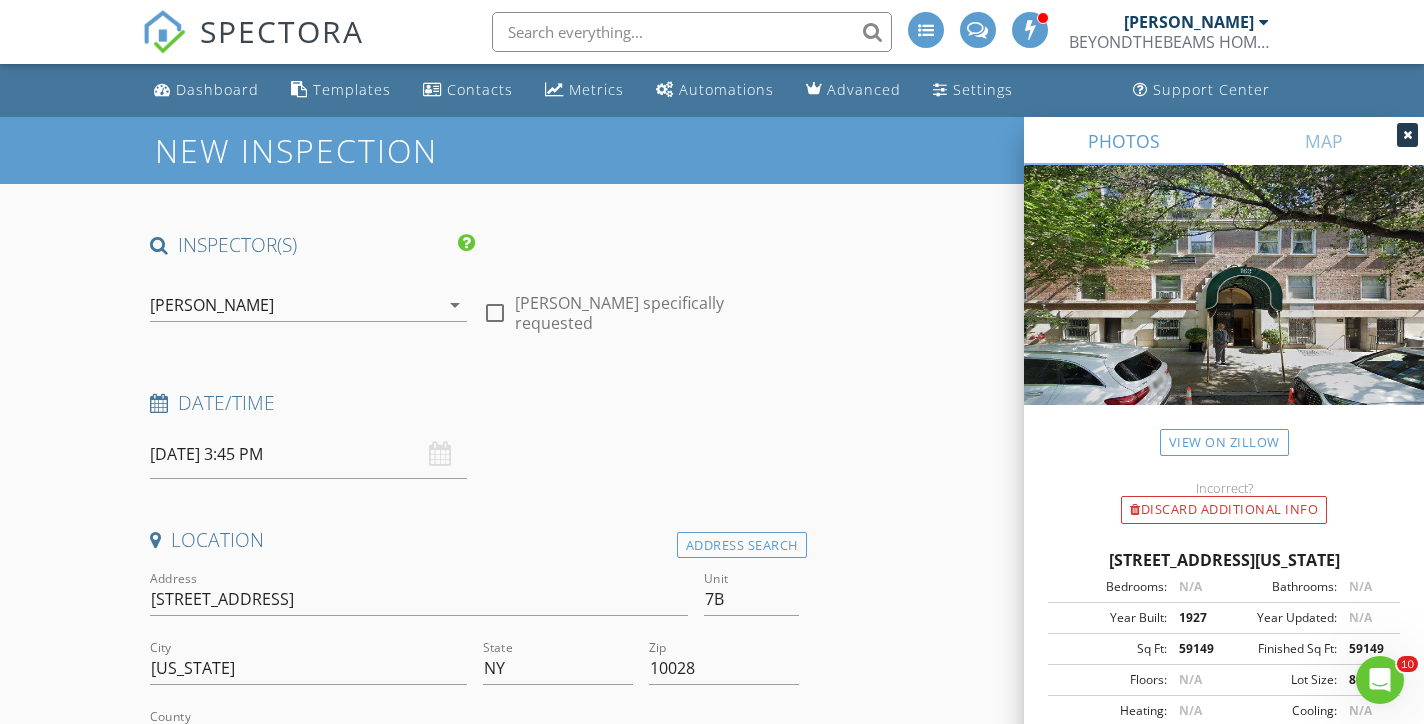 click on "INSPECTOR(S)
check_box   Dennis Manolatos   PRIMARY   Dennis Manolatos arrow_drop_down   check_box_outline_blank Dennis Manolatos specifically requested
Date/Time
07/14/2025 3:45 PM
Location
Address Search       Address 163 E 81st St   Unit 7B   City New York   State NY   Zip 10028   County New York     Square Feet 59149   Year Built 1927   Foundation arrow_drop_down     Dennis Manolatos     9.3 miles     (22 minutes)
client
check_box Enable Client CC email for this inspection   Client Search     check_box_outline_blank Client is a Company/Organization     First Name   Last Name   Email   CC Email   Phone   Address   City   State   Zip     Tags         Notes   Private Notes
ADD ADDITIONAL client
SERVICES
check_box_outline_blank     check_box_outline_blank" at bounding box center [711, 2385] 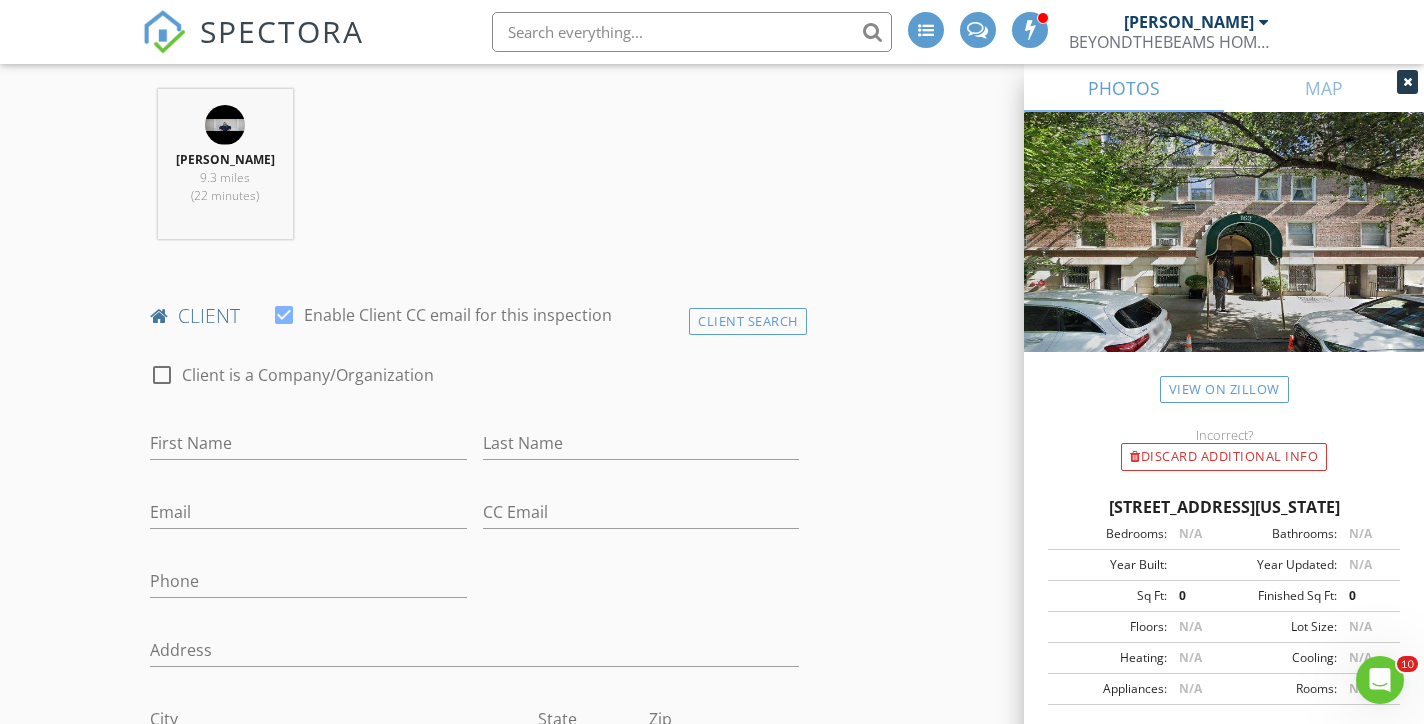 scroll, scrollTop: 776, scrollLeft: 0, axis: vertical 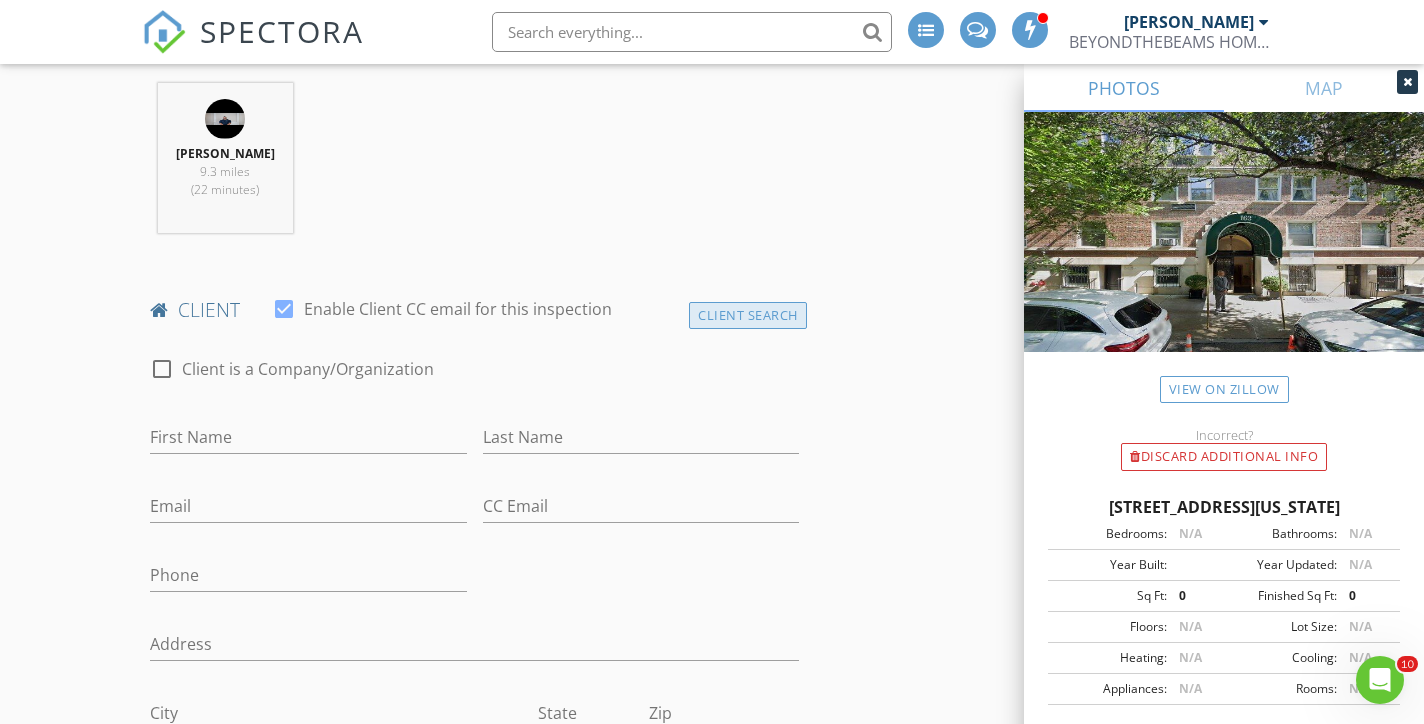 click on "Client Search" at bounding box center (748, 315) 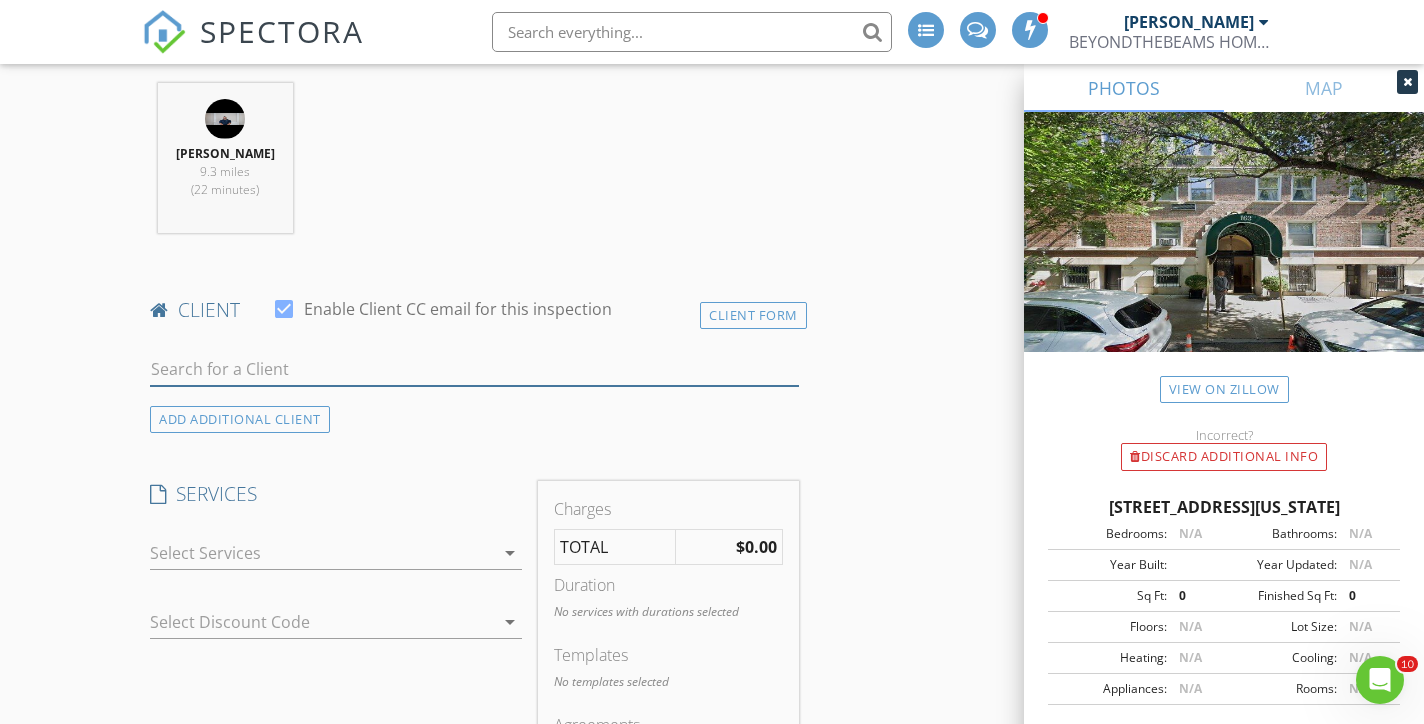click at bounding box center (474, 369) 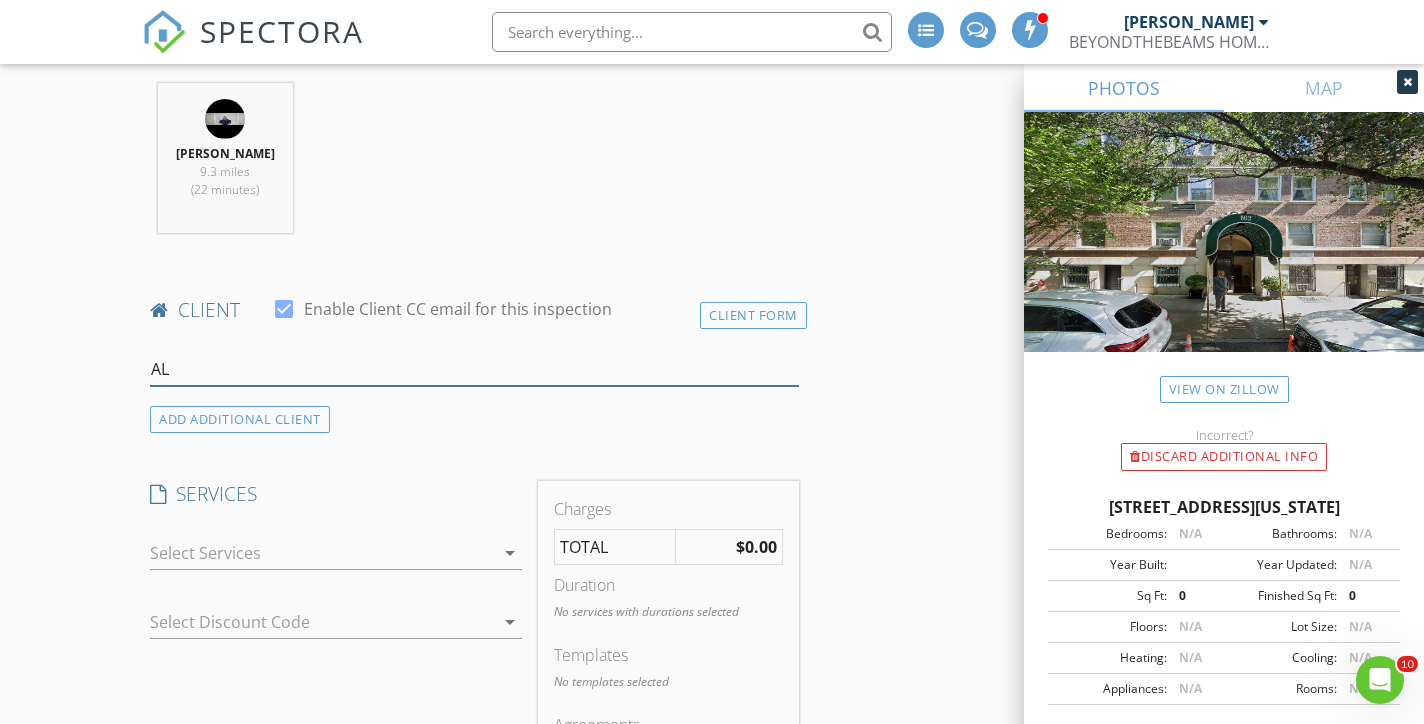 type on "A" 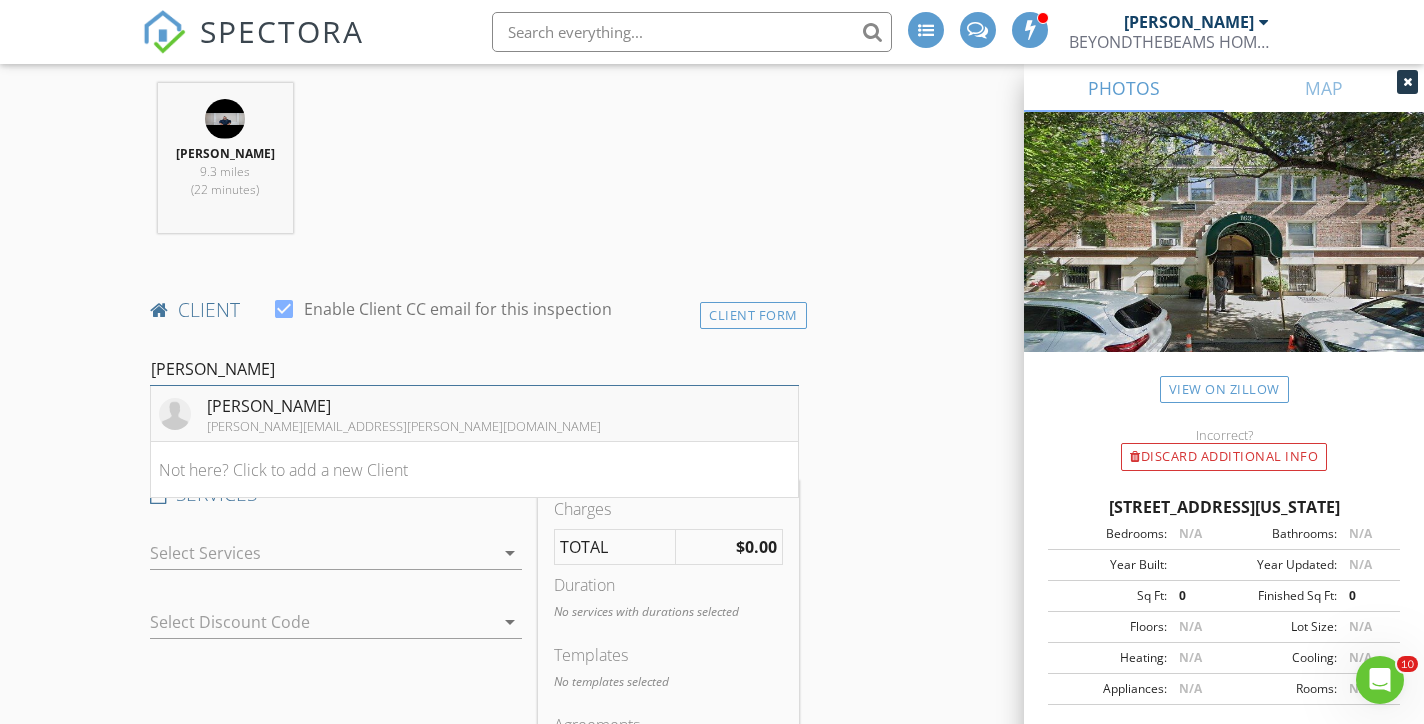 type on "alfieri" 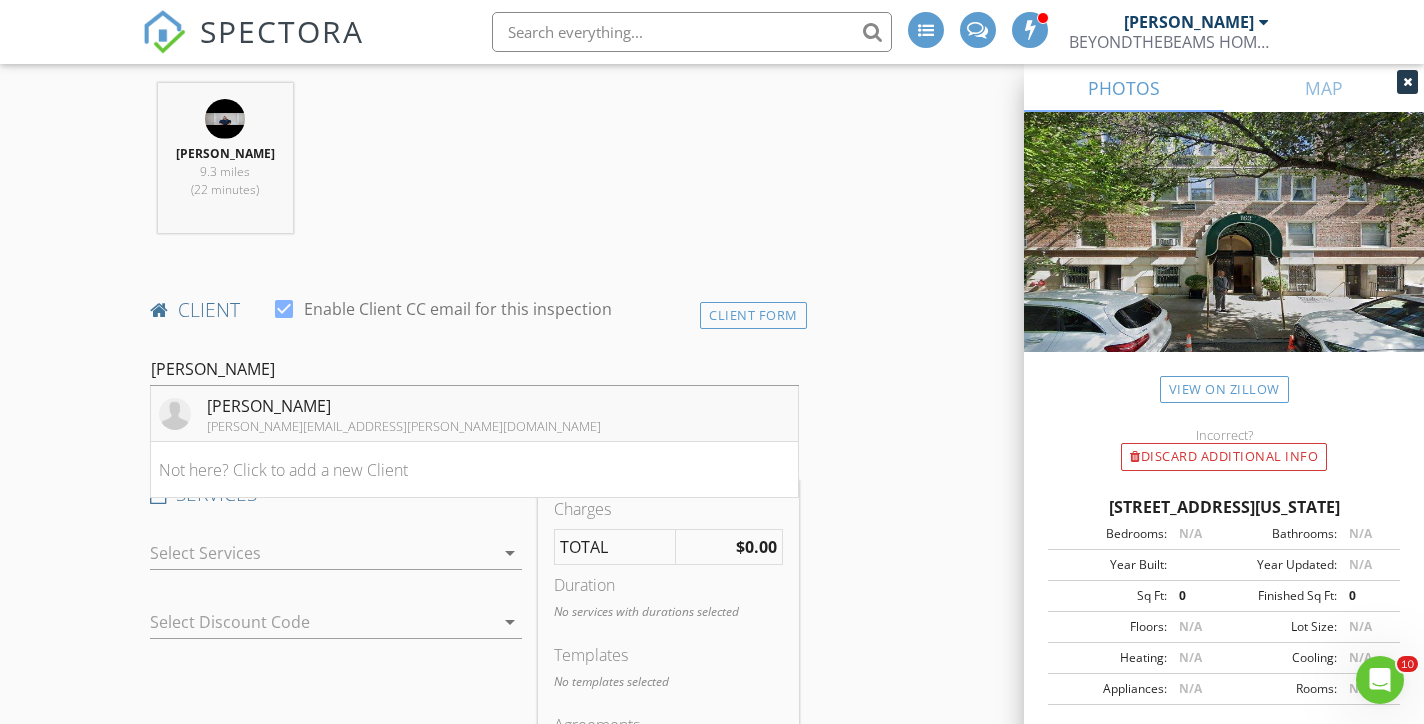 click on "Erik Alfieri
erik.c.alfieri@gmail.com" at bounding box center [474, 414] 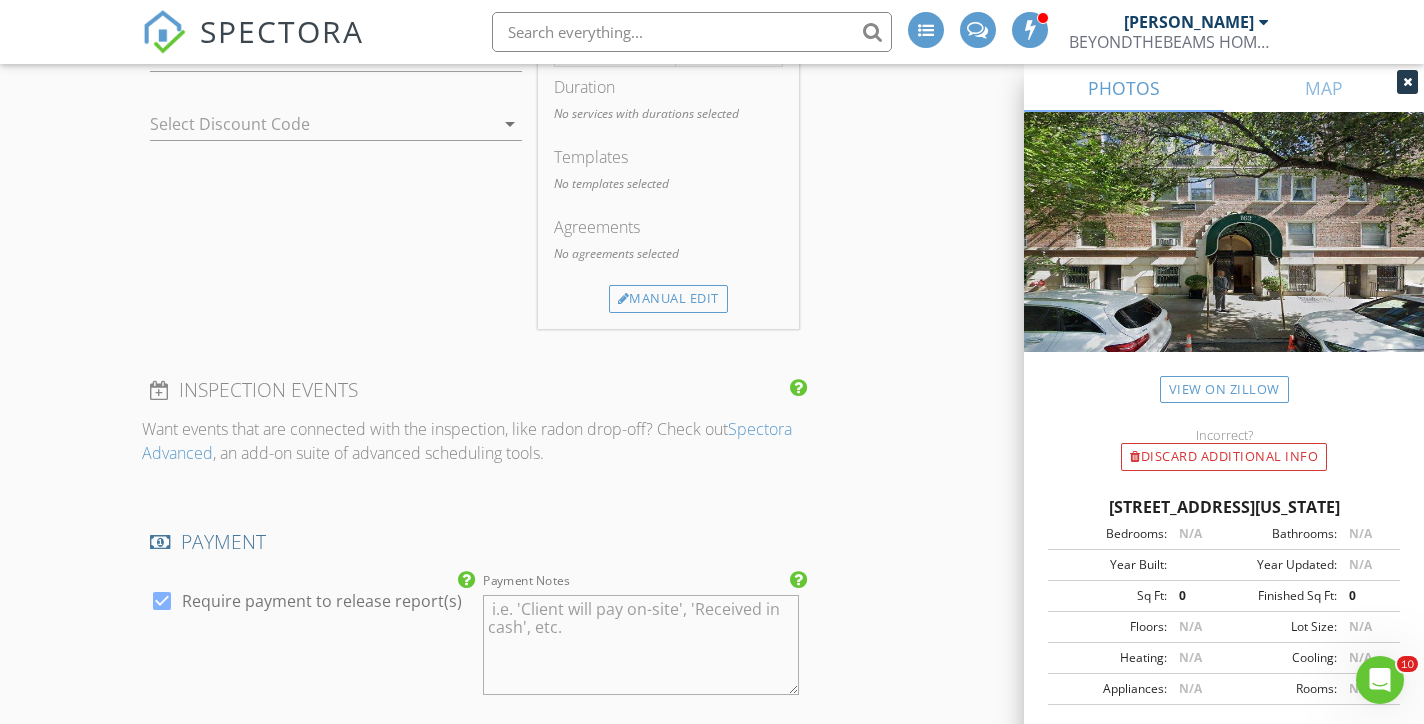 scroll, scrollTop: 1841, scrollLeft: 0, axis: vertical 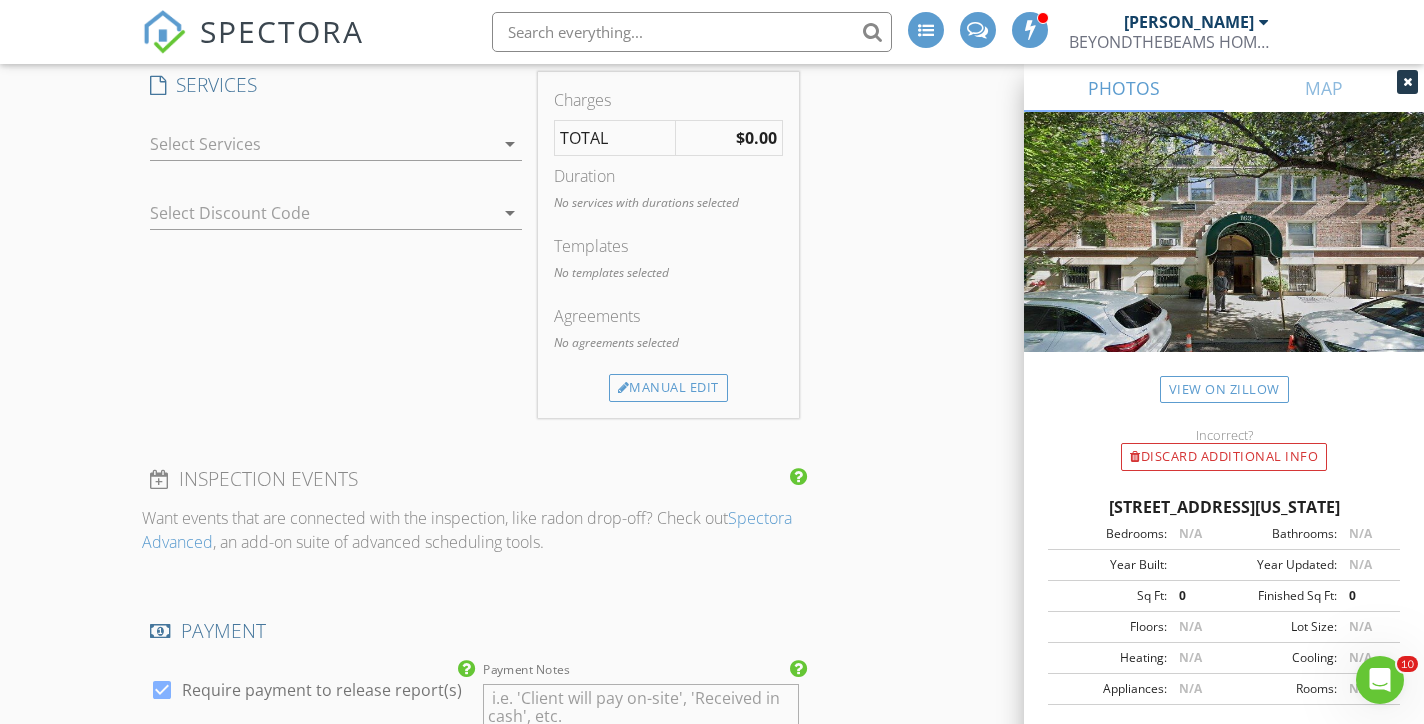click at bounding box center [322, 144] 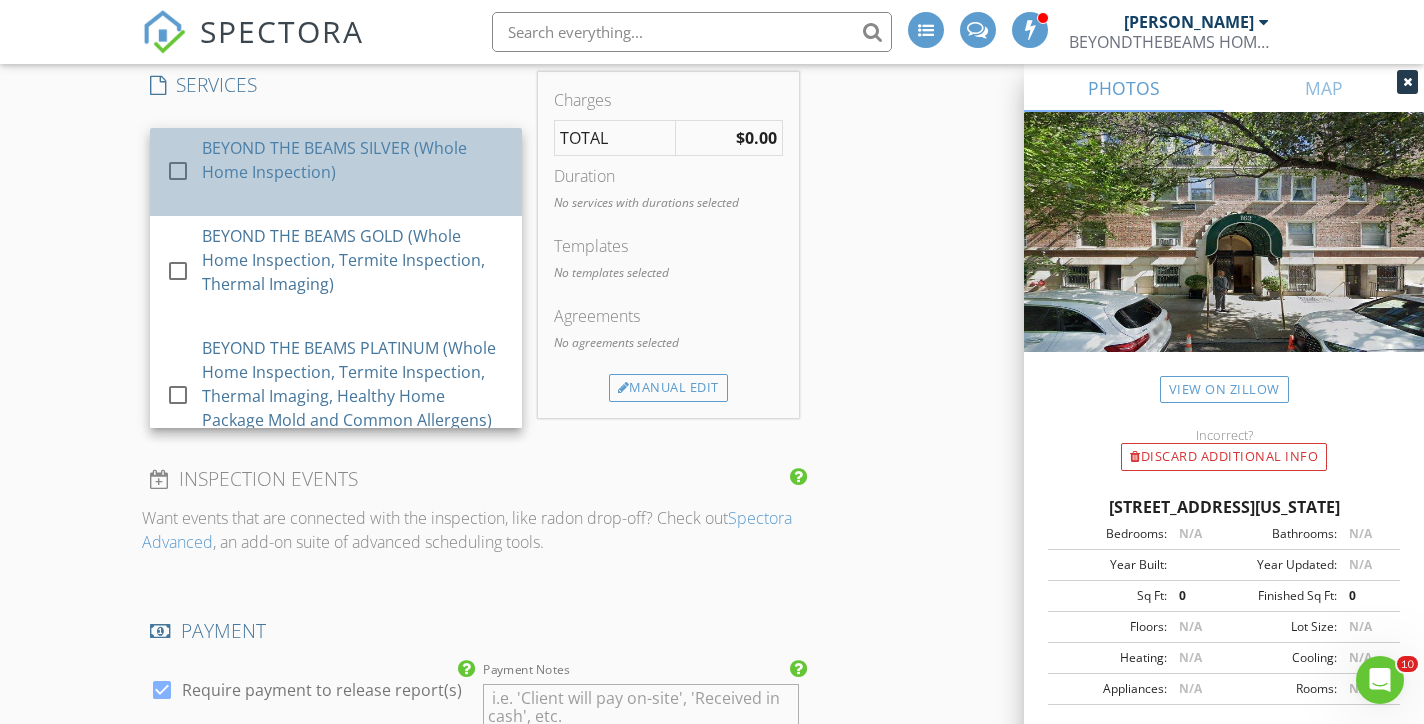 click on "BEYOND THE BEAMS SILVER (Whole Home Inspection)" at bounding box center (355, 160) 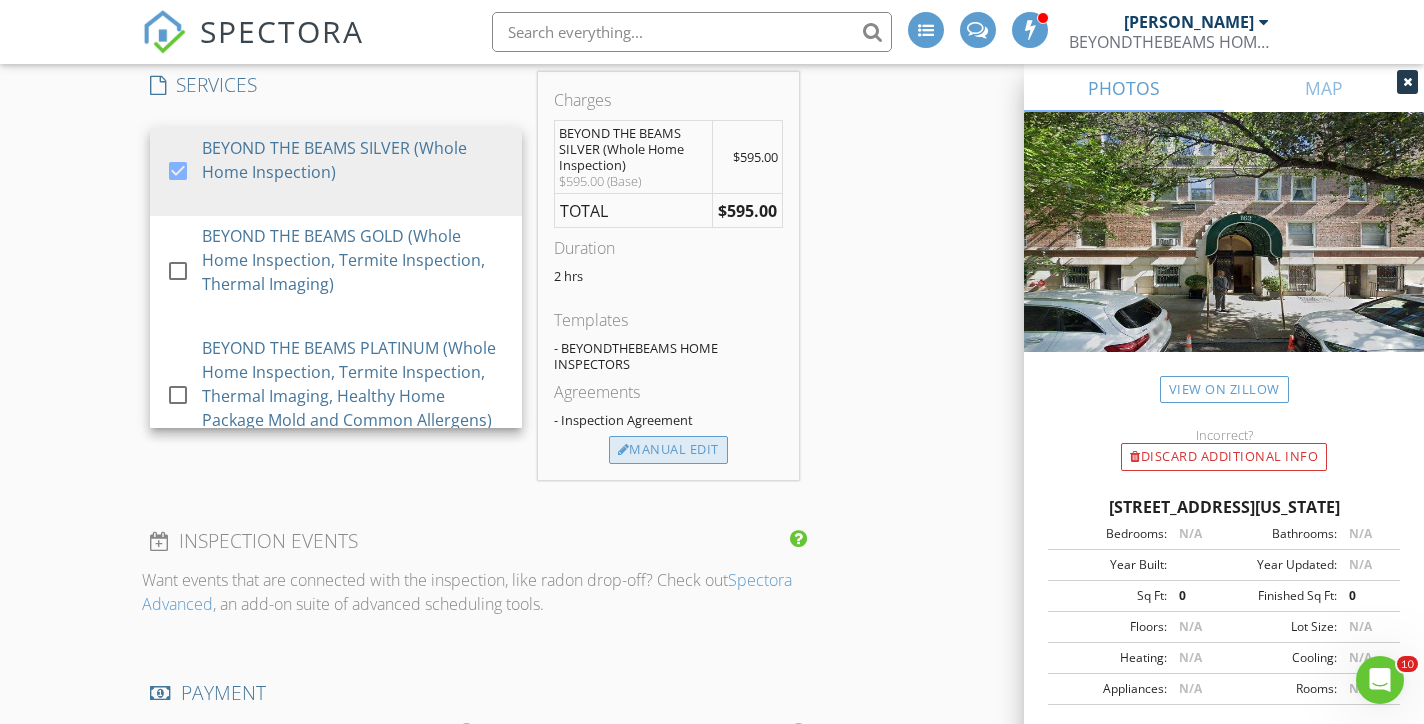 click on "Manual Edit" at bounding box center [668, 450] 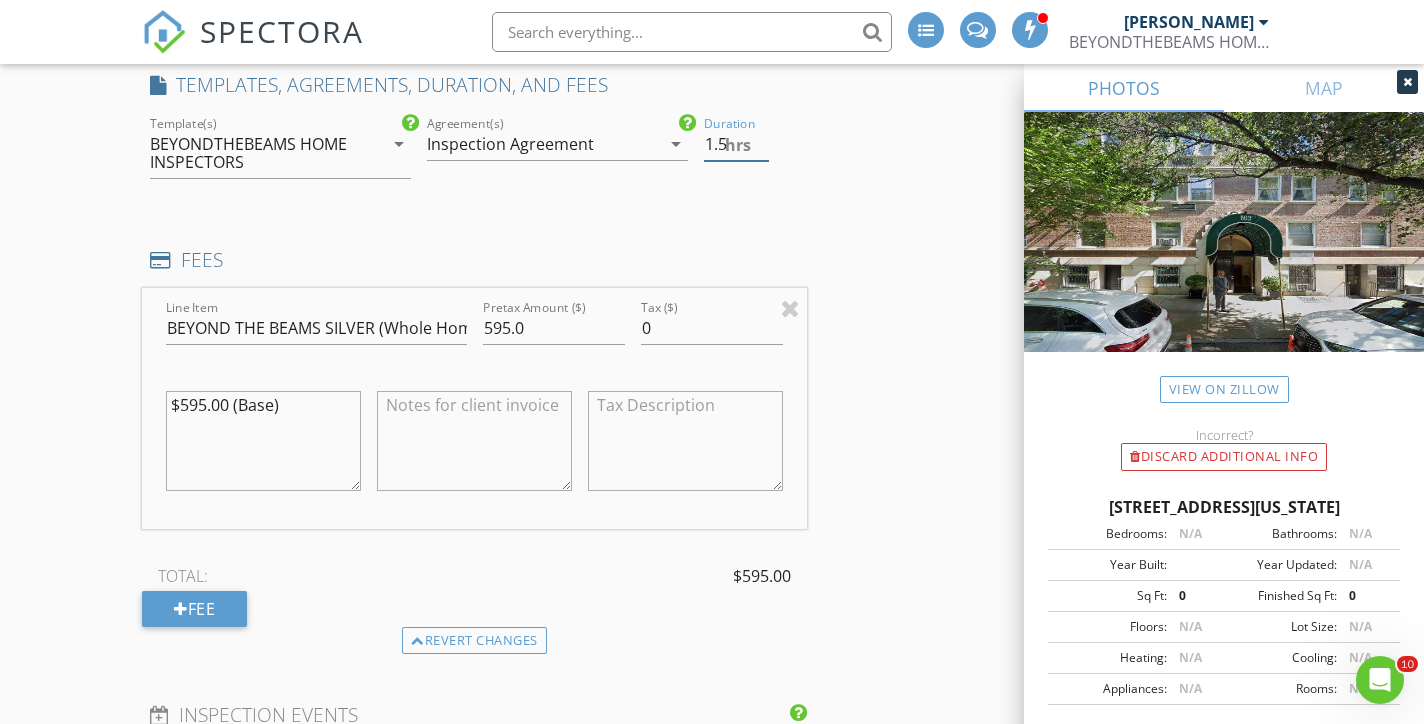 click on "1.5" at bounding box center [736, 144] 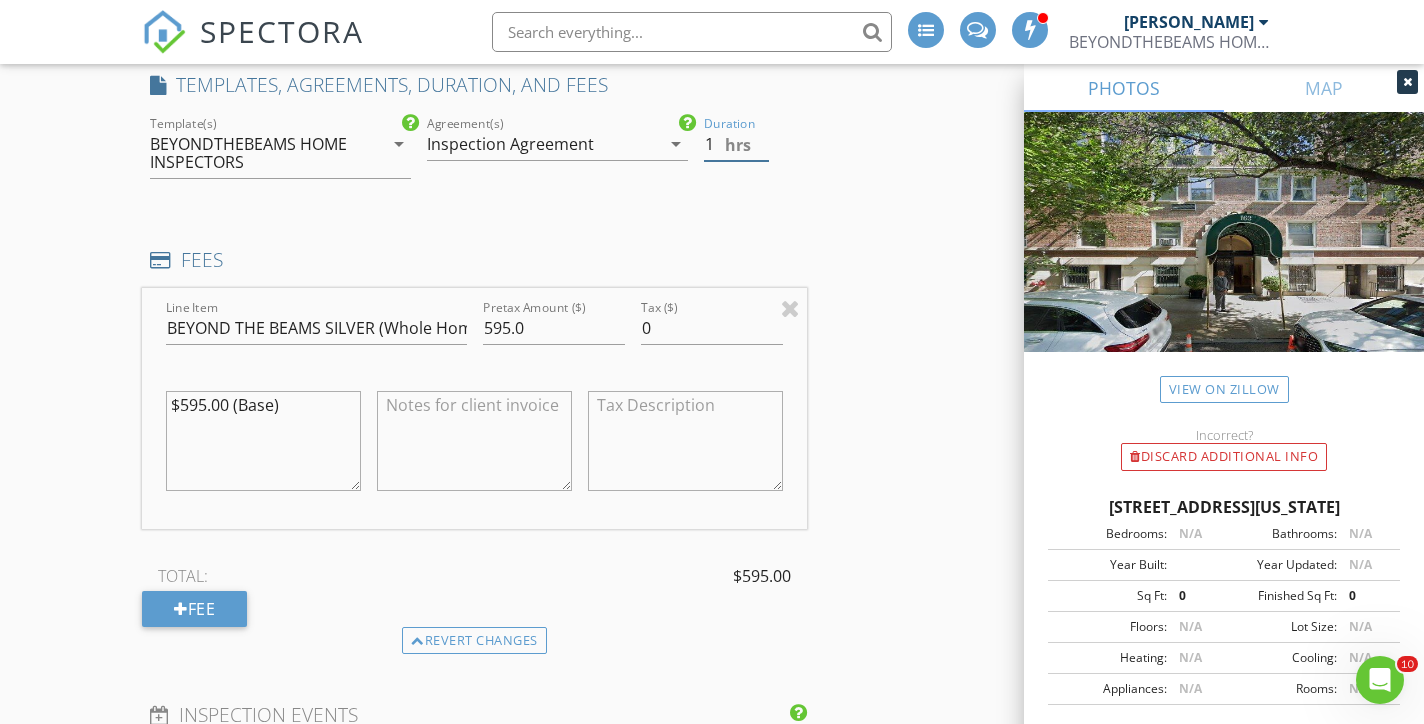 click on "1" at bounding box center (736, 144) 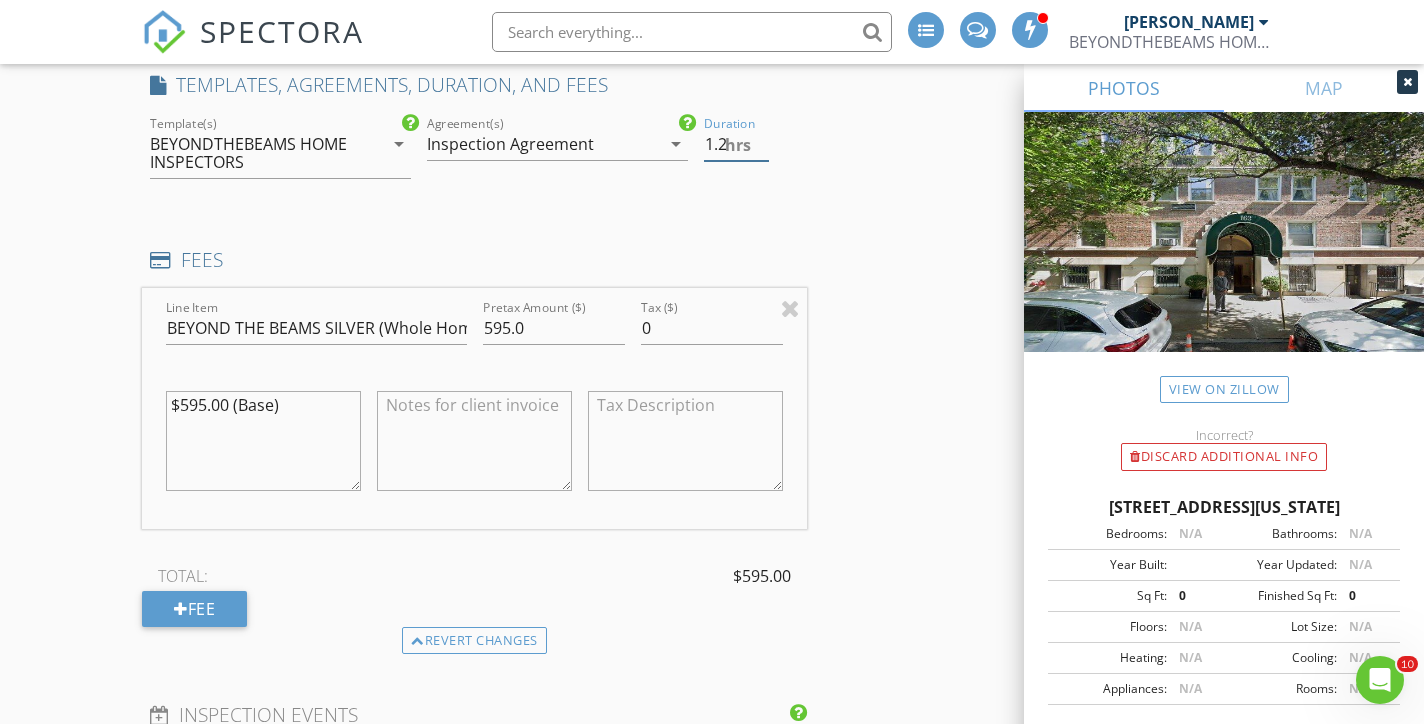 type on "1.2" 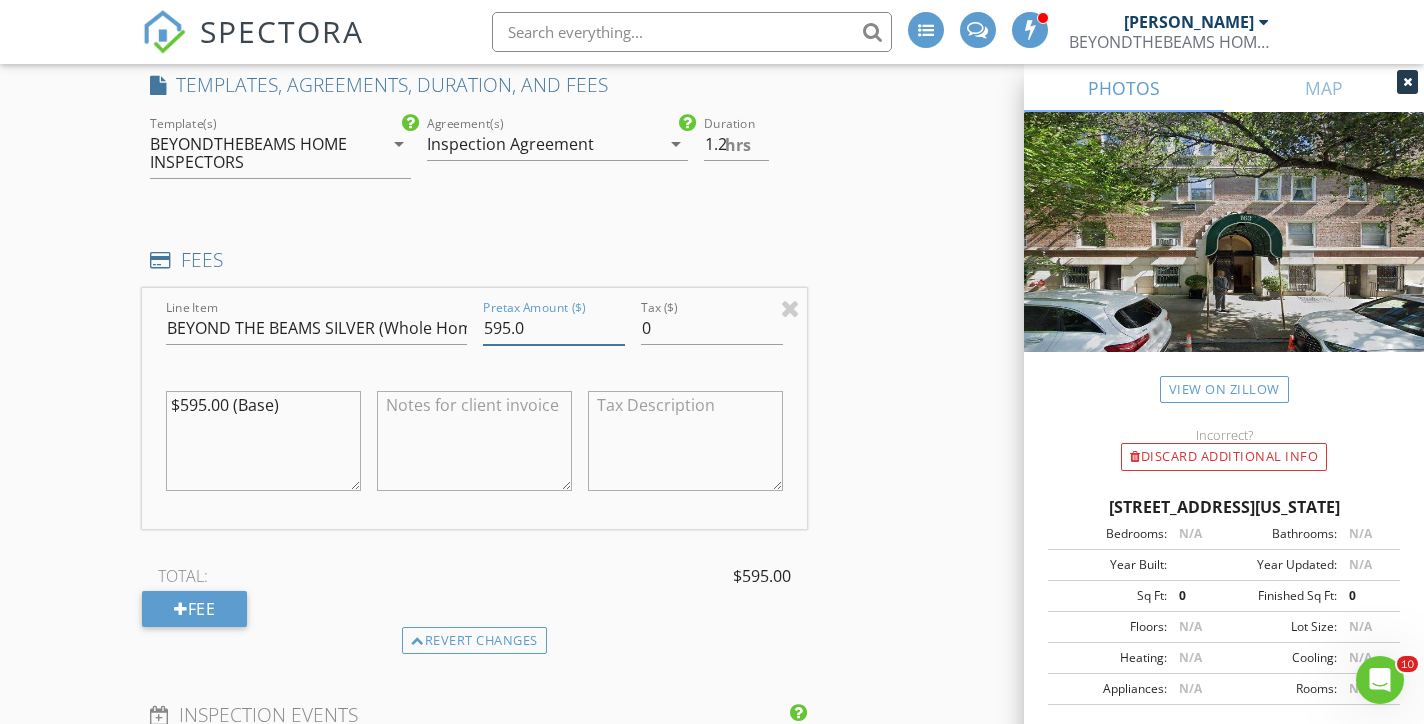 drag, startPoint x: 531, startPoint y: 334, endPoint x: 378, endPoint y: 334, distance: 153 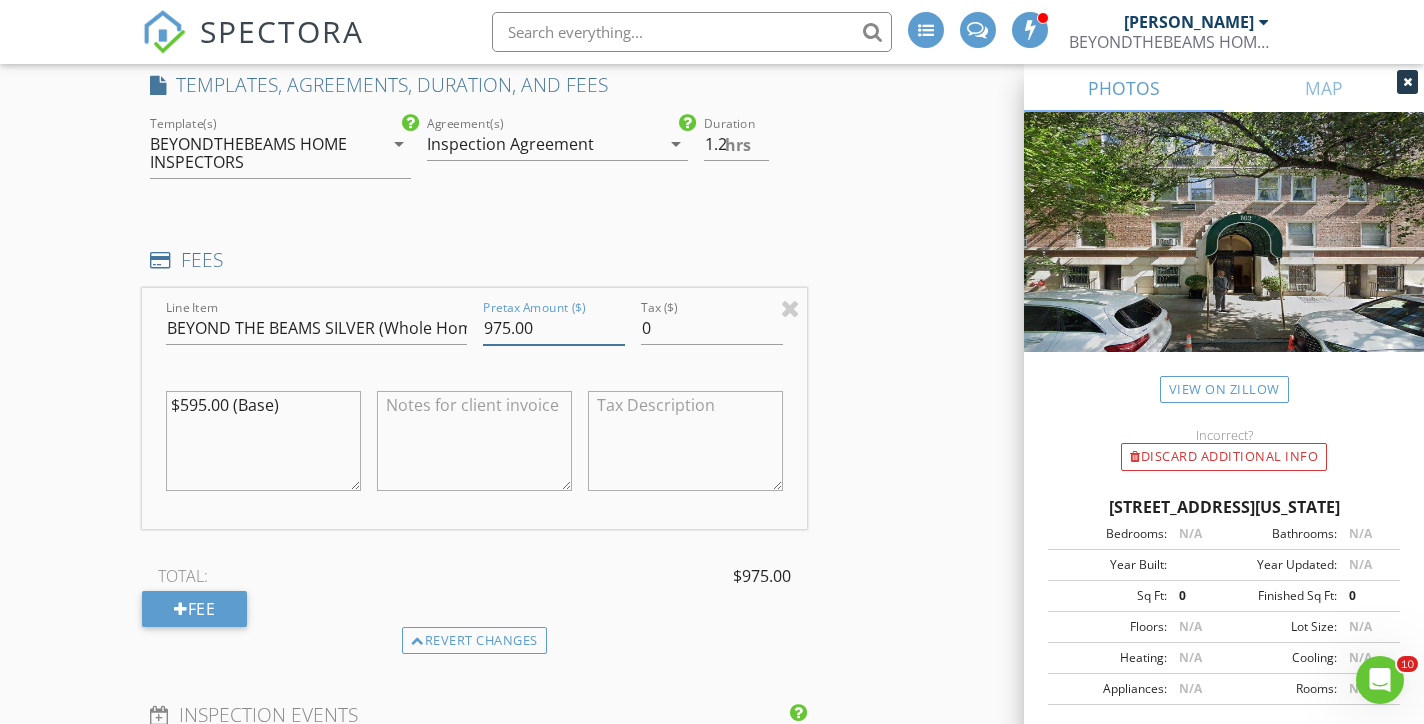 type on "975.00" 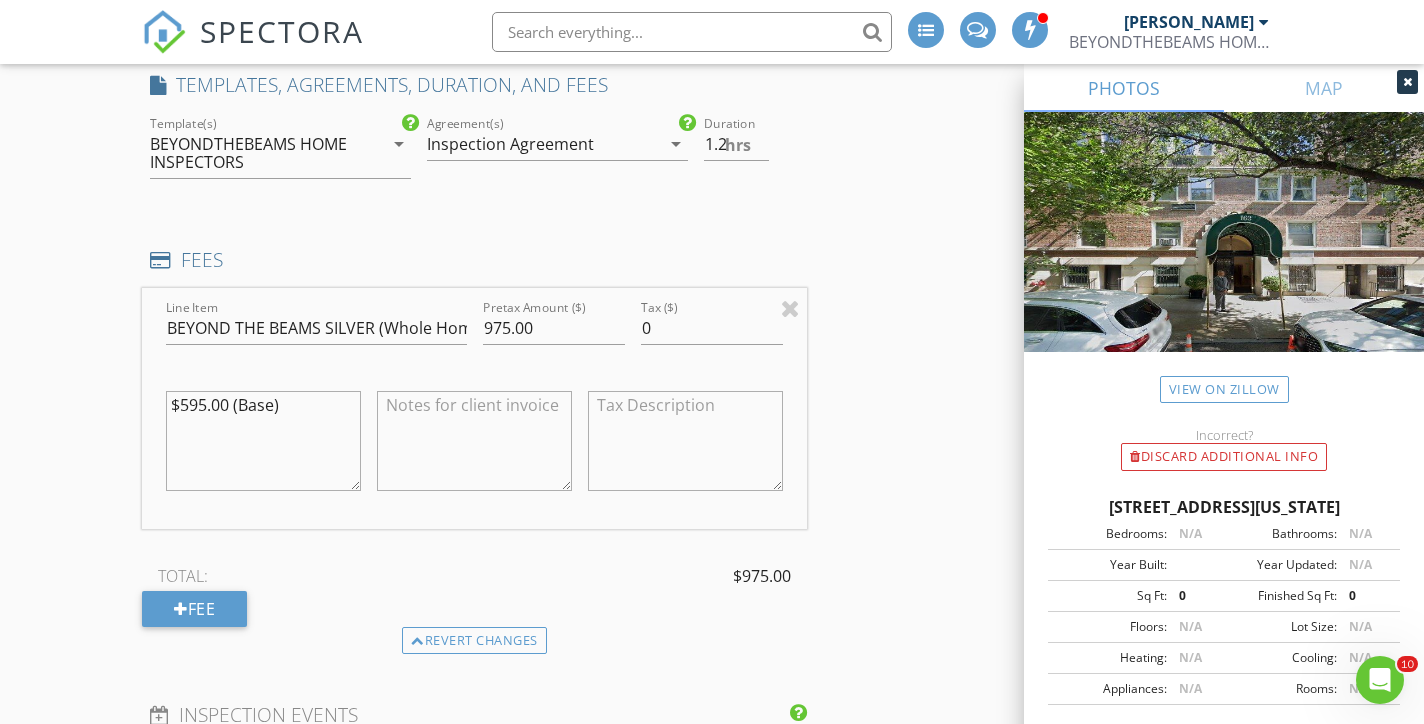 click on "$595.00 (Base)" at bounding box center [263, 441] 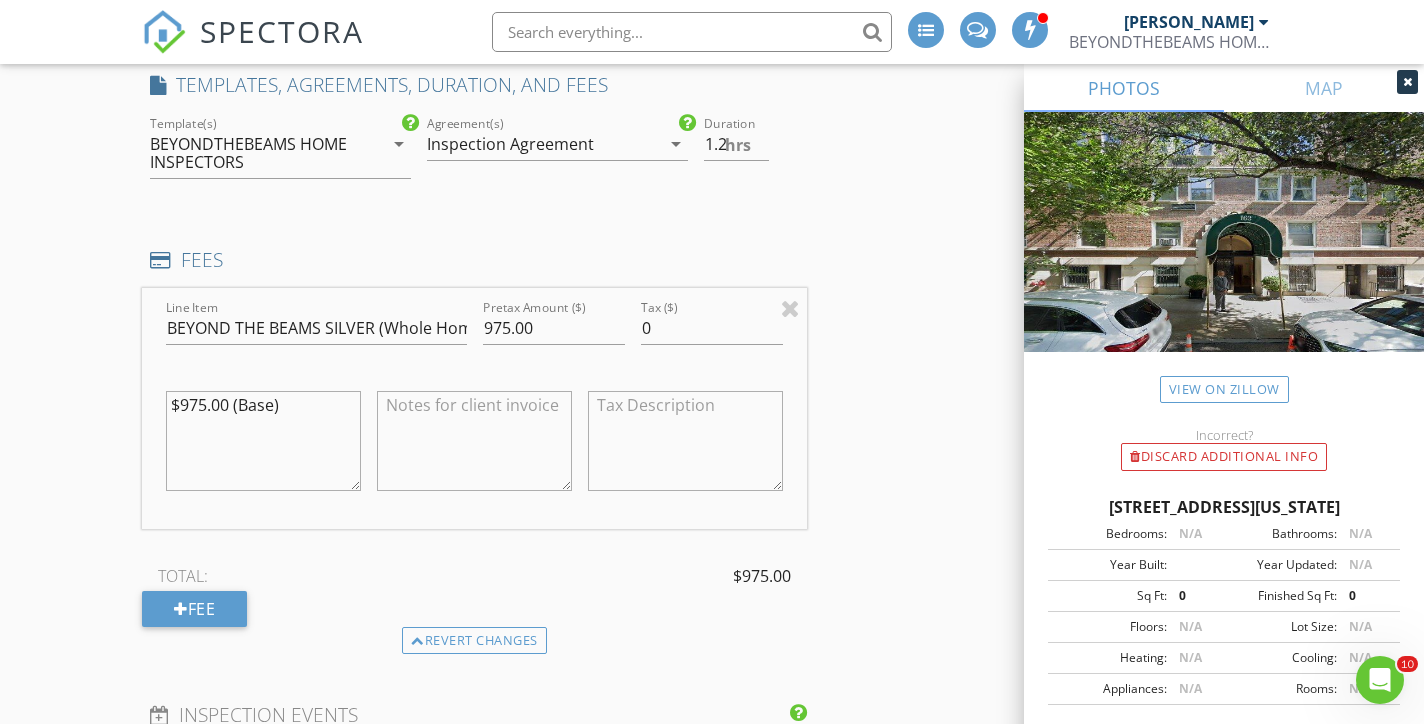 type on "$975.00 (Base)" 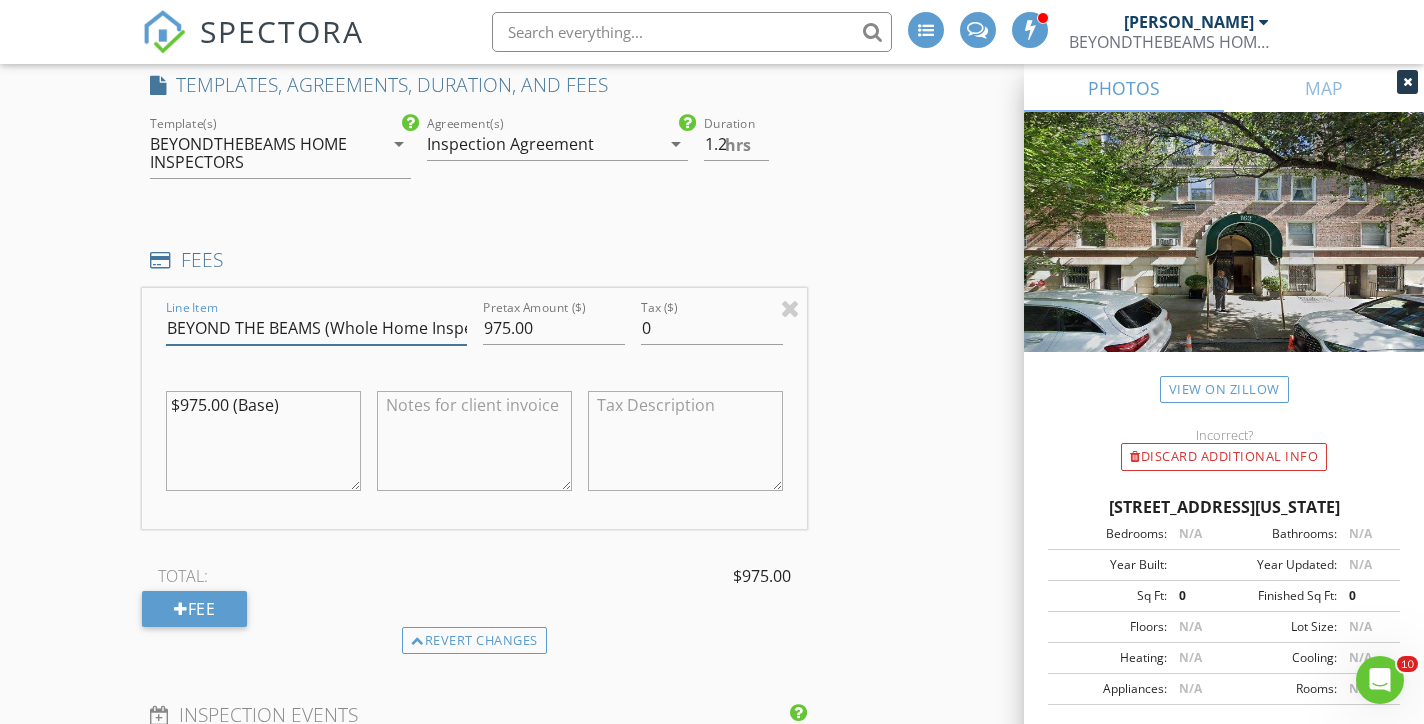 type on "BEYOND THE BEAMS (Whole Home Inspection)" 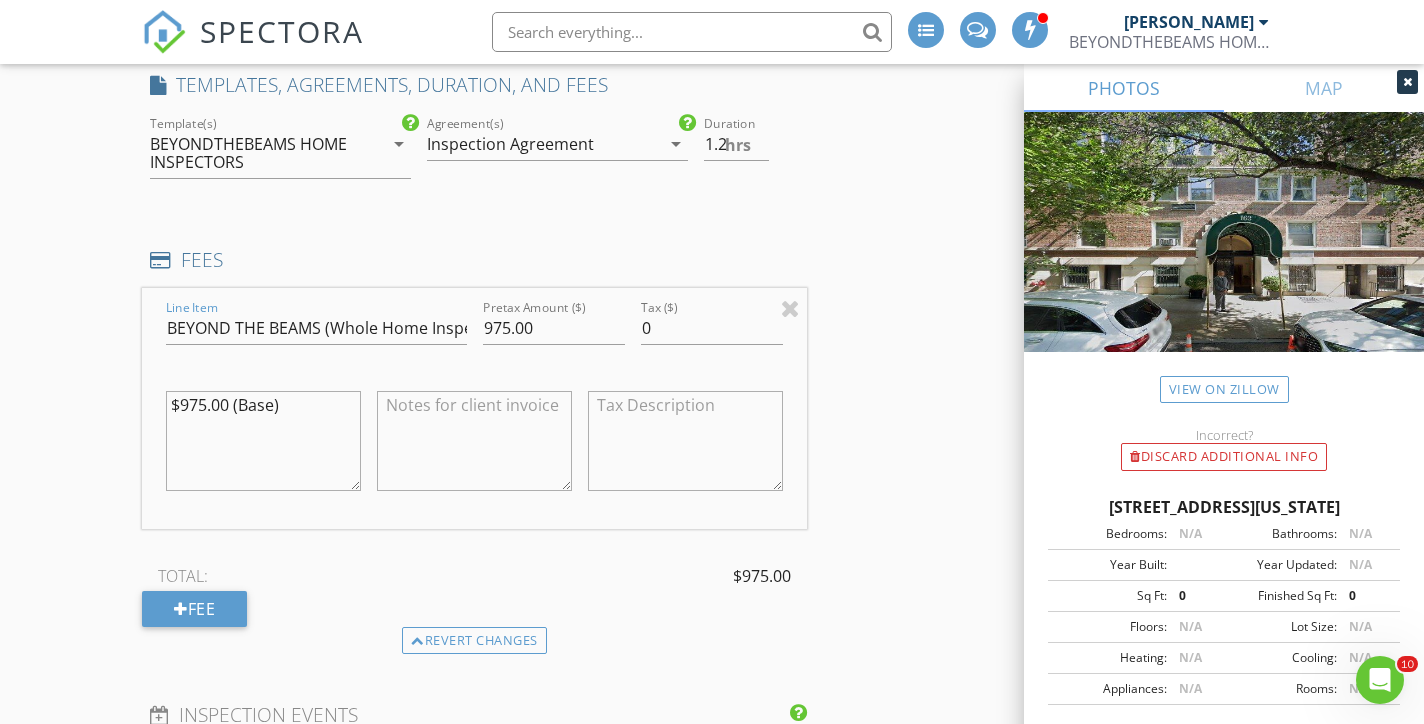click on "INSPECTOR(S)
check_box   Dennis Manolatos   PRIMARY   Dennis Manolatos arrow_drop_down   check_box_outline_blank Dennis Manolatos specifically requested
Date/Time
07/14/2025 3:45 PM
Location
Address Search       Address 163 E 81st St   Unit 7B   City New York   State NY   Zip 10028   County New York     Square Feet 0   Year Built   Foundation arrow_drop_down     Dennis Manolatos     9.3 miles     (22 minutes)
client
check_box Enable Client CC email for this inspection   Client Search     check_box_outline_blank Client is a Company/Organization     First Name Erik   Last Name Alfieri   Email erik.c.alfieri@gmail.com   CC Email   Phone   Address   City   State   Zip     Tags         Notes   Private Notes
ADD ADDITIONAL client
SERVICES
check_box     check_box_outline_blank" at bounding box center [711, 663] 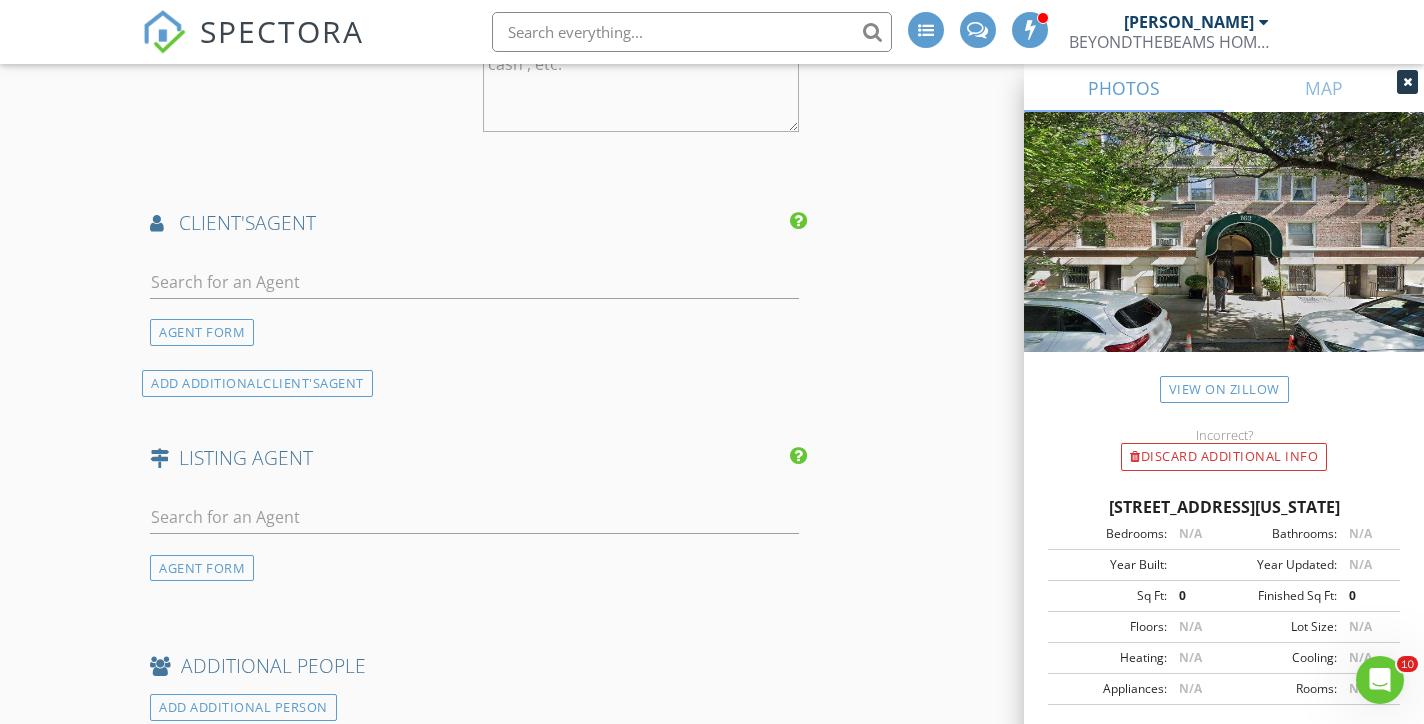 scroll, scrollTop: 2743, scrollLeft: 0, axis: vertical 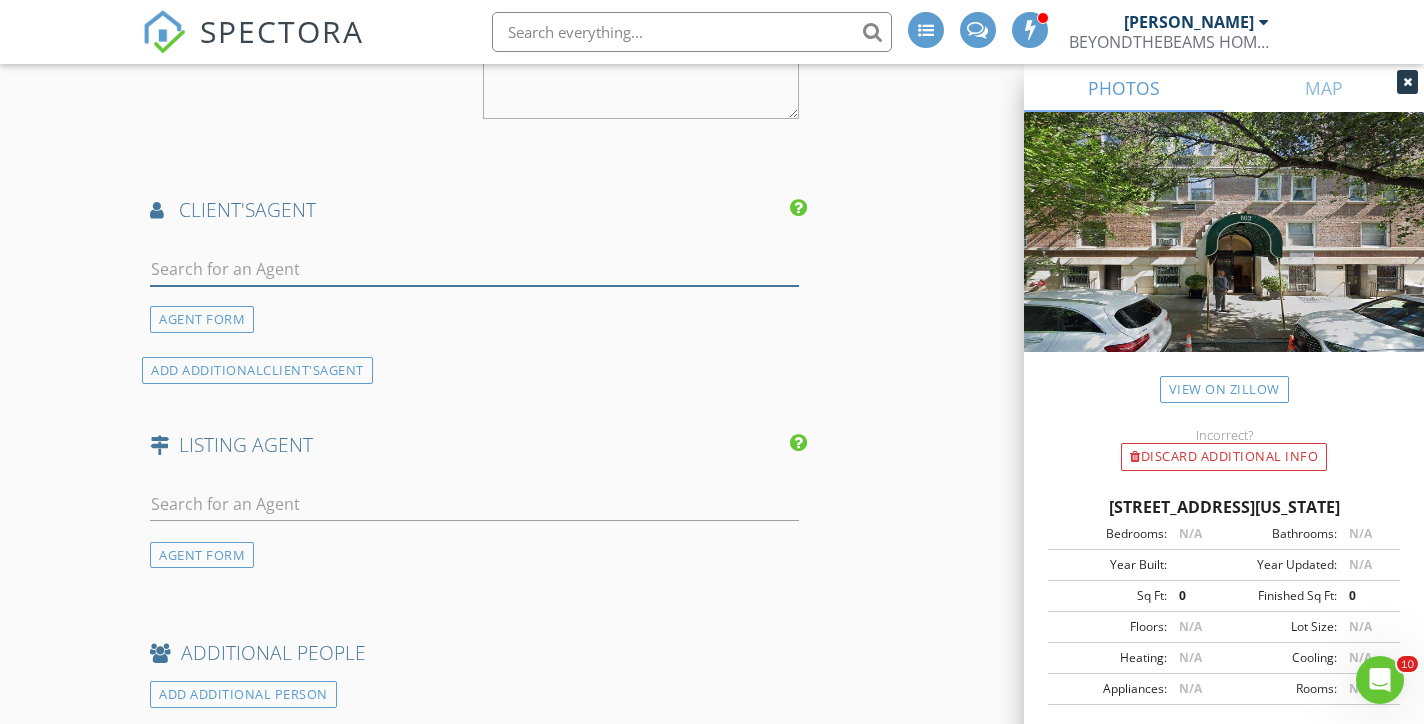 click at bounding box center [474, 269] 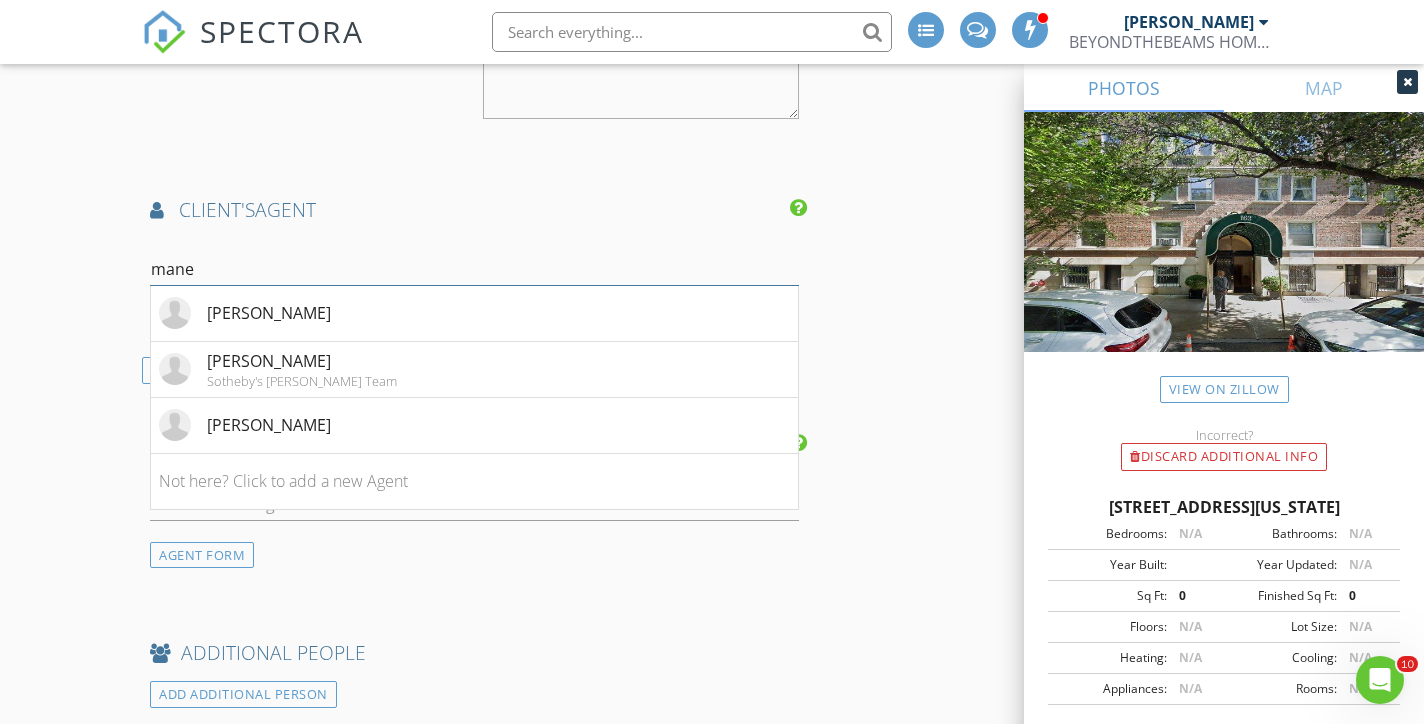 type on "mane" 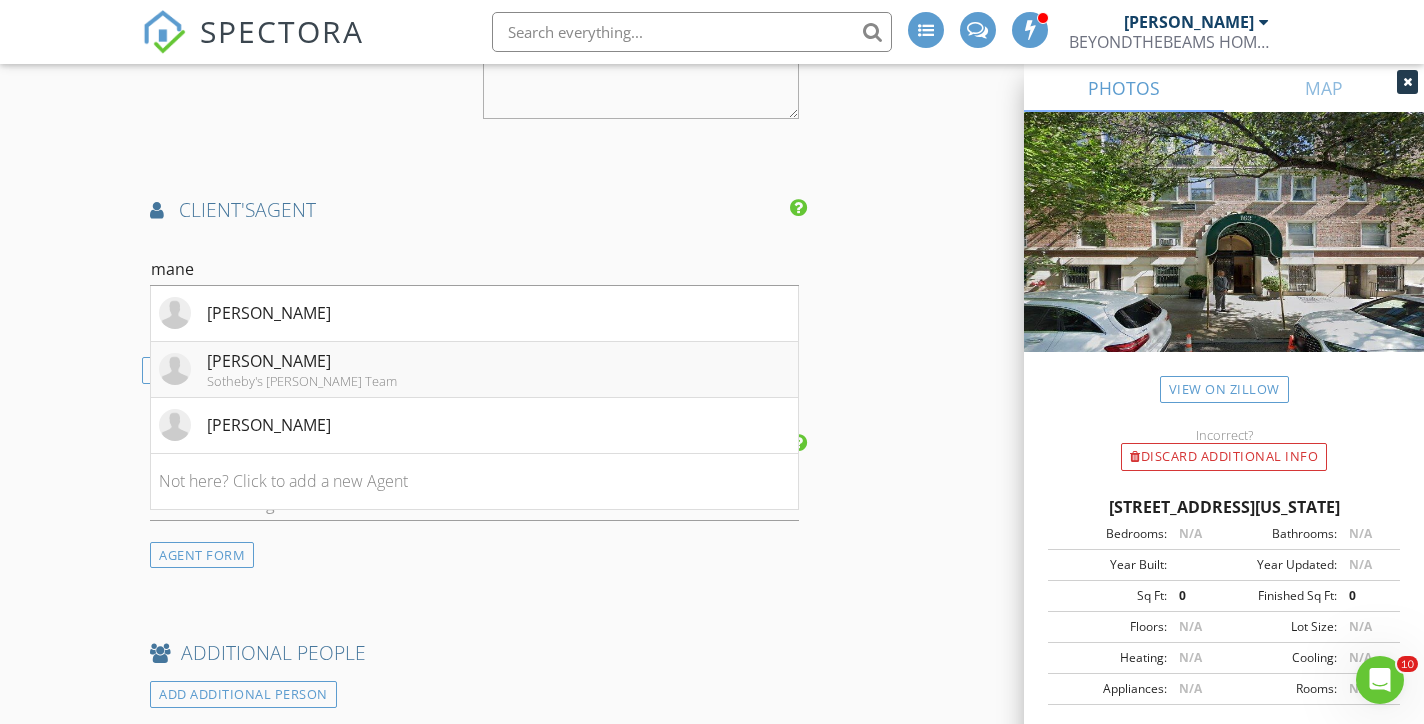 drag, startPoint x: 504, startPoint y: 273, endPoint x: 390, endPoint y: 386, distance: 160.5148 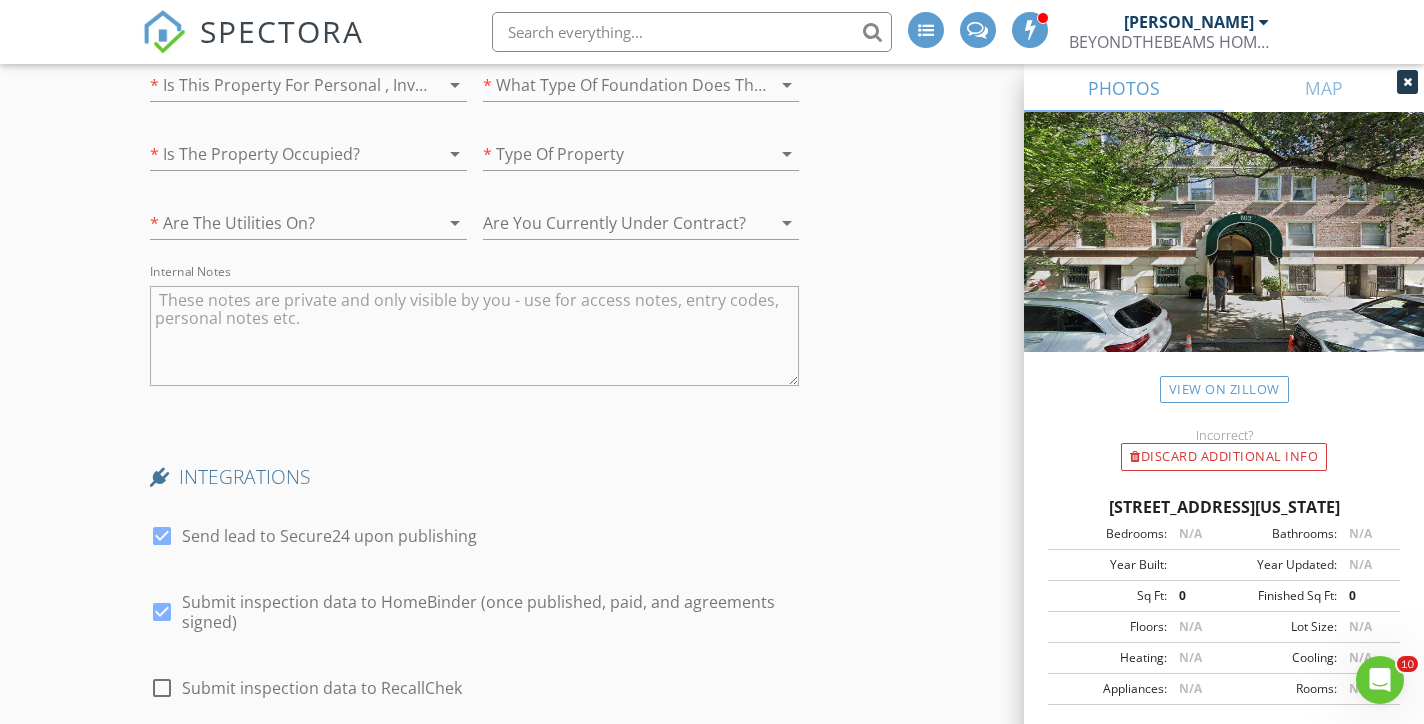 scroll, scrollTop: 4134, scrollLeft: 0, axis: vertical 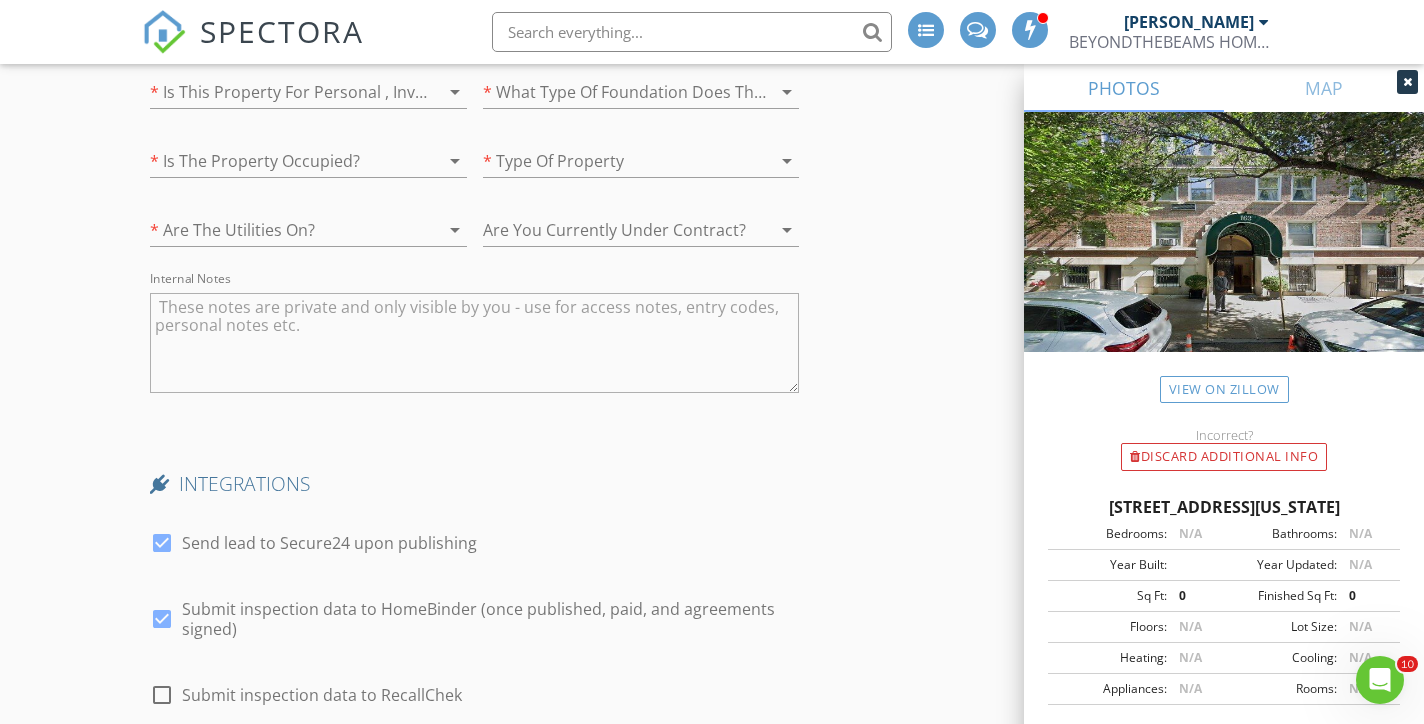 click at bounding box center [280, 92] 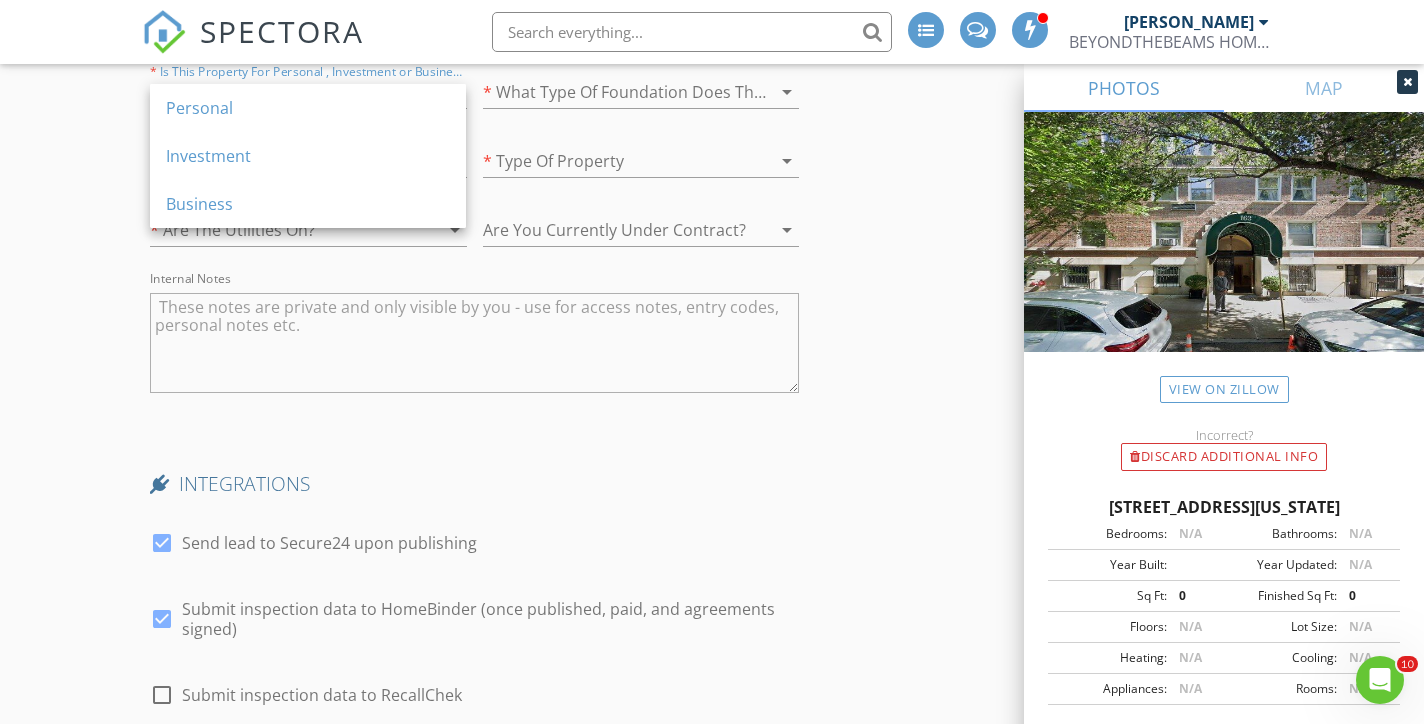 click on "Personal" at bounding box center (308, 108) 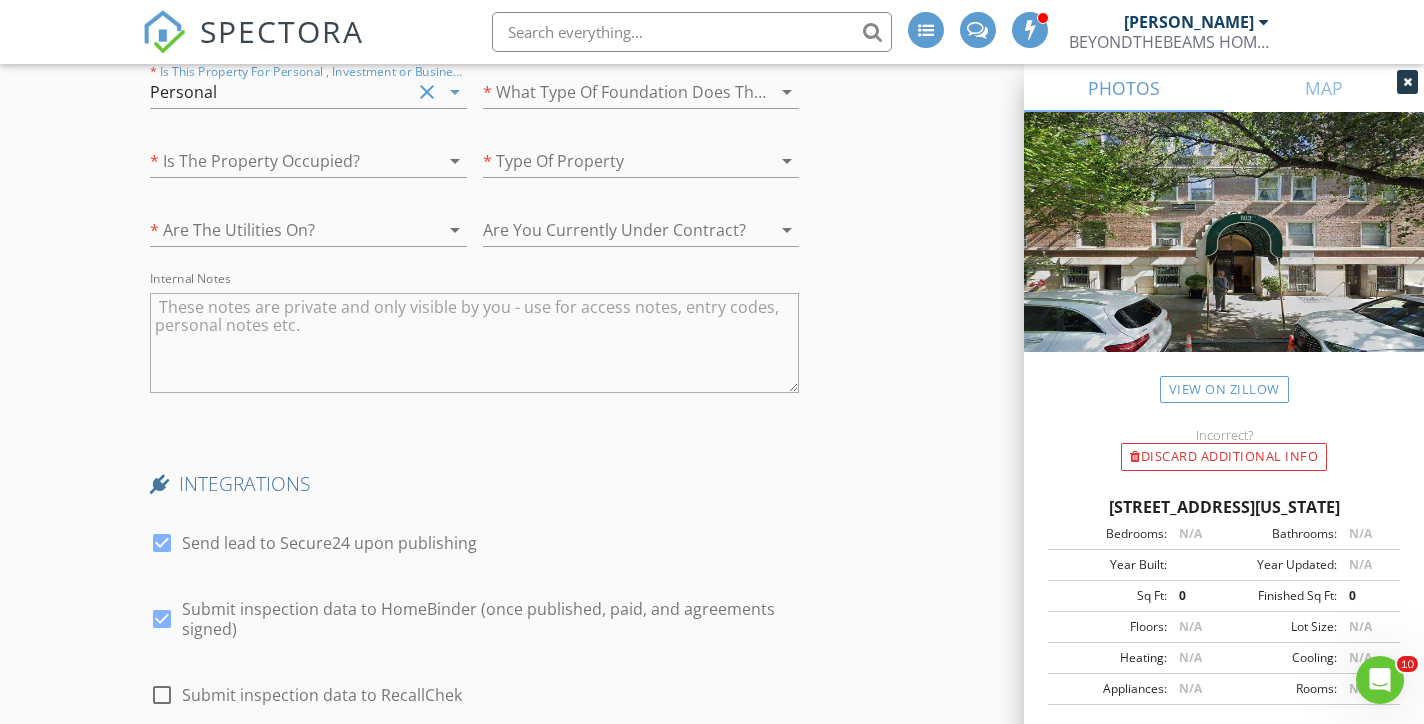 click at bounding box center (641, 123) 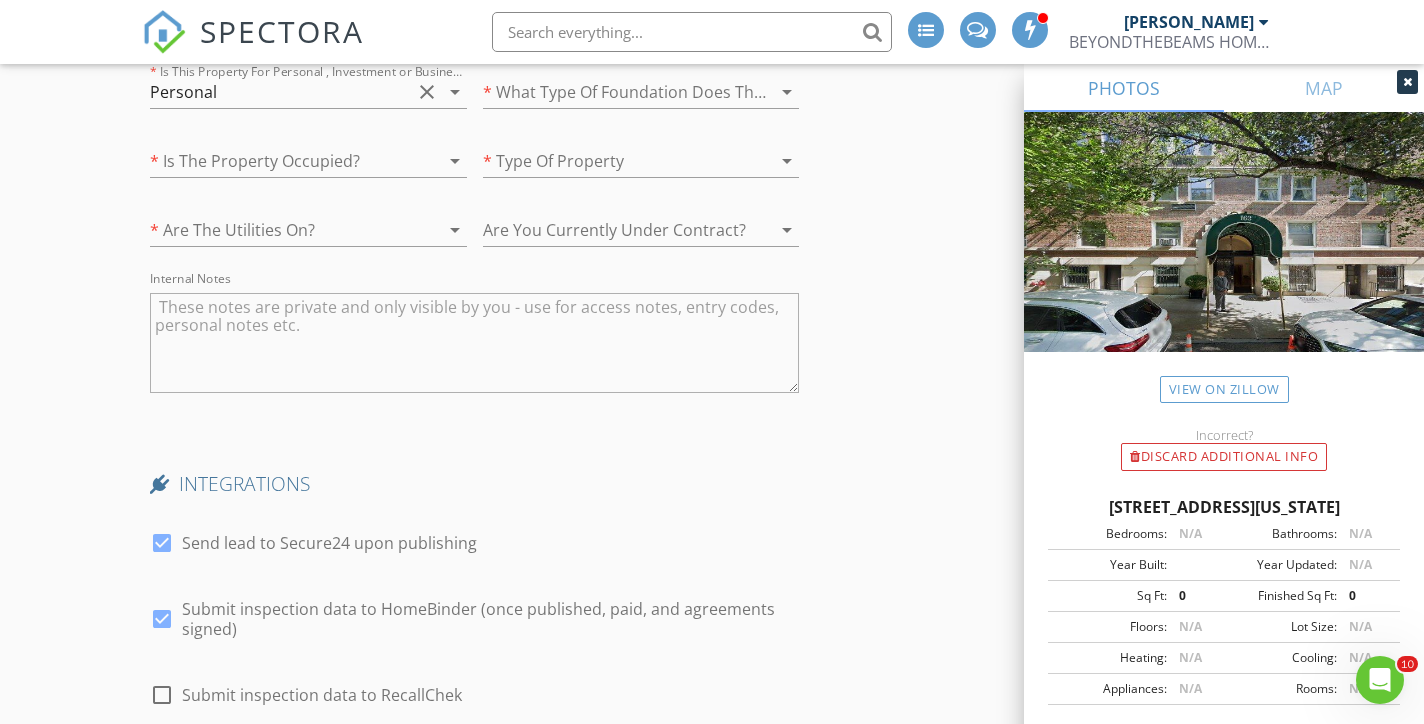 click at bounding box center (613, 92) 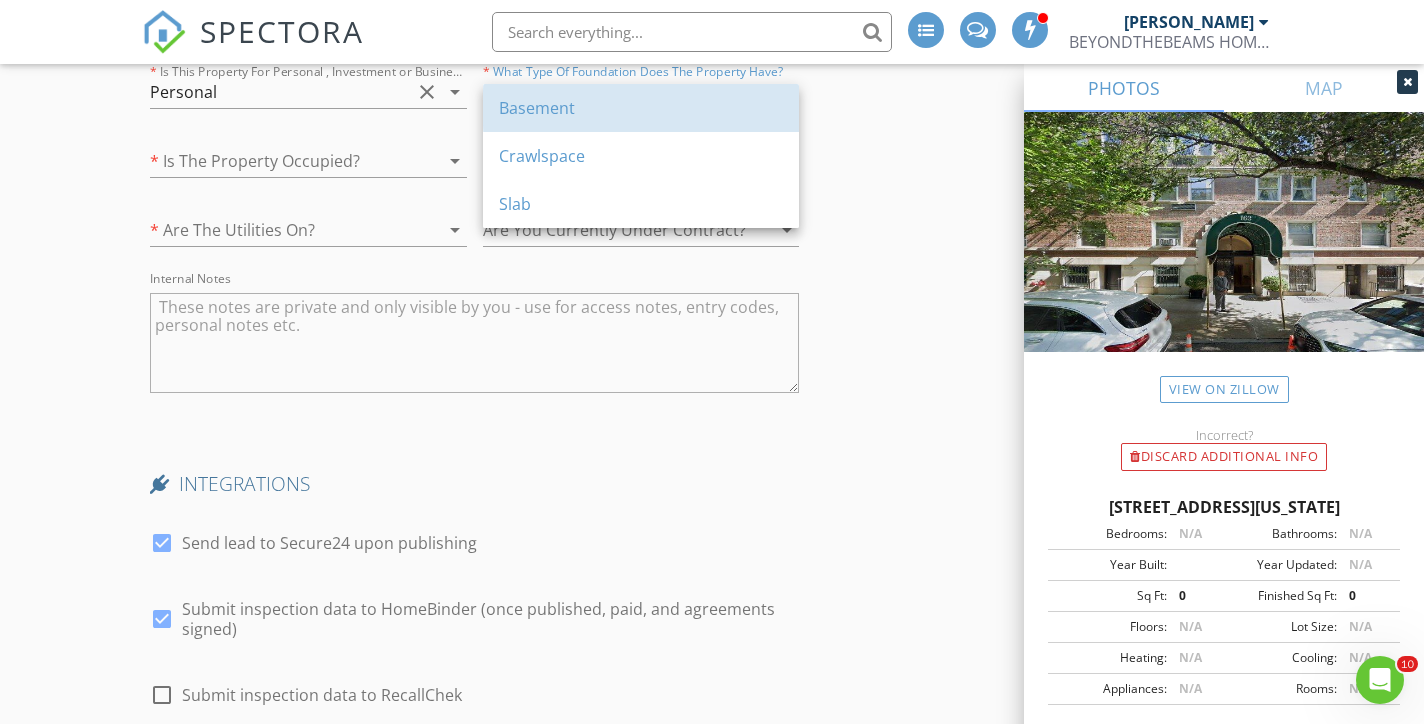 click on "Basement" at bounding box center (641, 108) 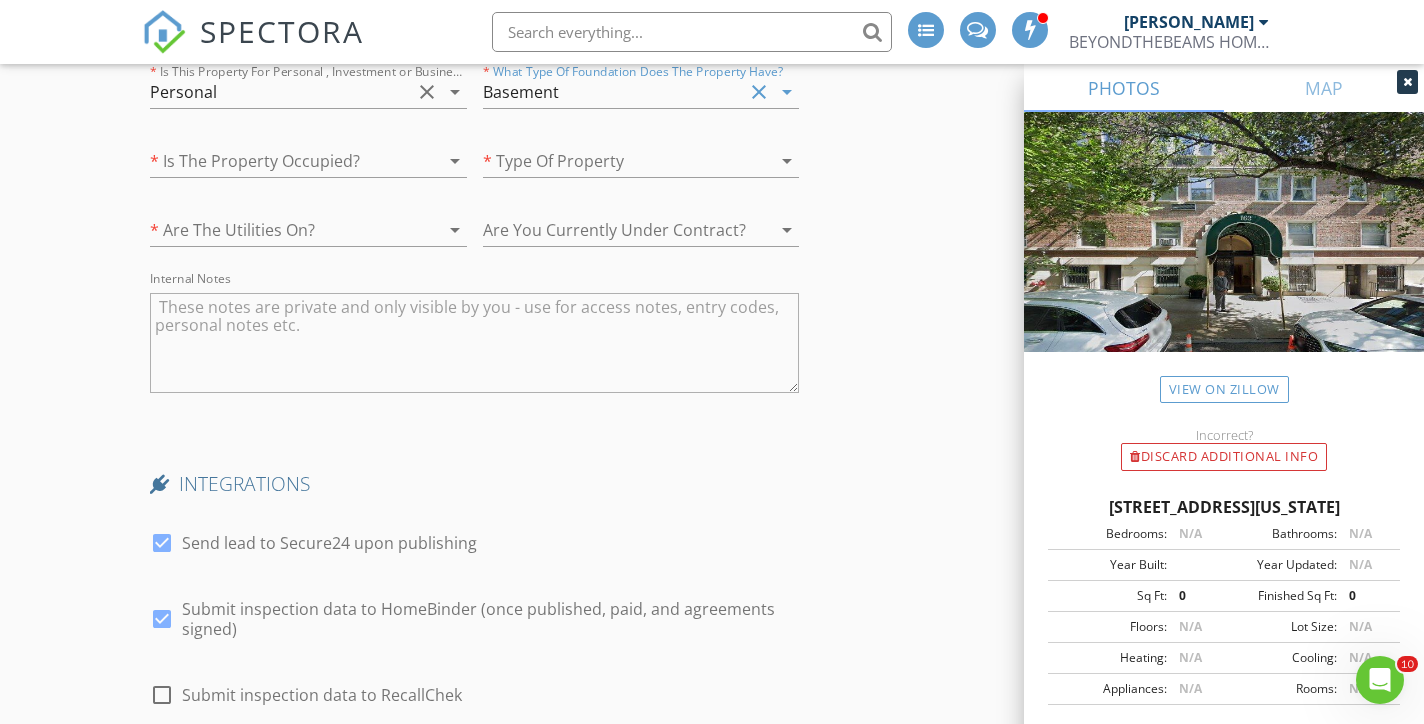 click at bounding box center [613, 161] 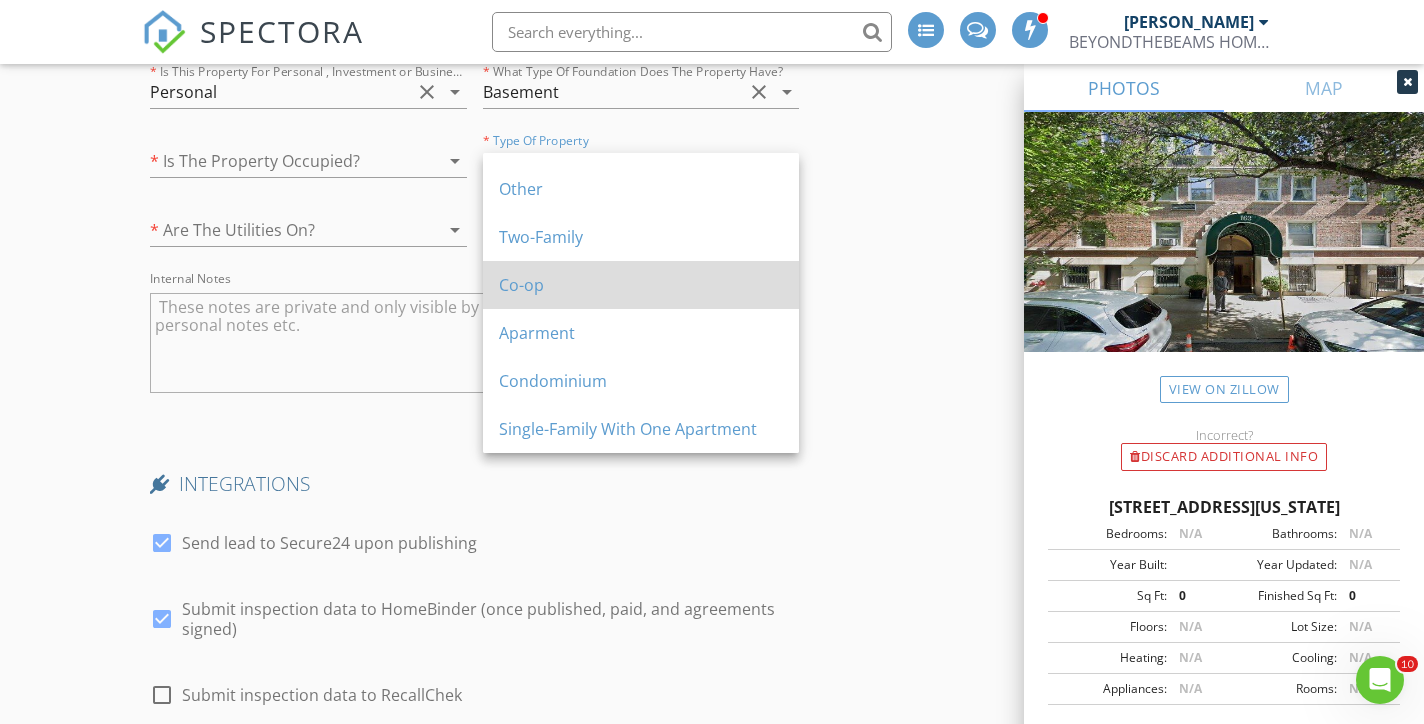 click on "Co-op" at bounding box center (641, 285) 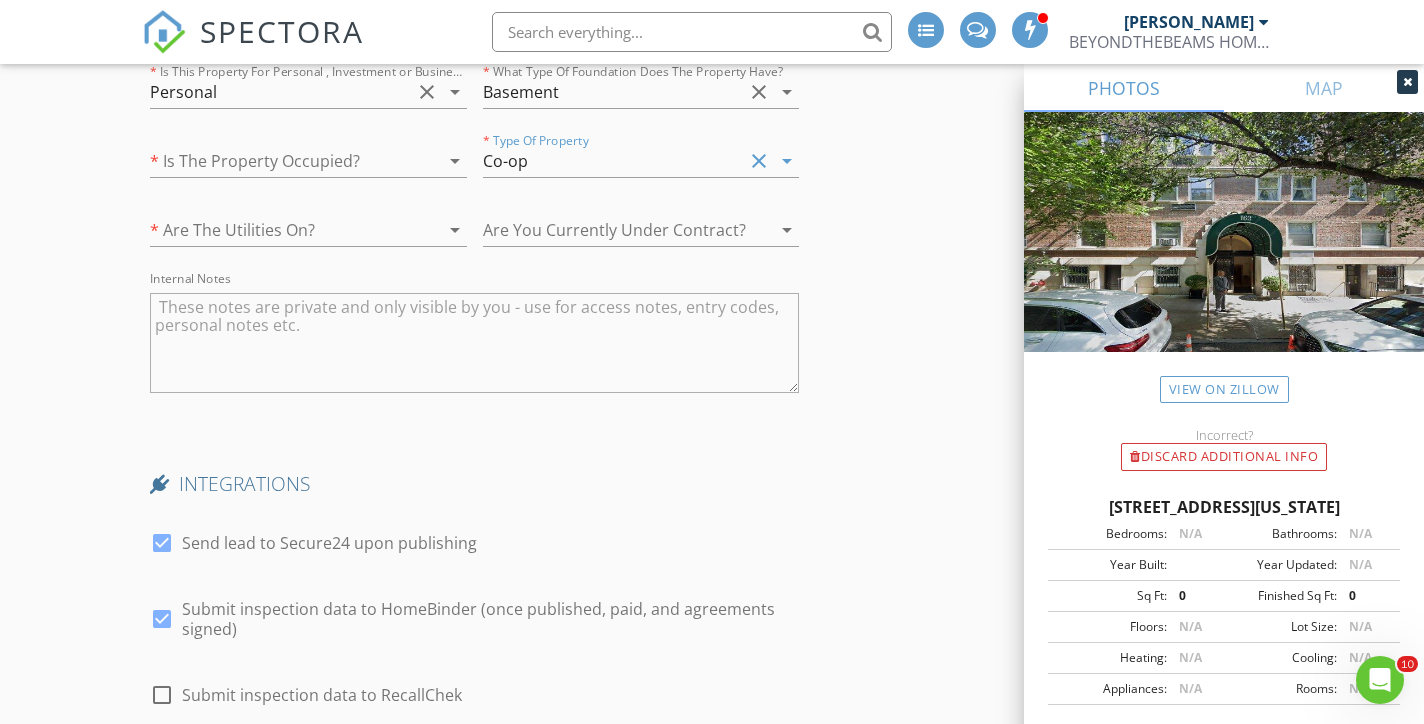 click at bounding box center [613, 230] 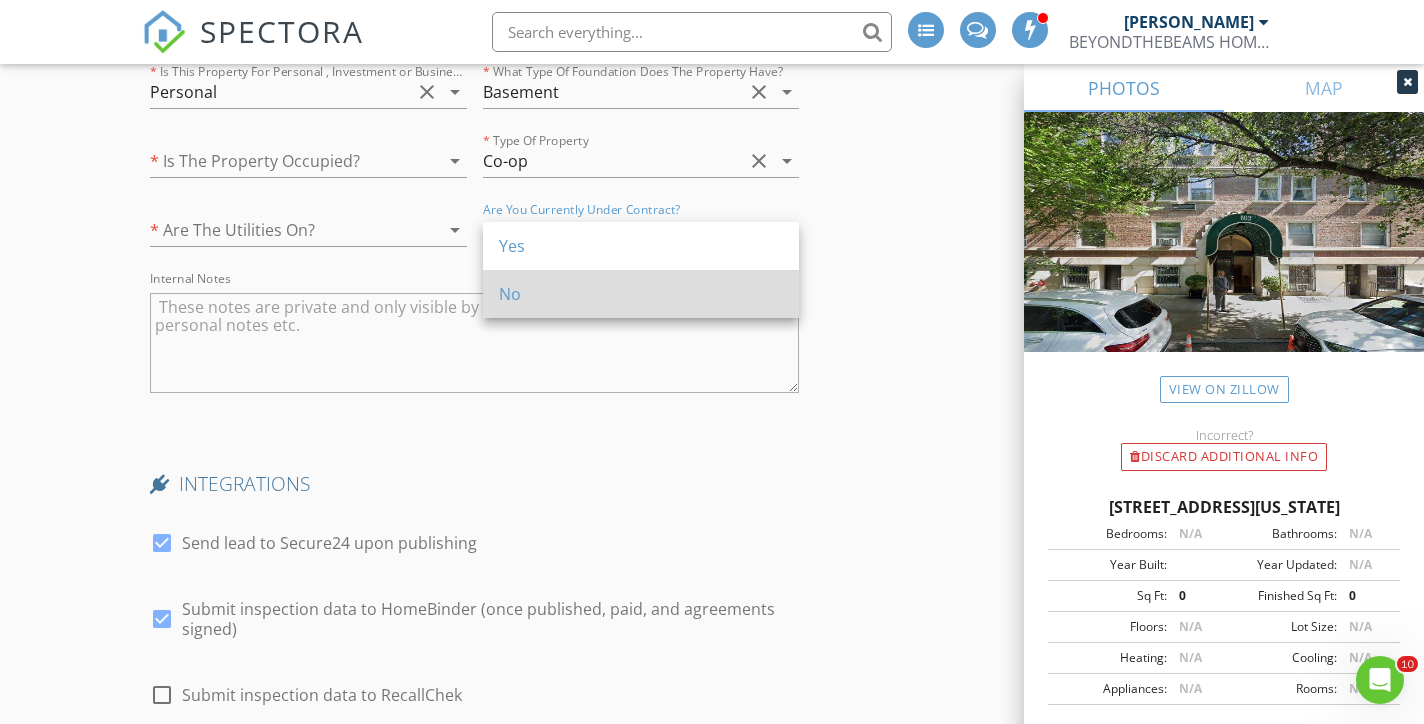 click on "No" at bounding box center [641, 294] 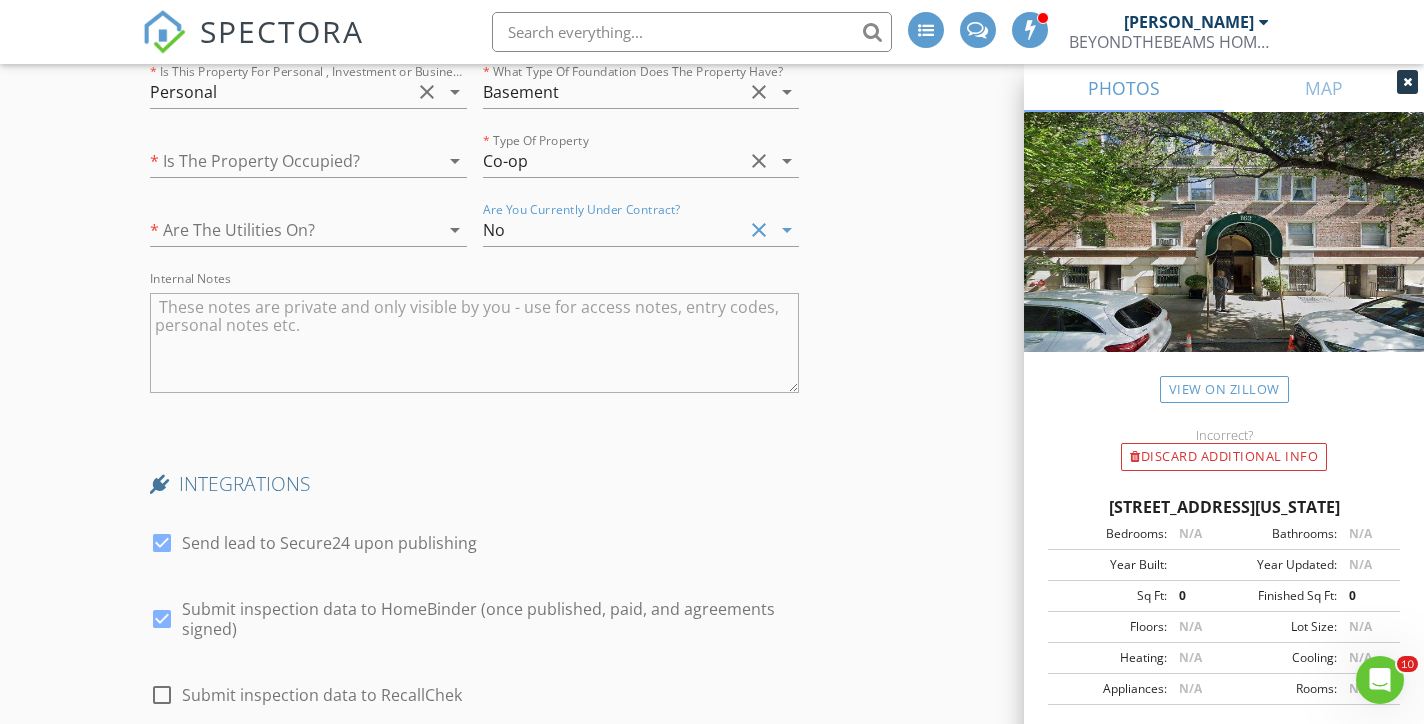 click at bounding box center [280, 230] 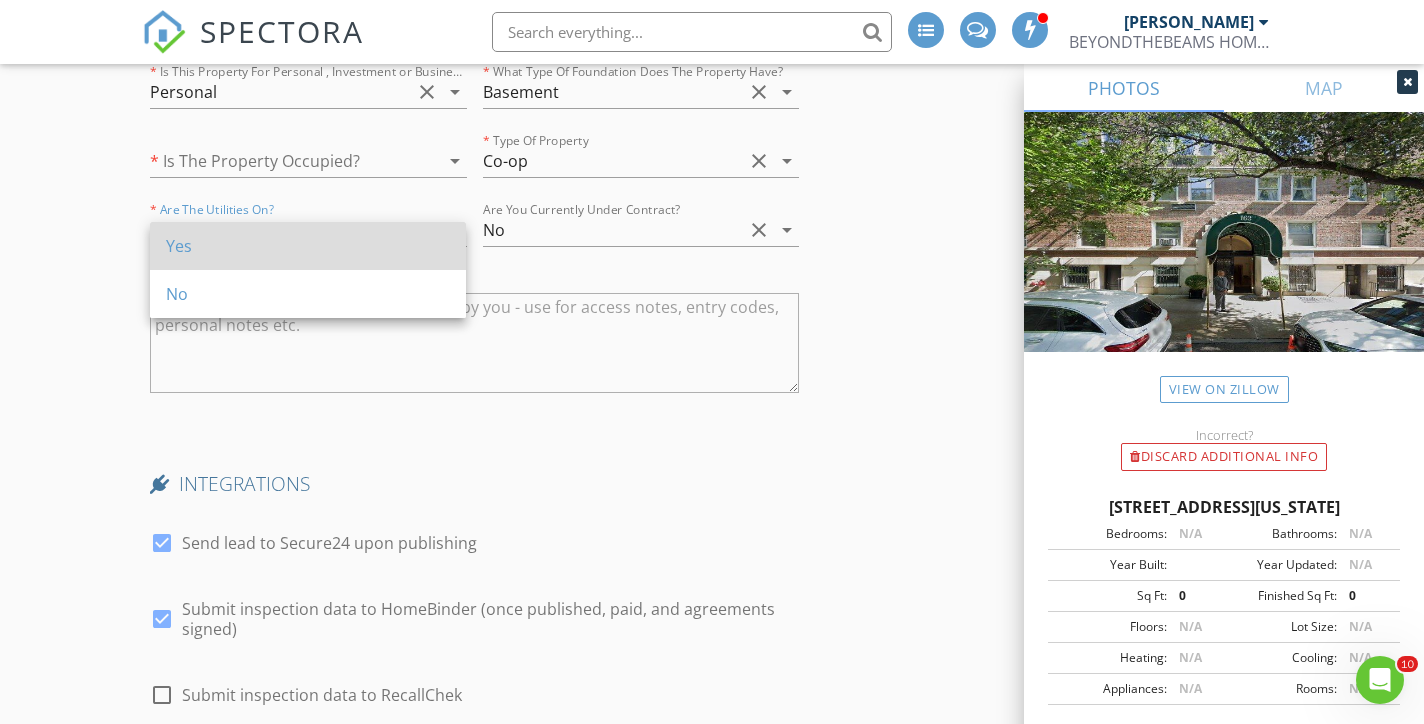 click on "Yes" at bounding box center [308, 246] 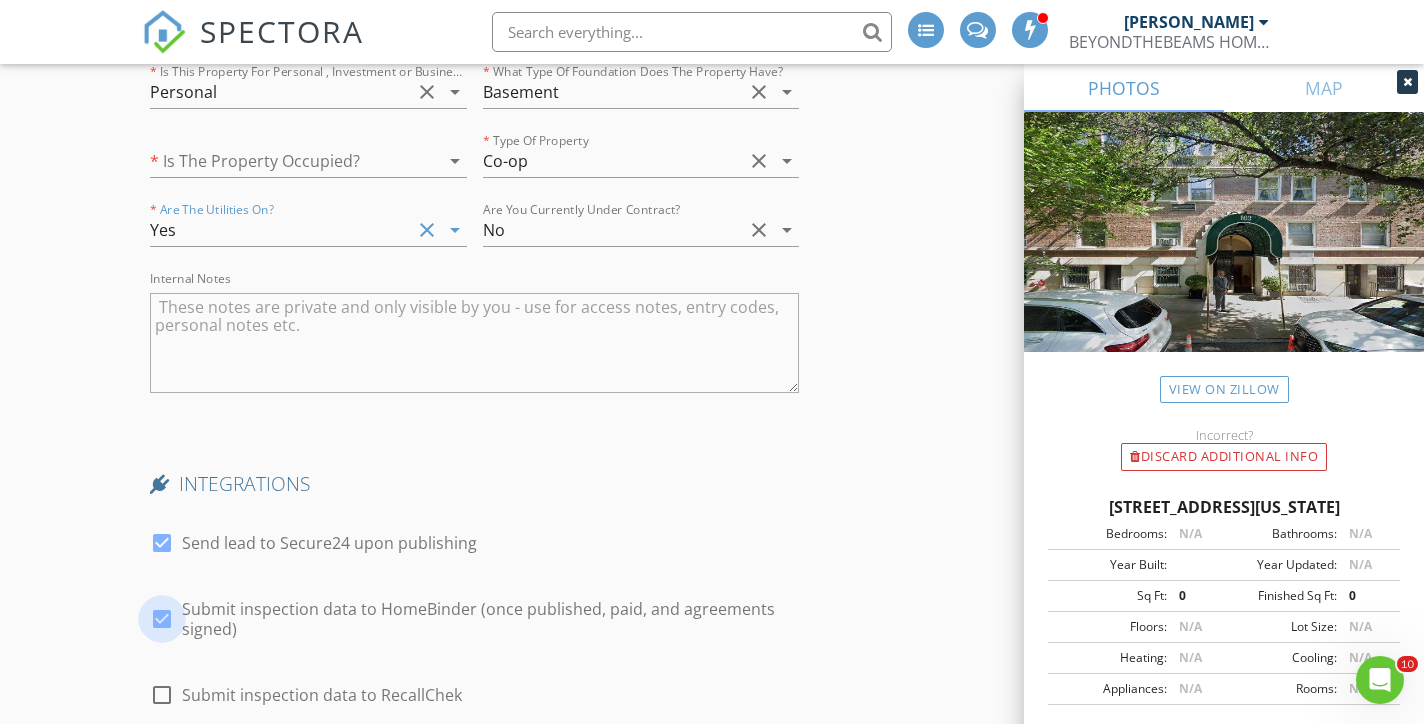 click at bounding box center (162, 619) 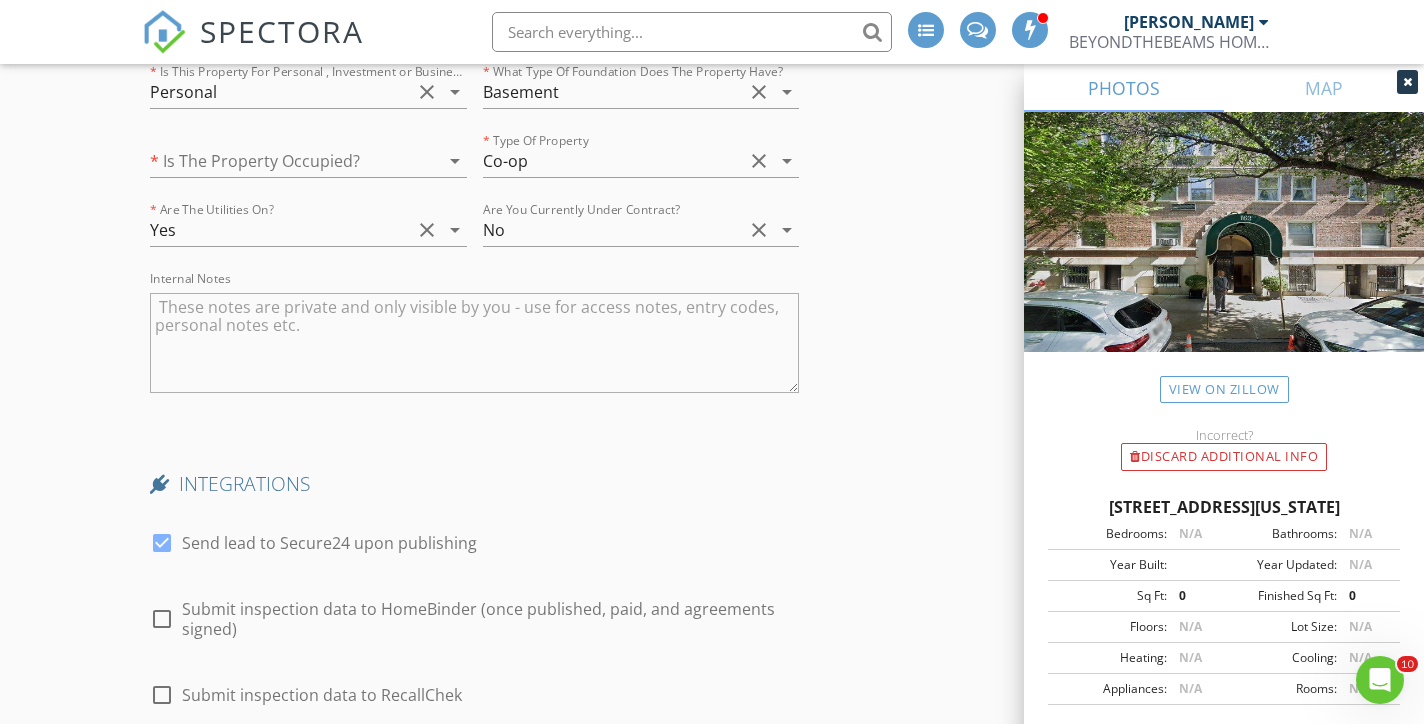 click at bounding box center (162, 543) 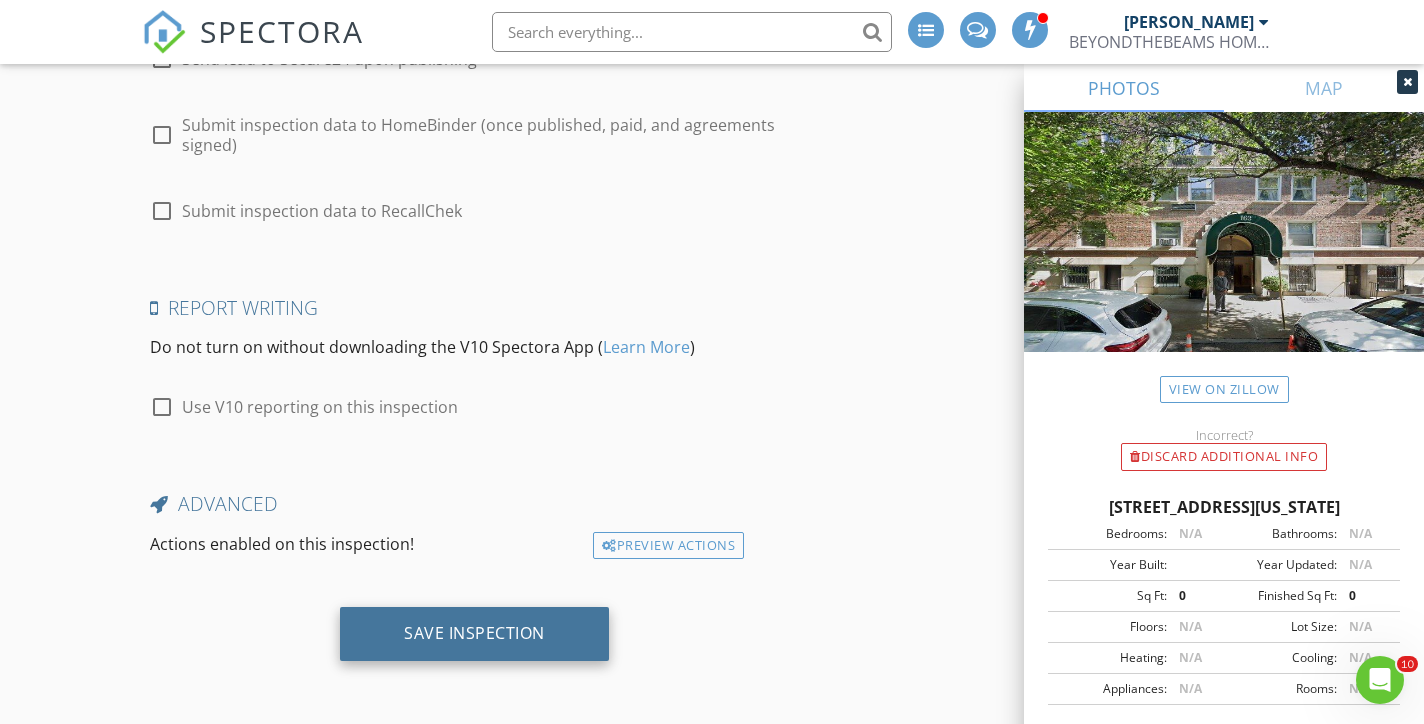 click on "Save Inspection" at bounding box center [474, 634] 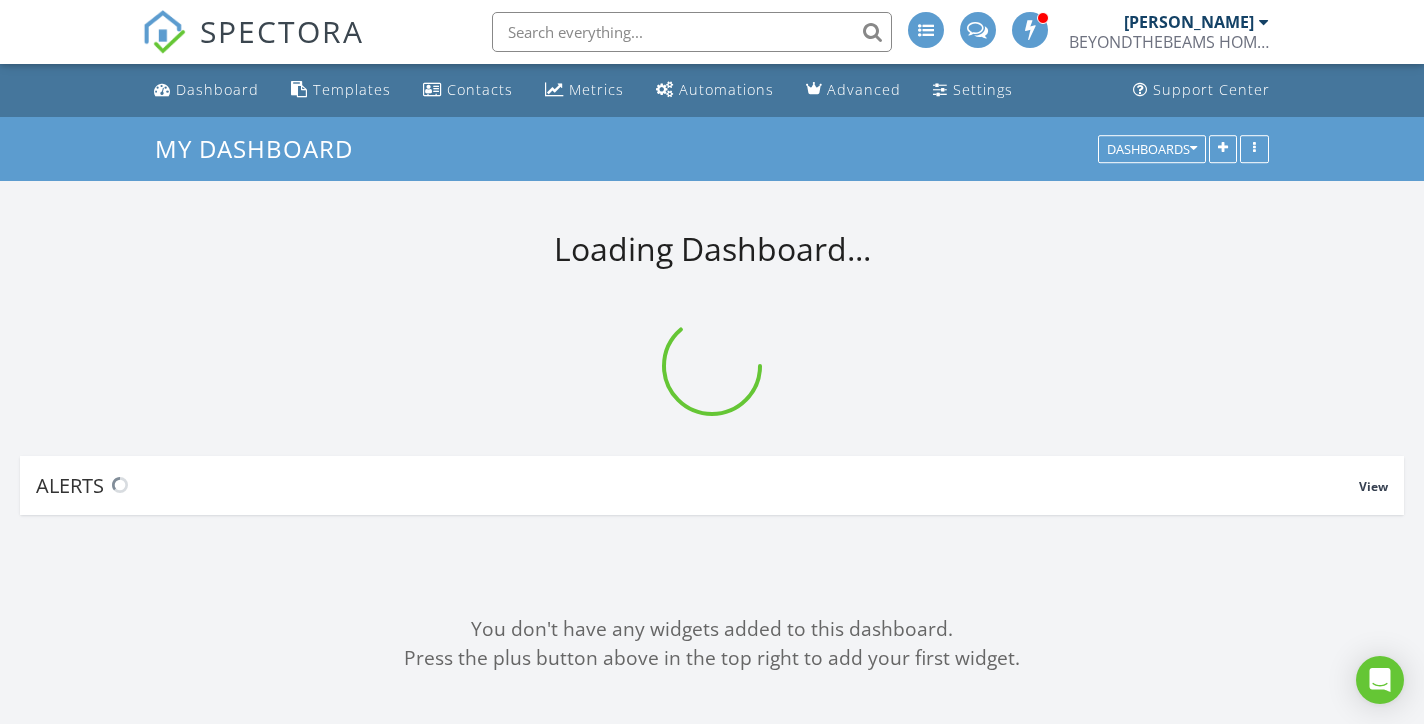 scroll, scrollTop: 0, scrollLeft: 0, axis: both 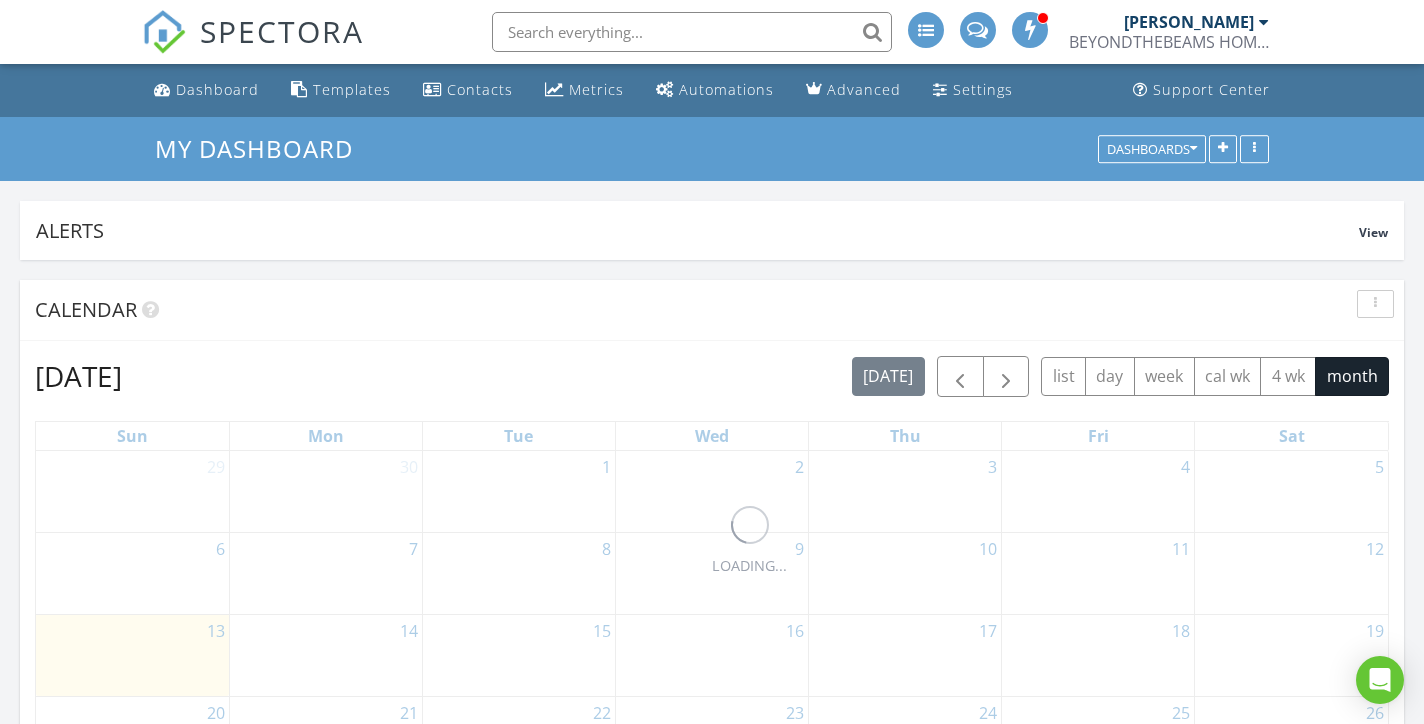 click at bounding box center [692, 32] 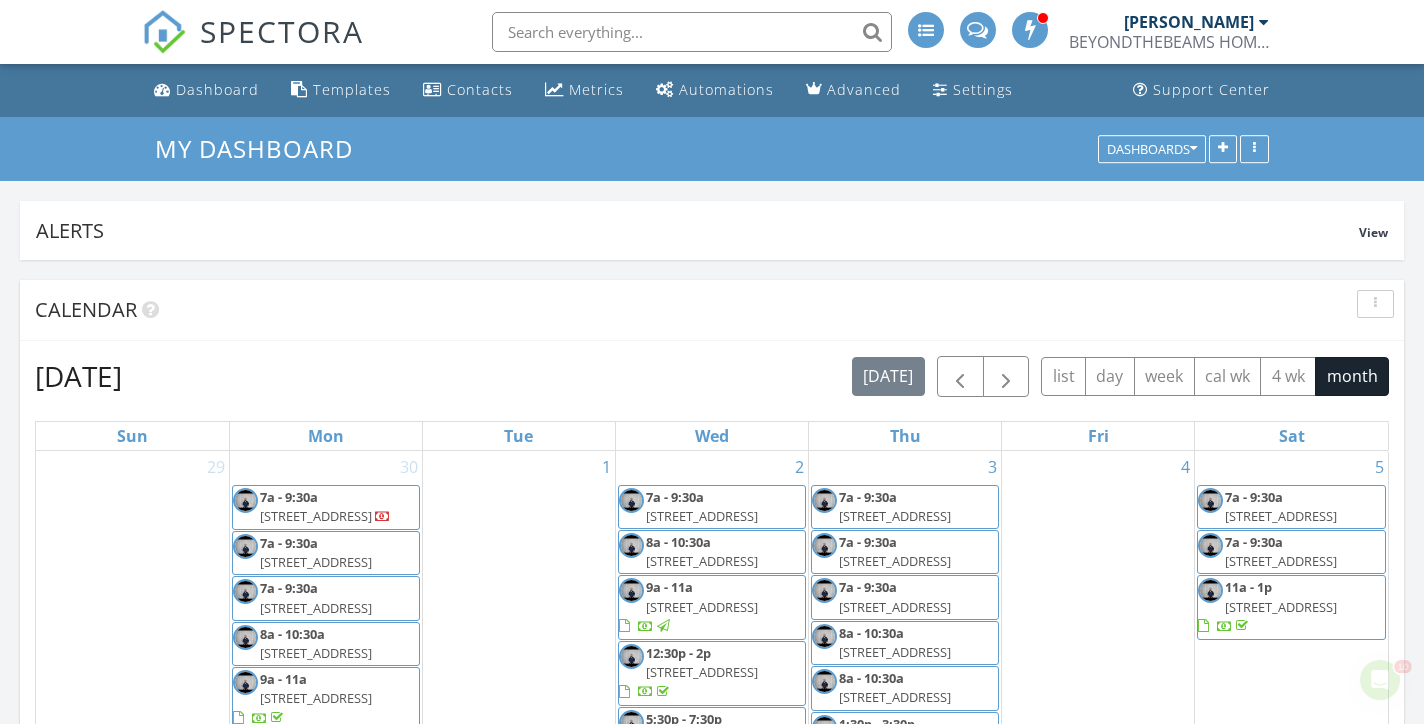 scroll, scrollTop: 0, scrollLeft: 0, axis: both 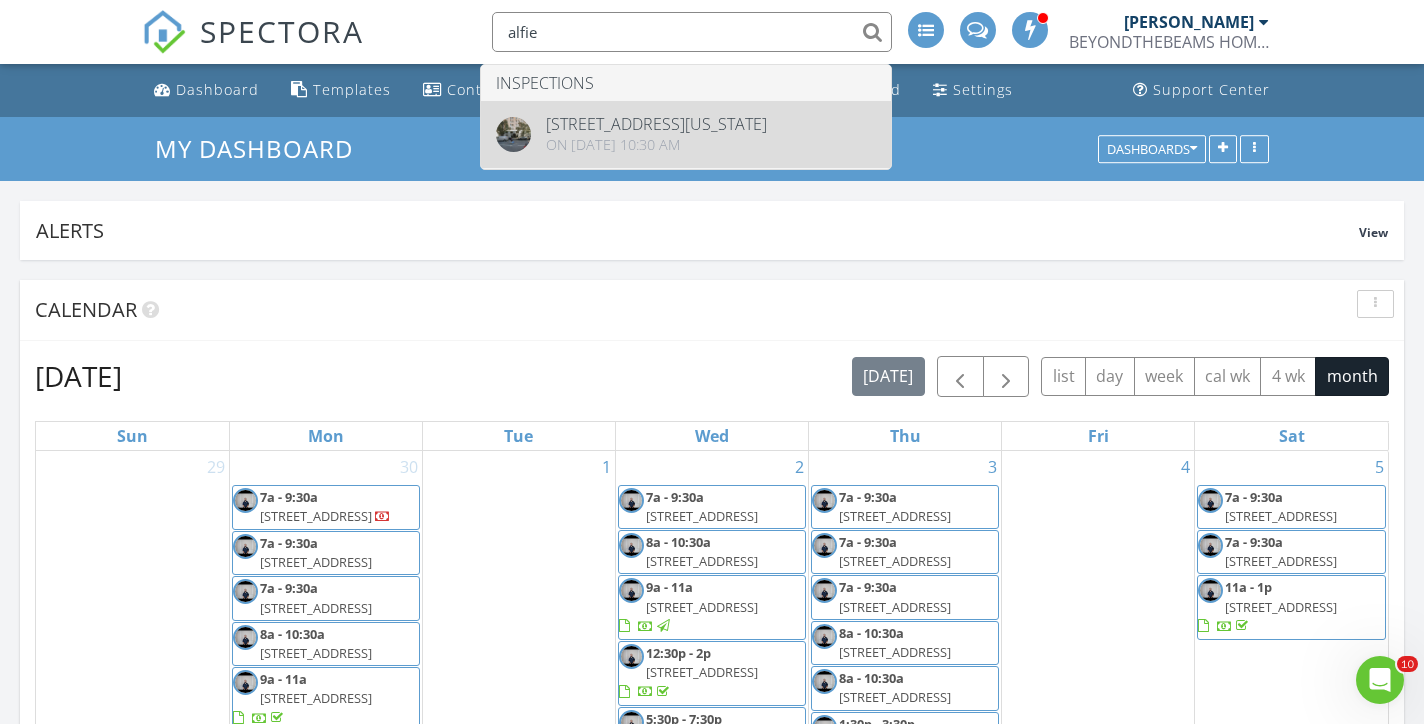 type on "alfie" 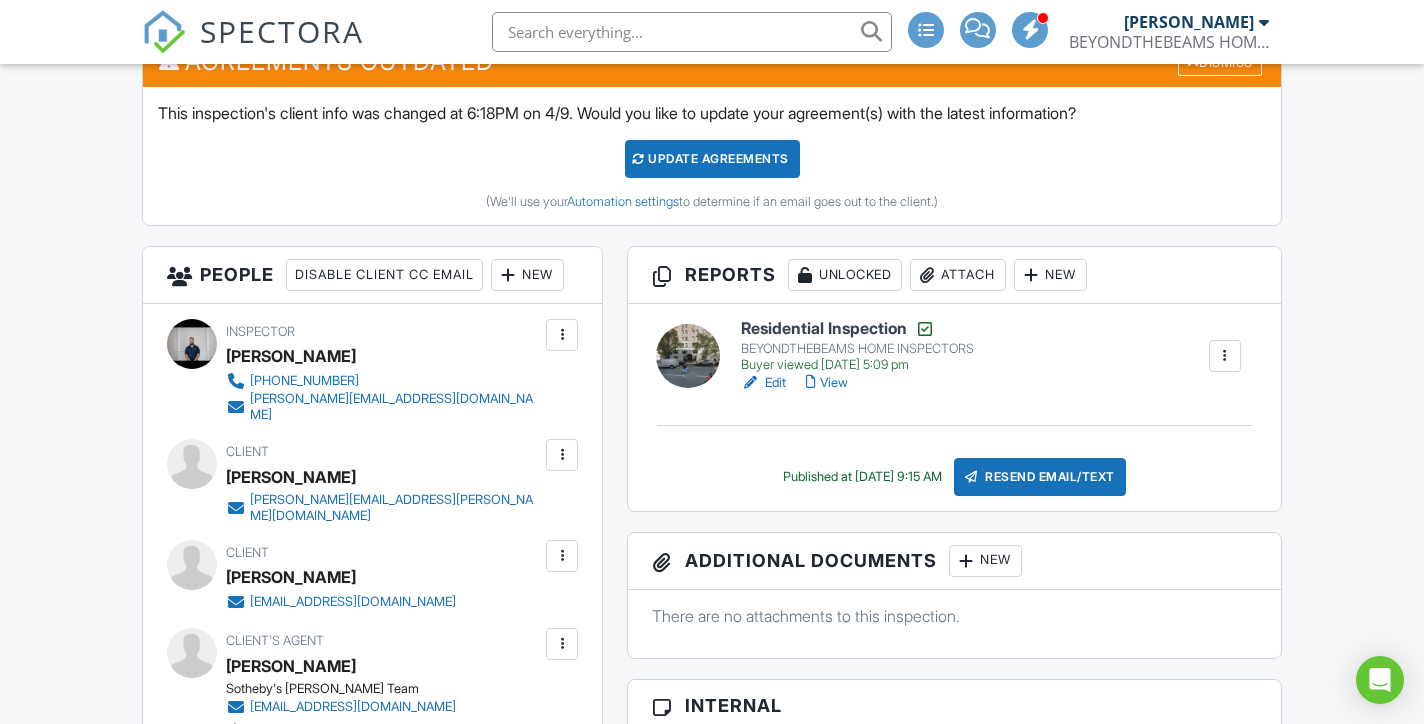 scroll, scrollTop: 1015, scrollLeft: 0, axis: vertical 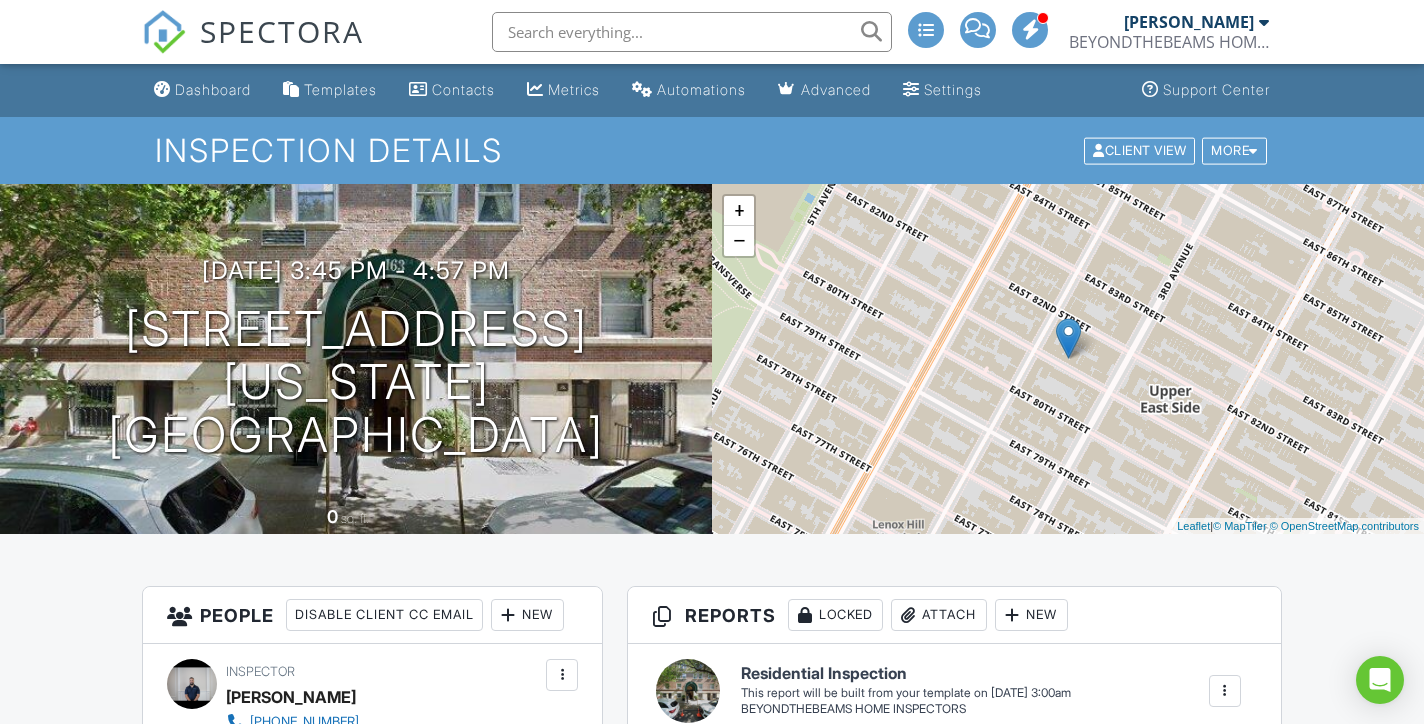 click on "[PERSON_NAME]" at bounding box center [1189, 22] 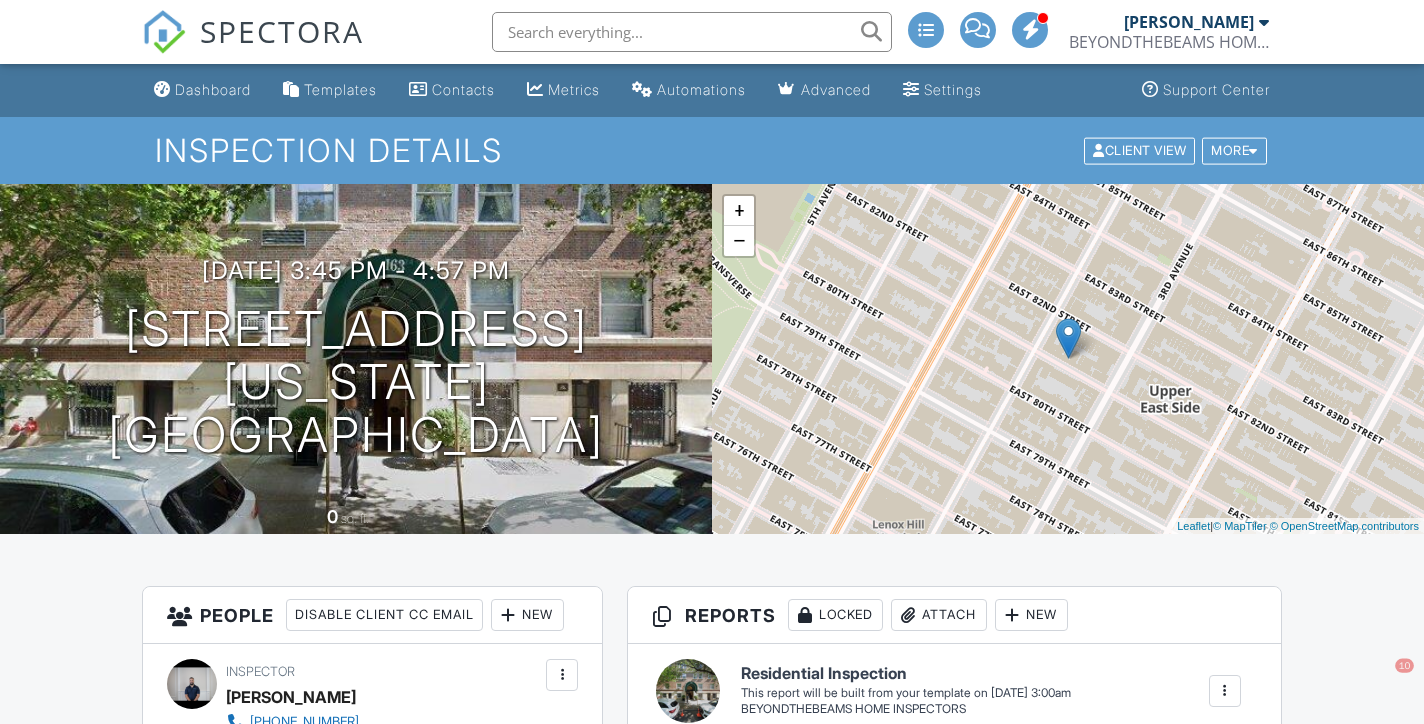 scroll, scrollTop: 0, scrollLeft: 0, axis: both 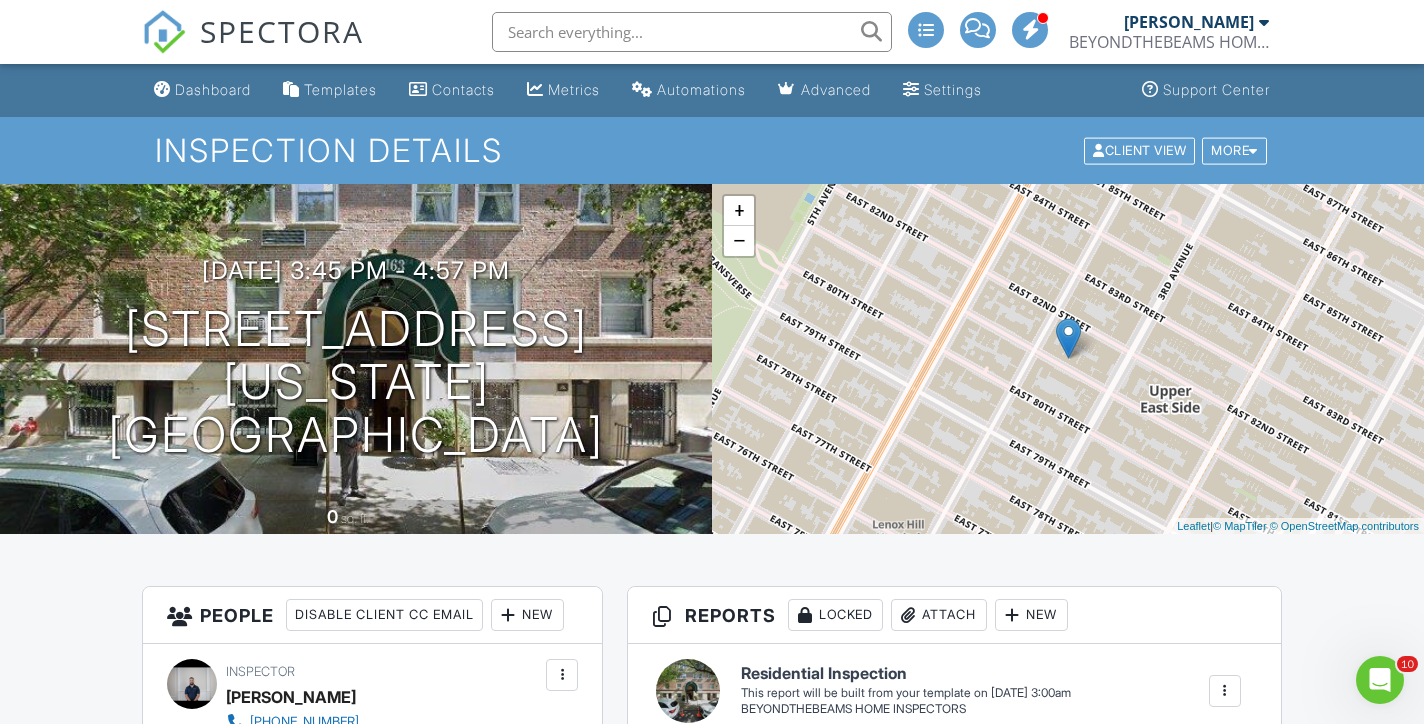 click on "[PERSON_NAME]" at bounding box center [1189, 22] 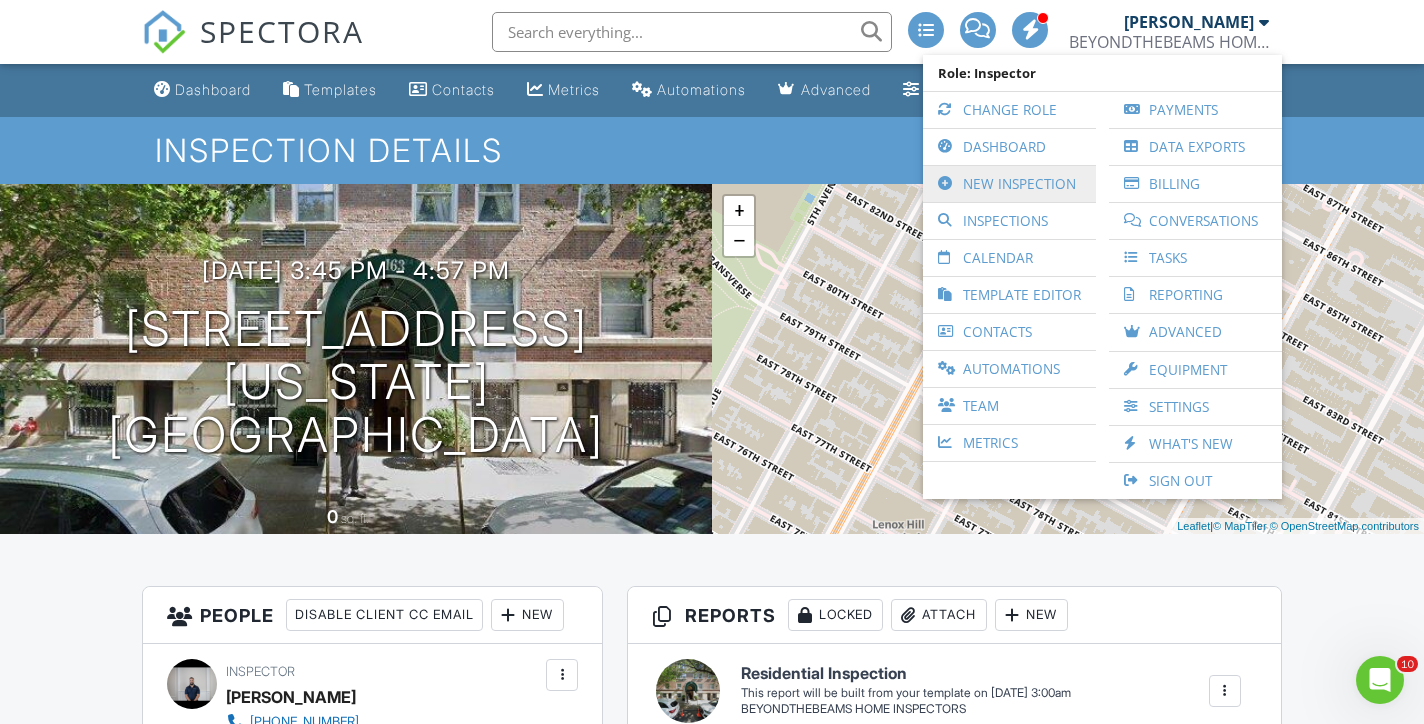 click on "New Inspection" at bounding box center (1009, 184) 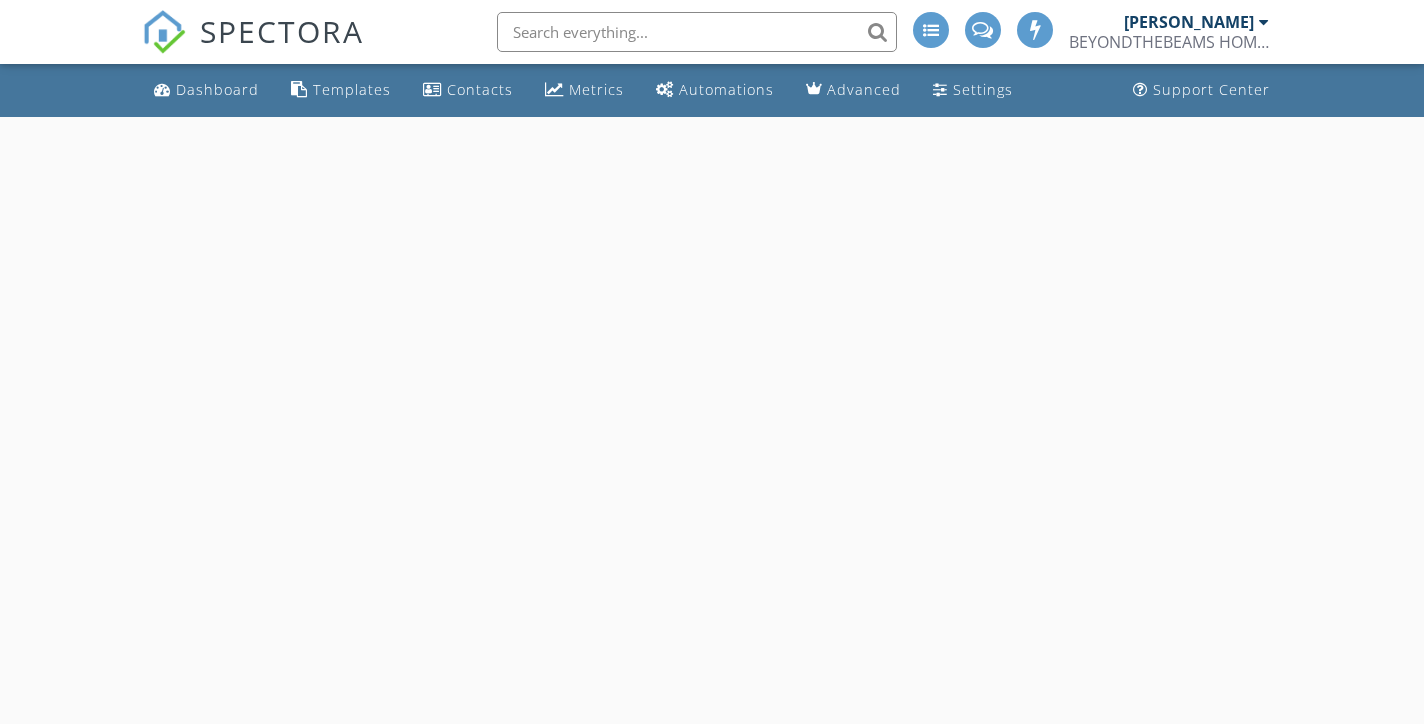 scroll, scrollTop: 0, scrollLeft: 0, axis: both 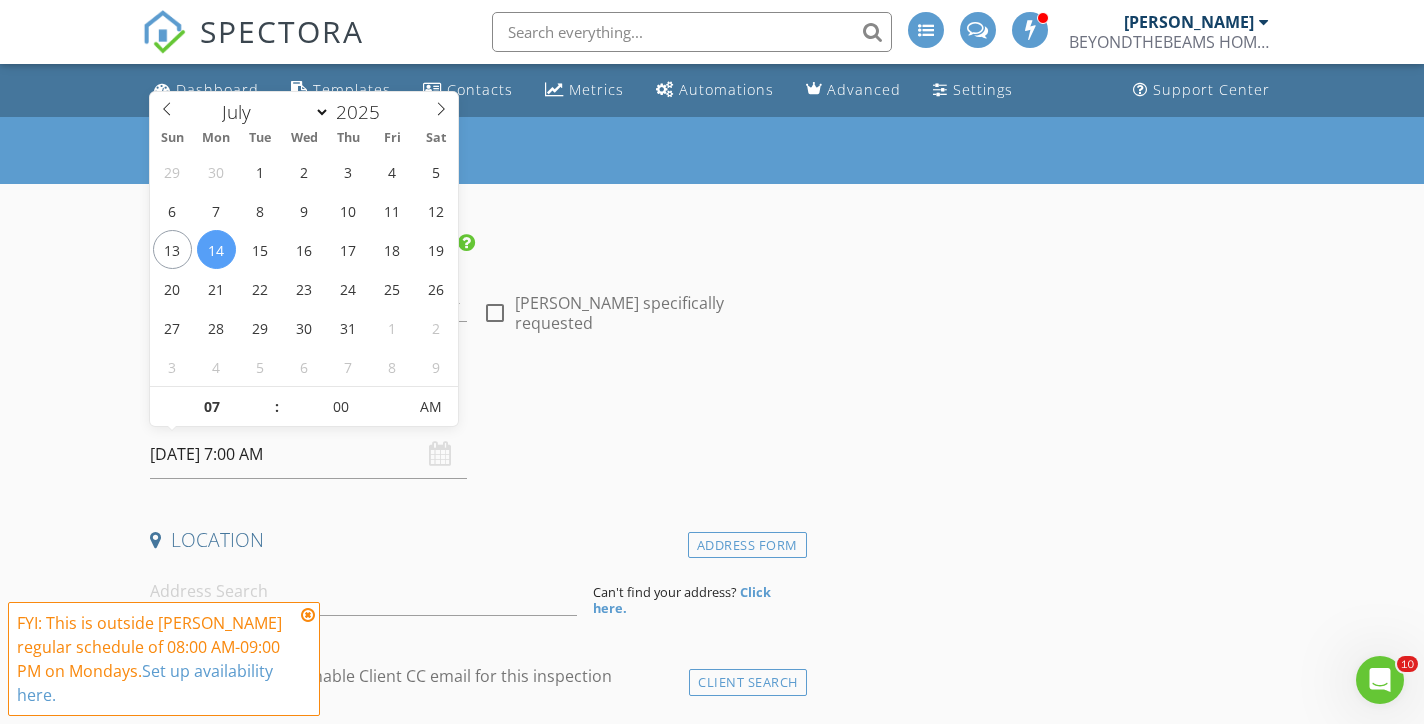 click on "[DATE] 7:00 AM" at bounding box center [308, 454] 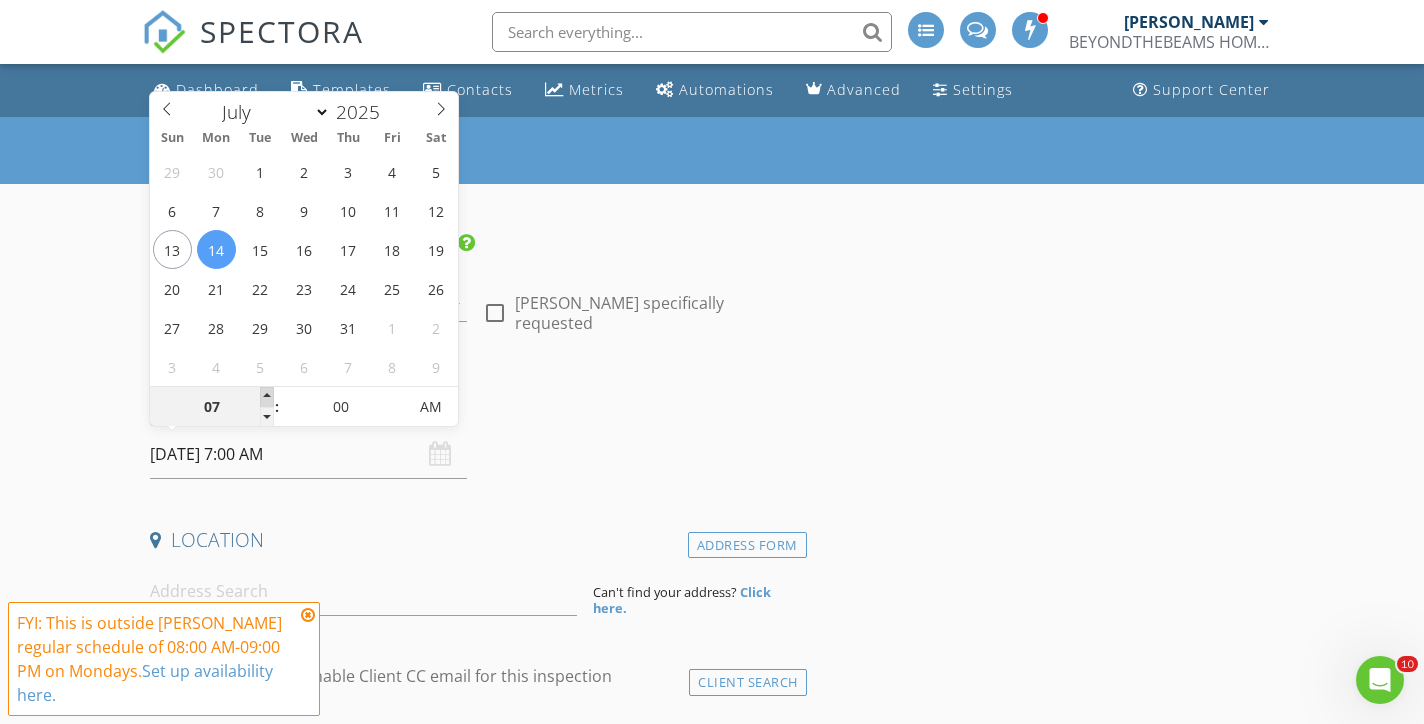 type on "08" 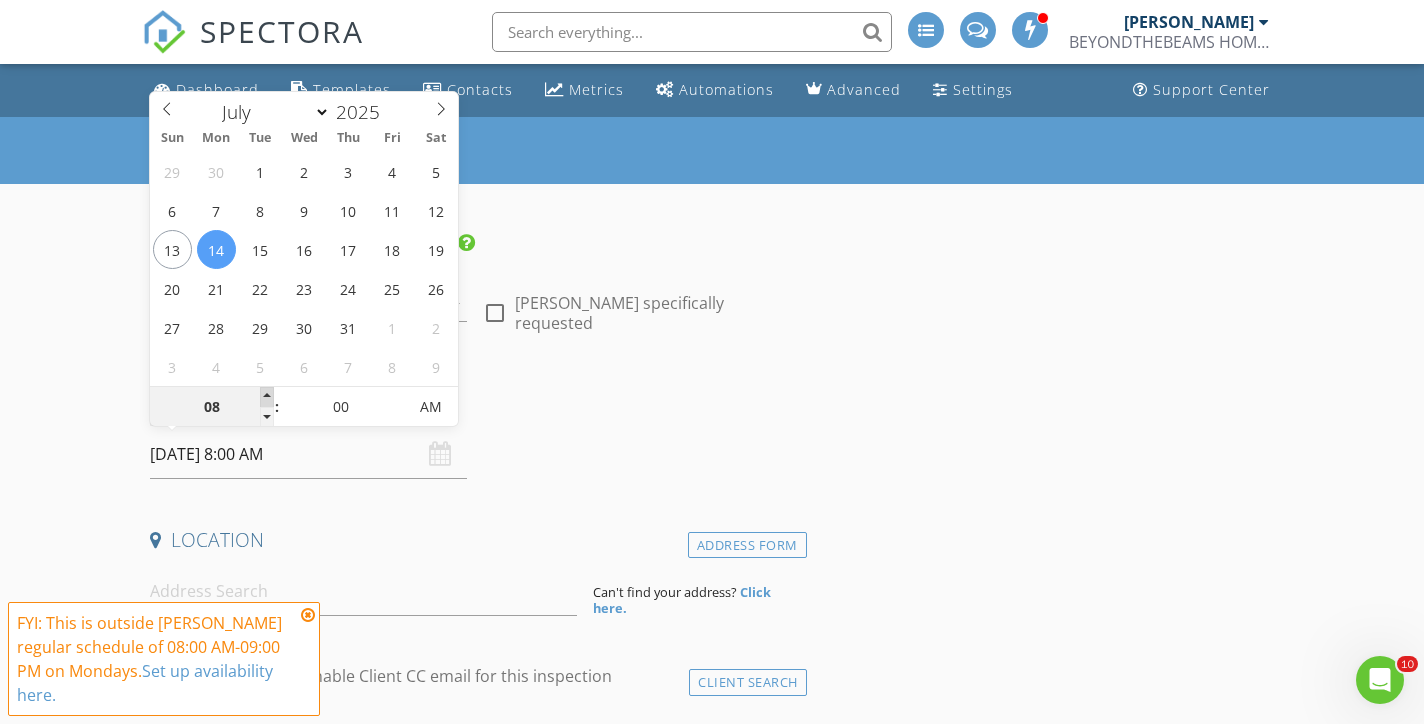 click at bounding box center [267, 397] 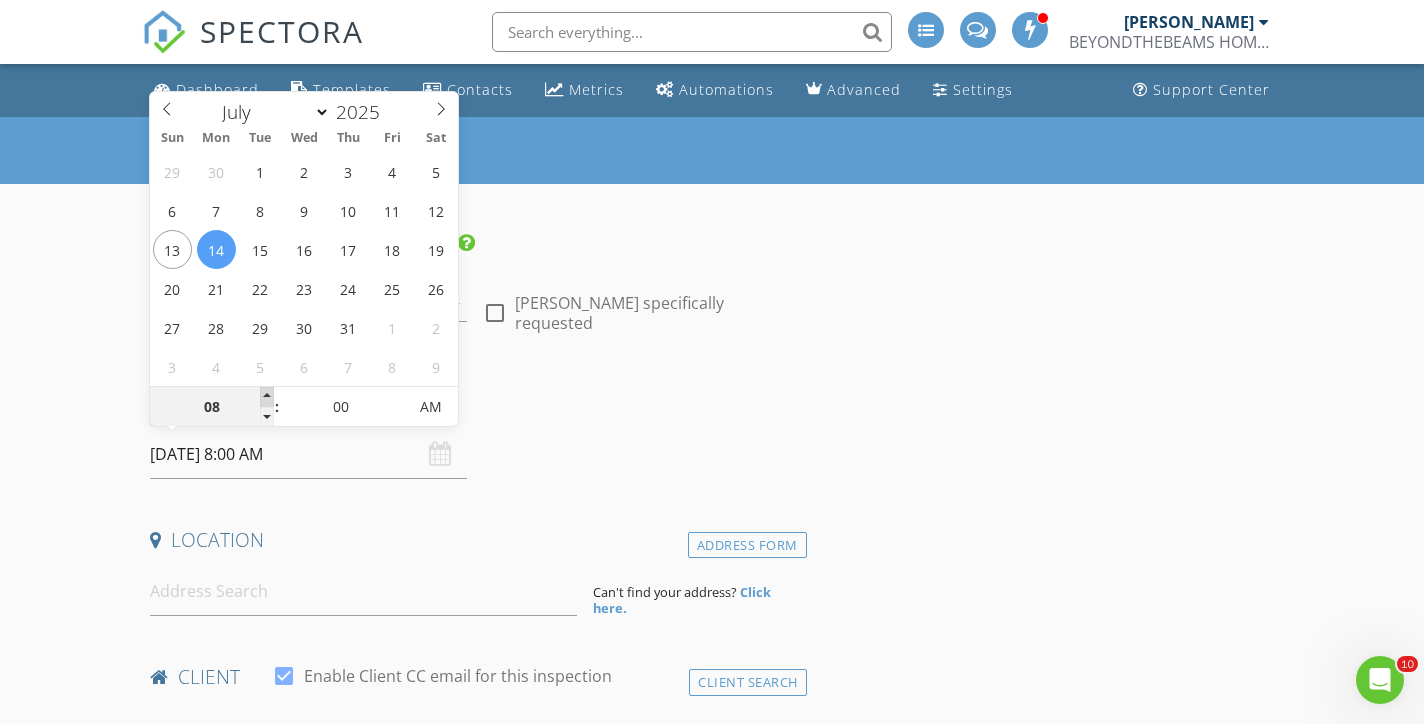 type on "09" 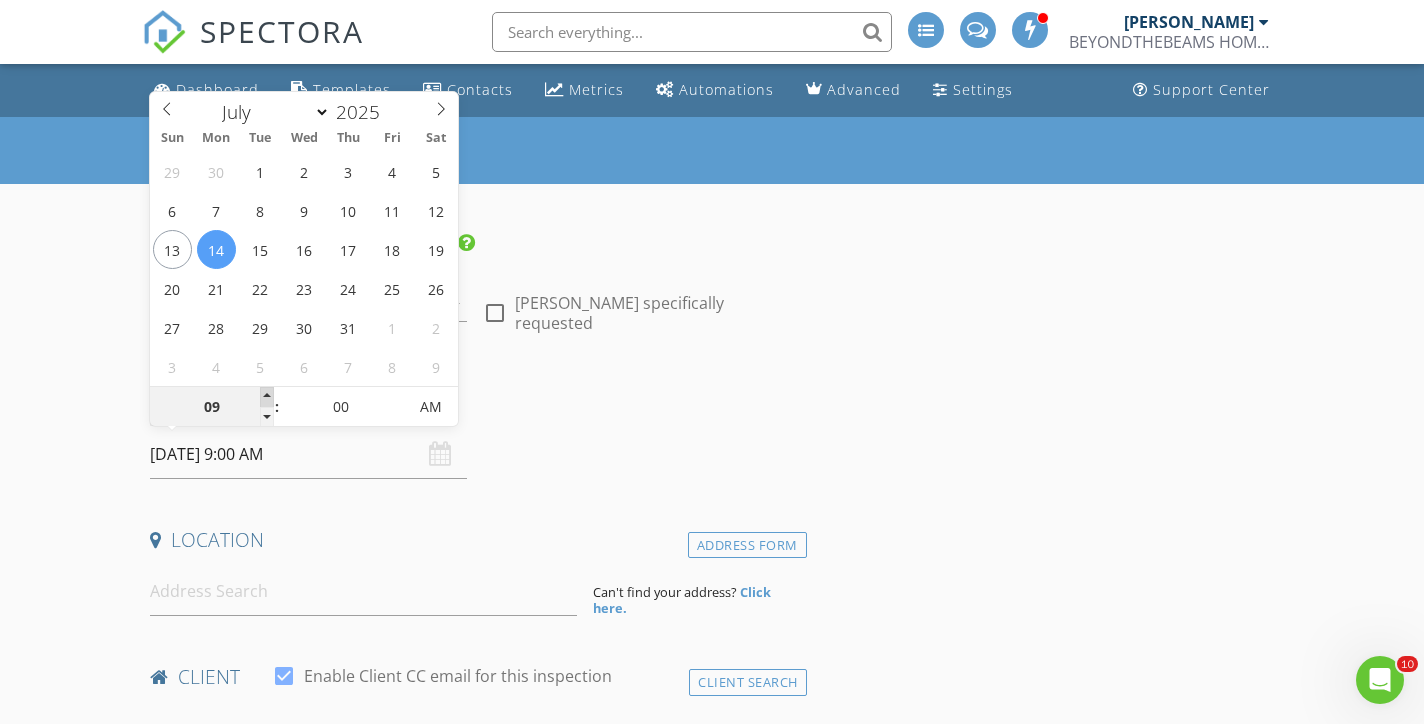 click at bounding box center [267, 397] 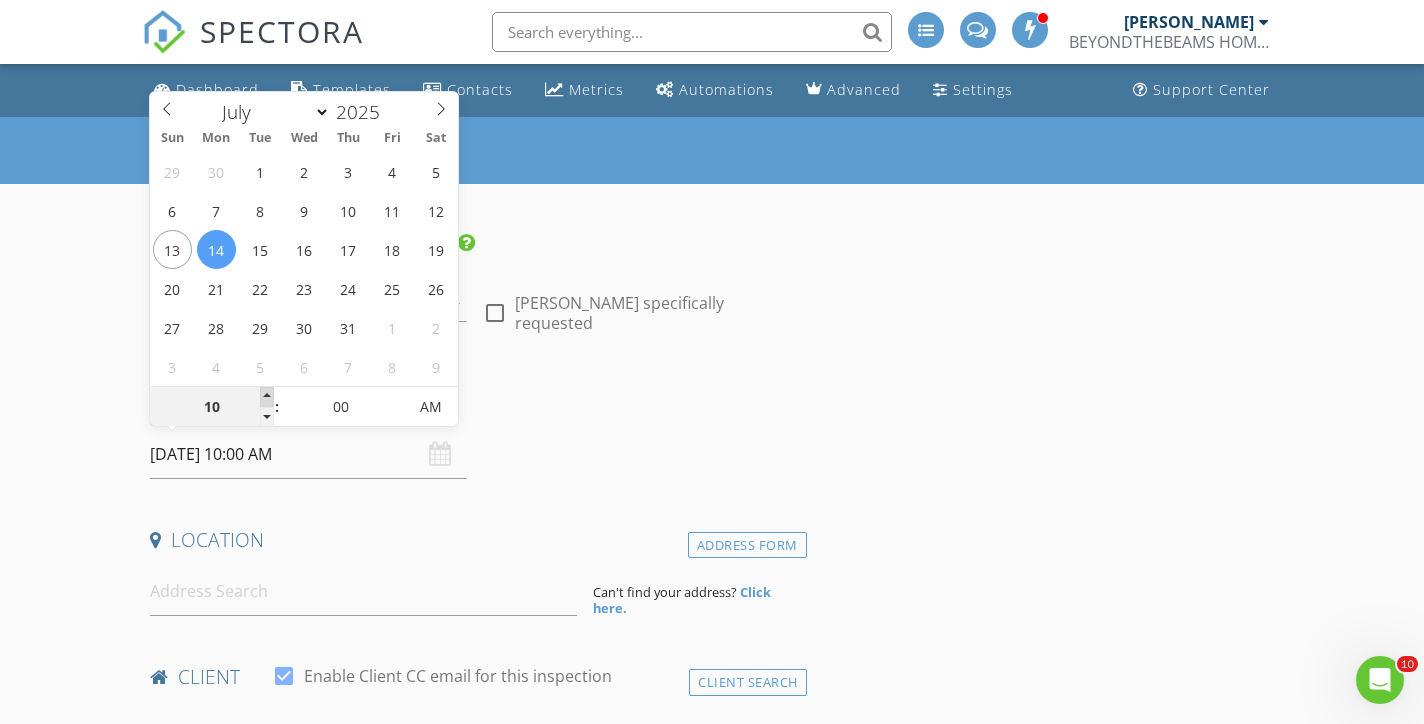 click at bounding box center [267, 397] 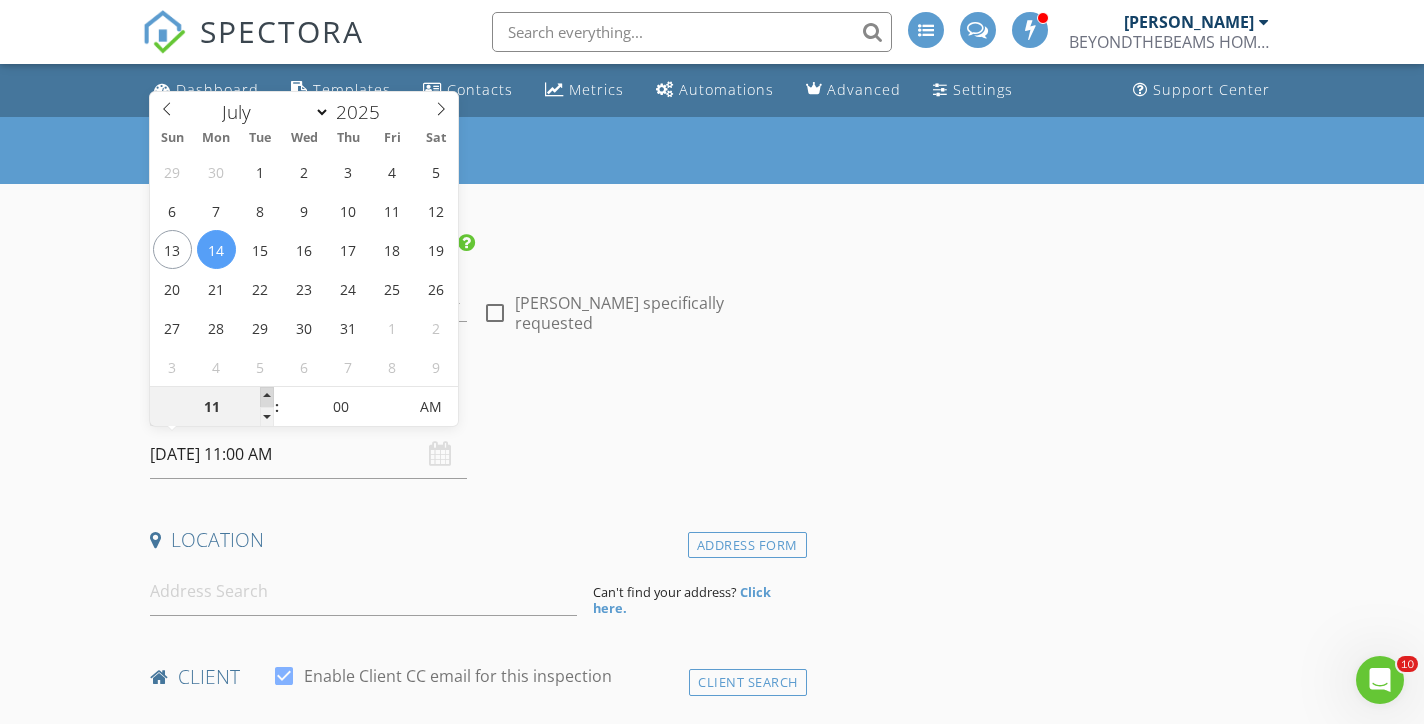 click at bounding box center (267, 397) 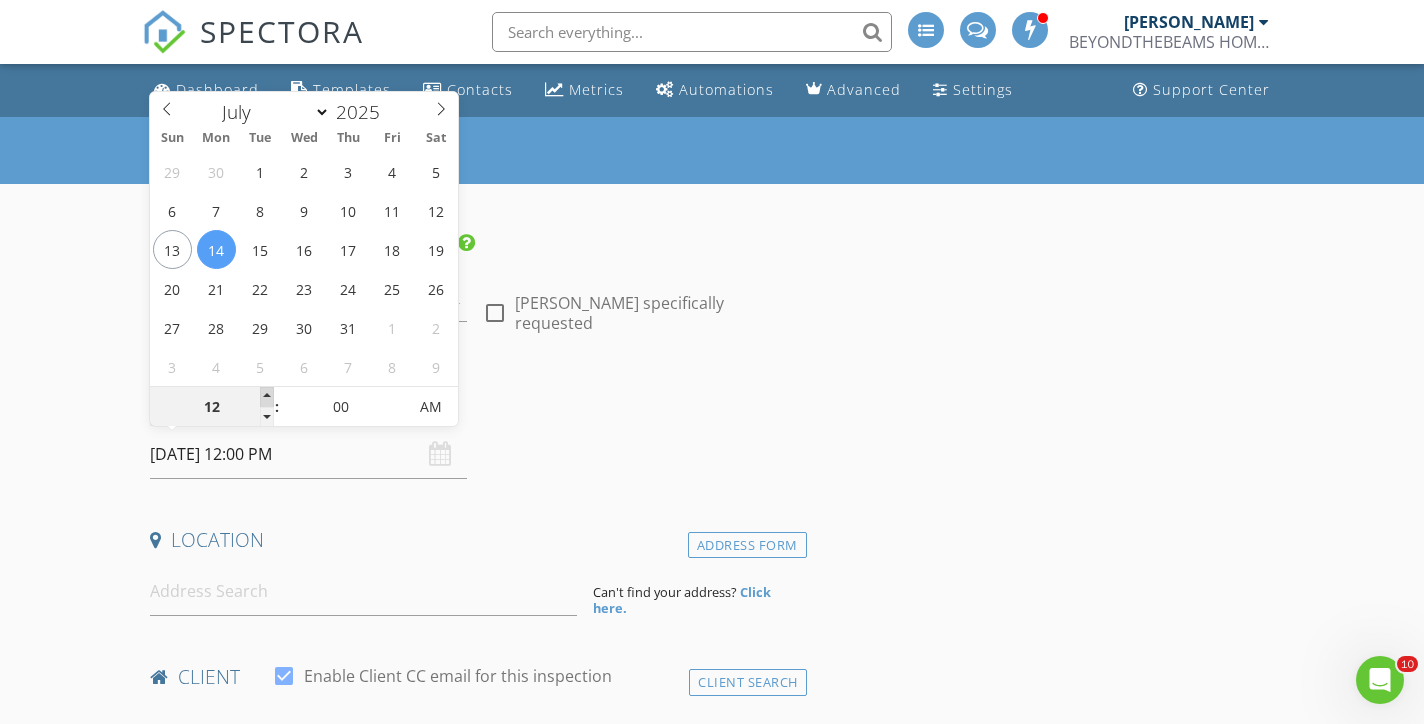 click at bounding box center (267, 397) 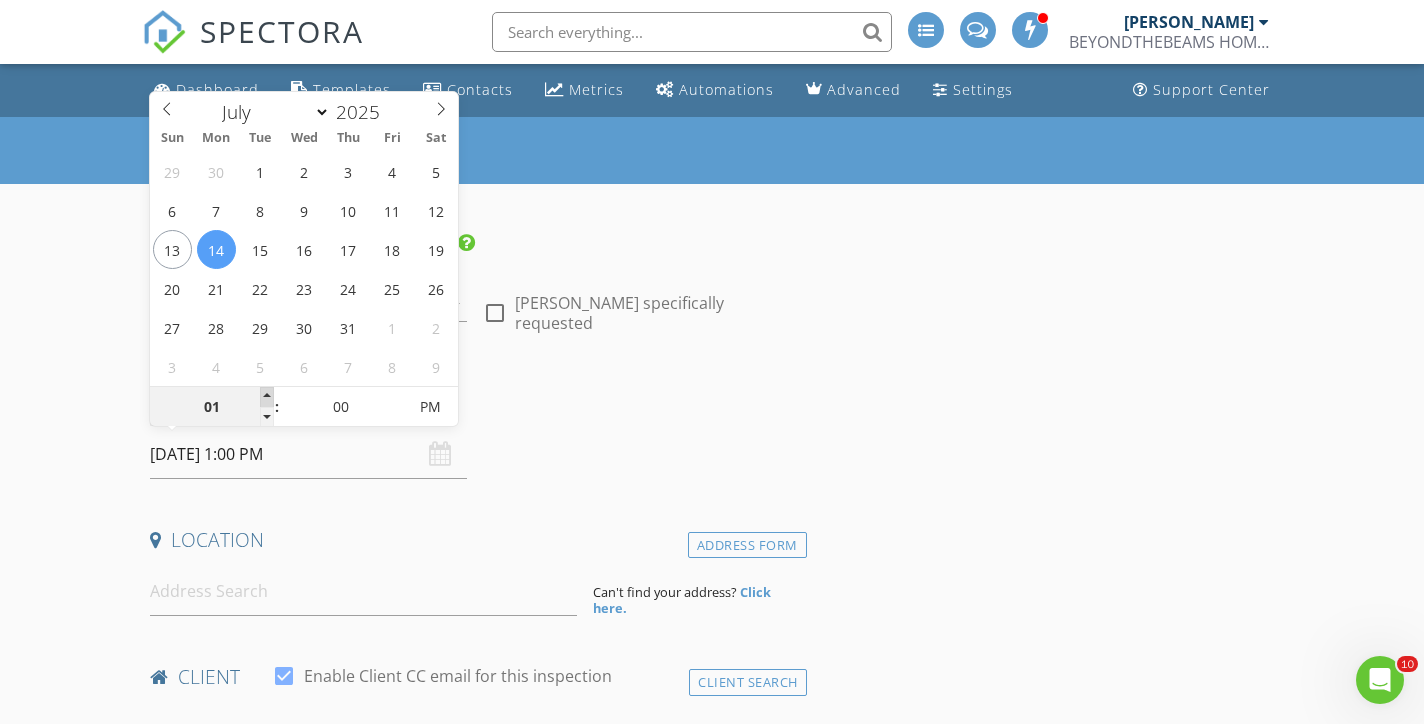 click at bounding box center [267, 397] 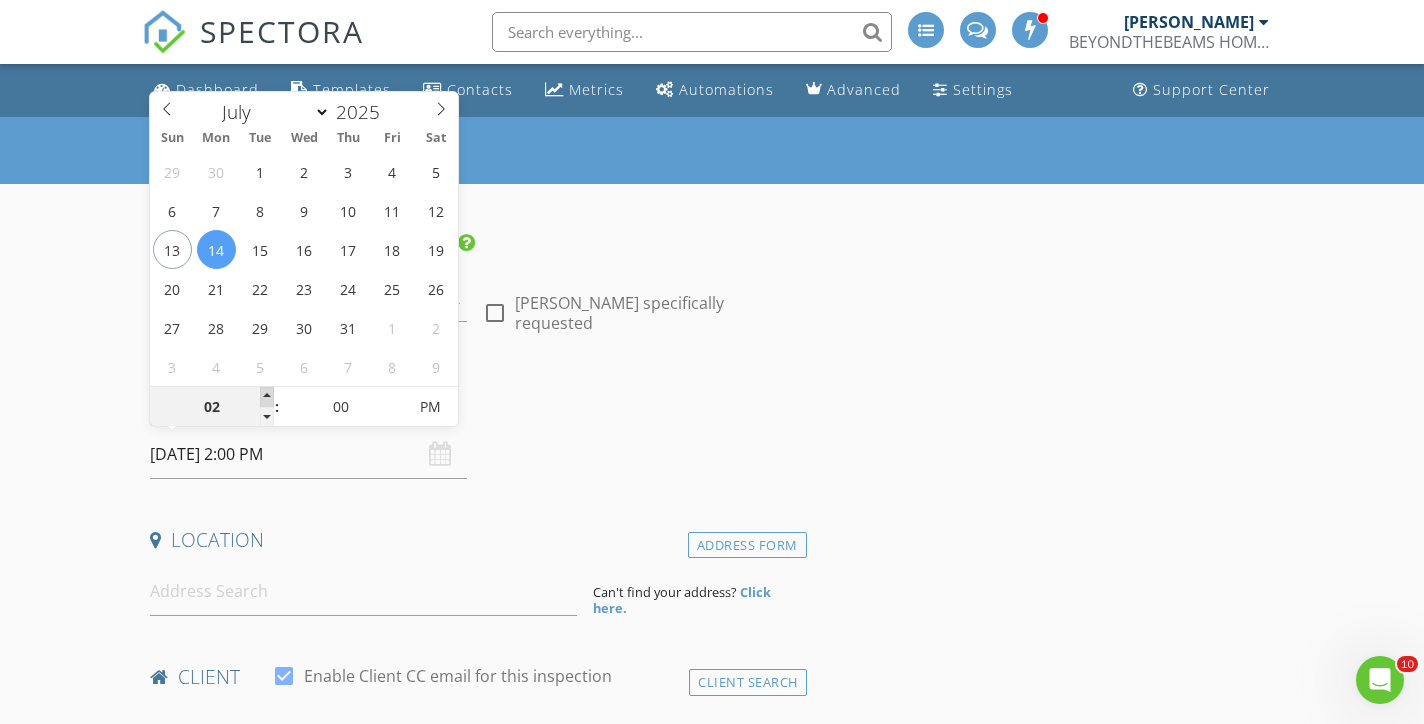 click at bounding box center [267, 397] 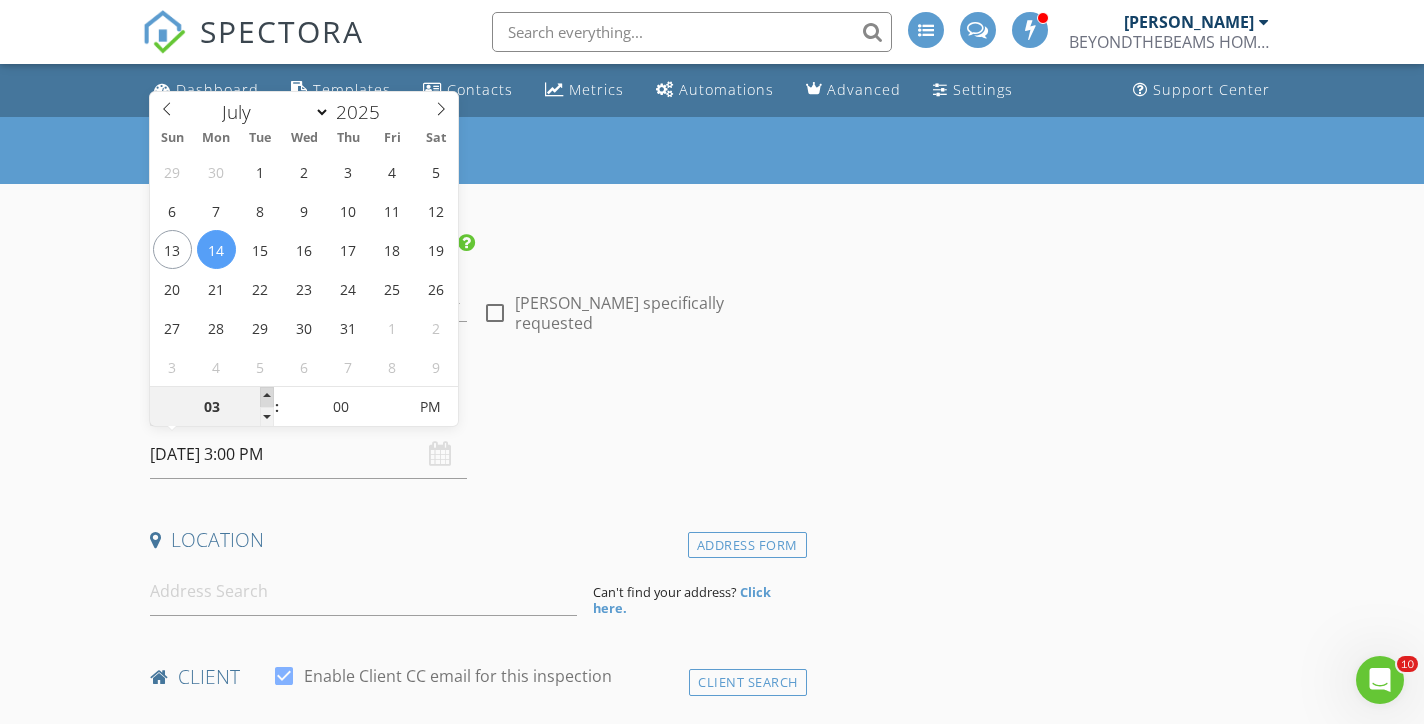 click at bounding box center (267, 397) 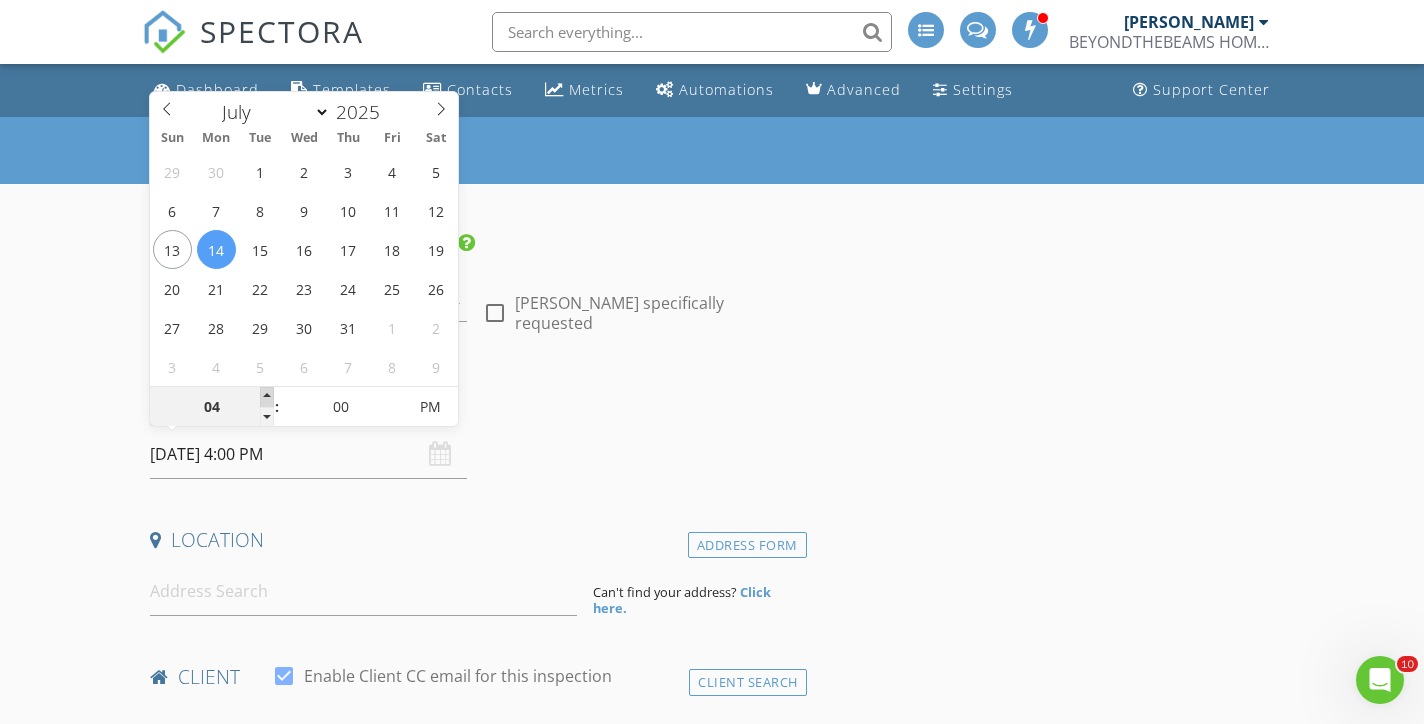 click at bounding box center (267, 397) 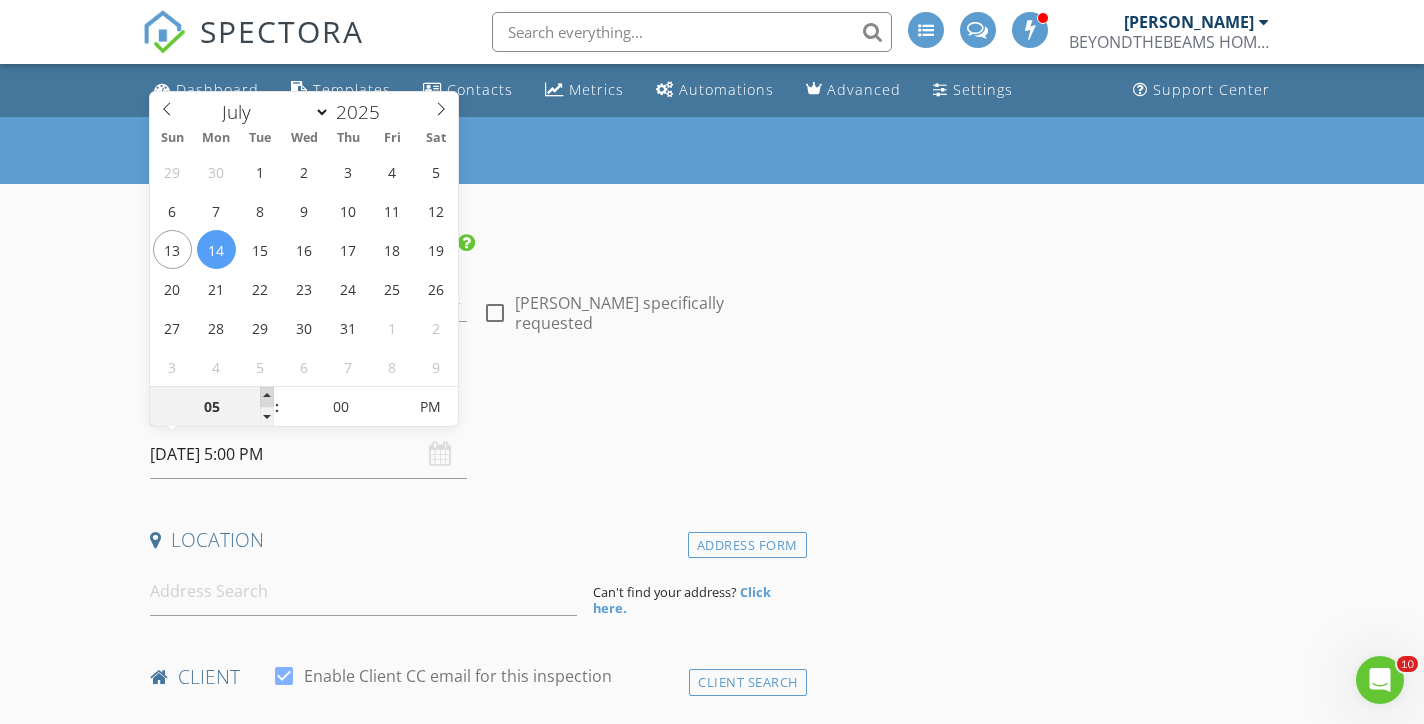 click at bounding box center [267, 397] 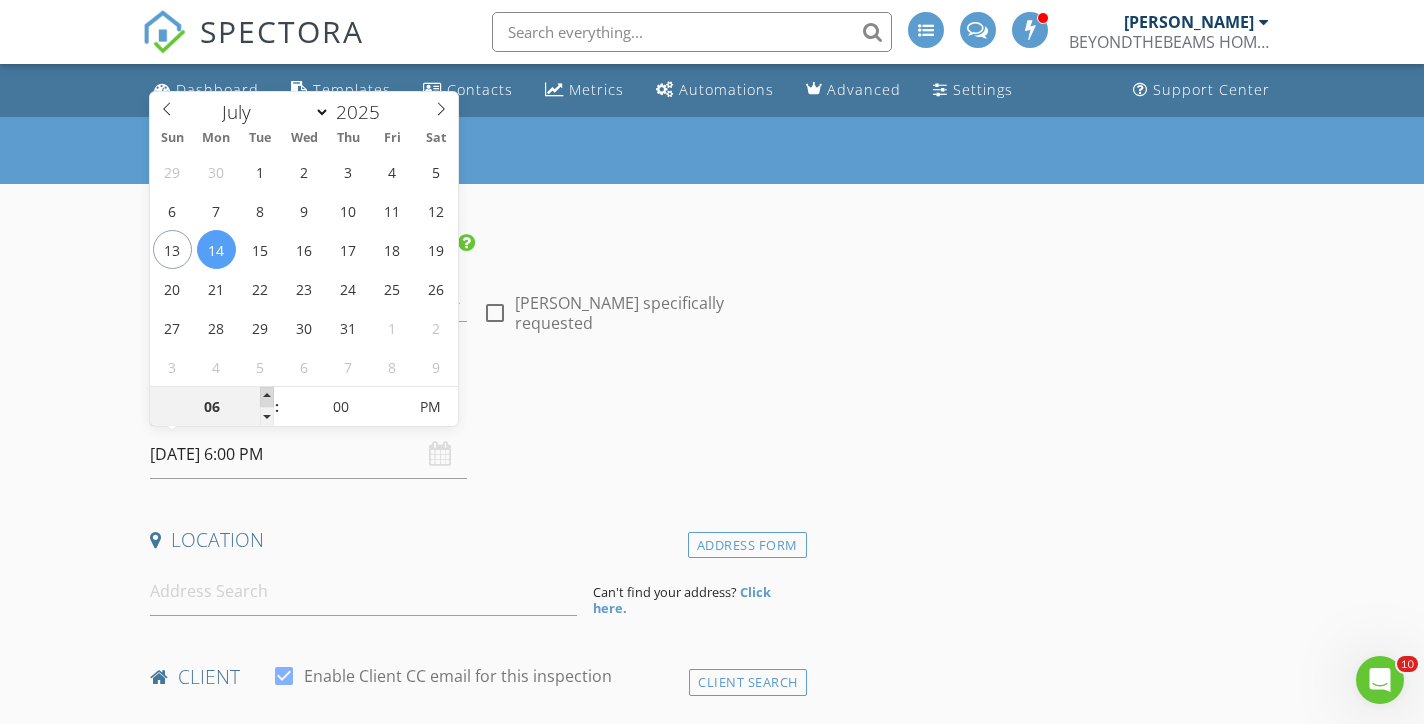 click at bounding box center (267, 397) 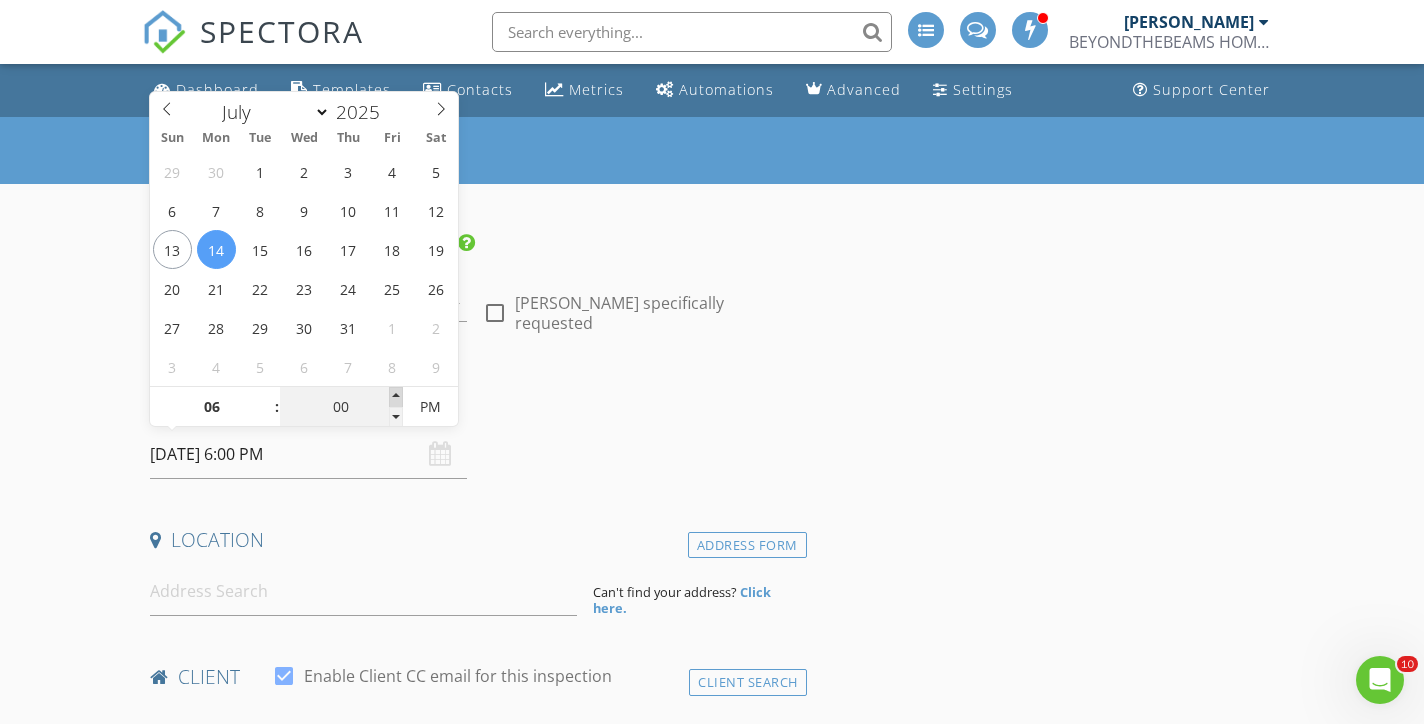type on "05" 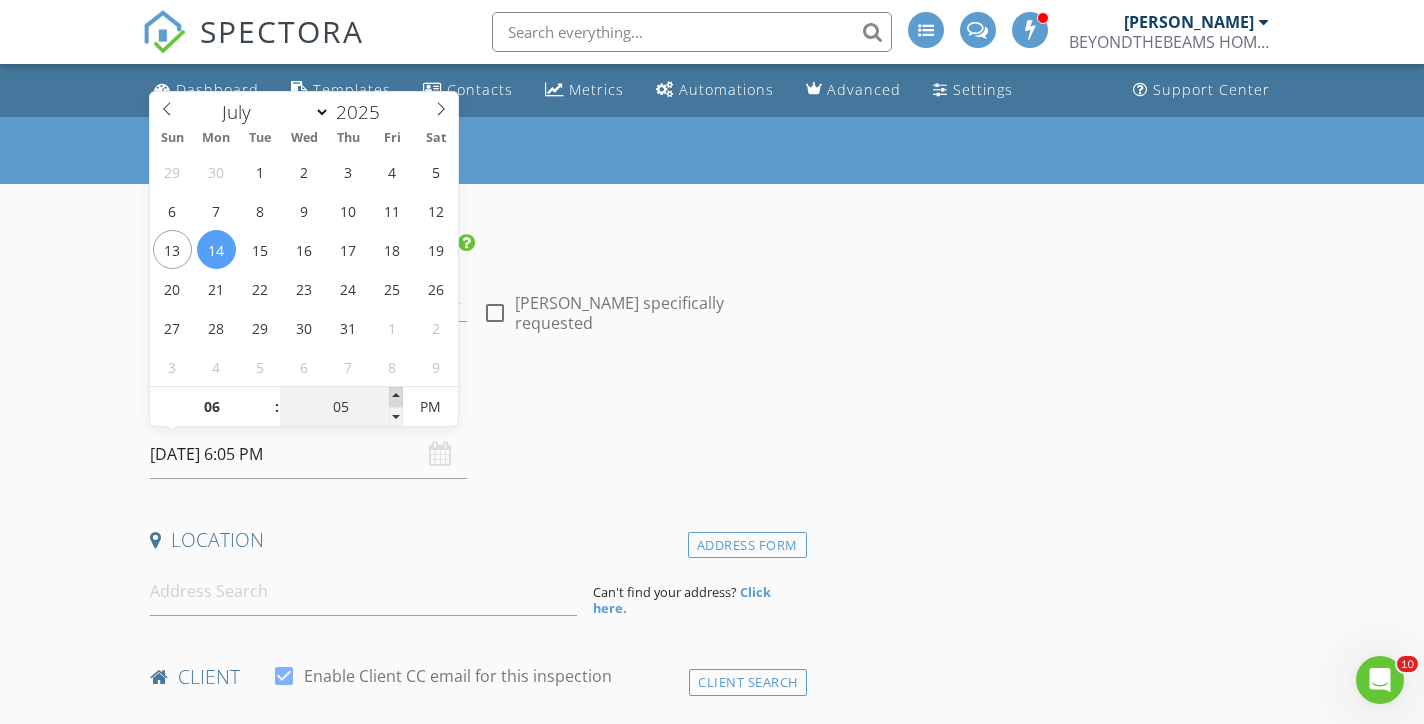 click at bounding box center [396, 397] 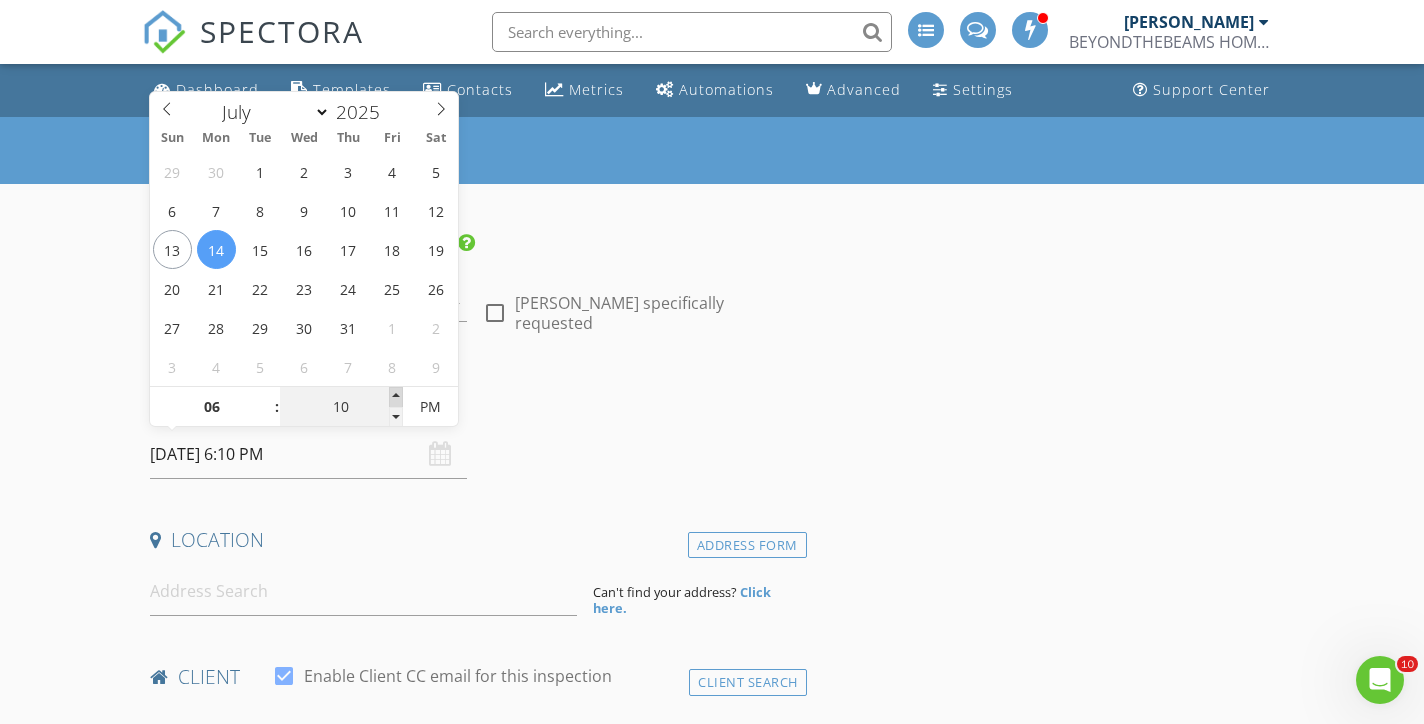 click at bounding box center (396, 397) 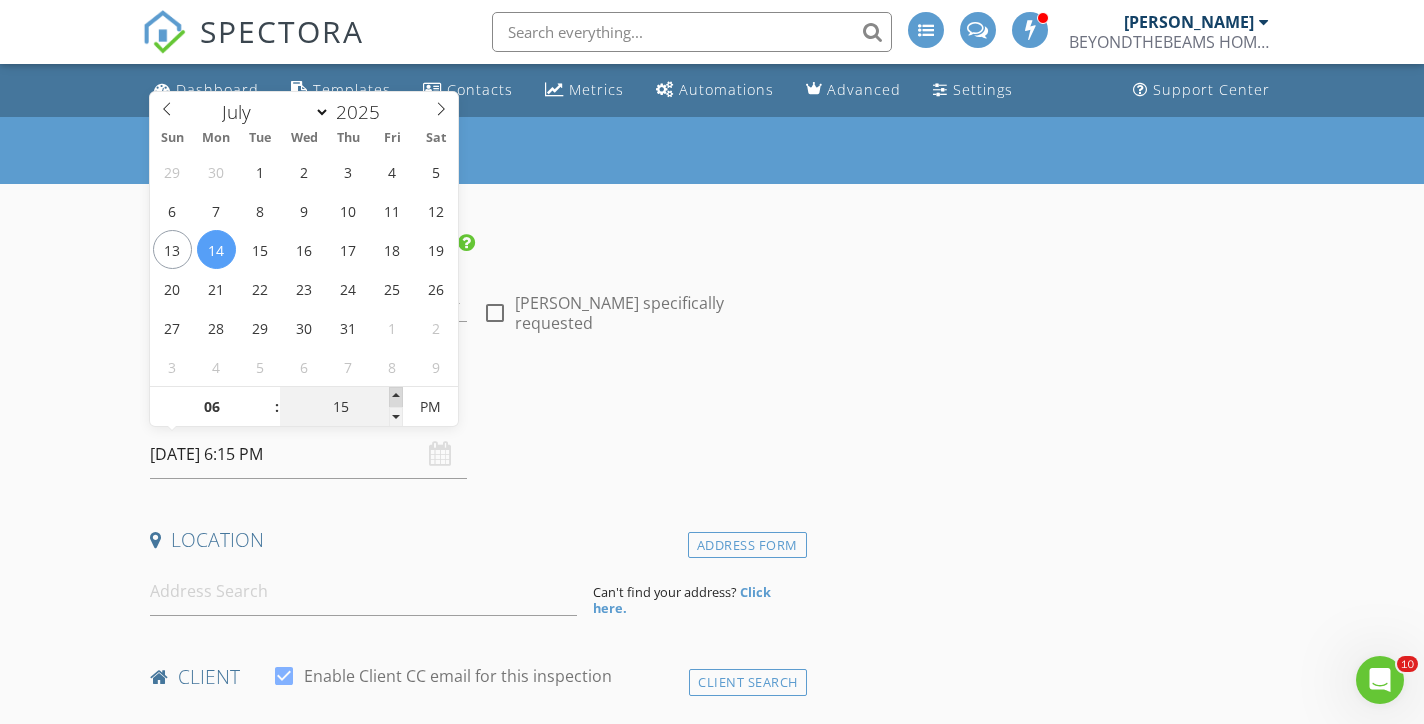 click at bounding box center (396, 397) 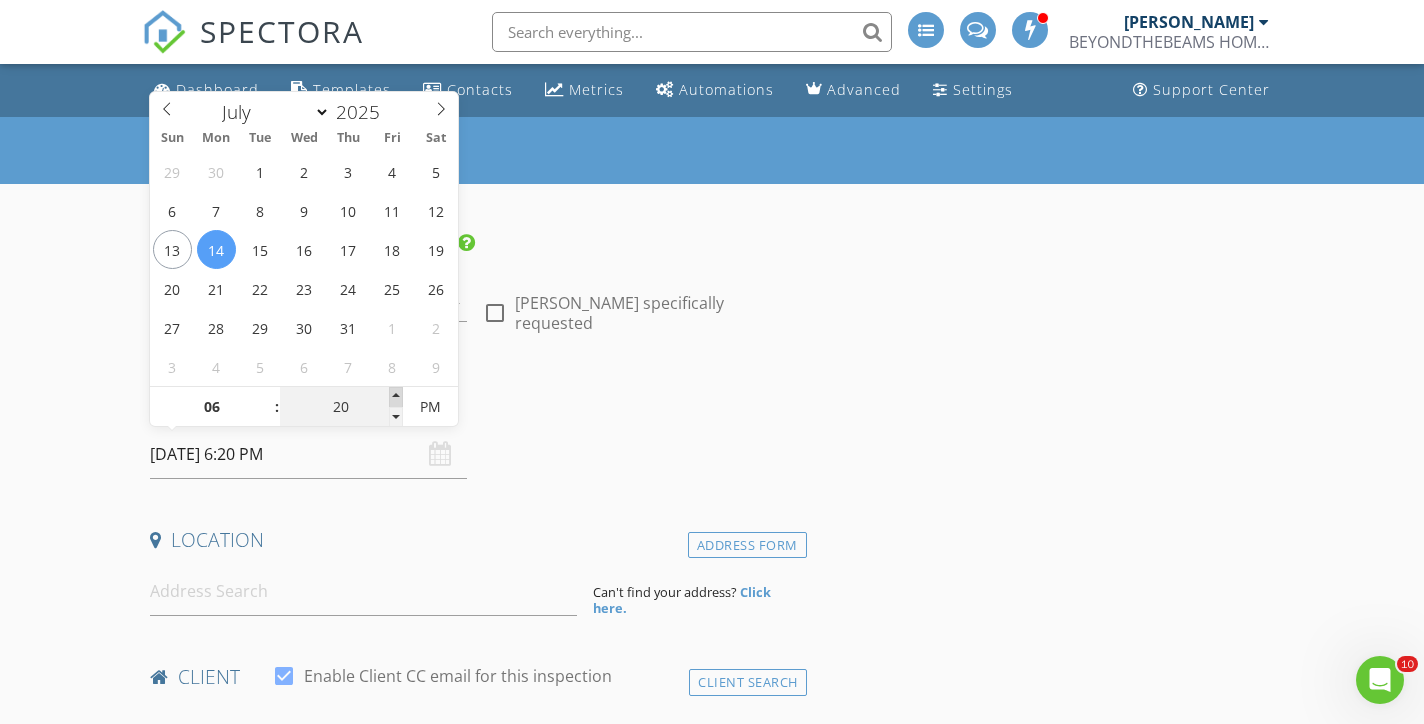 click at bounding box center (396, 397) 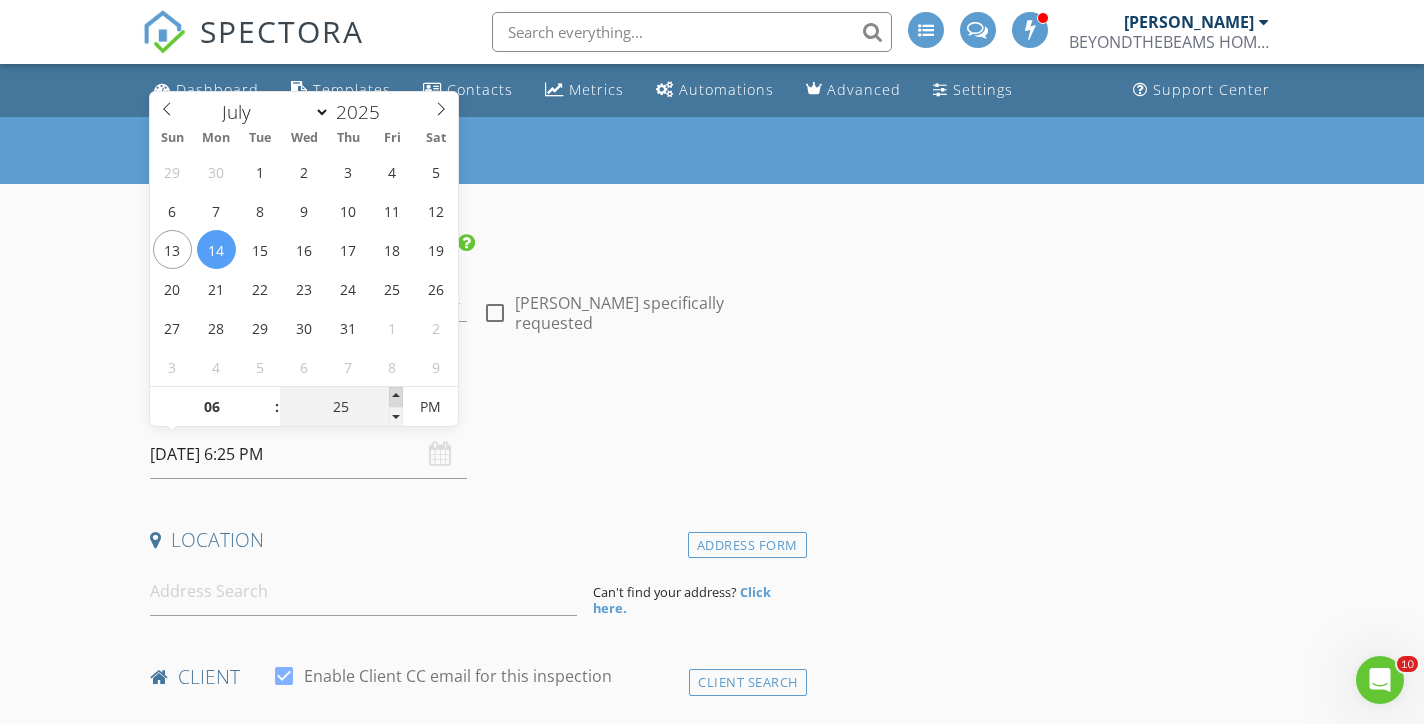 click at bounding box center (396, 397) 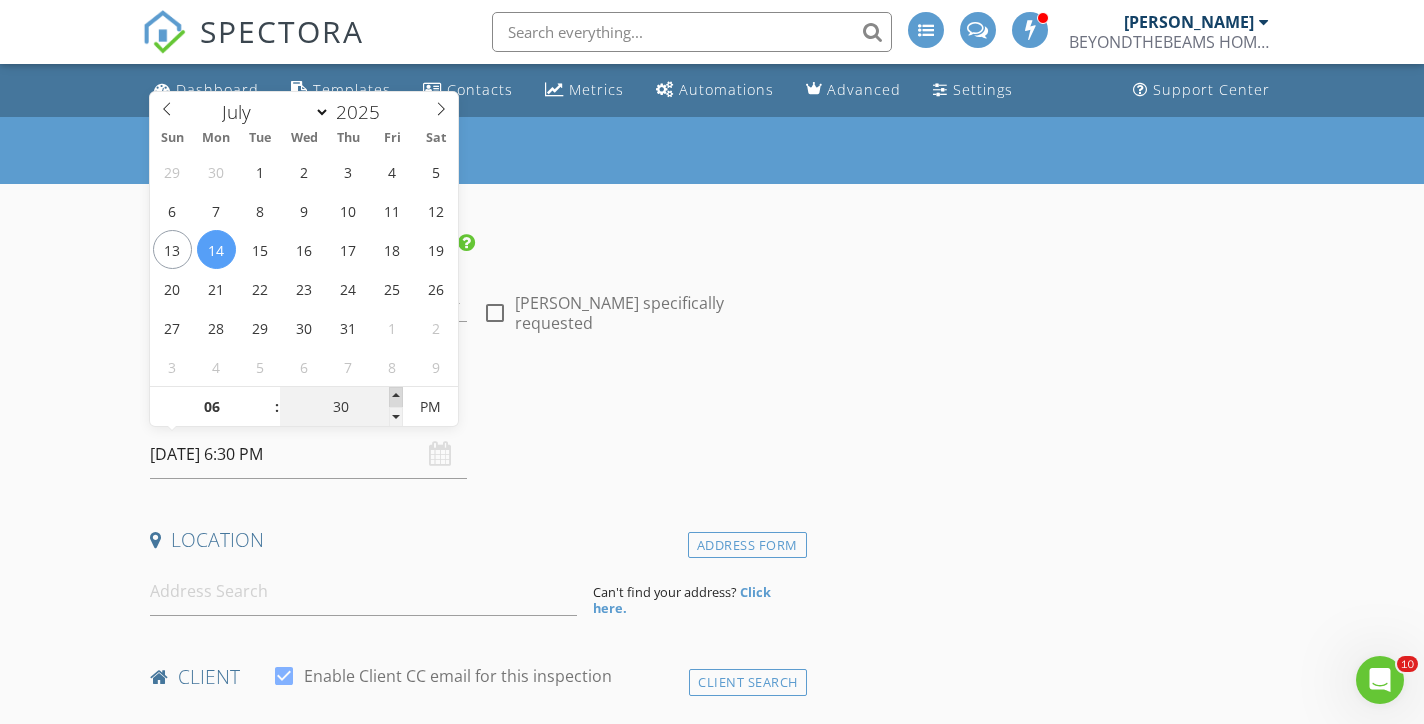 click at bounding box center (396, 397) 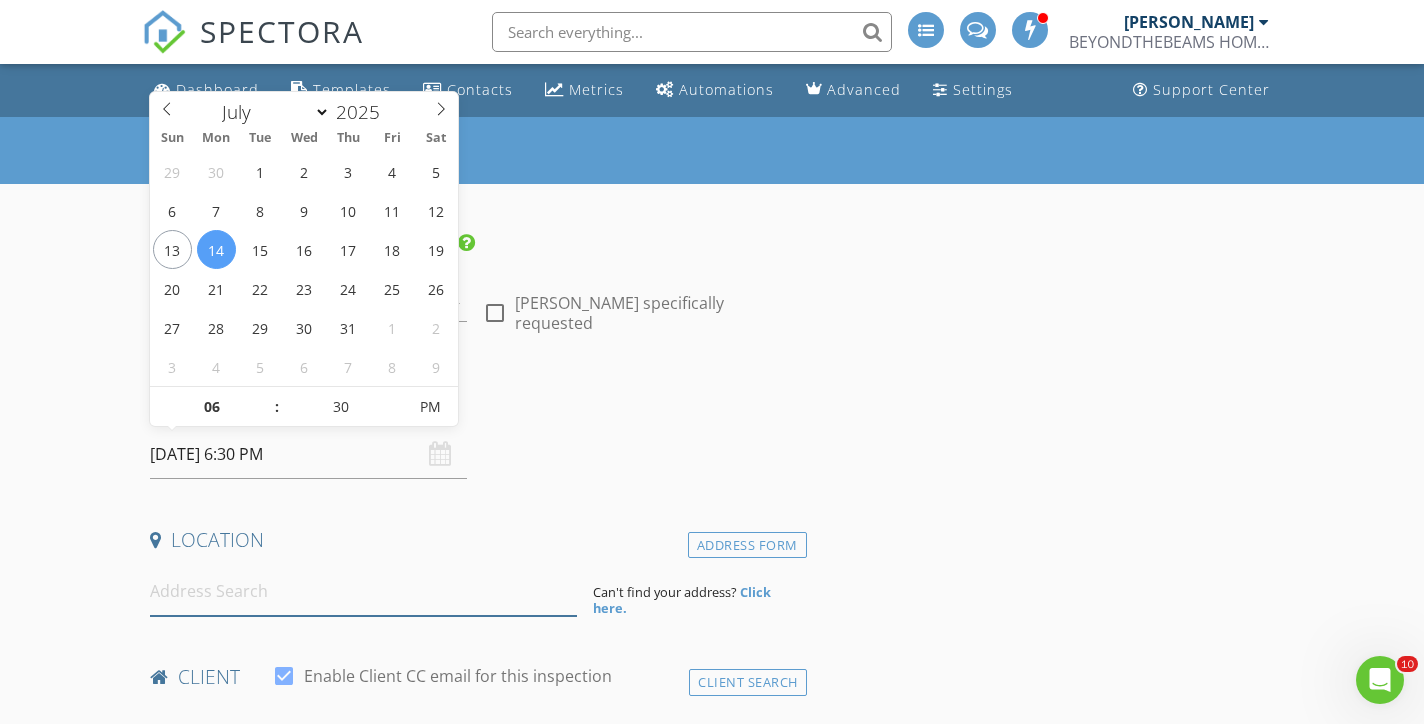 click at bounding box center (363, 591) 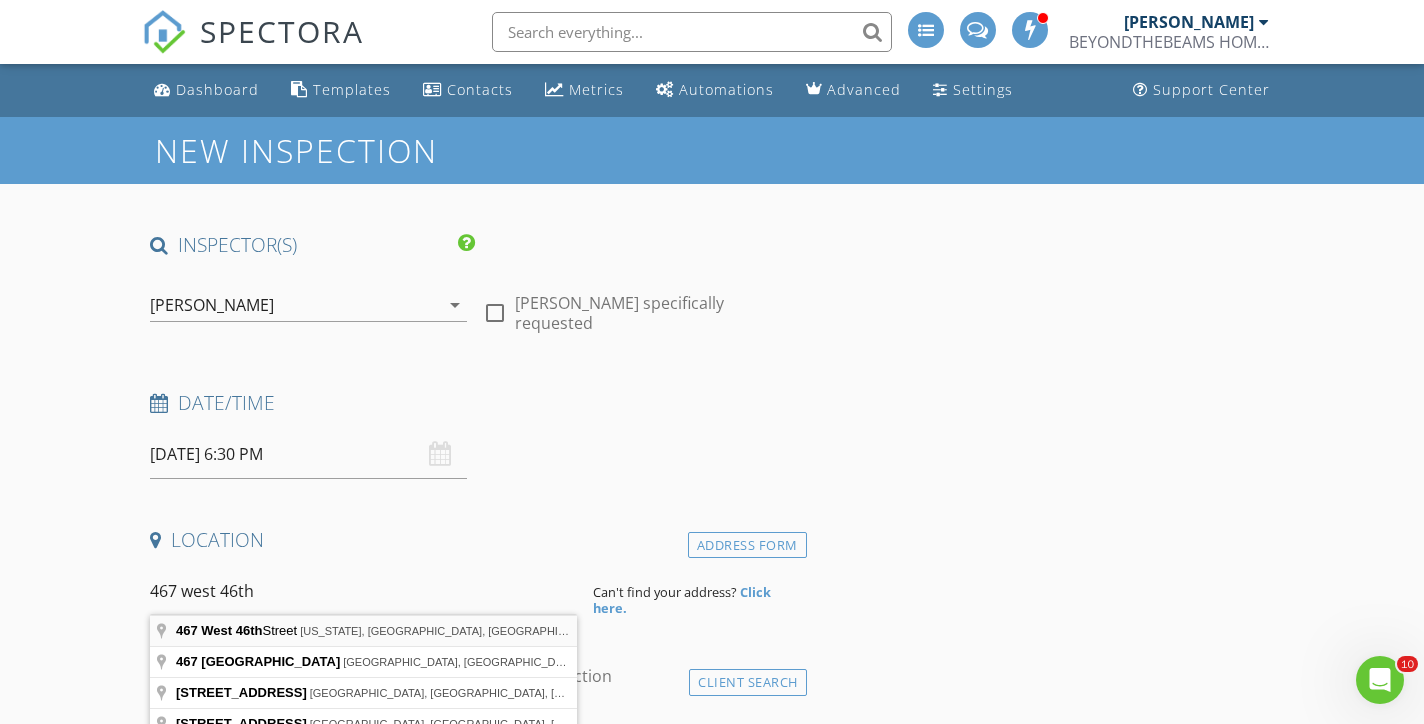 type on "467 West 46th Street, New York, NY, USA" 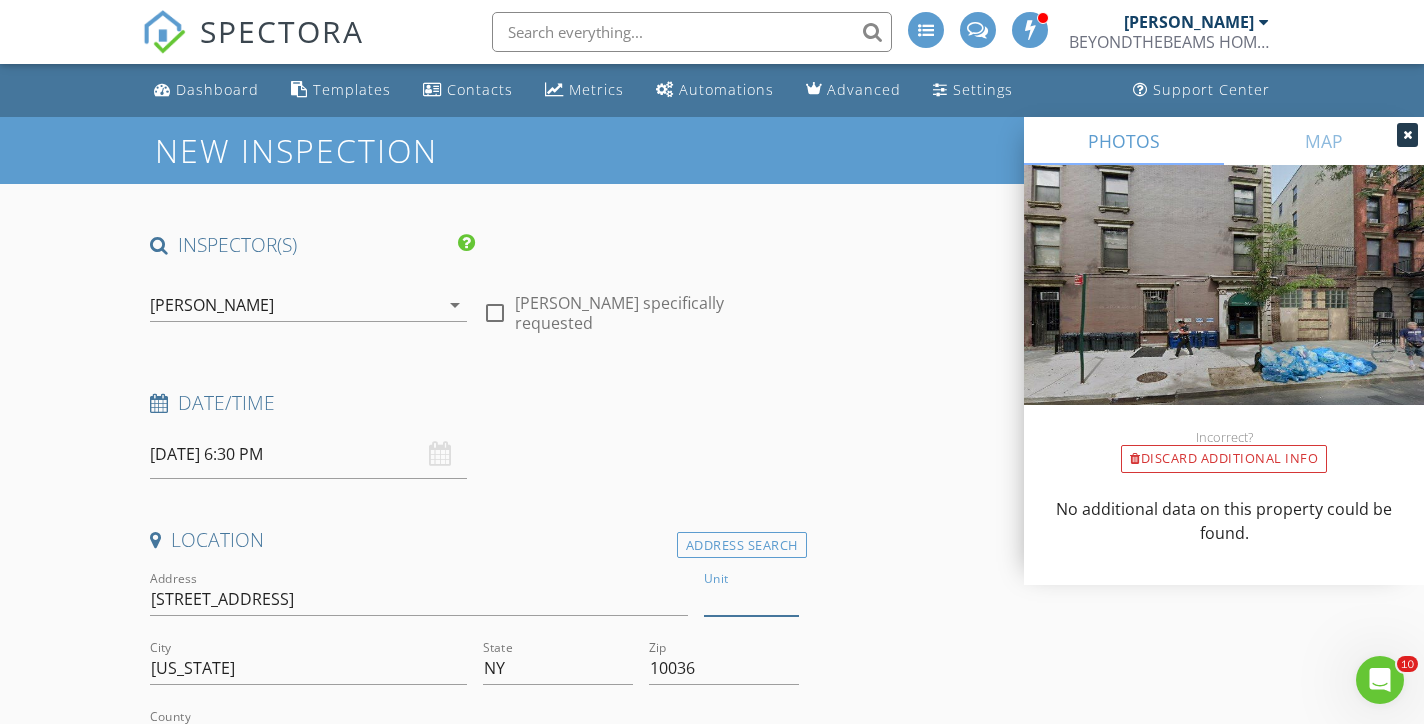 click on "Unit" at bounding box center [751, 599] 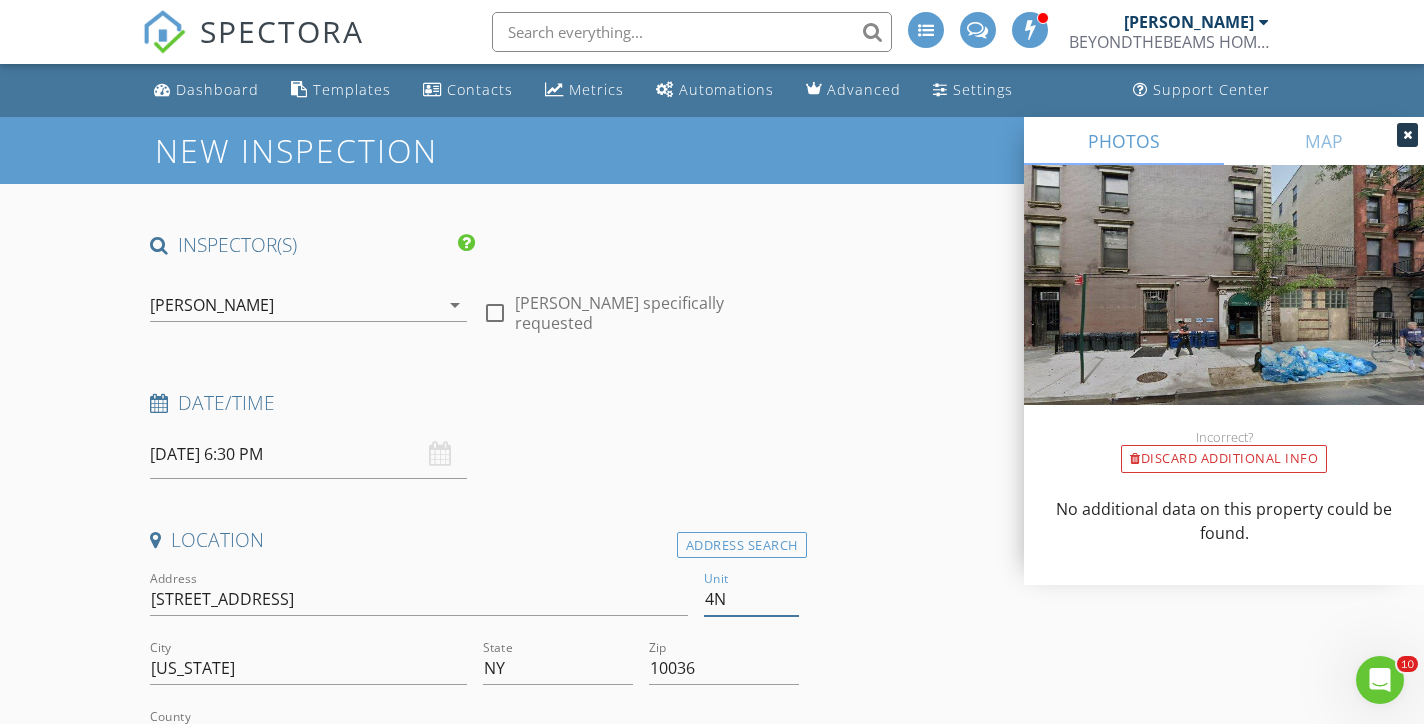 type on "4N" 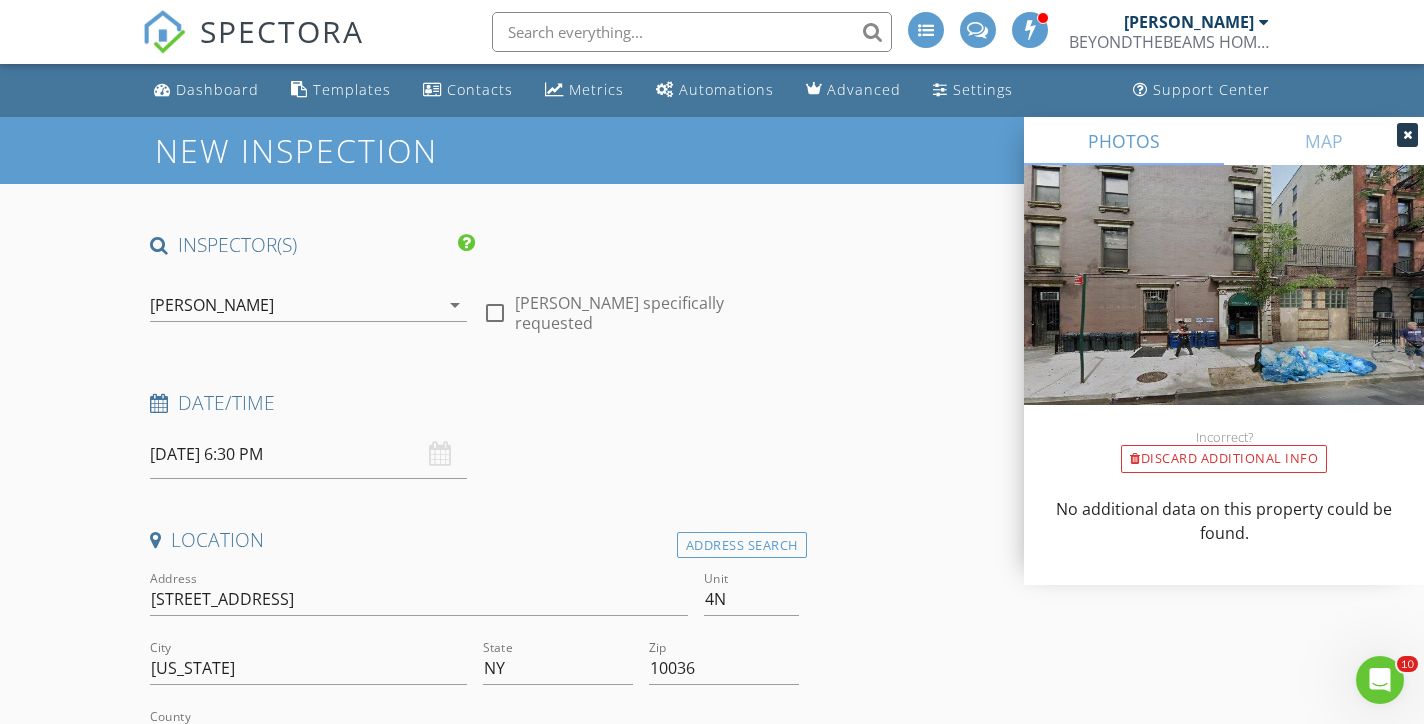 click on "INSPECTOR(S)
check_box   Dennis Manolatos   PRIMARY   Dennis Manolatos arrow_drop_down   check_box_outline_blank Dennis Manolatos specifically requested
Date/Time
07/14/2025 6:30 PM
Location
Address Search       Address 467 W 46th St   Unit 4N   City New York   State NY   Zip 10036   County New York     Square Feet   Year Built   Foundation arrow_drop_down     Dennis Manolatos     3.1 miles     (7 minutes)
client
check_box Enable Client CC email for this inspection   Client Search     check_box_outline_blank Client is a Company/Organization     First Name   Last Name   Email   CC Email   Phone   Address   City   State   Zip     Tags         Notes   Private Notes
ADD ADDITIONAL client
SERVICES
check_box_outline_blank   BEYOND THE BEAMS SILVER (Whole Home Inspection)" at bounding box center (711, 2385) 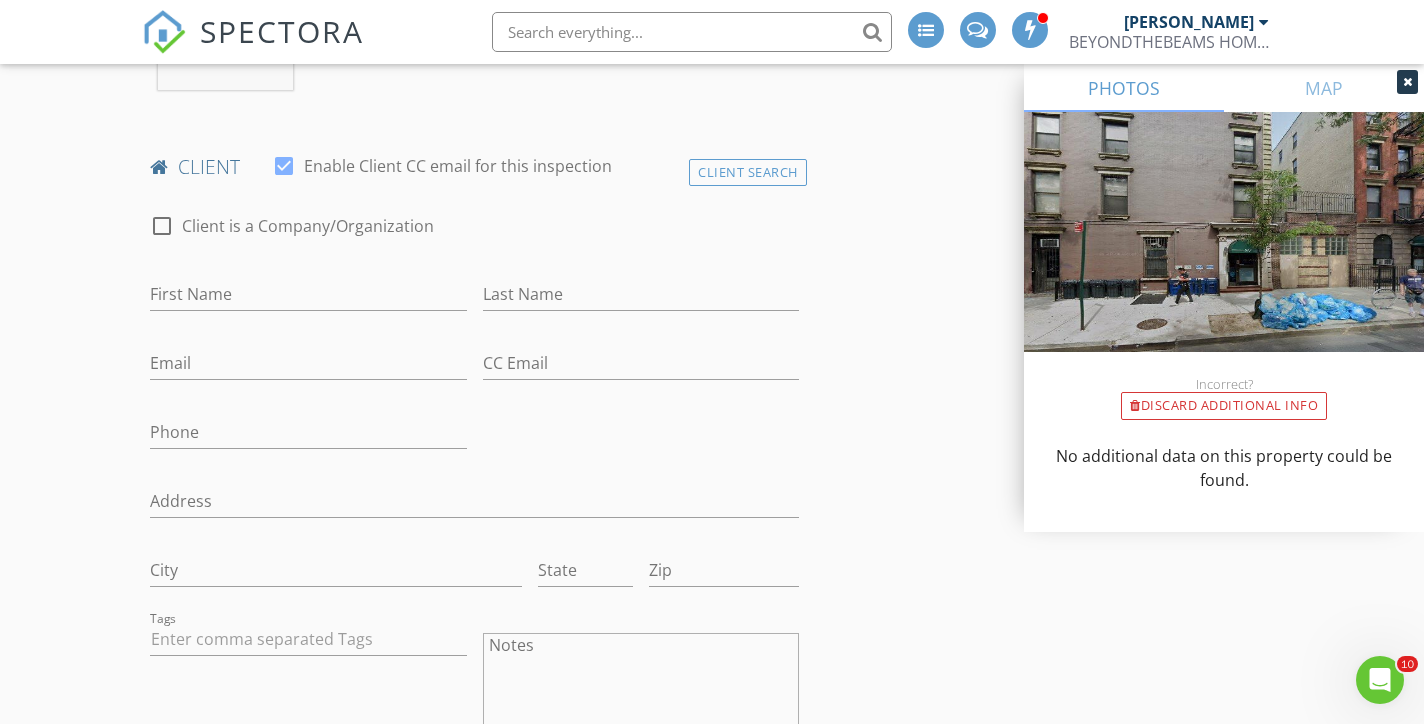 scroll, scrollTop: 948, scrollLeft: 0, axis: vertical 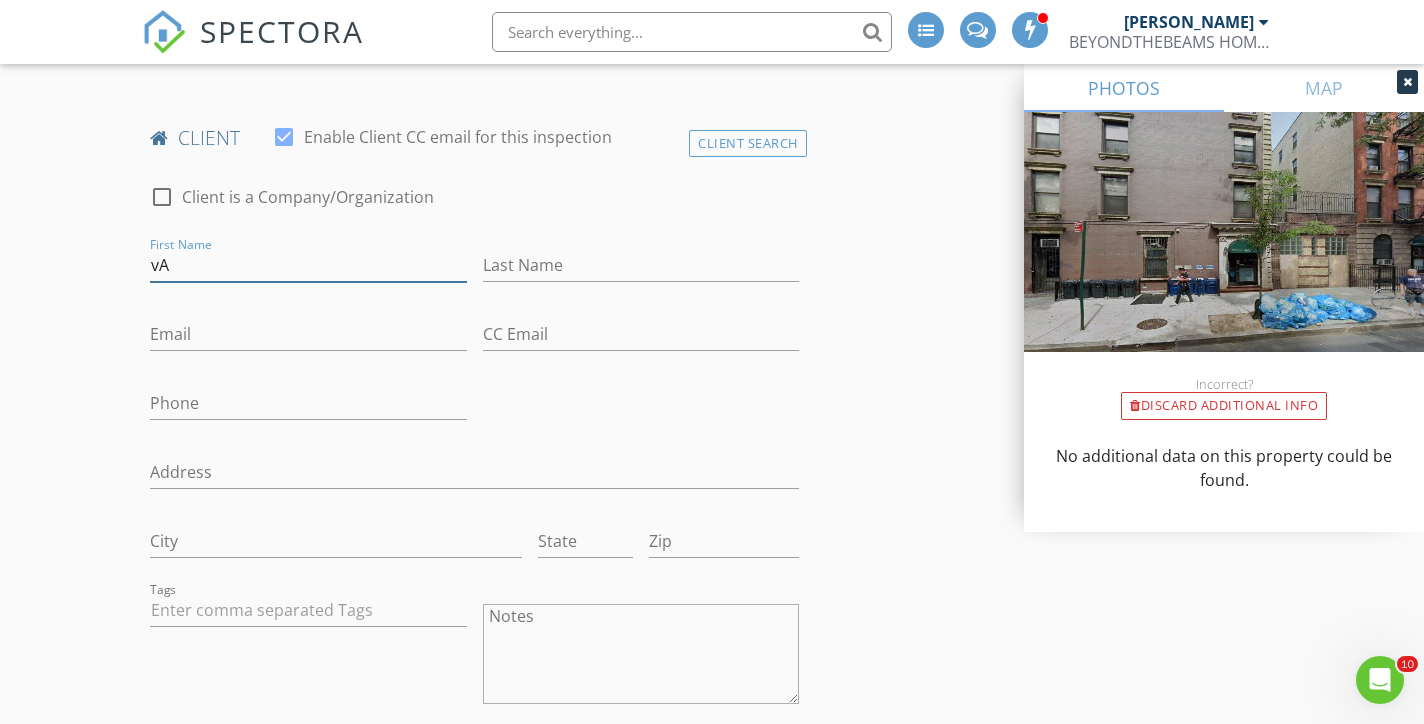 type on "v" 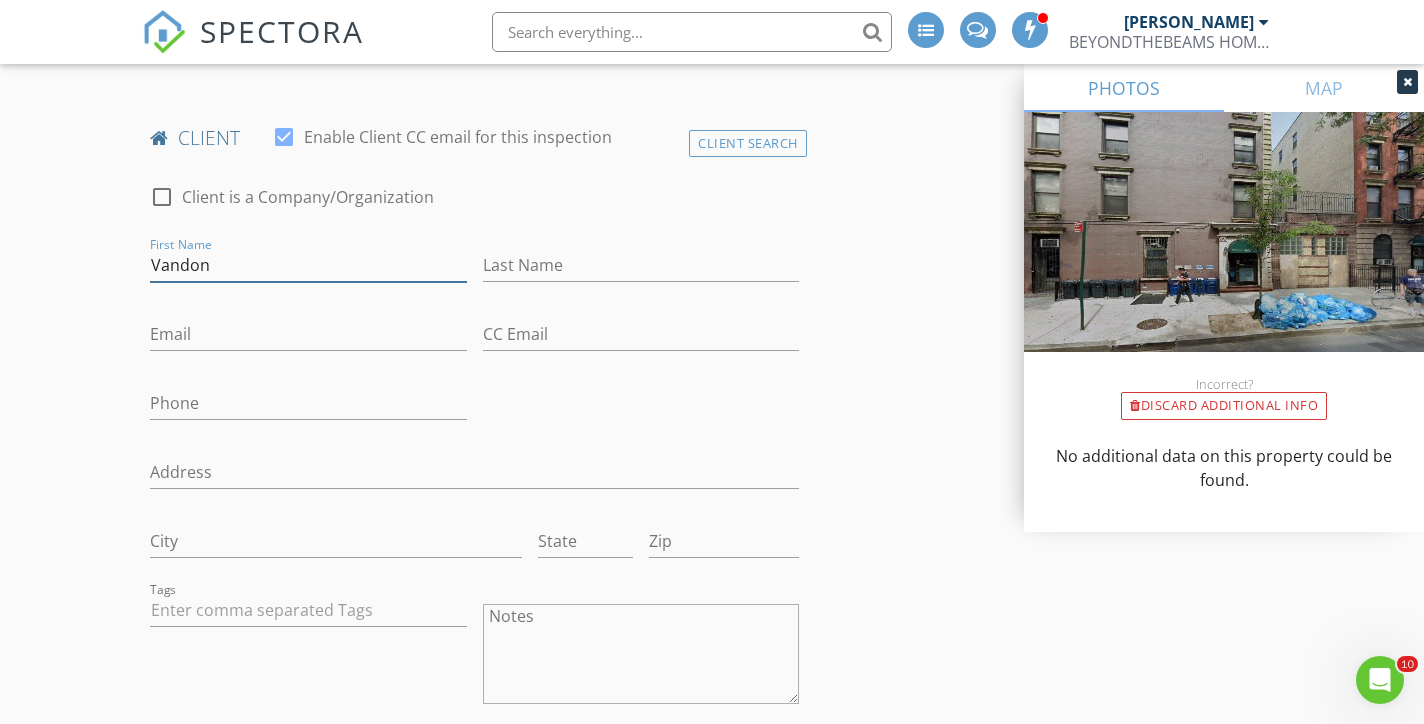 type on "Vandon" 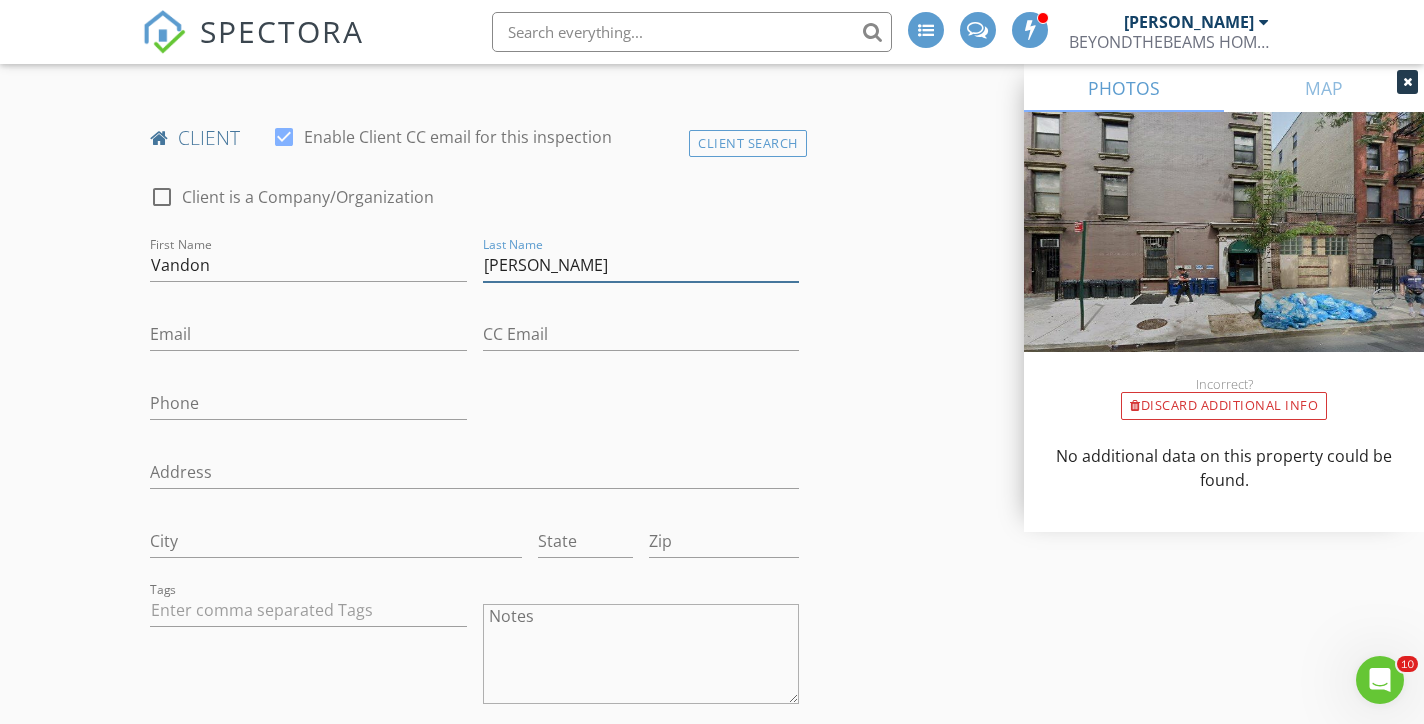 type on "Nixon" 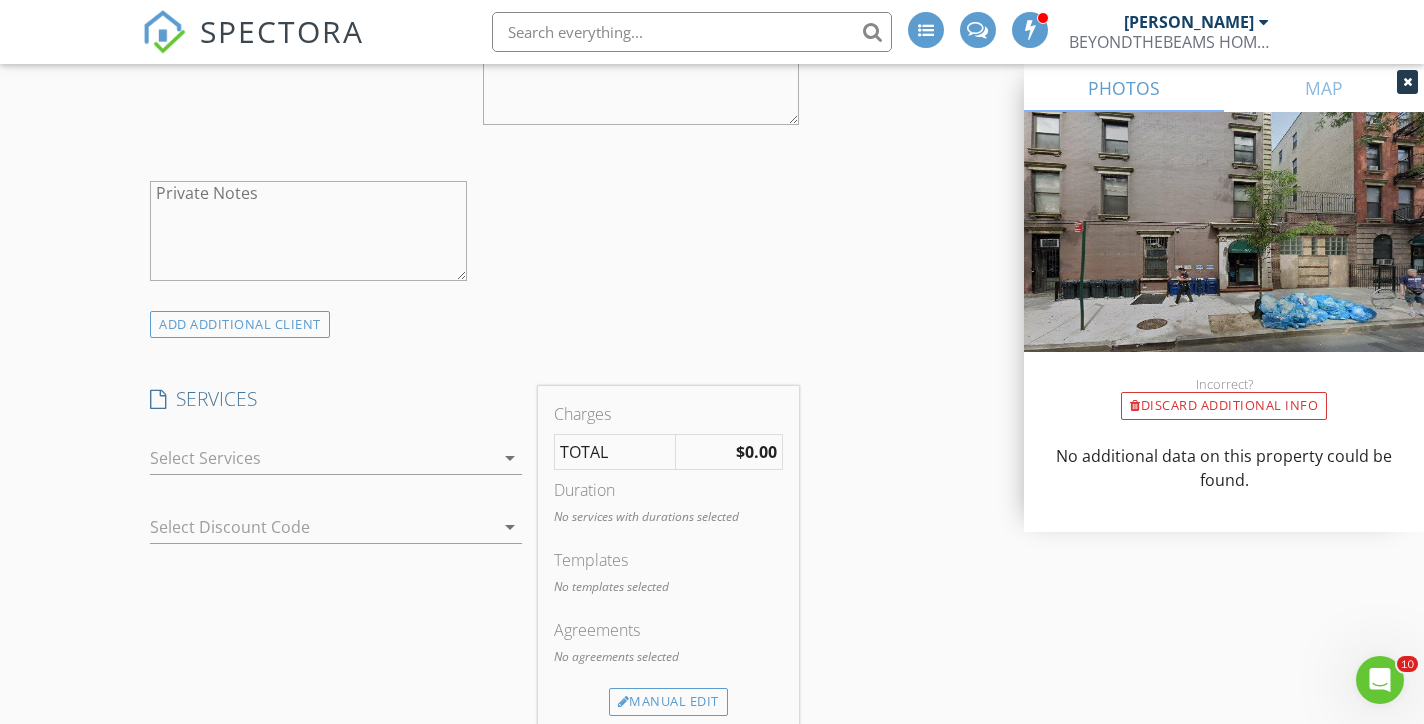 scroll, scrollTop: 1531, scrollLeft: 0, axis: vertical 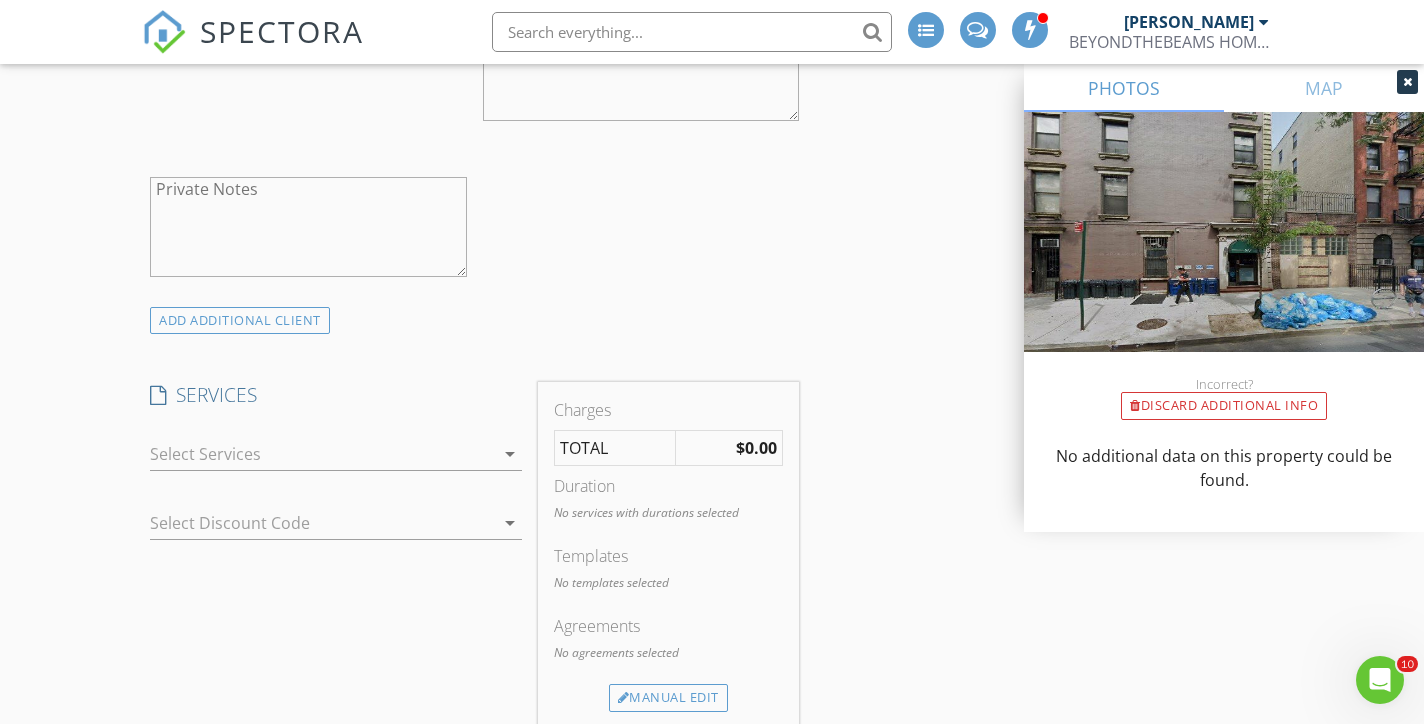 type on "vandon.nixon@gmail.com" 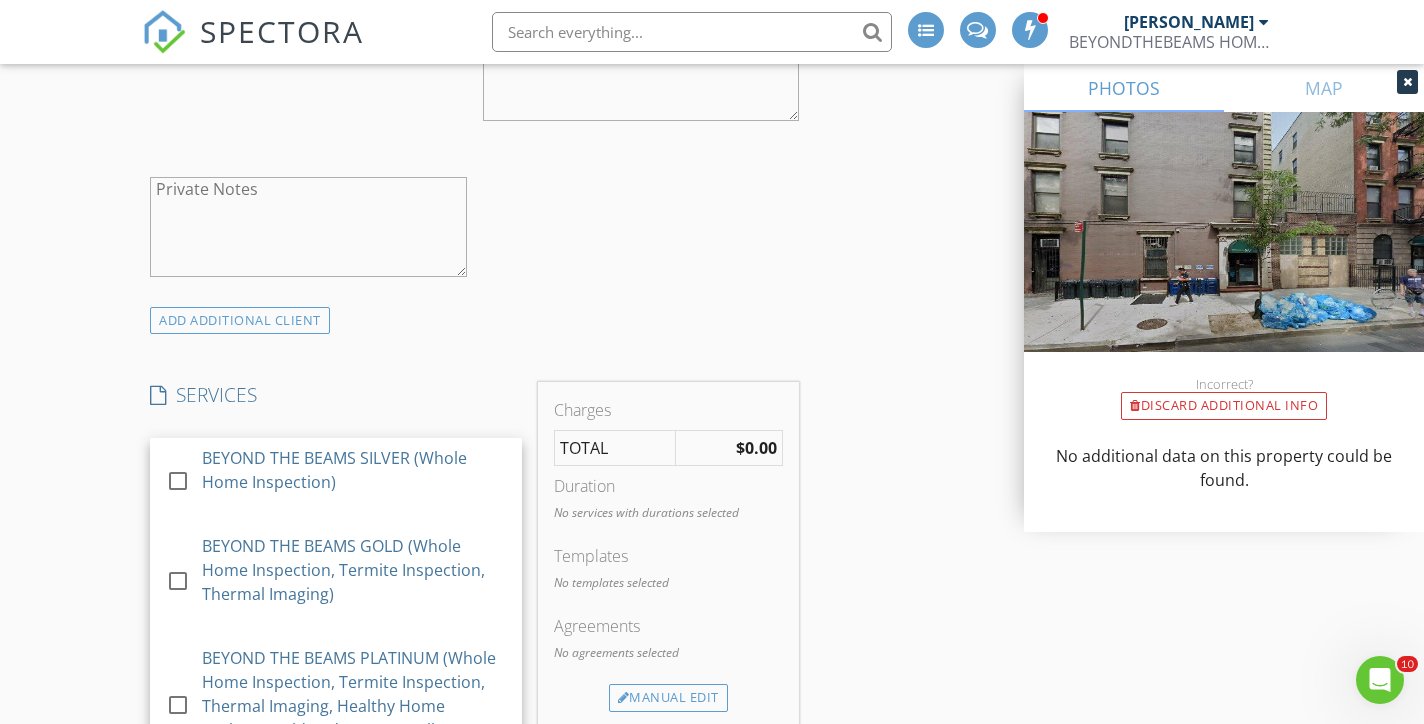 click on "BEYOND THE BEAMS SILVER (Whole Home Inspection)" at bounding box center (355, 470) 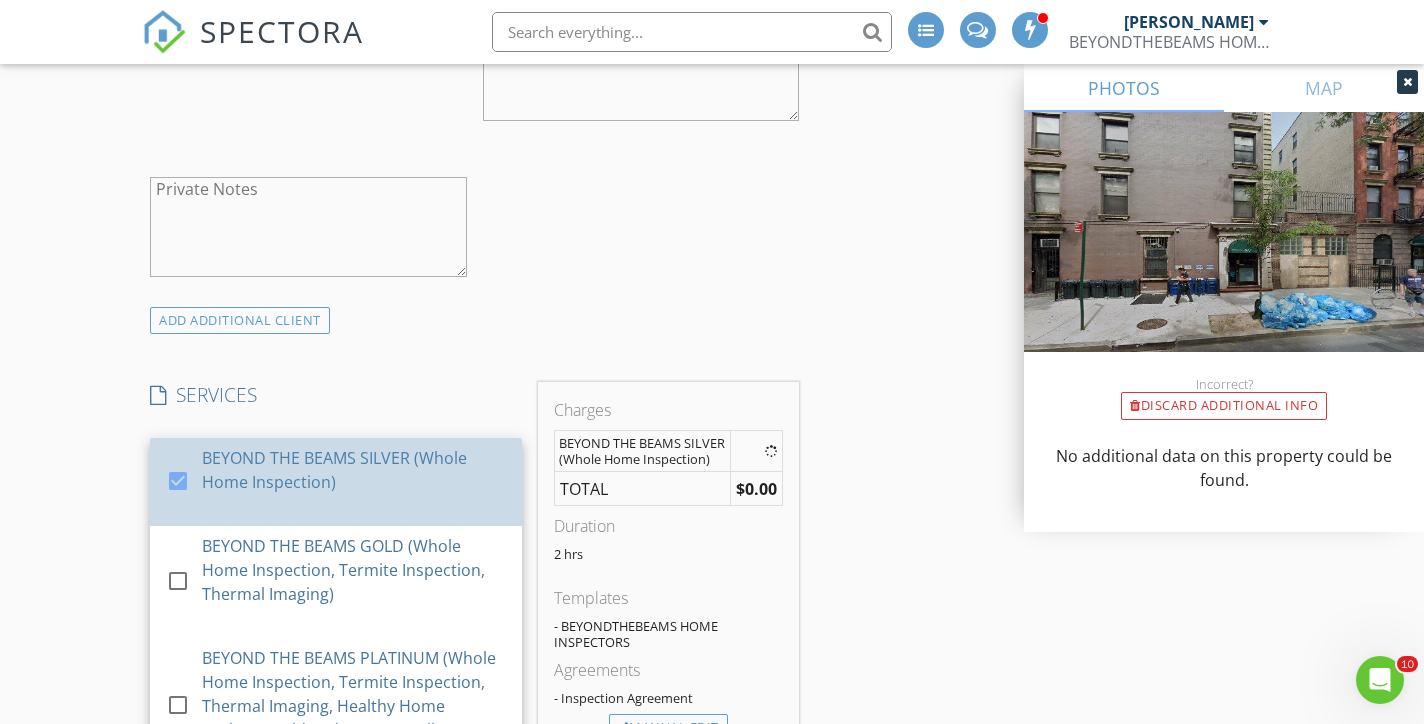 click on "SERVICES" at bounding box center (336, 395) 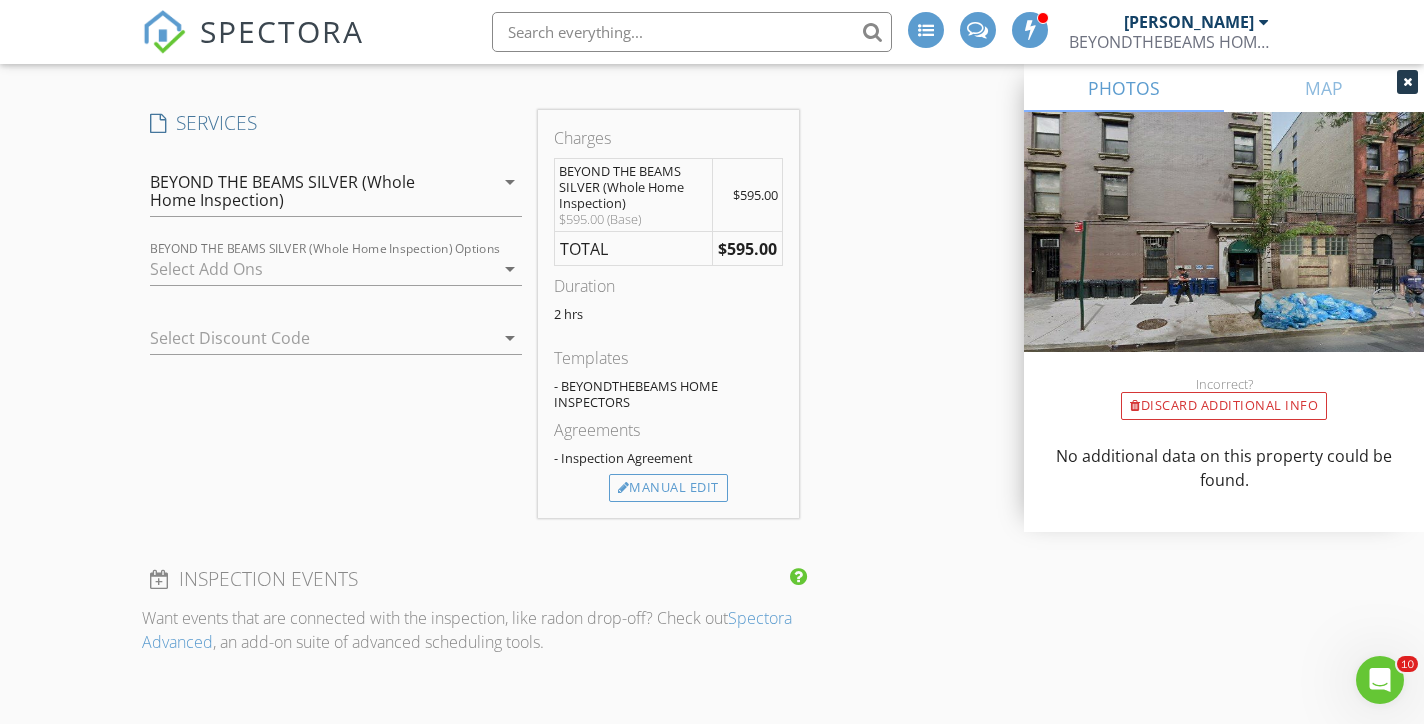 scroll, scrollTop: 1840, scrollLeft: 0, axis: vertical 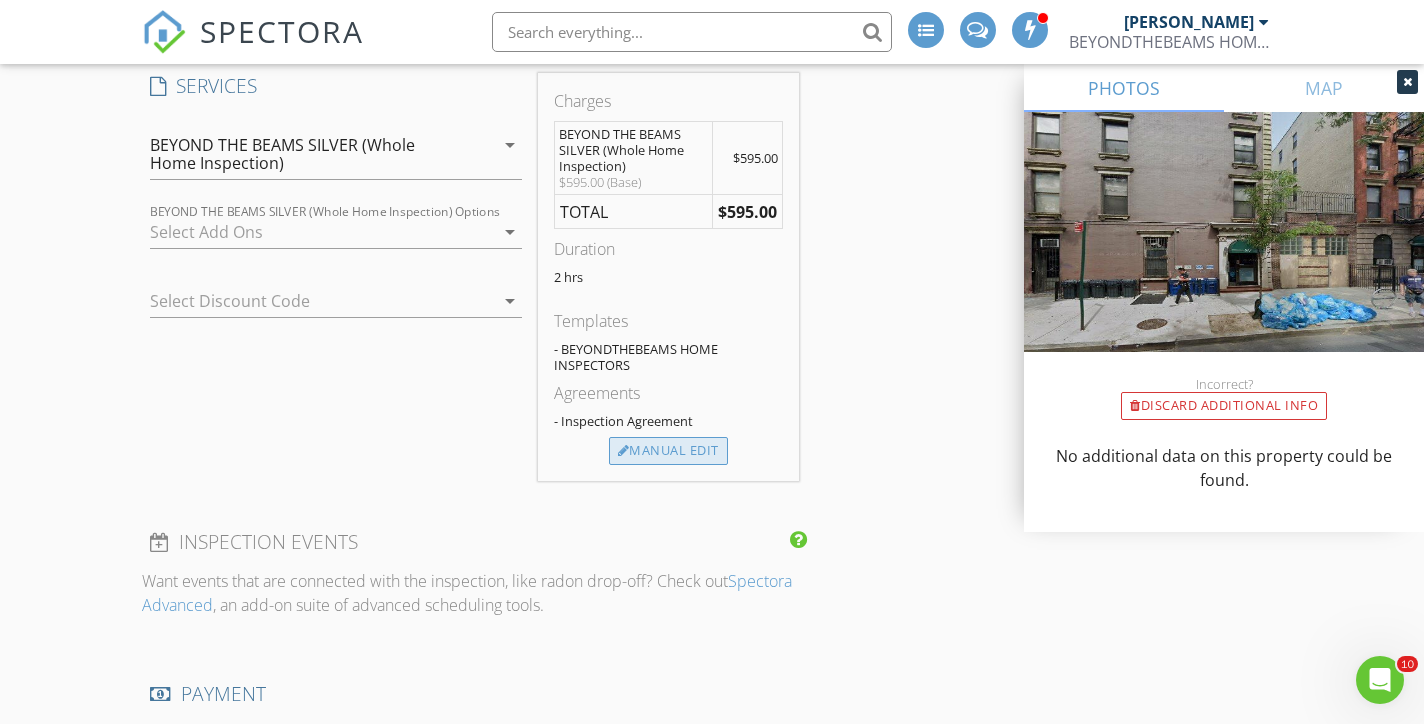click on "Manual Edit" at bounding box center (668, 451) 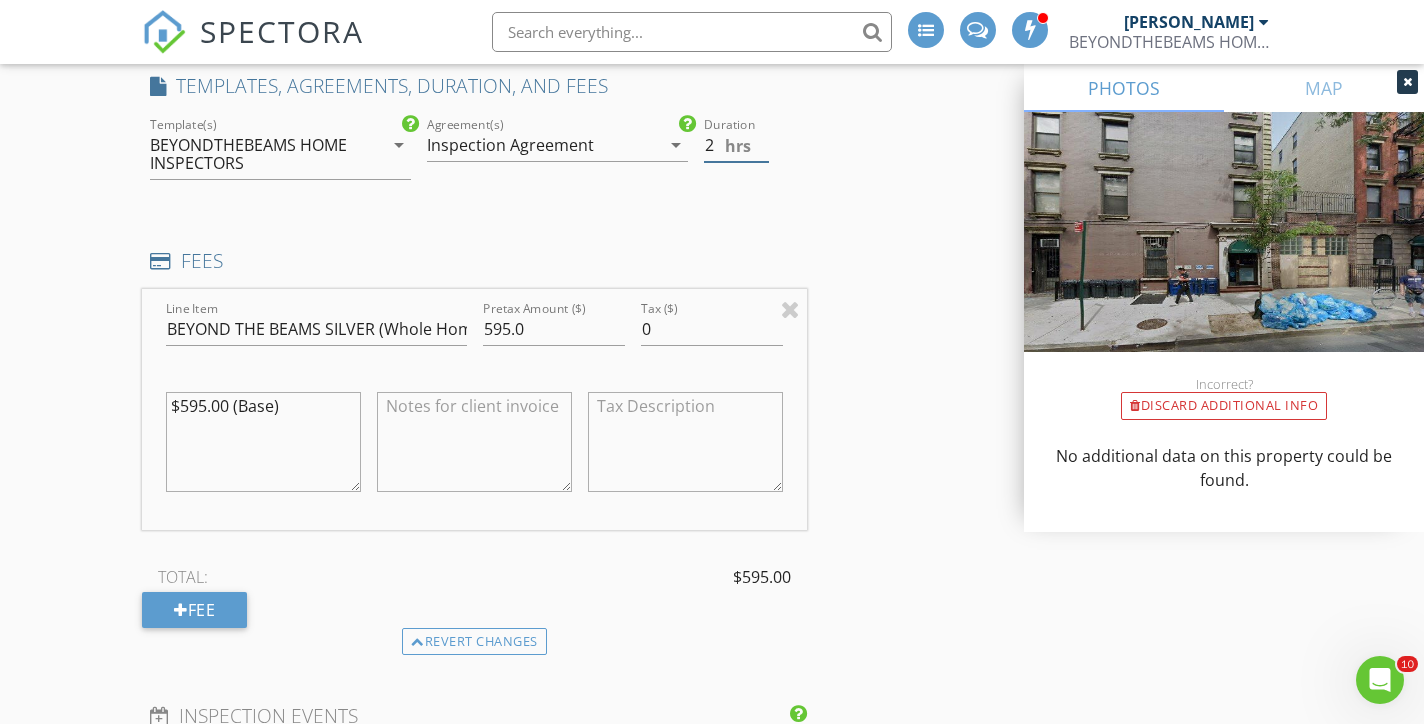 click on "2" at bounding box center [736, 145] 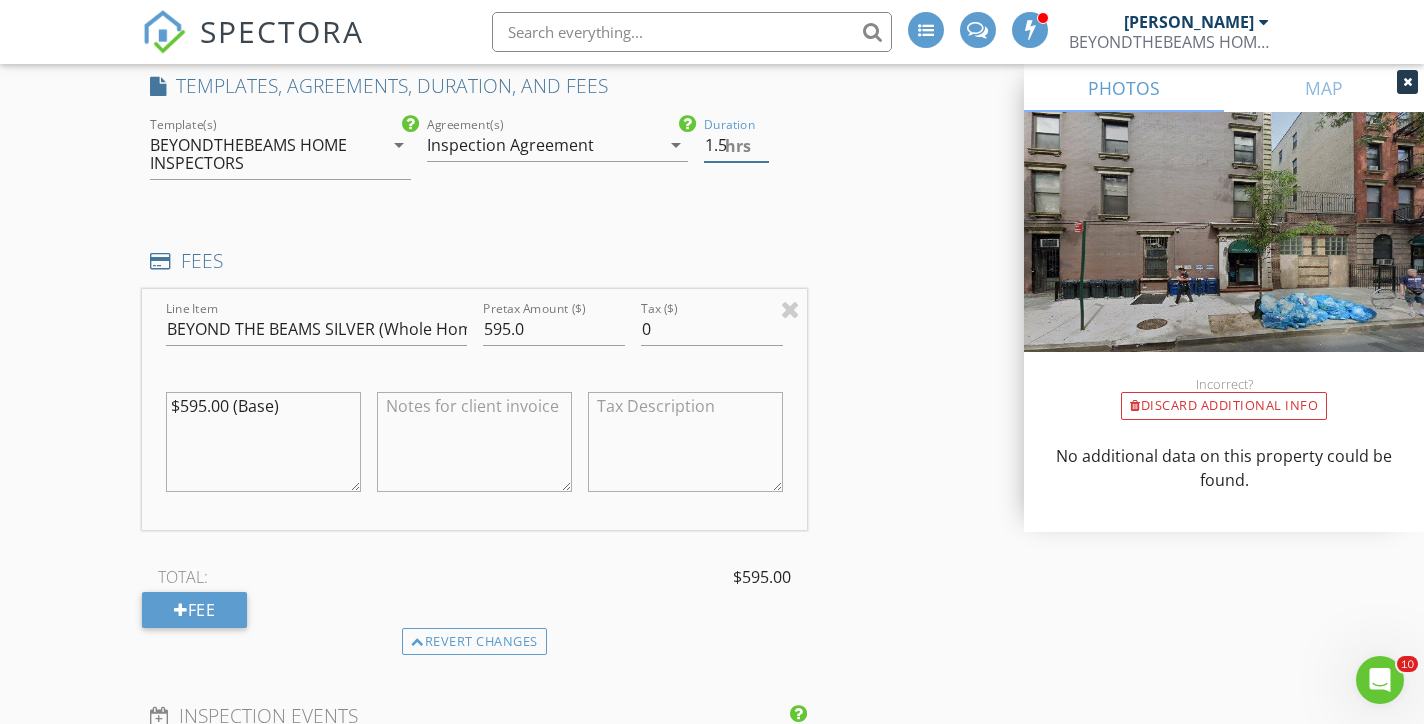 click on "1.5" at bounding box center [736, 145] 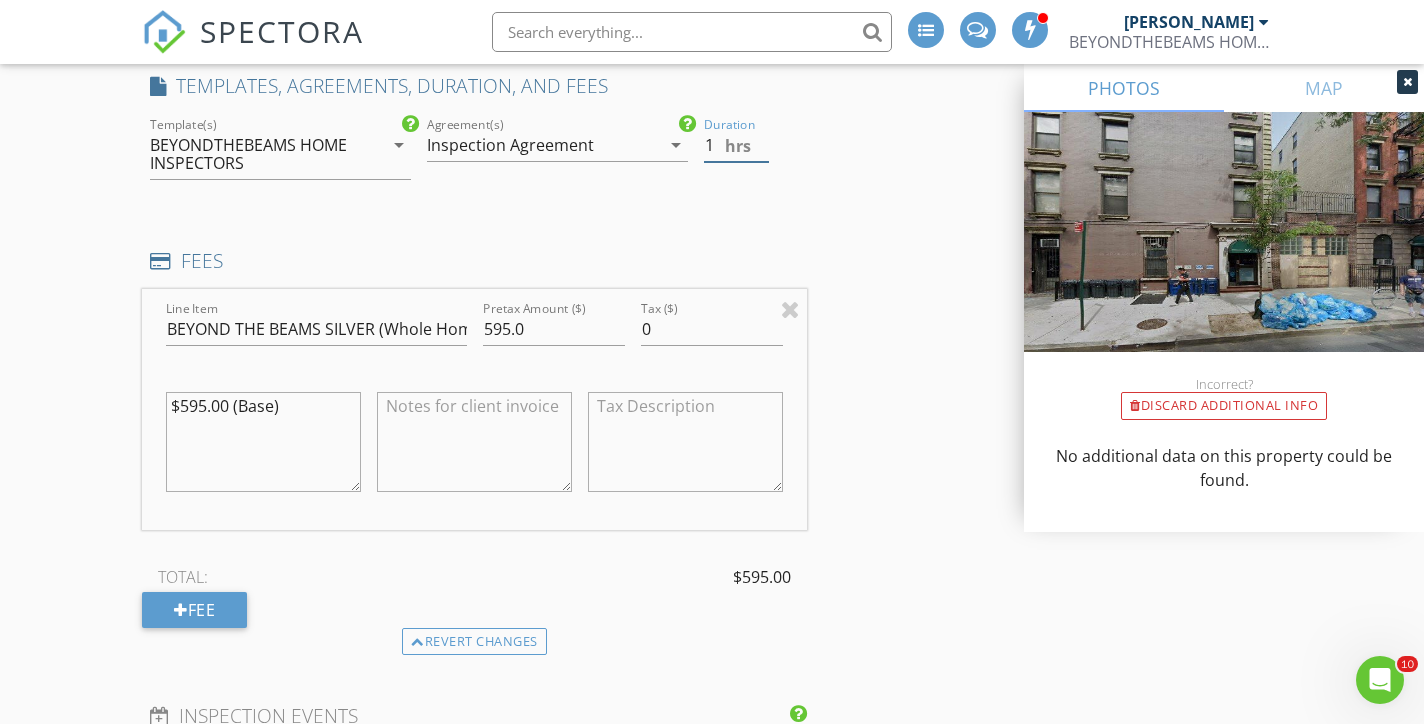 click on "1" at bounding box center (736, 145) 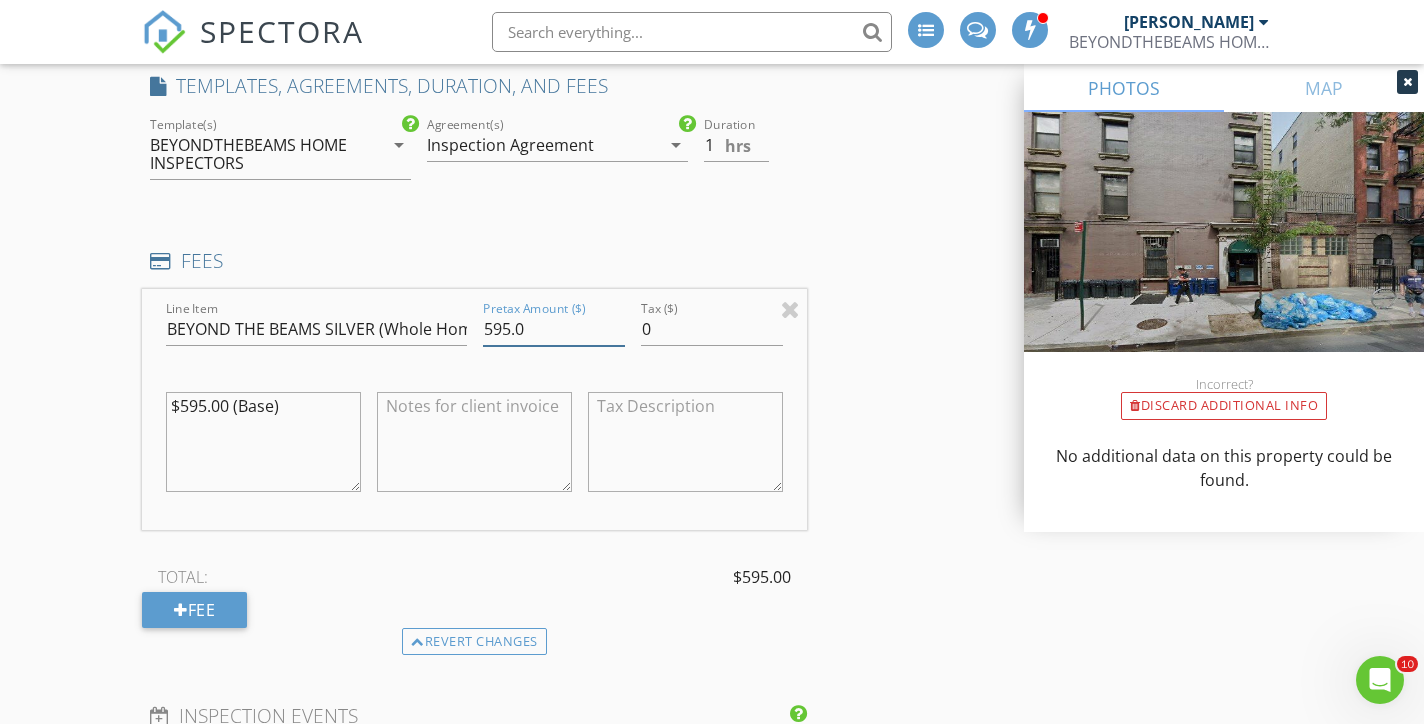 drag, startPoint x: 584, startPoint y: 338, endPoint x: 340, endPoint y: 338, distance: 244 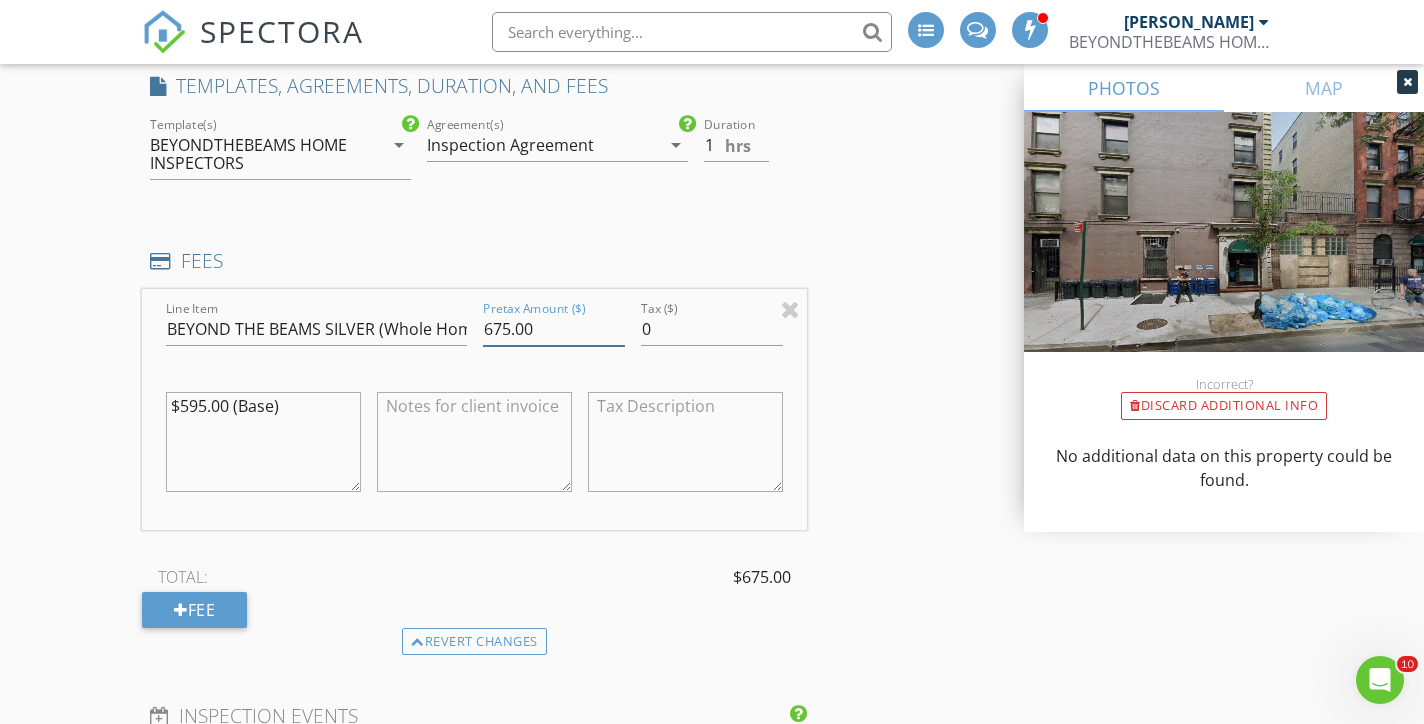 type on "675.00" 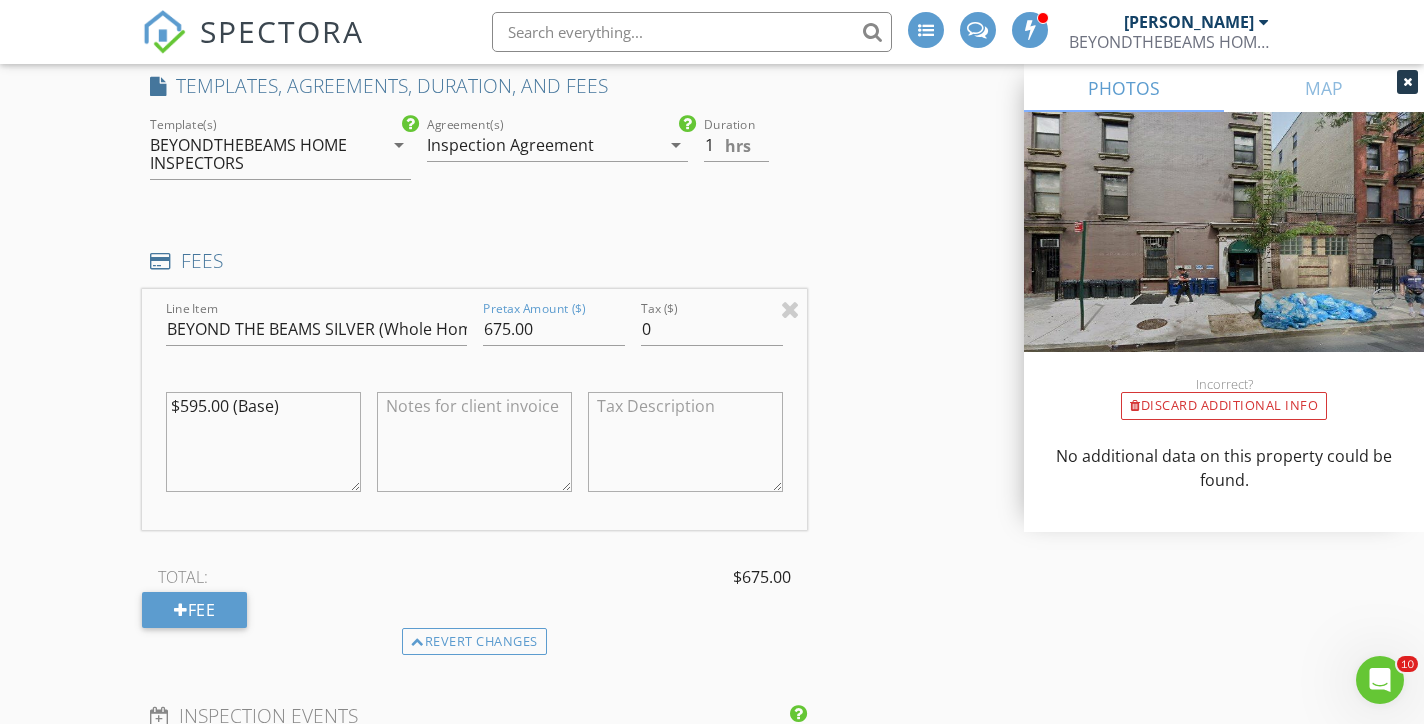 click on "$595.00 (Base)" at bounding box center [263, 442] 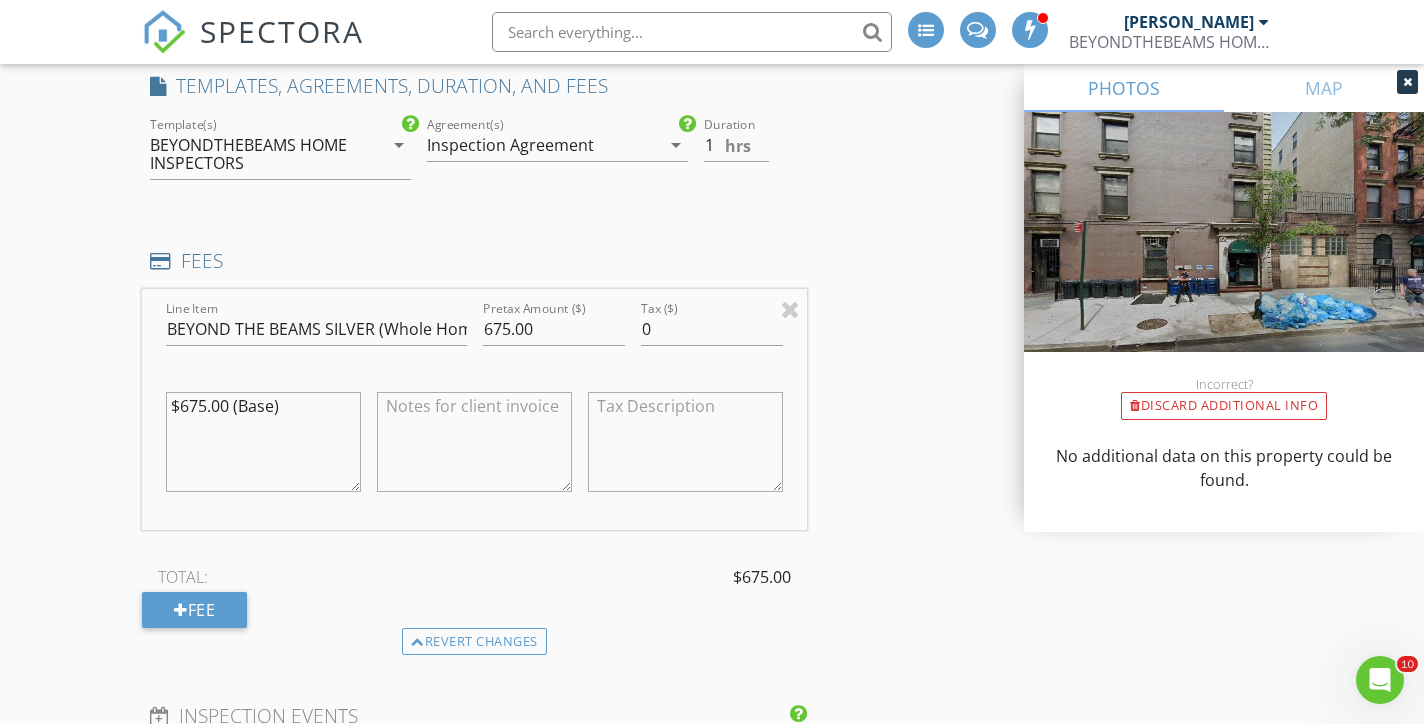 type on "$675.00 (Base)" 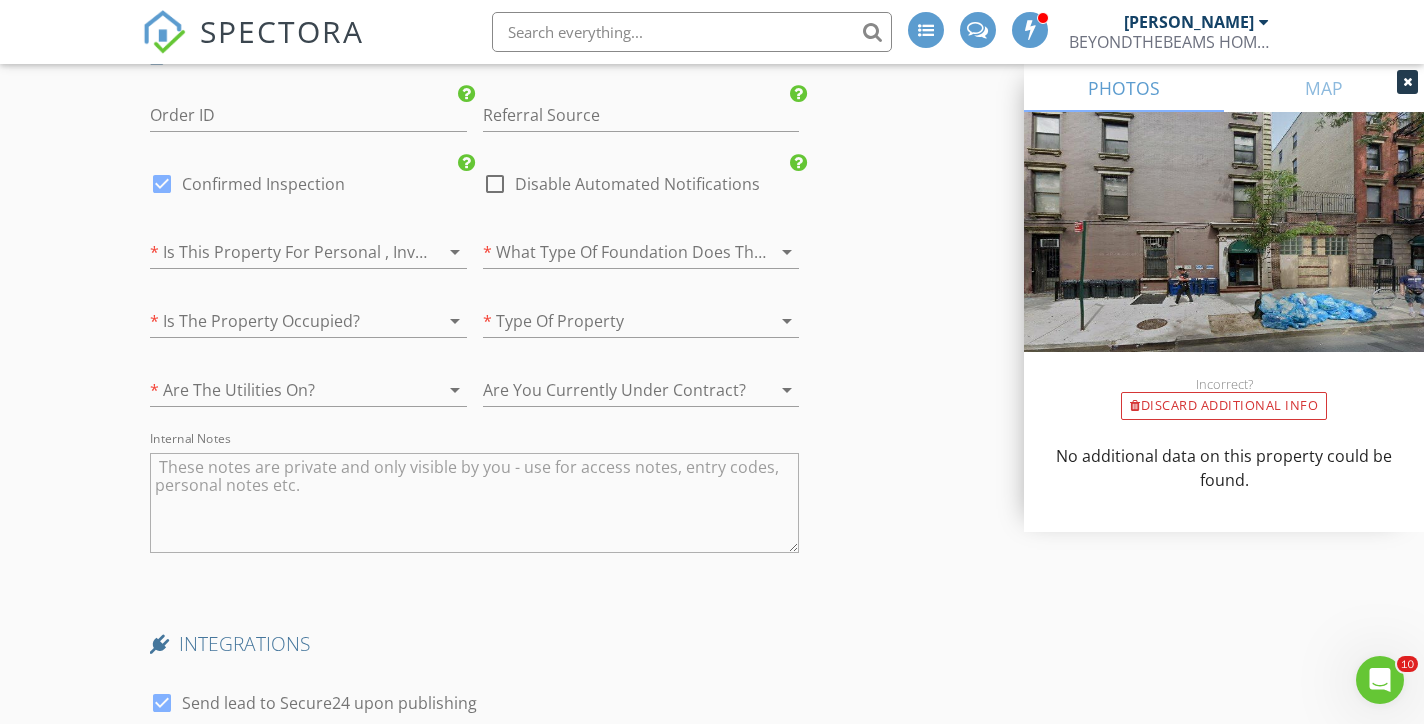 scroll, scrollTop: 3448, scrollLeft: 0, axis: vertical 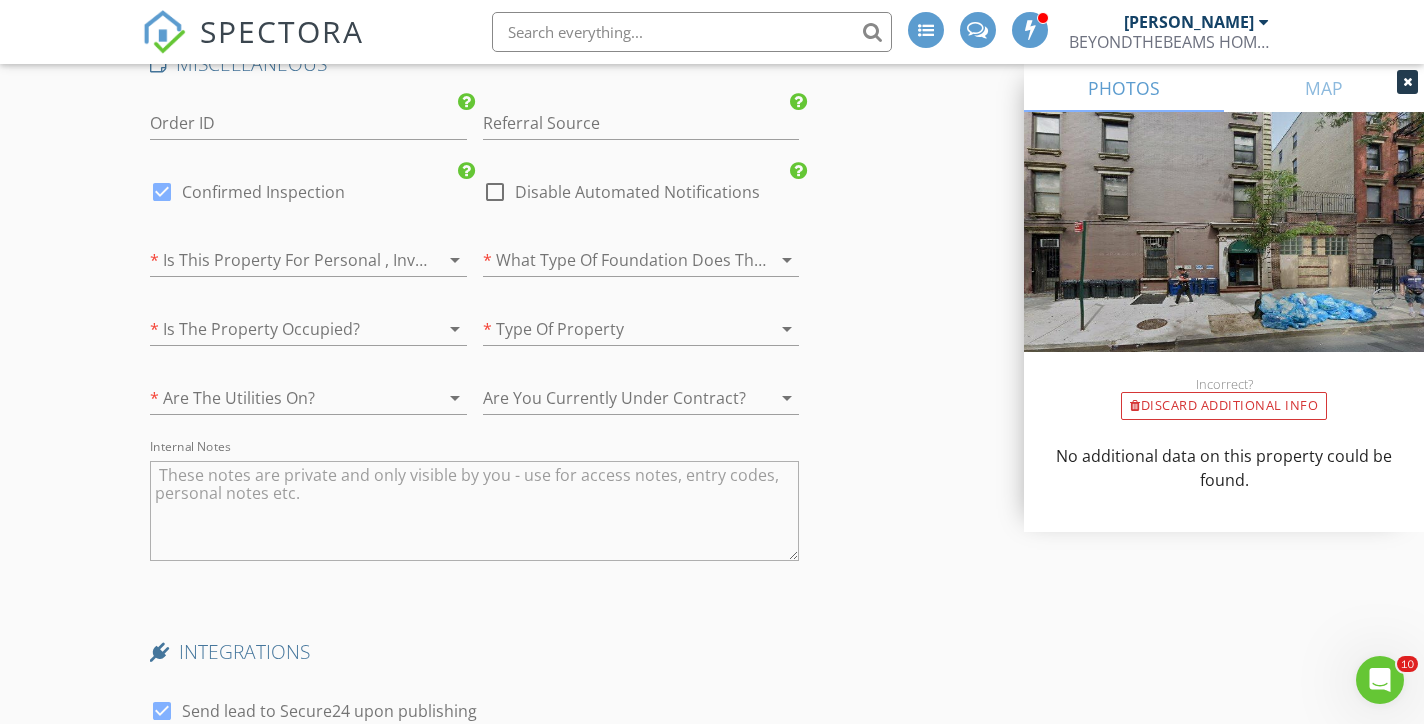 type on "BEYOND THE BEAMS  (Whole Home Inspection)" 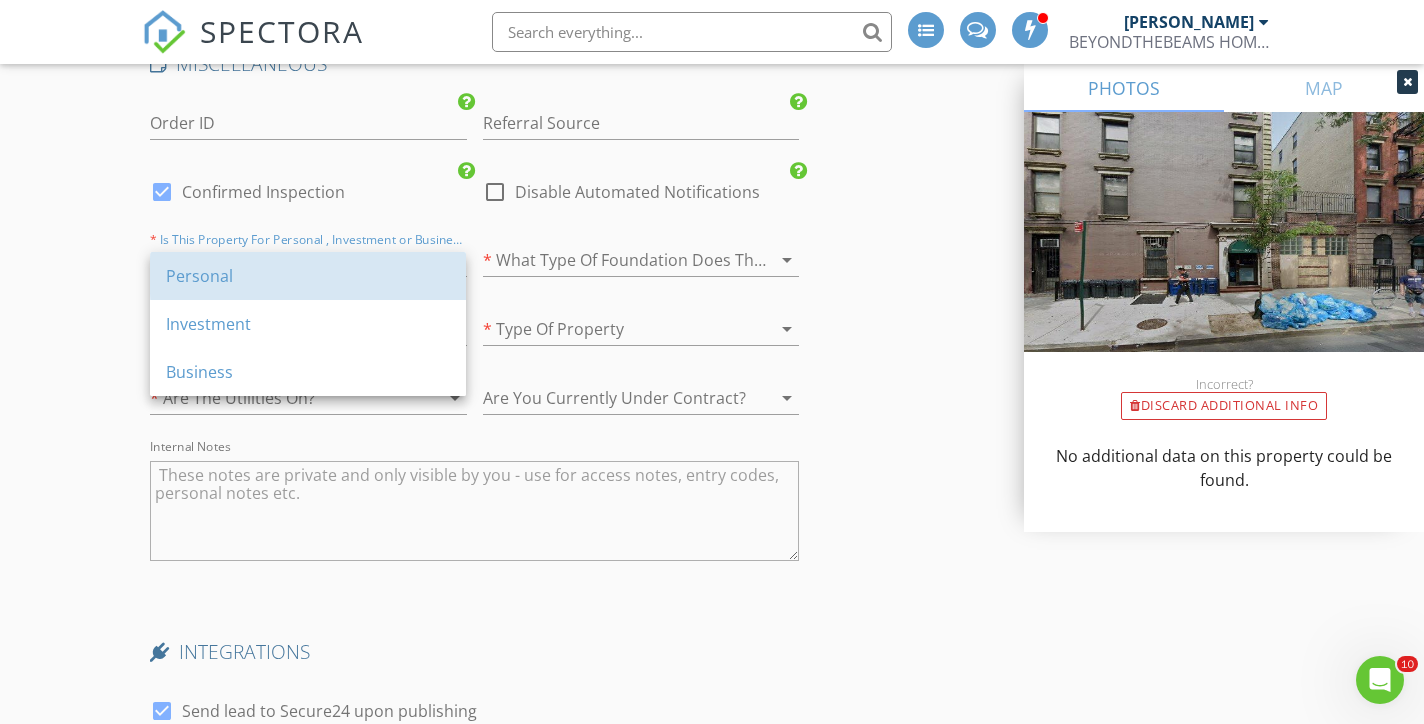 click on "Personal" at bounding box center (308, 276) 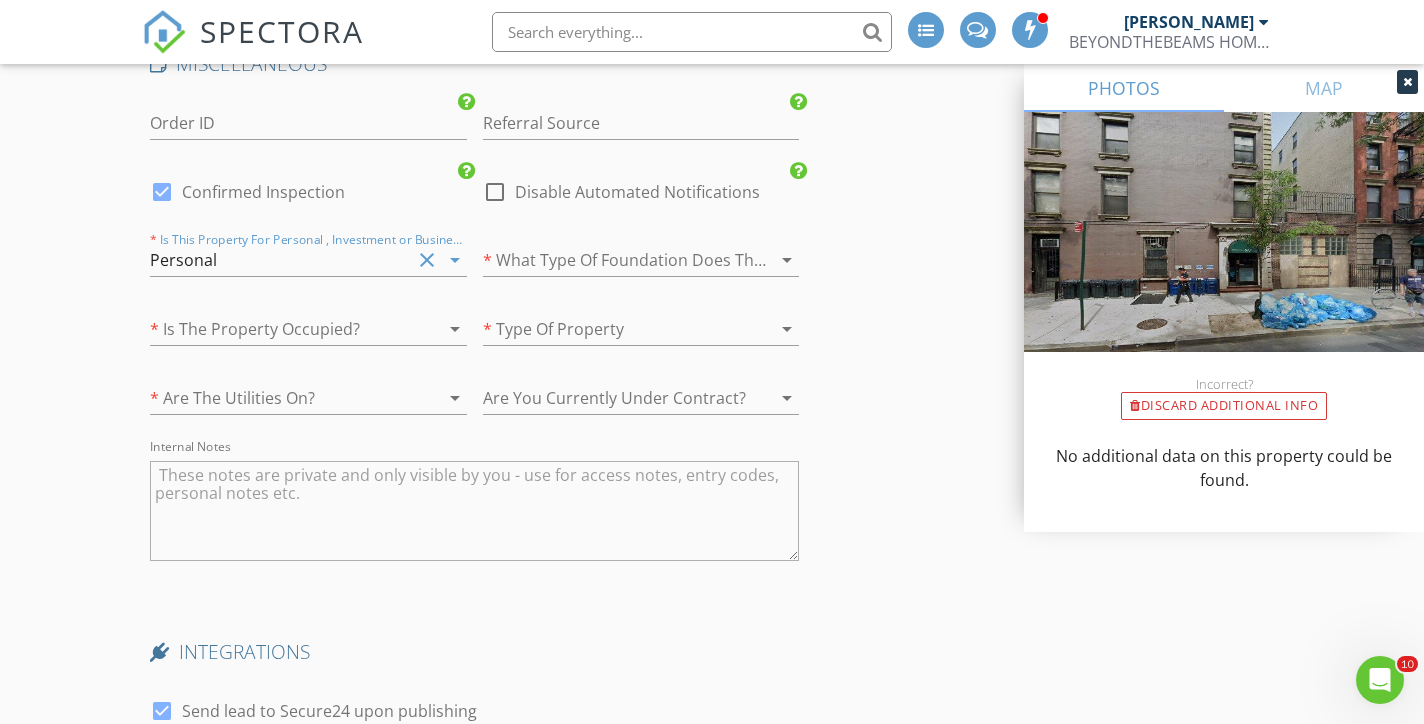 click at bounding box center (613, 260) 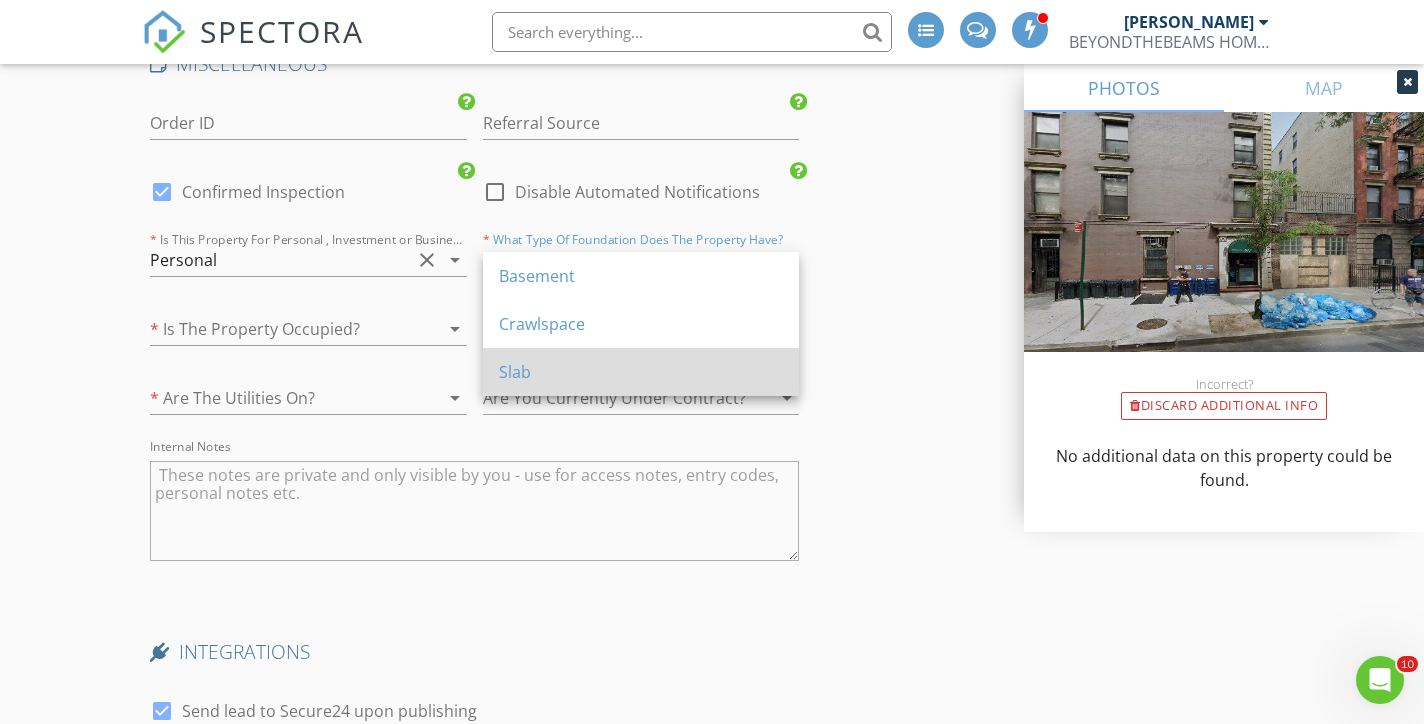 scroll, scrollTop: 3545, scrollLeft: 0, axis: vertical 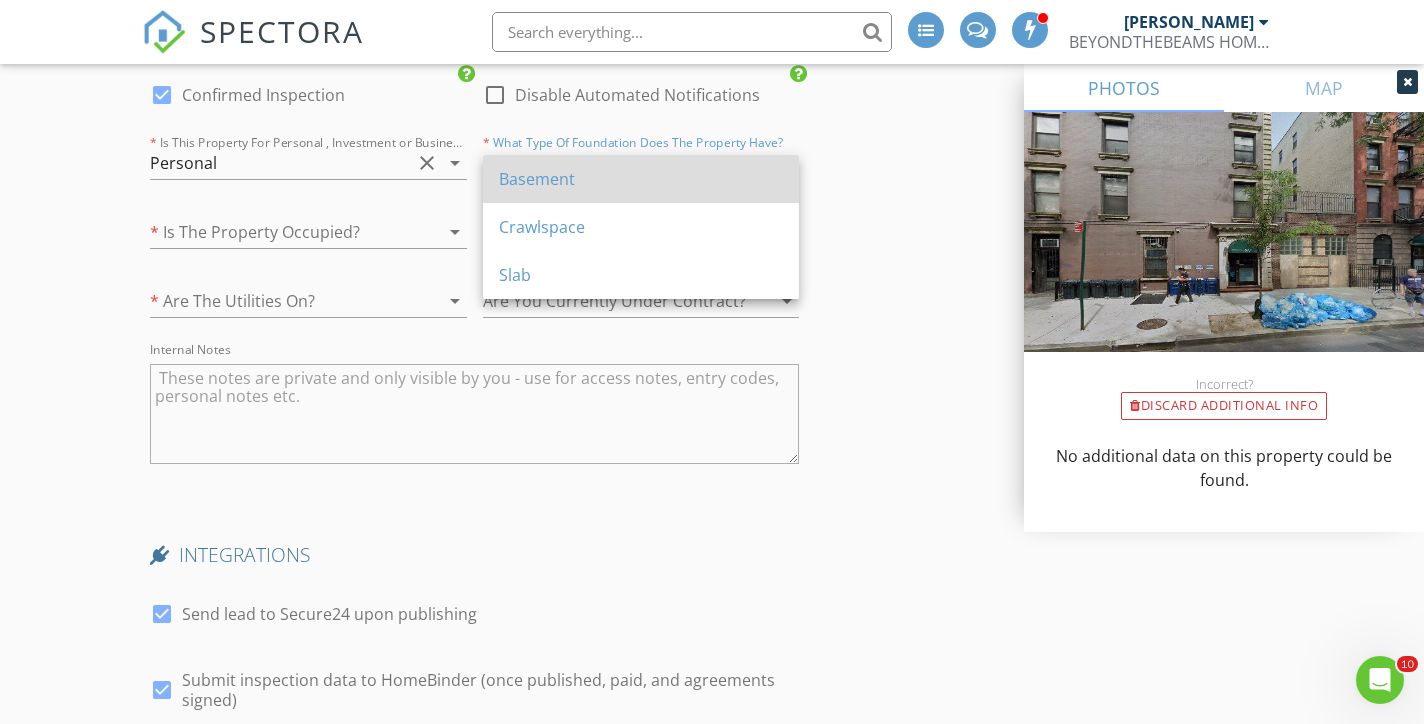 click on "Basement" at bounding box center (641, 179) 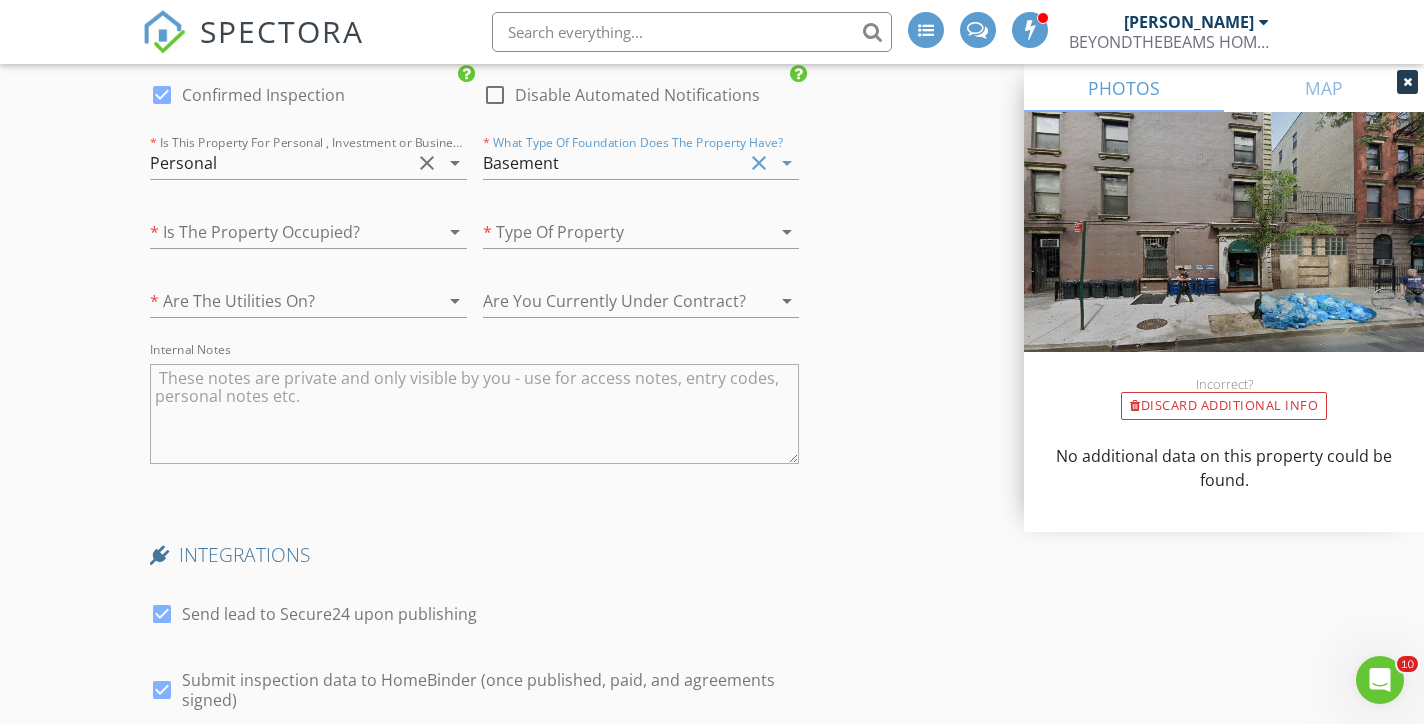 click at bounding box center (613, 232) 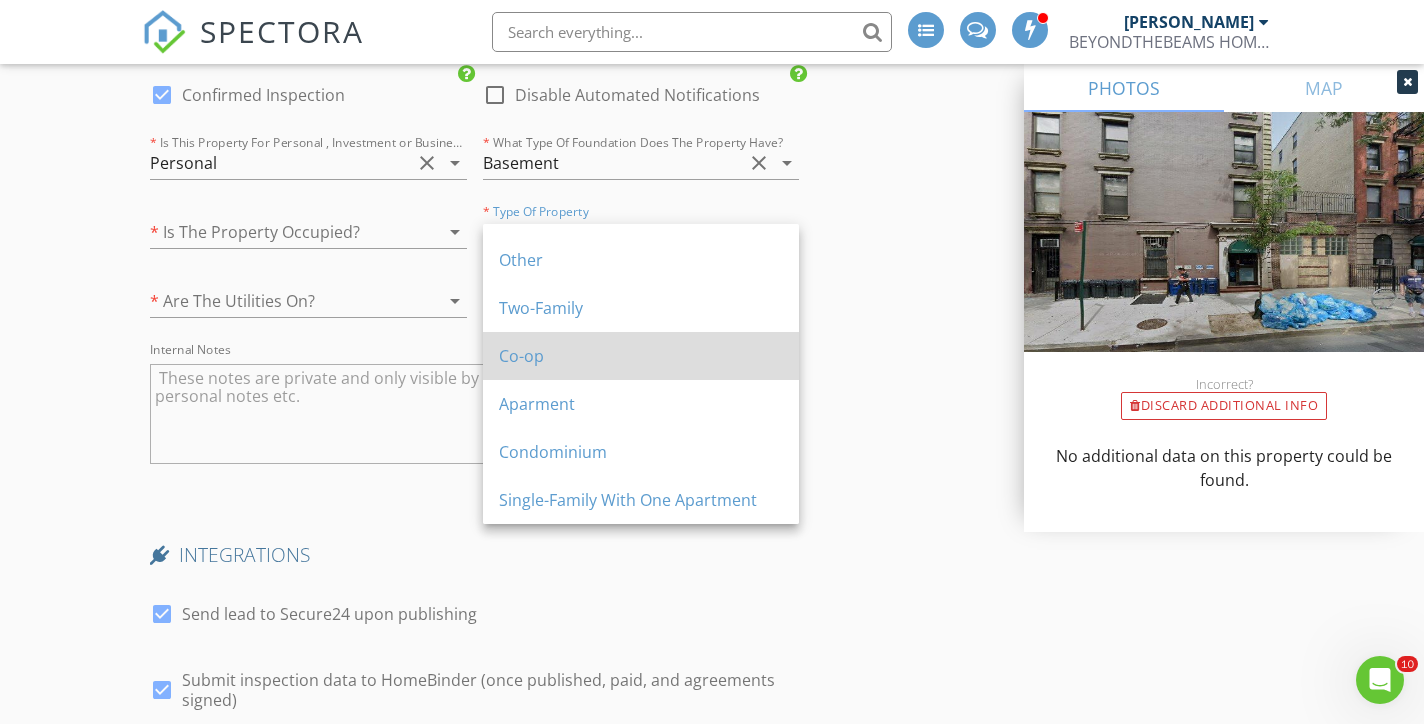 scroll, scrollTop: 228, scrollLeft: 0, axis: vertical 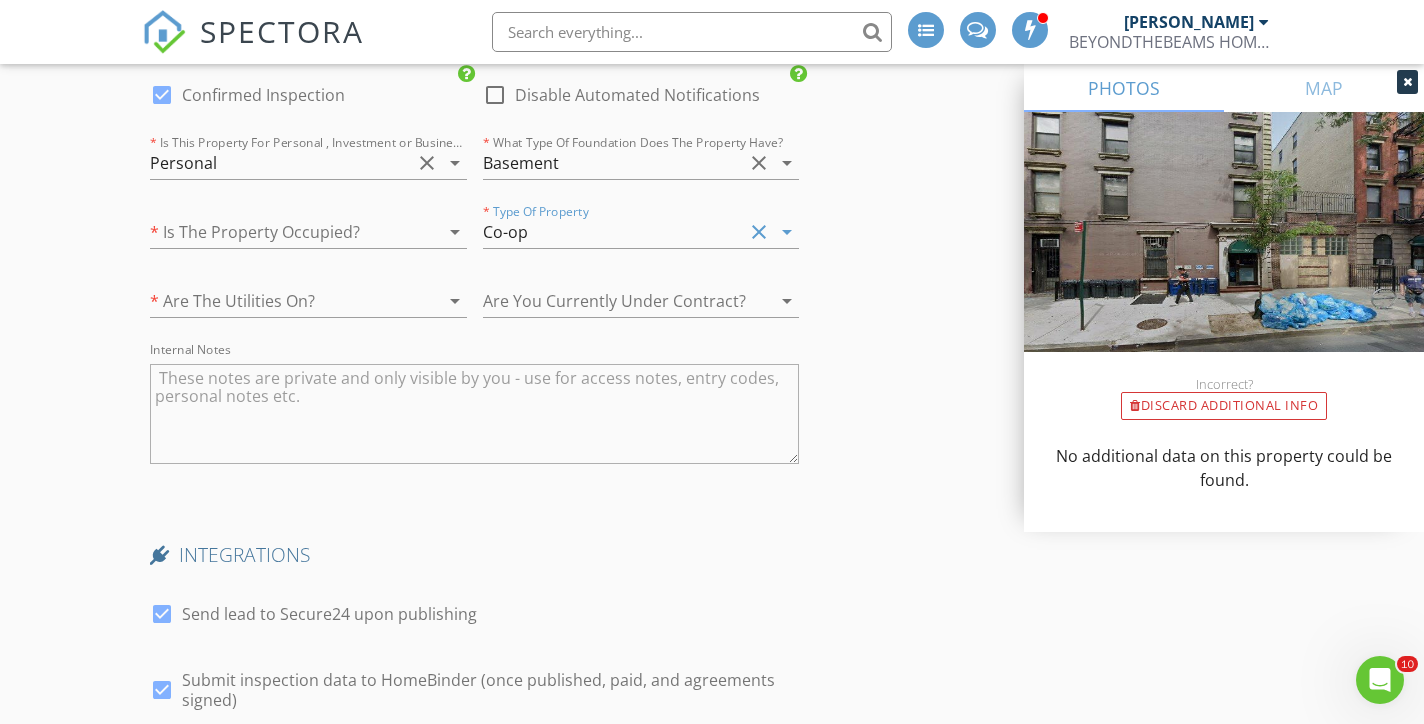 click at bounding box center (280, 301) 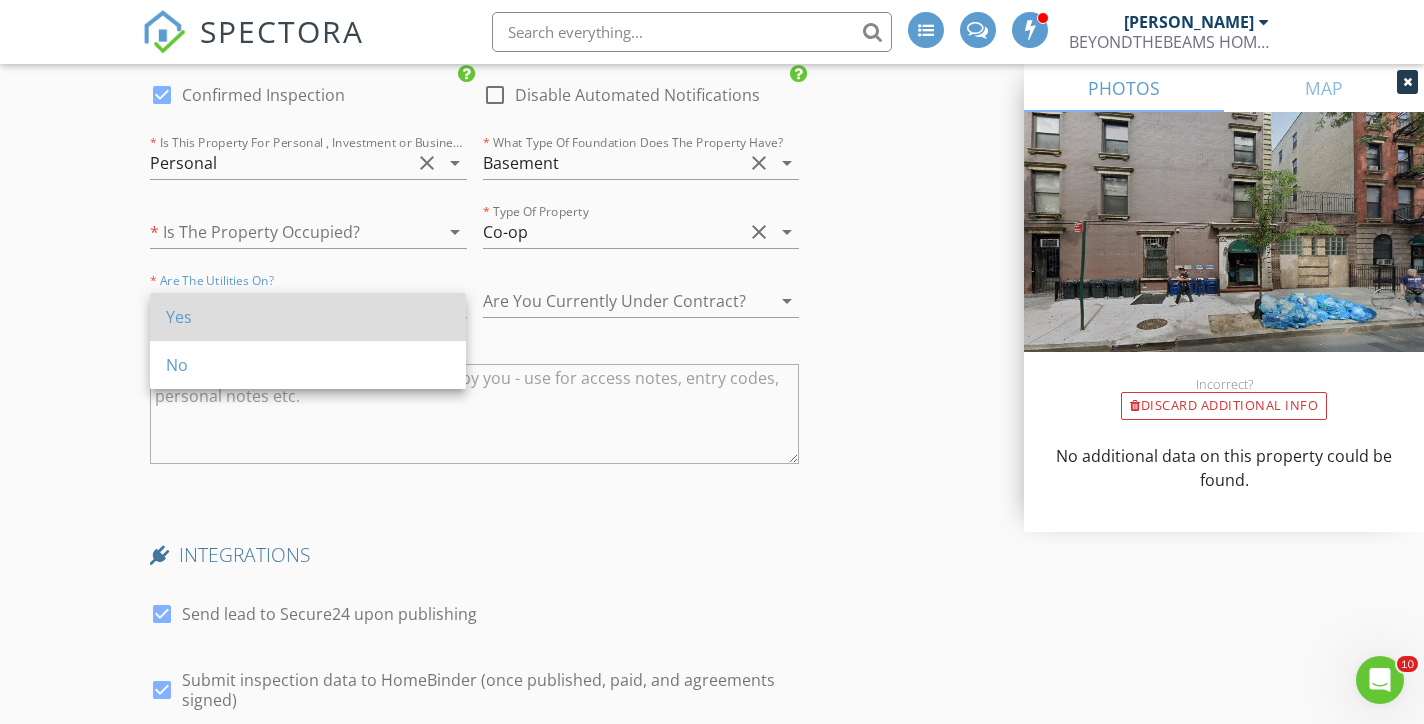 click on "Yes" at bounding box center (308, 317) 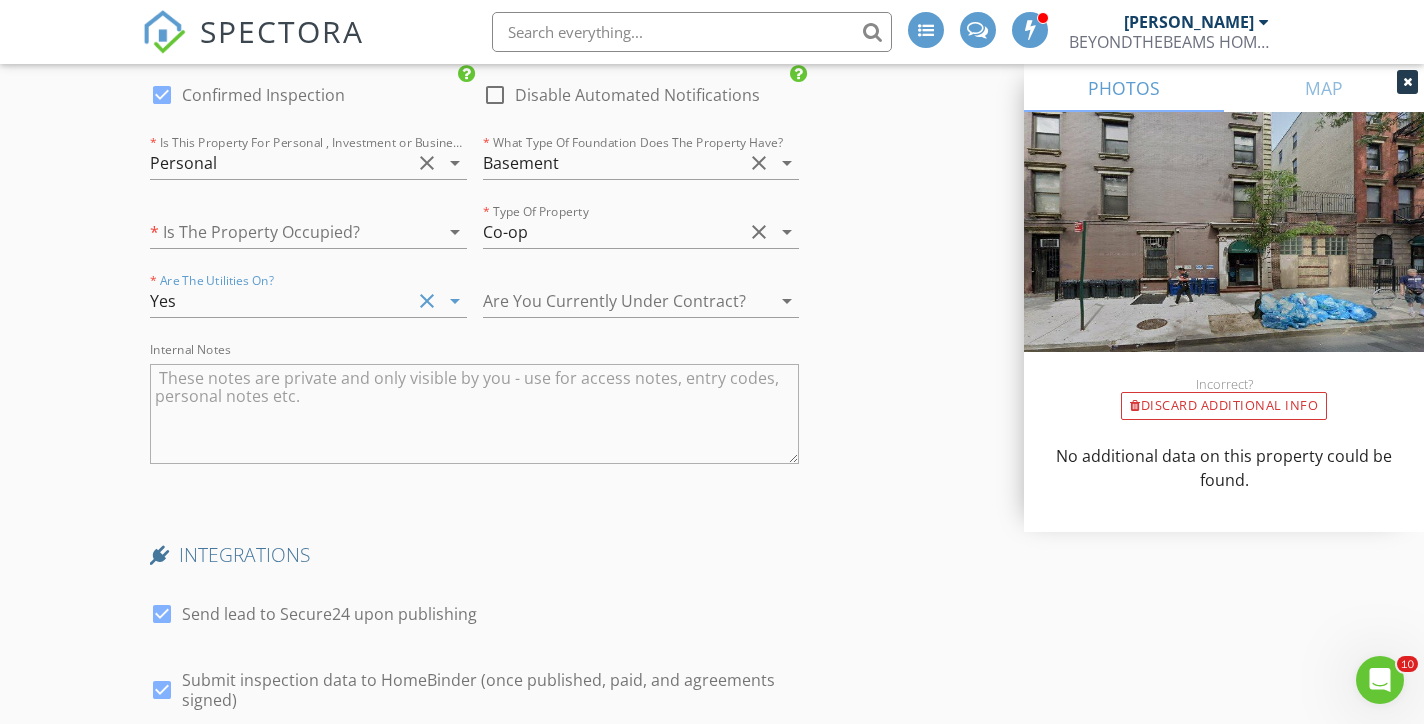 click at bounding box center [613, 301] 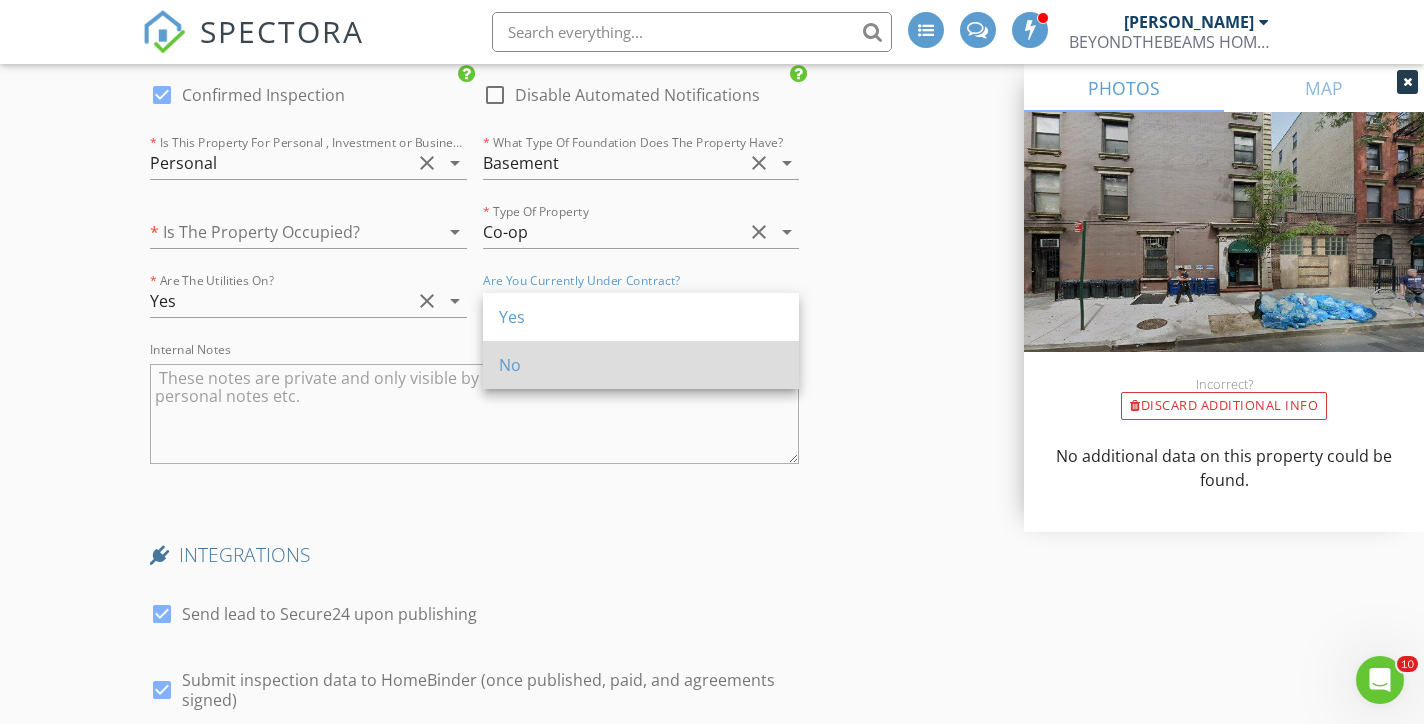 click on "No" at bounding box center (641, 365) 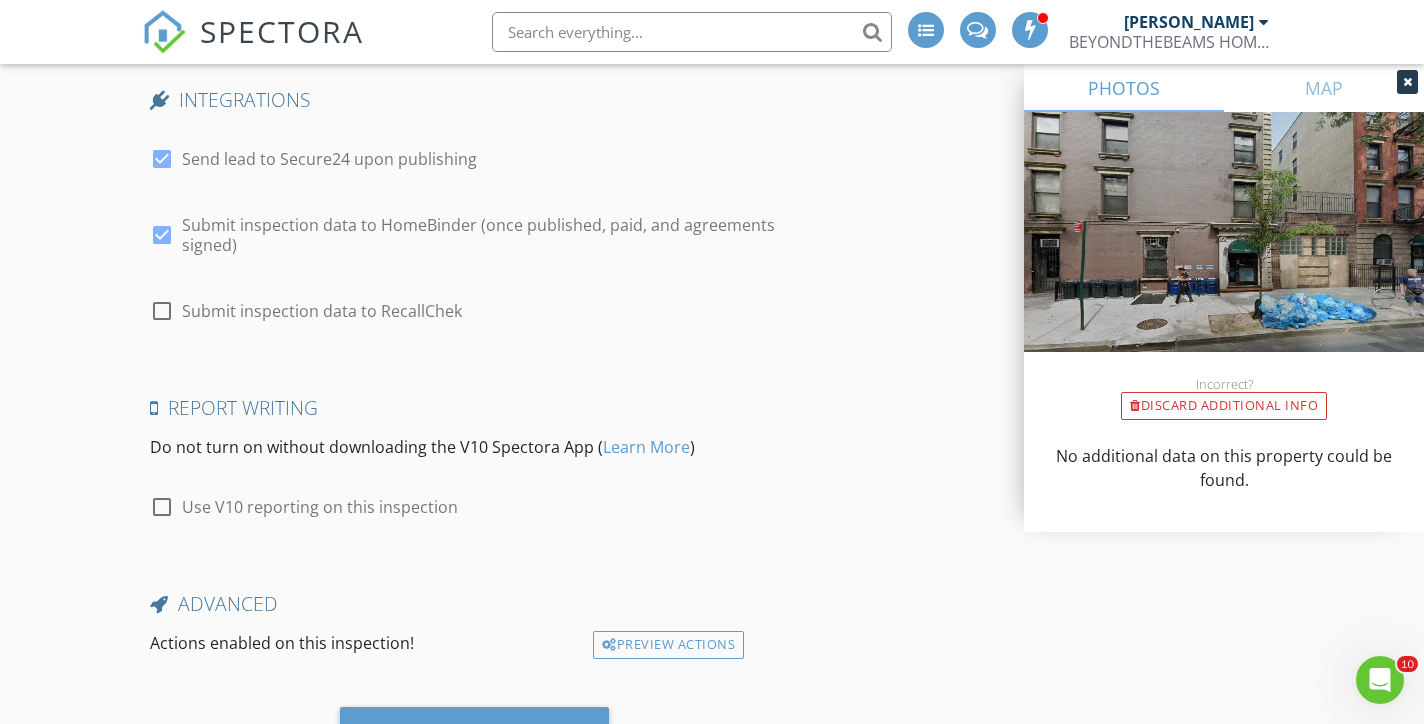 scroll, scrollTop: 3992, scrollLeft: 0, axis: vertical 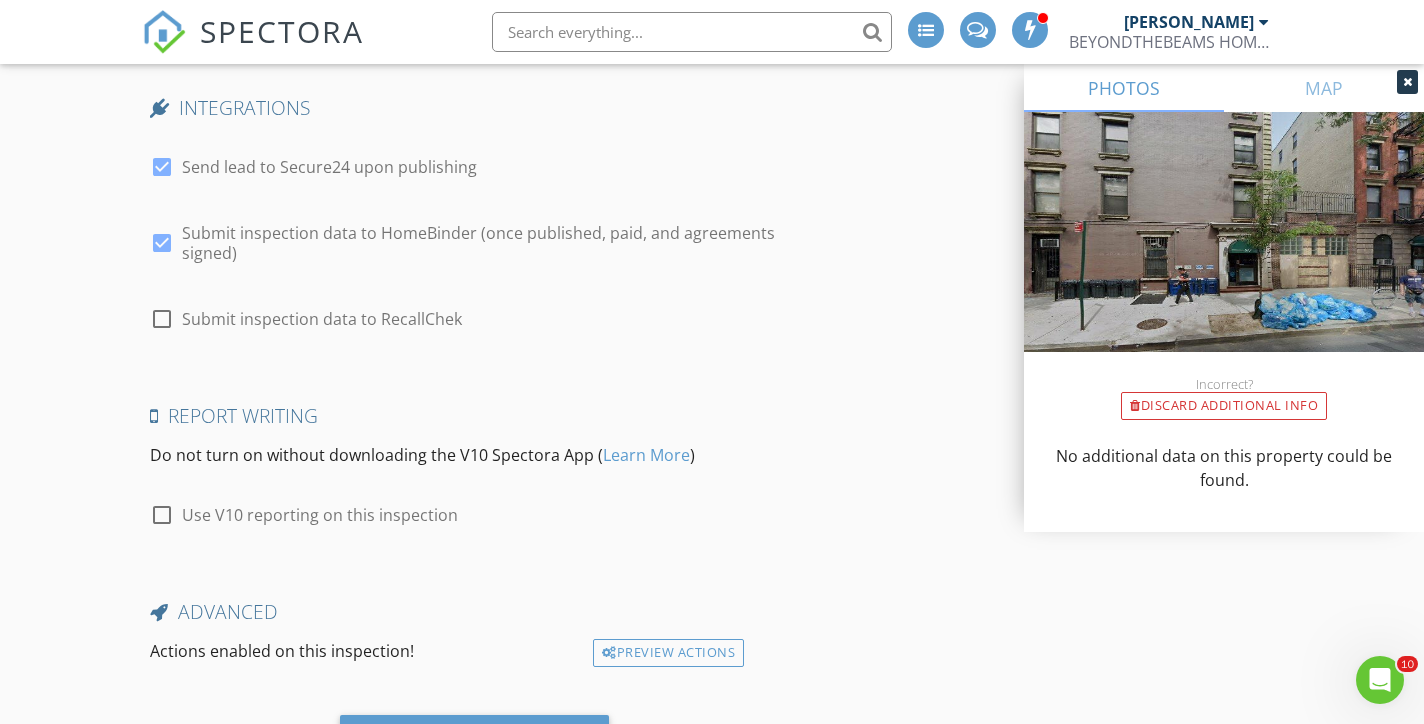 click at bounding box center (162, 243) 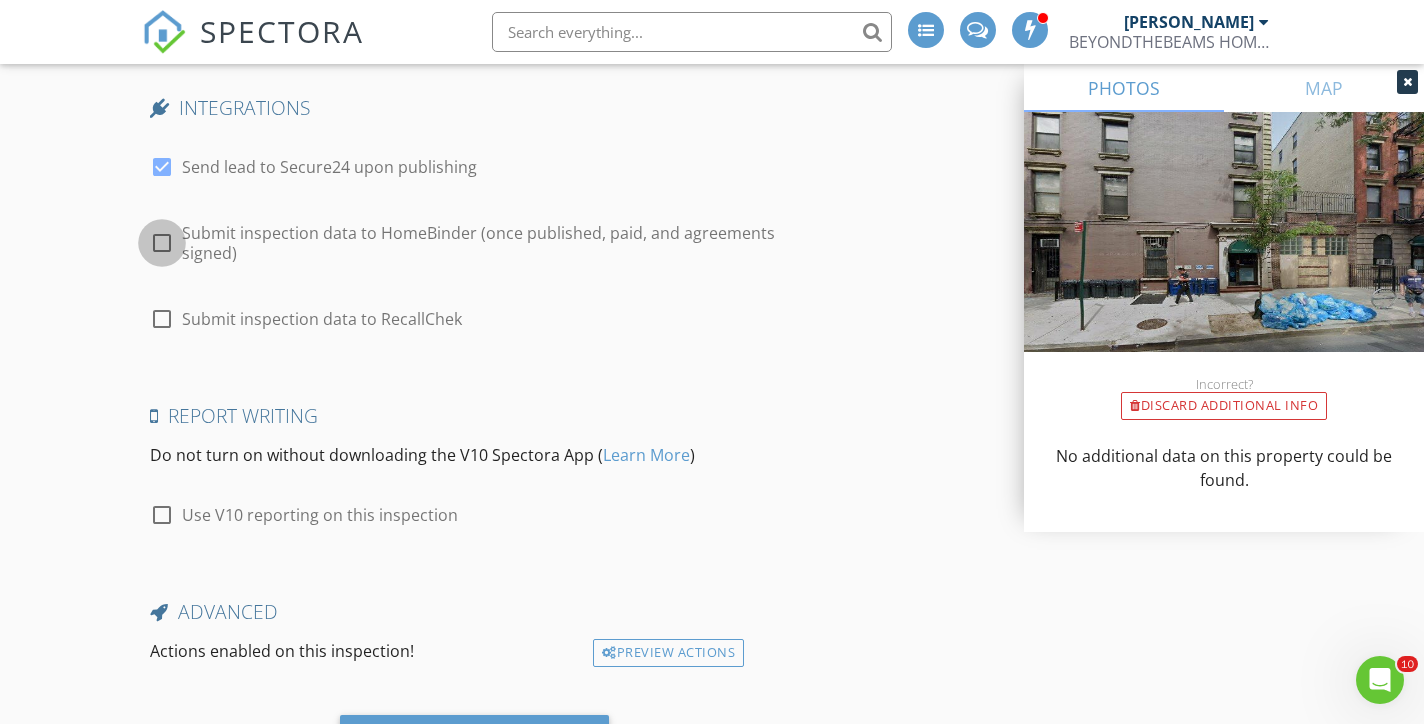 checkbox on "false" 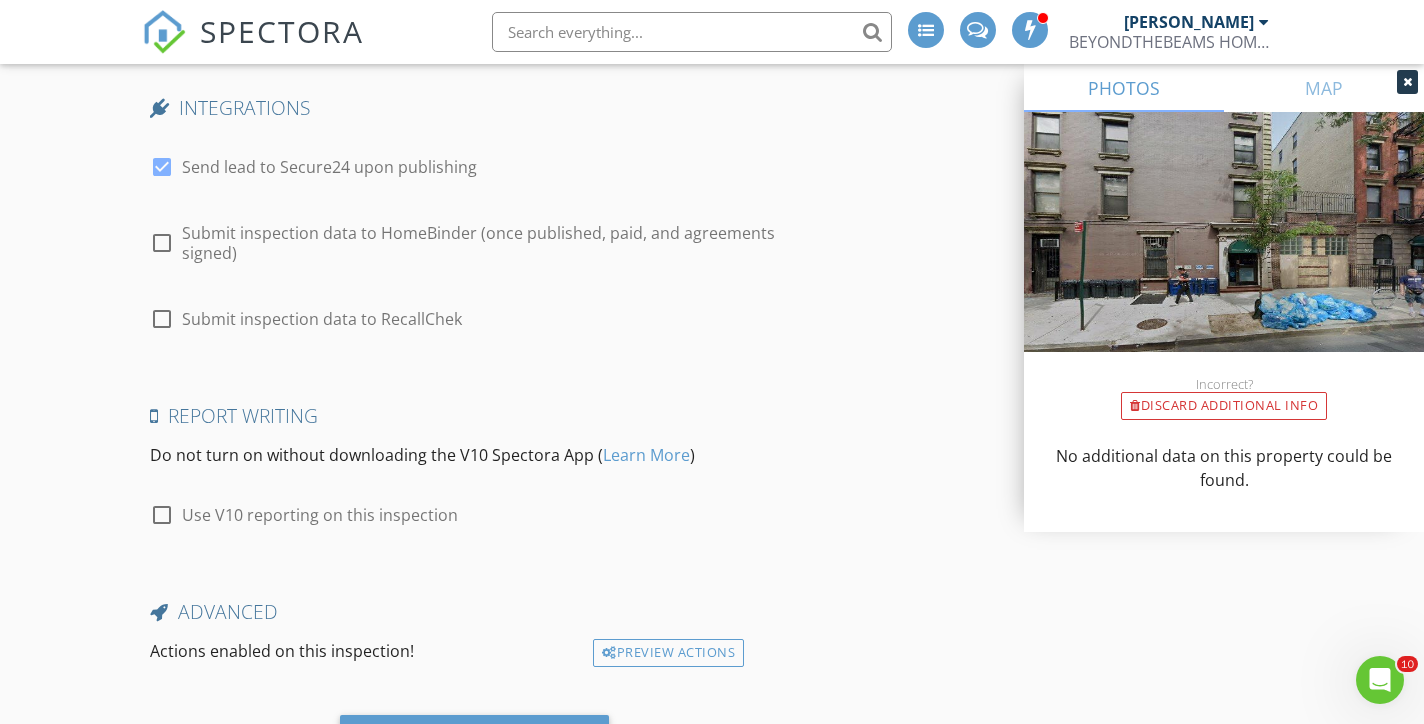 click on "check_box Send lead to Secure24 upon publishing" at bounding box center [313, 179] 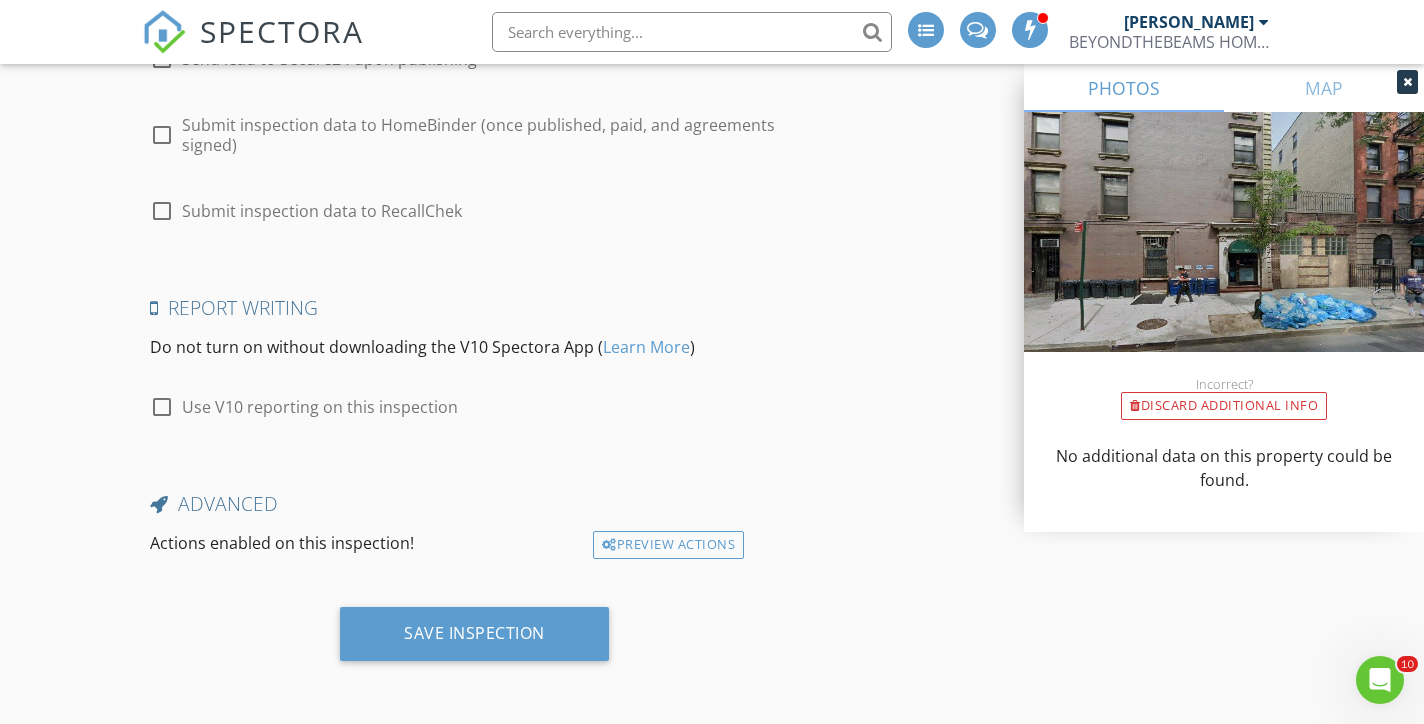 scroll, scrollTop: 4106, scrollLeft: 0, axis: vertical 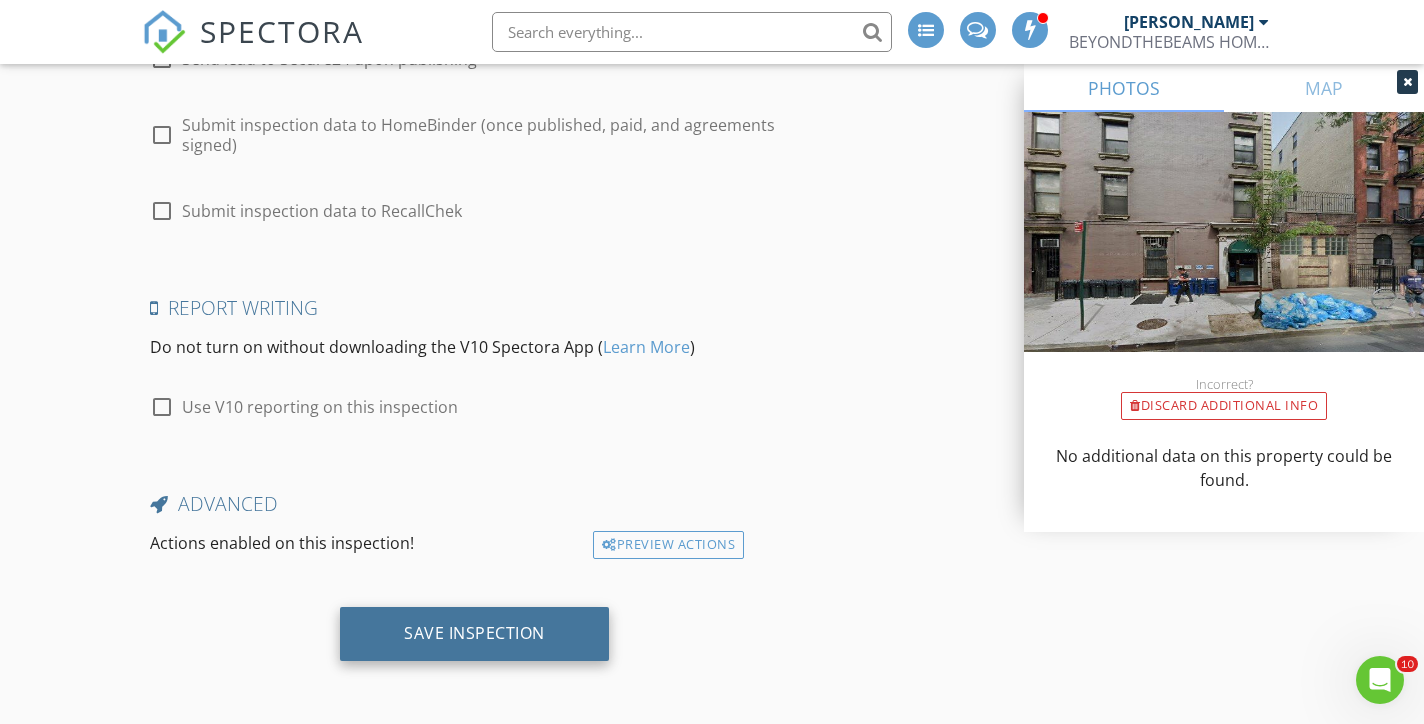 click on "Save Inspection" at bounding box center [474, 633] 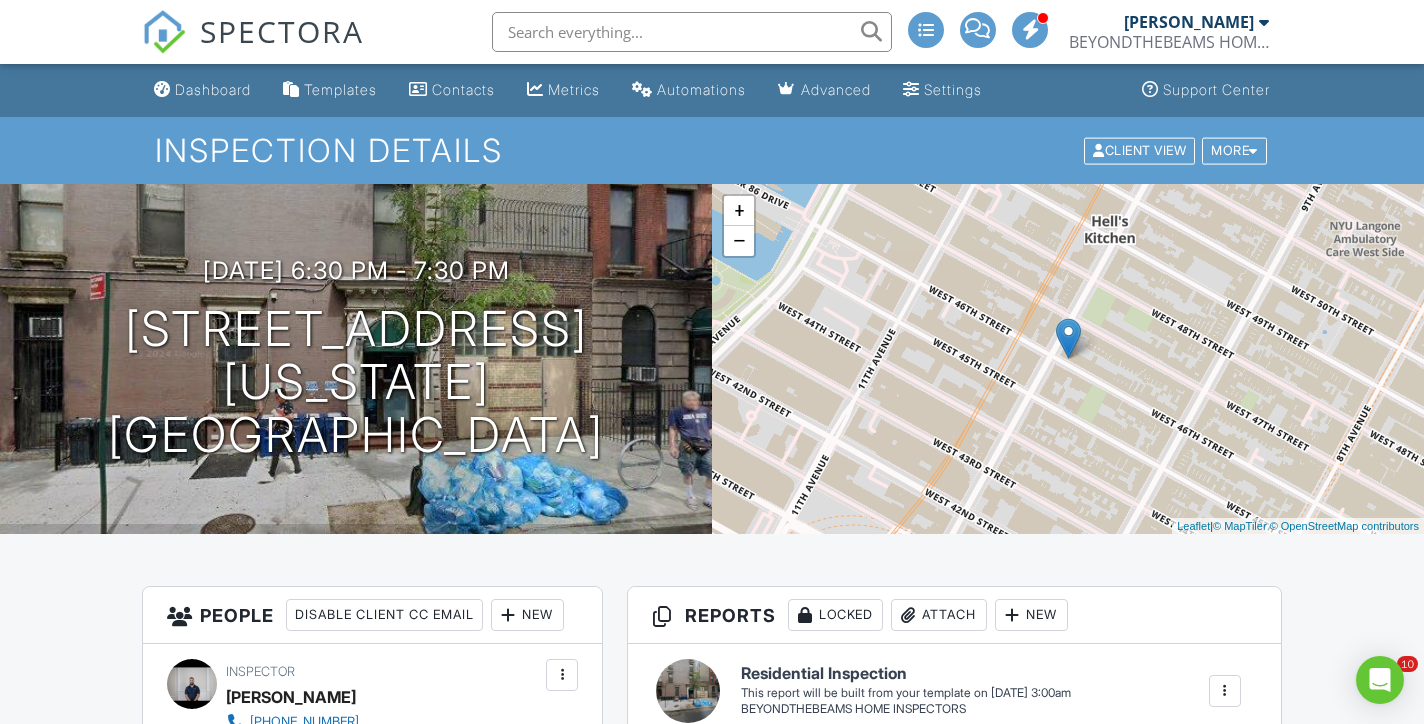 scroll, scrollTop: 0, scrollLeft: 0, axis: both 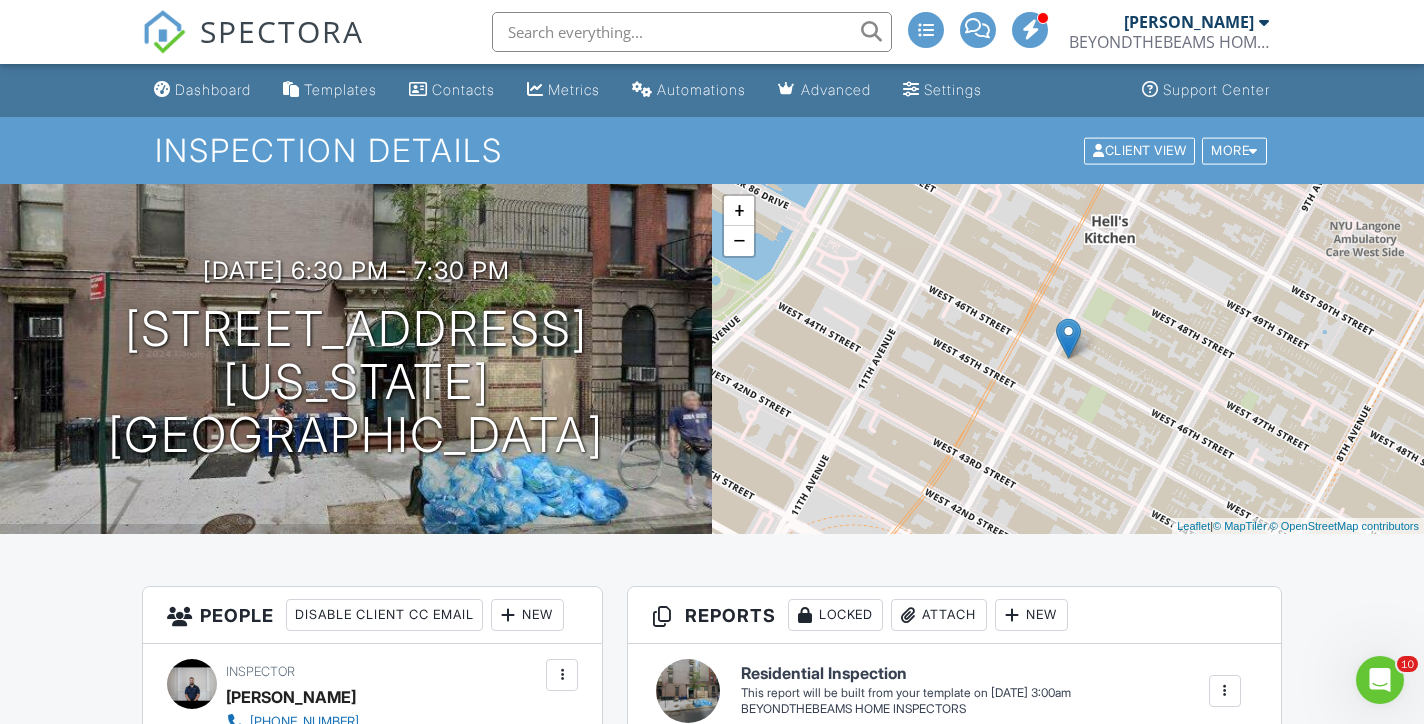 click on "BEYONDTHEBEAMS HOME INSPECTORS" at bounding box center [1169, 42] 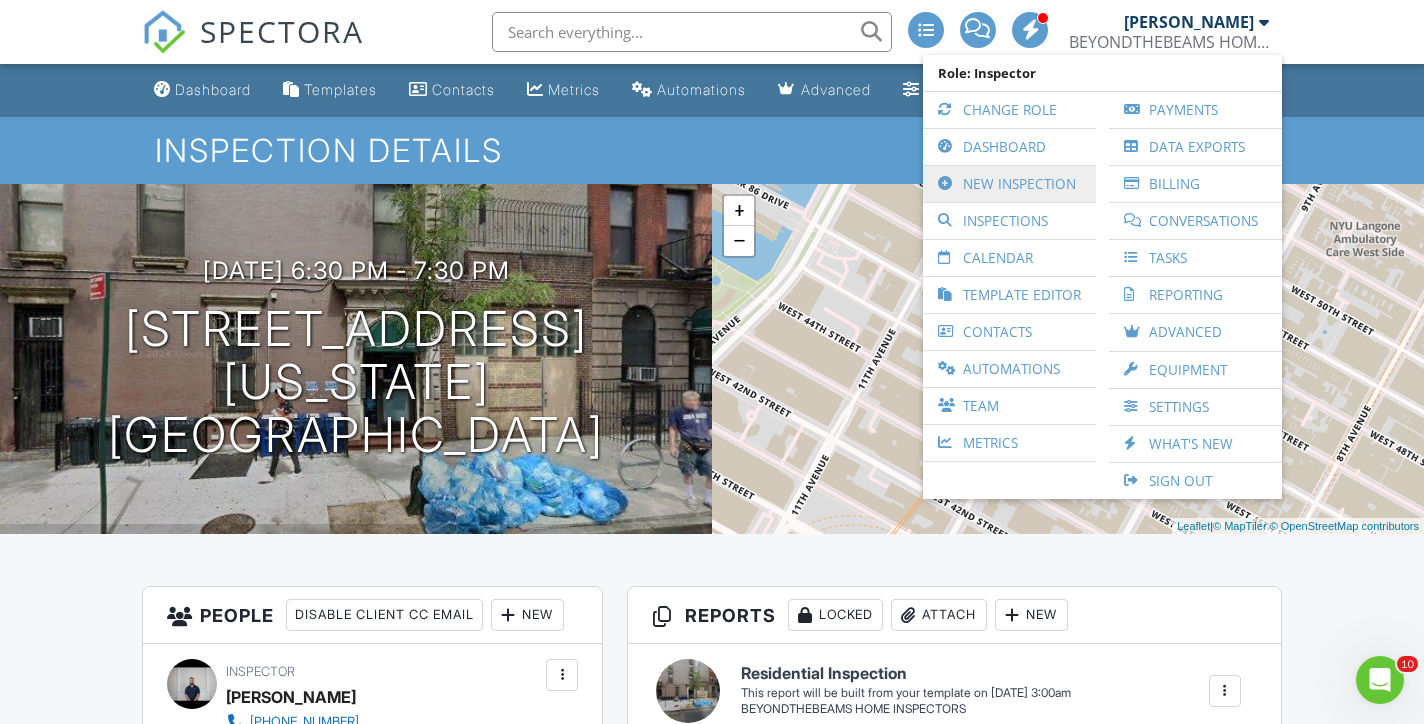 click on "New Inspection" at bounding box center (1009, 184) 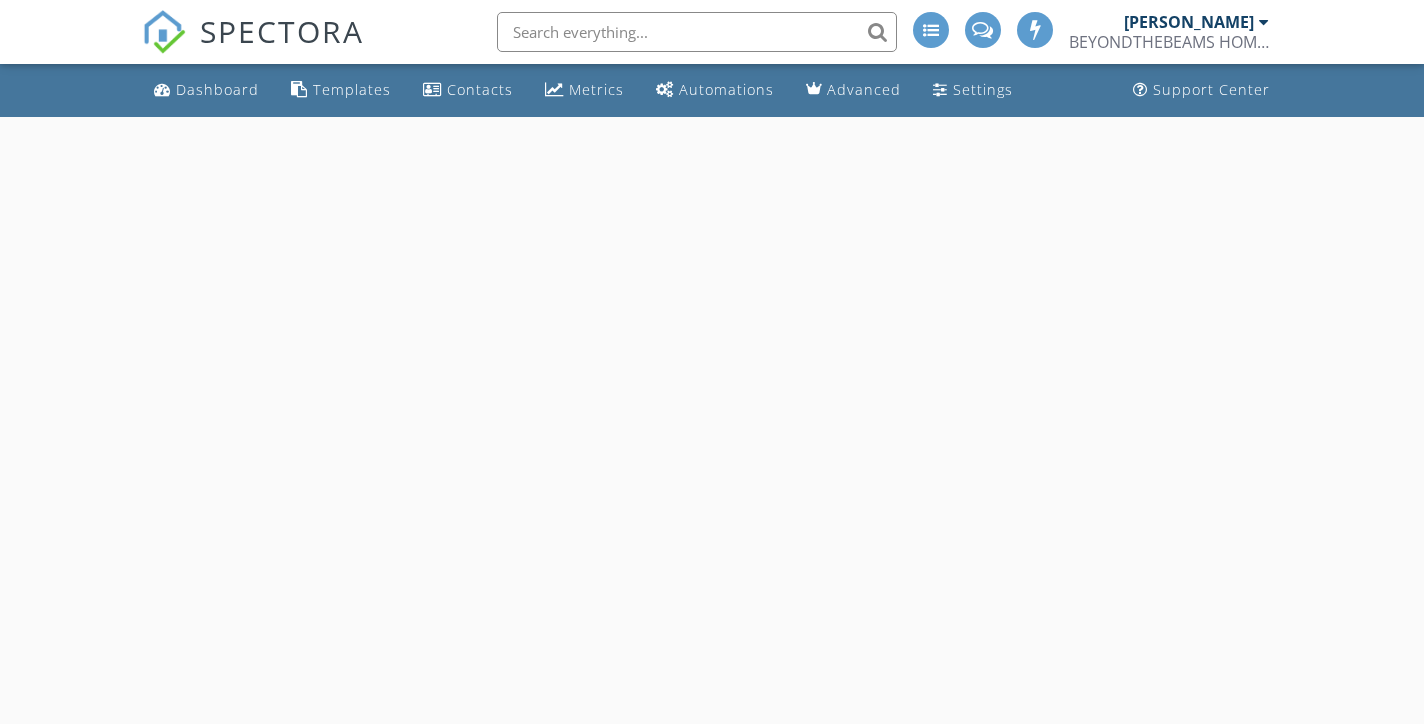 scroll, scrollTop: 0, scrollLeft: 0, axis: both 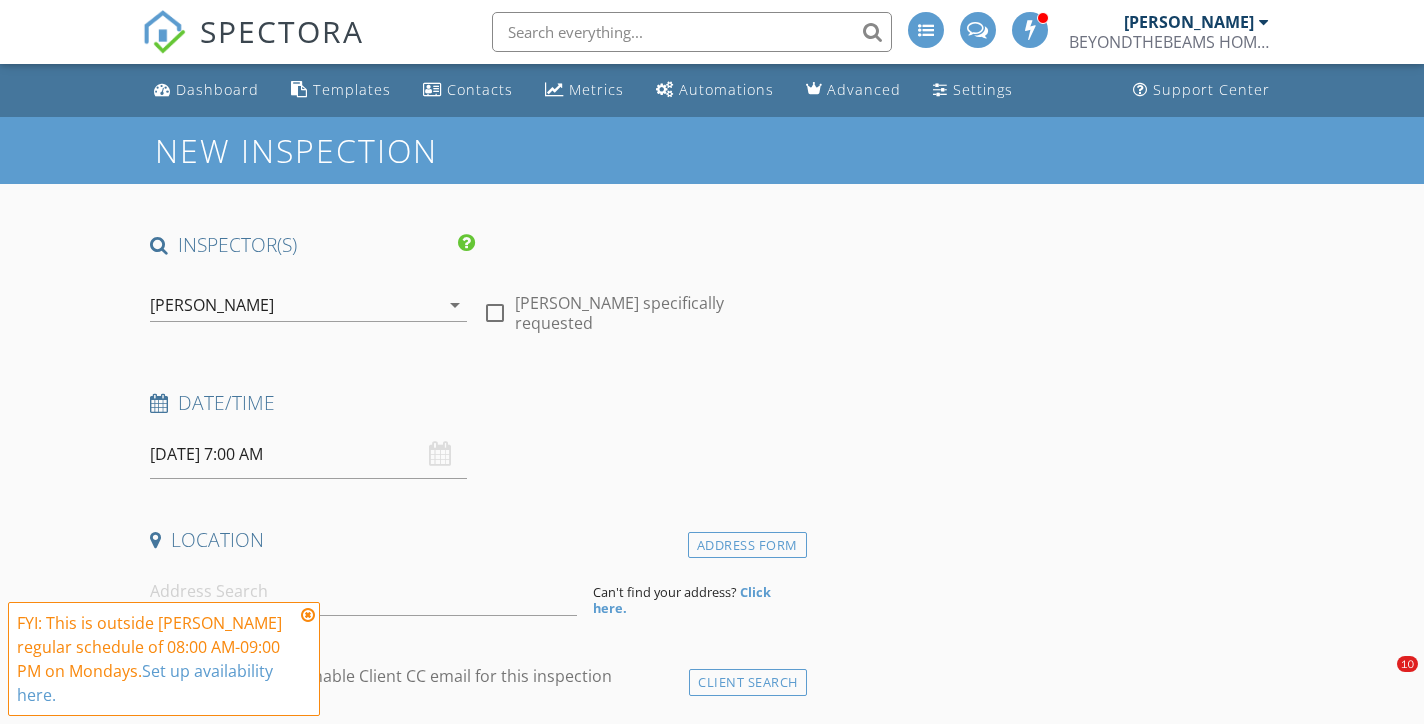 click on "[DATE] 7:00 AM" at bounding box center [308, 454] 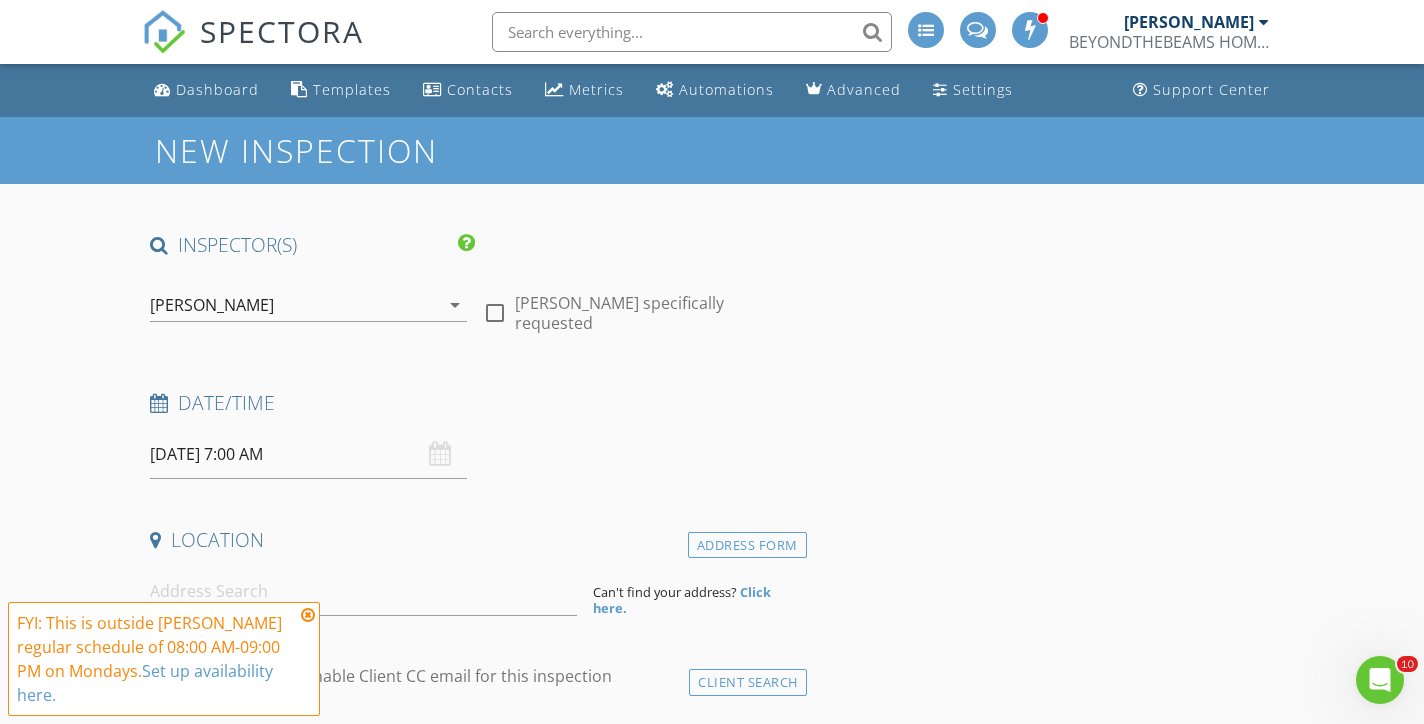 scroll, scrollTop: 0, scrollLeft: 0, axis: both 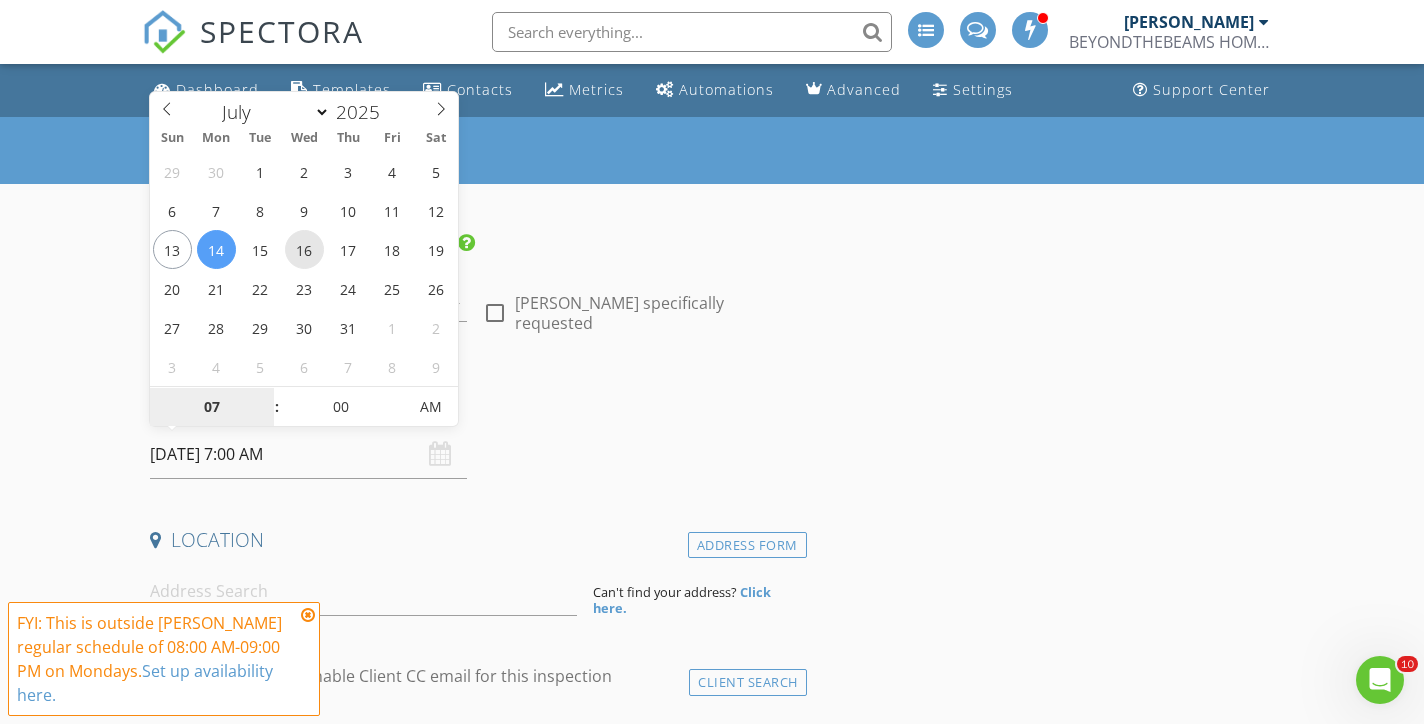 type on "[DATE] 7:00 AM" 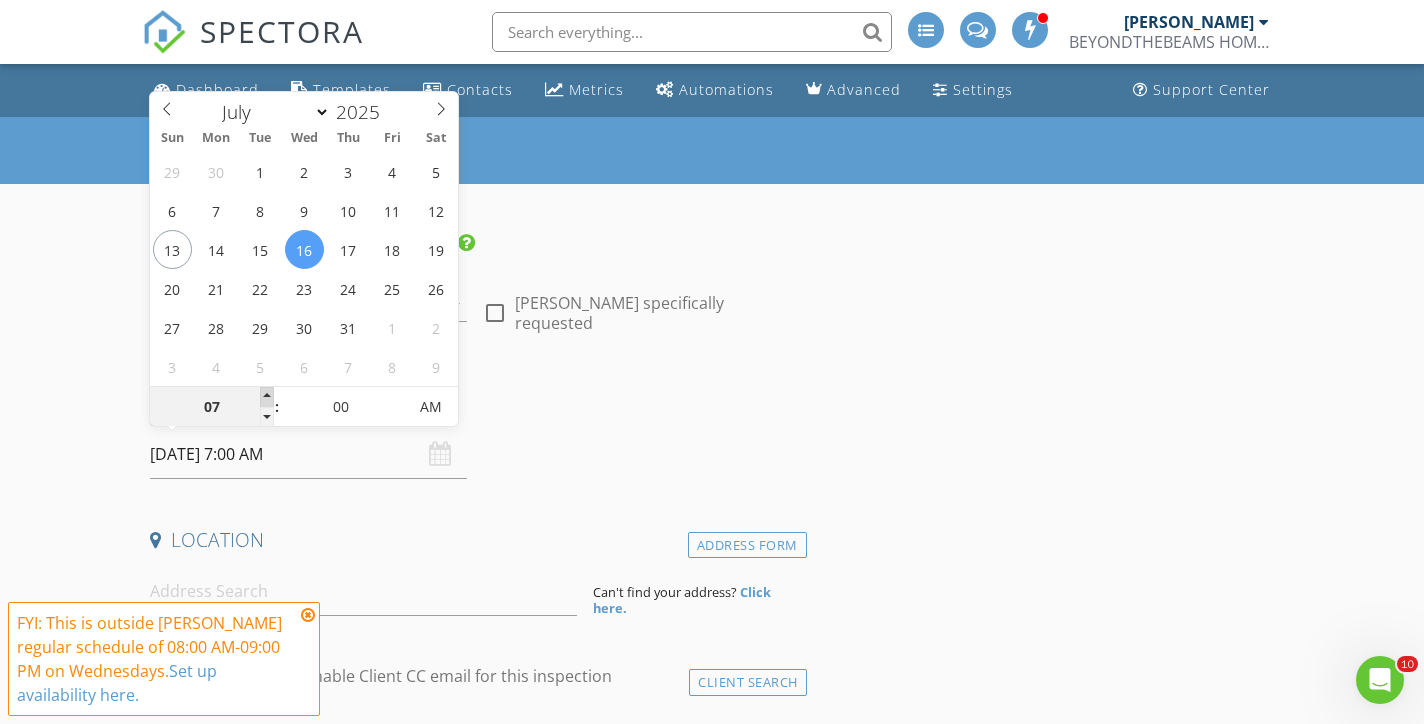 type on "08" 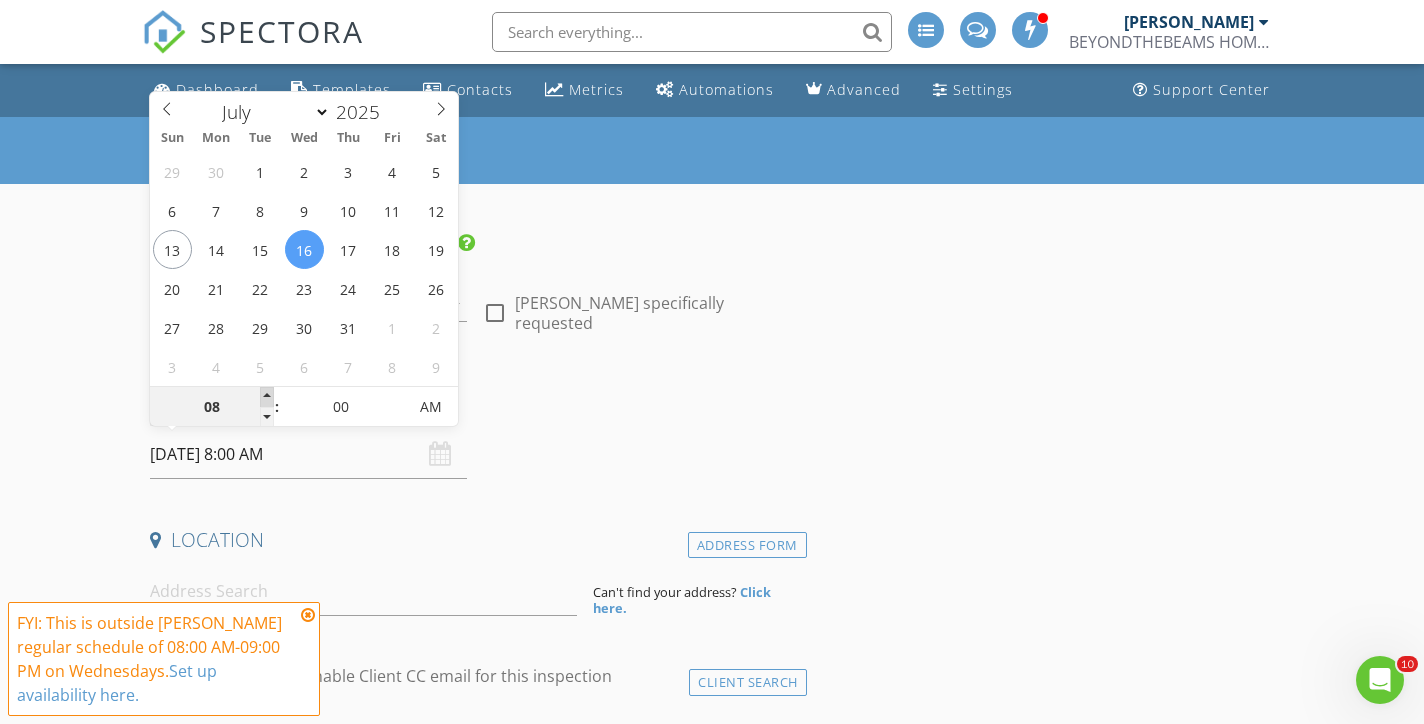 click at bounding box center (267, 397) 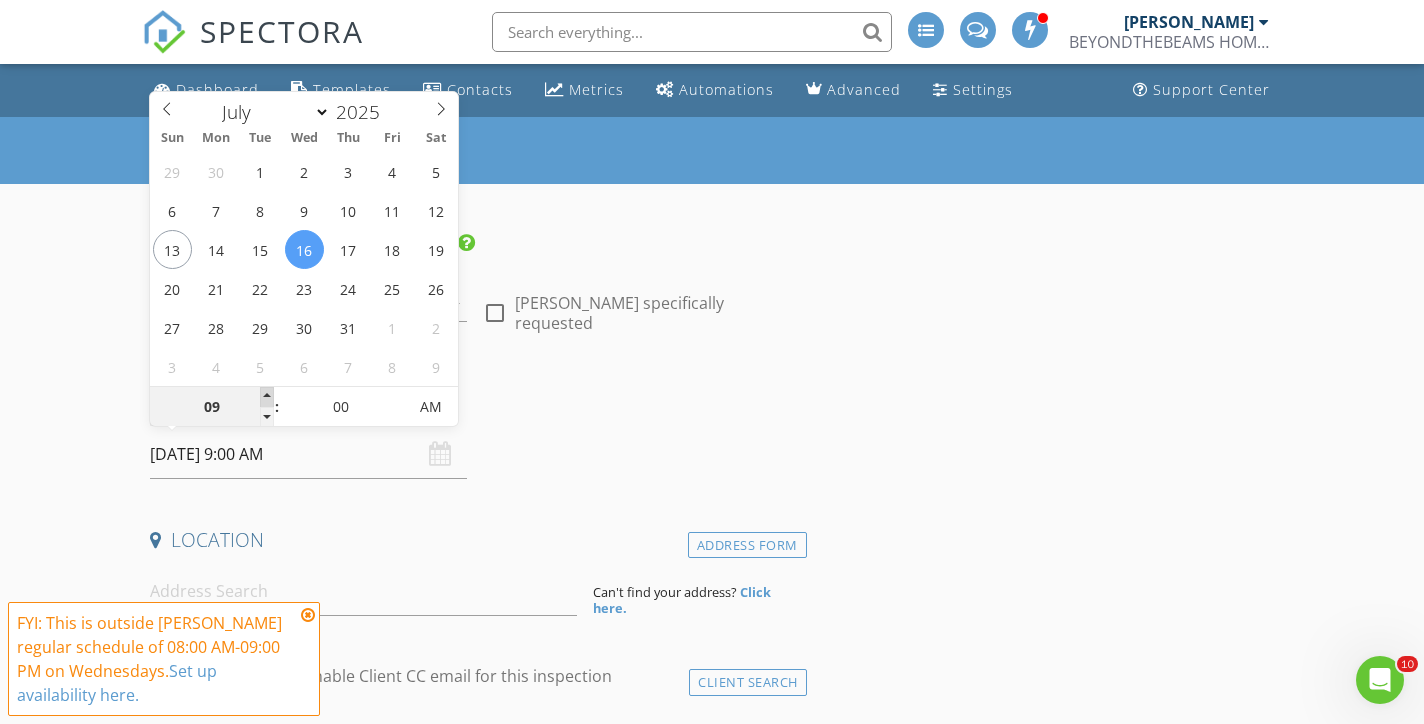 click at bounding box center [267, 397] 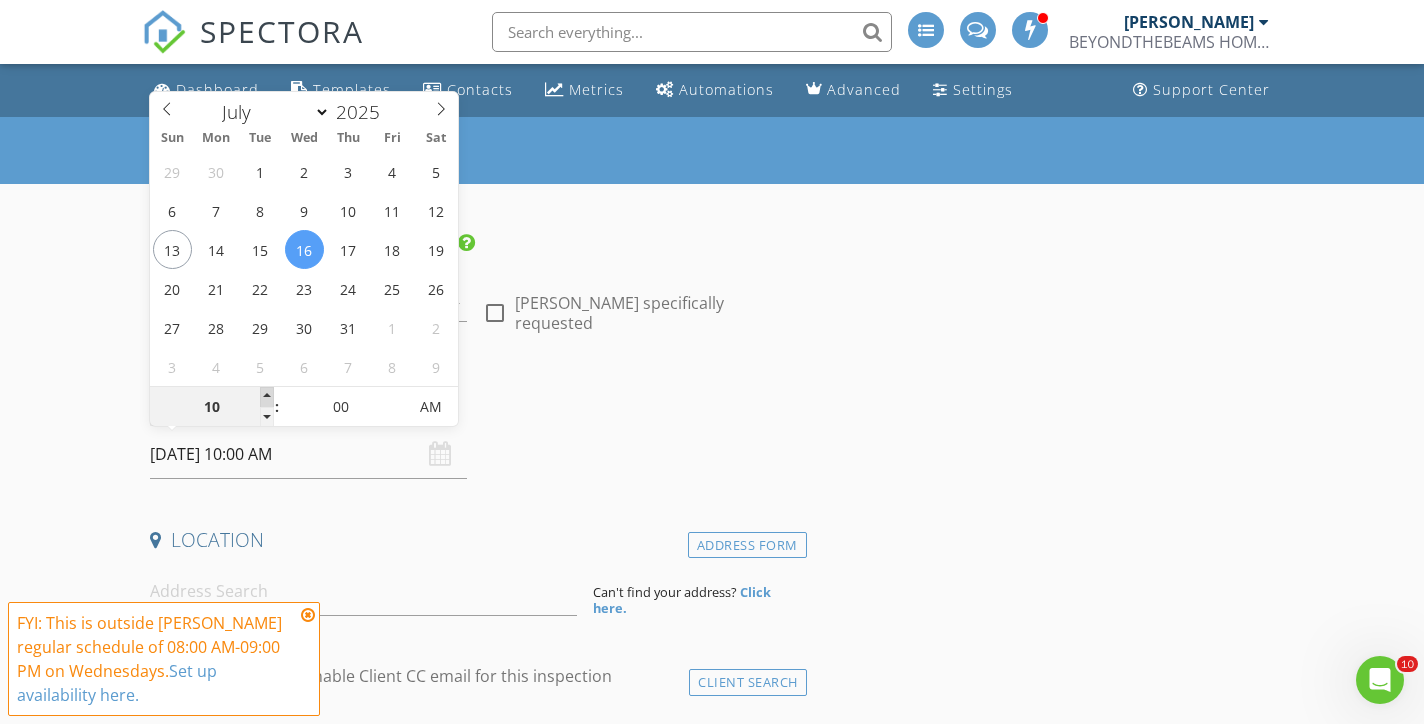 click at bounding box center (267, 397) 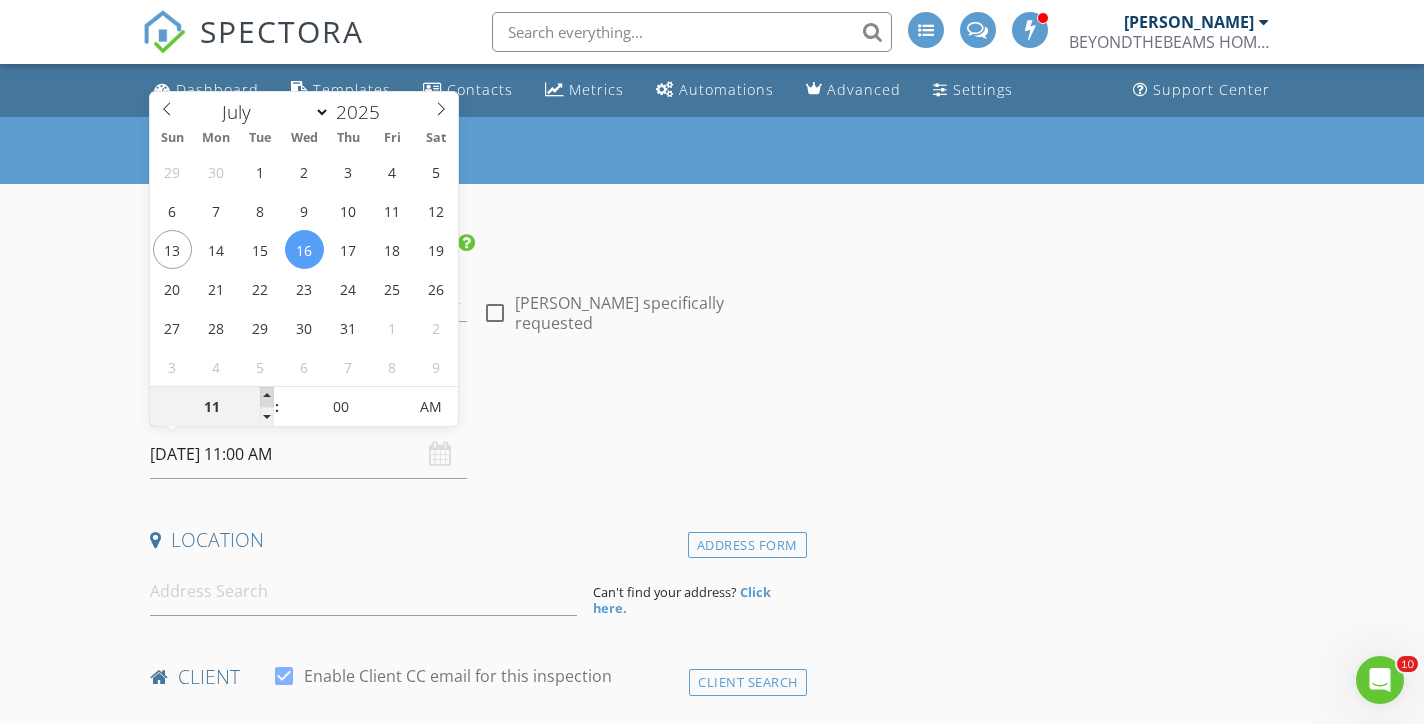 click at bounding box center (267, 397) 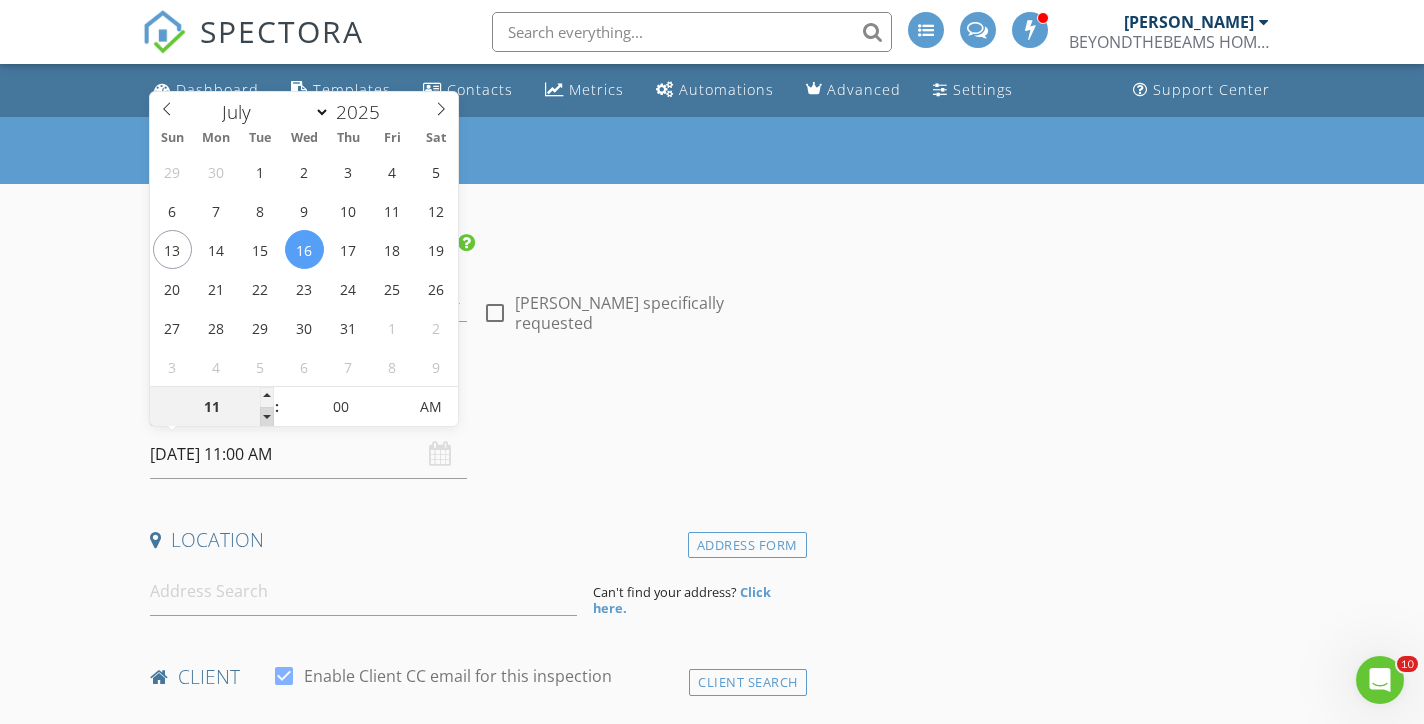 type on "10" 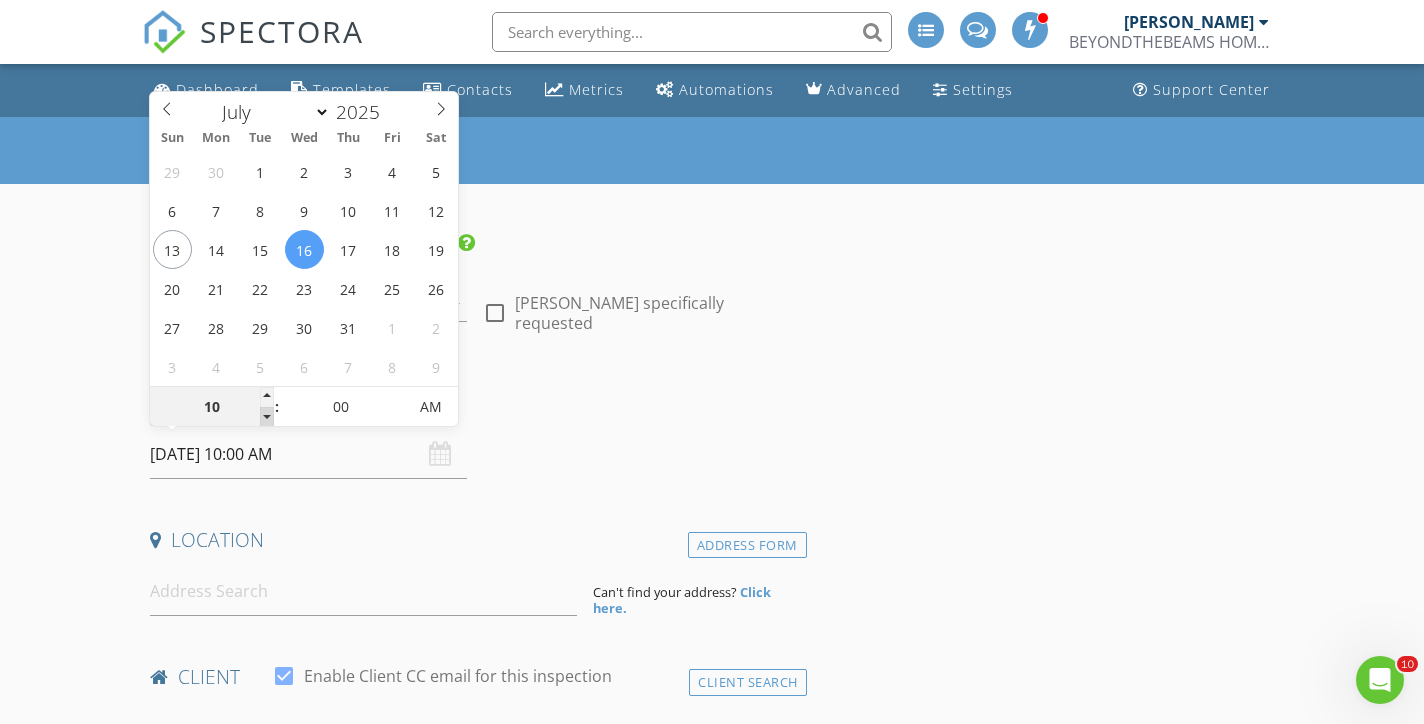 click at bounding box center (267, 417) 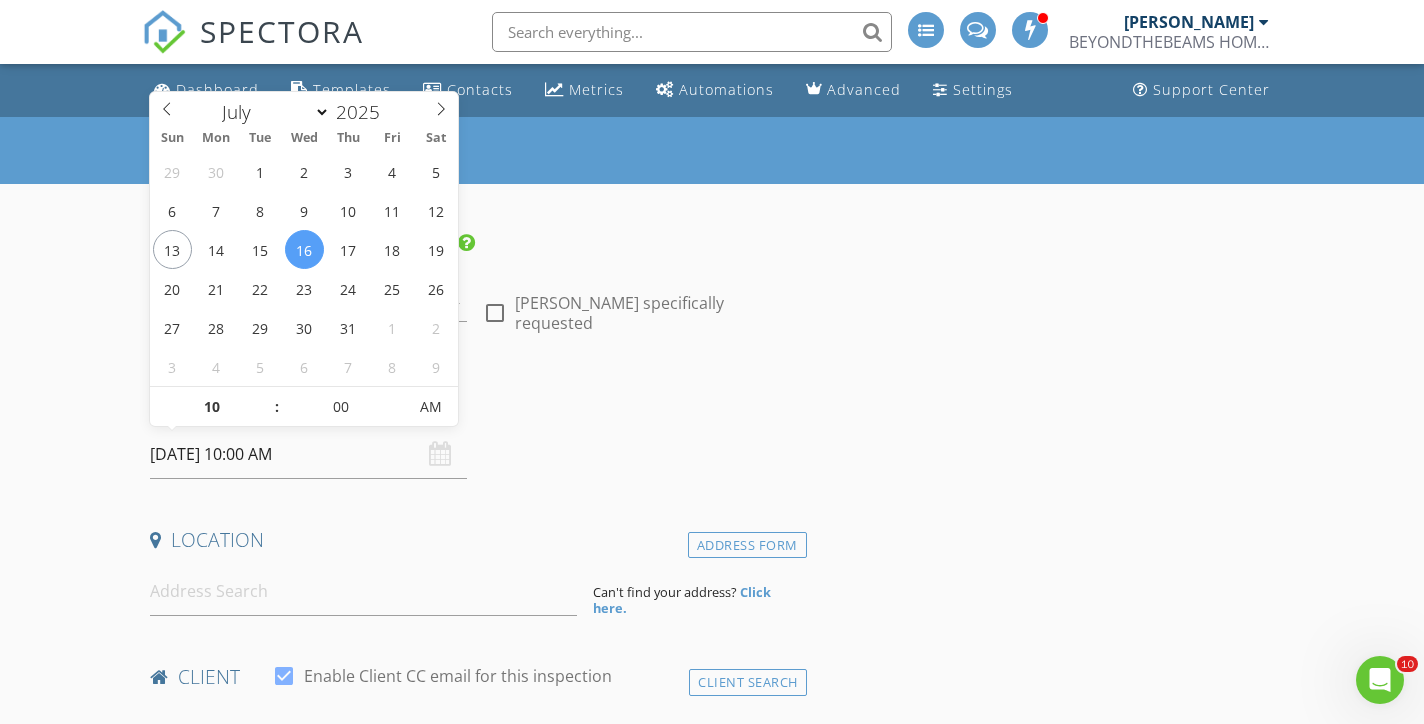 click on "Location" at bounding box center [474, 540] 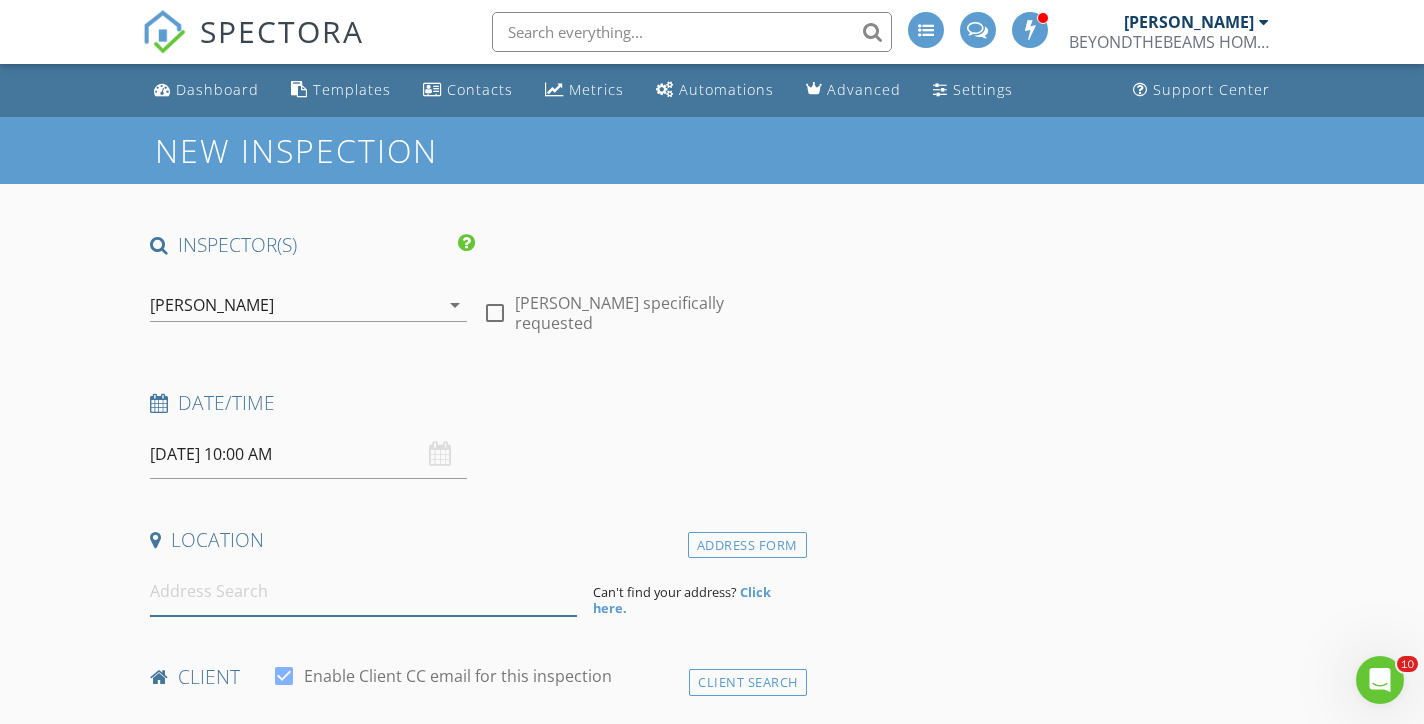click at bounding box center [363, 591] 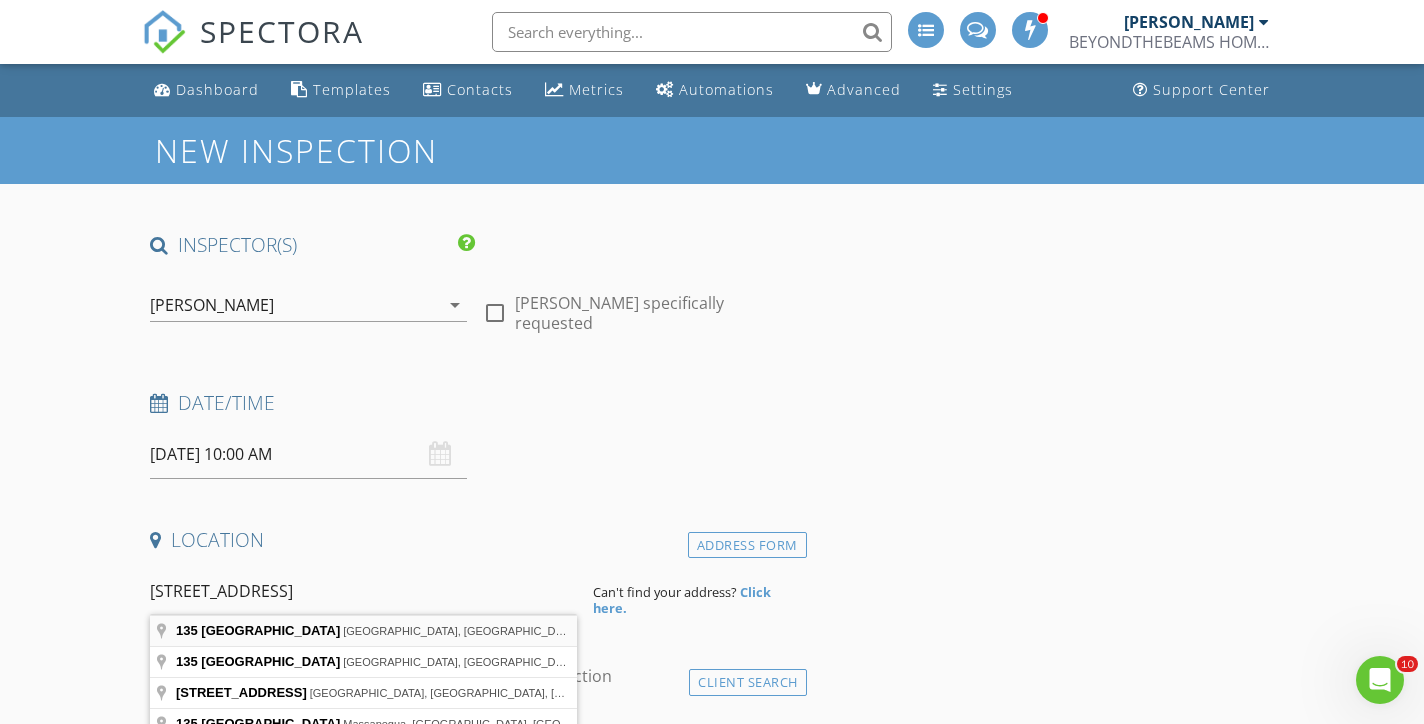 type on "135 Ocean Parkway, Brooklyn, NY, USA" 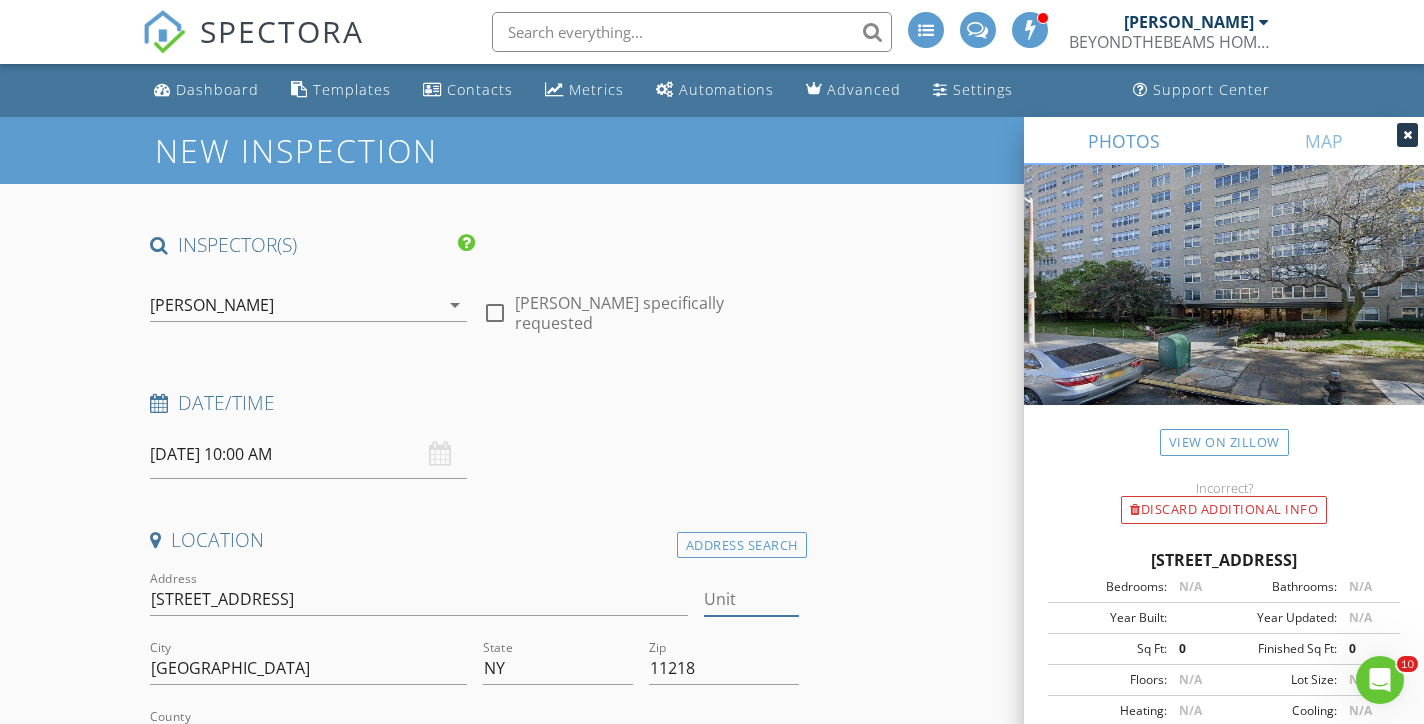 click on "Unit" at bounding box center [751, 599] 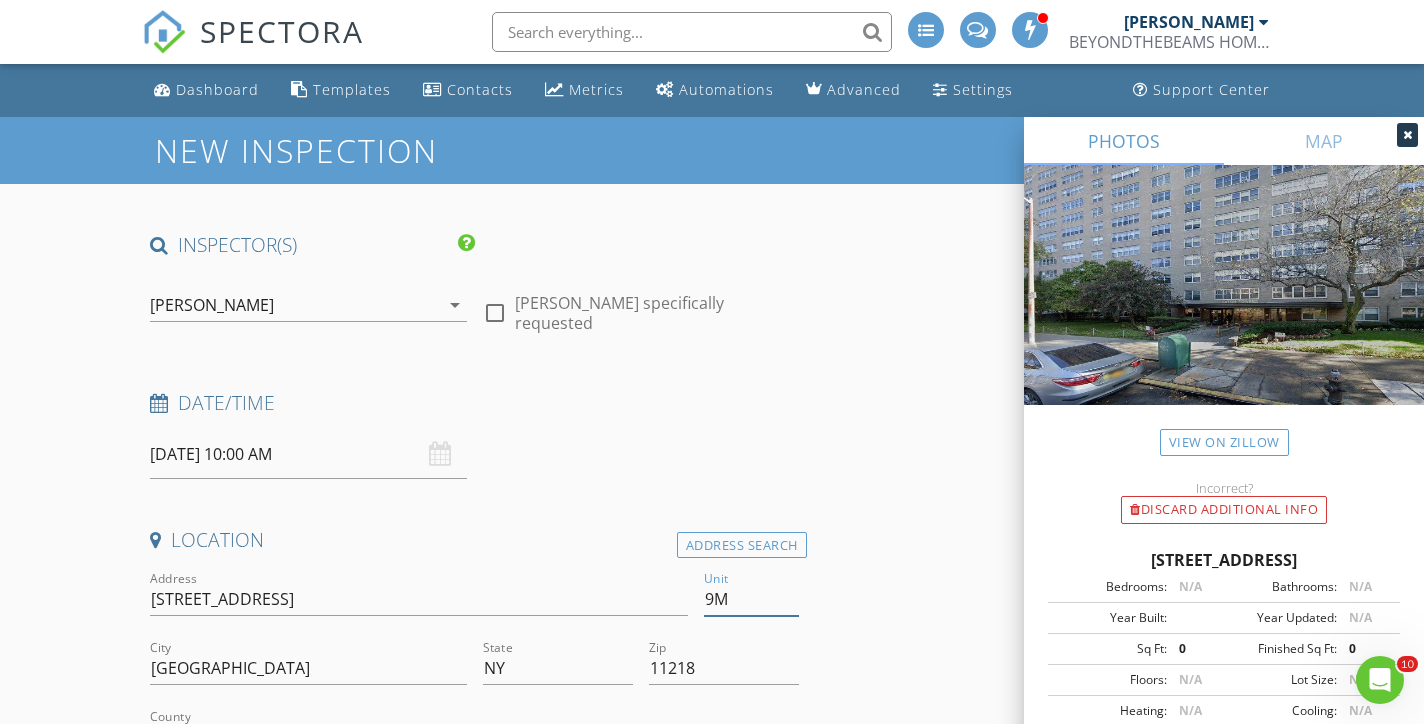 type on "9M" 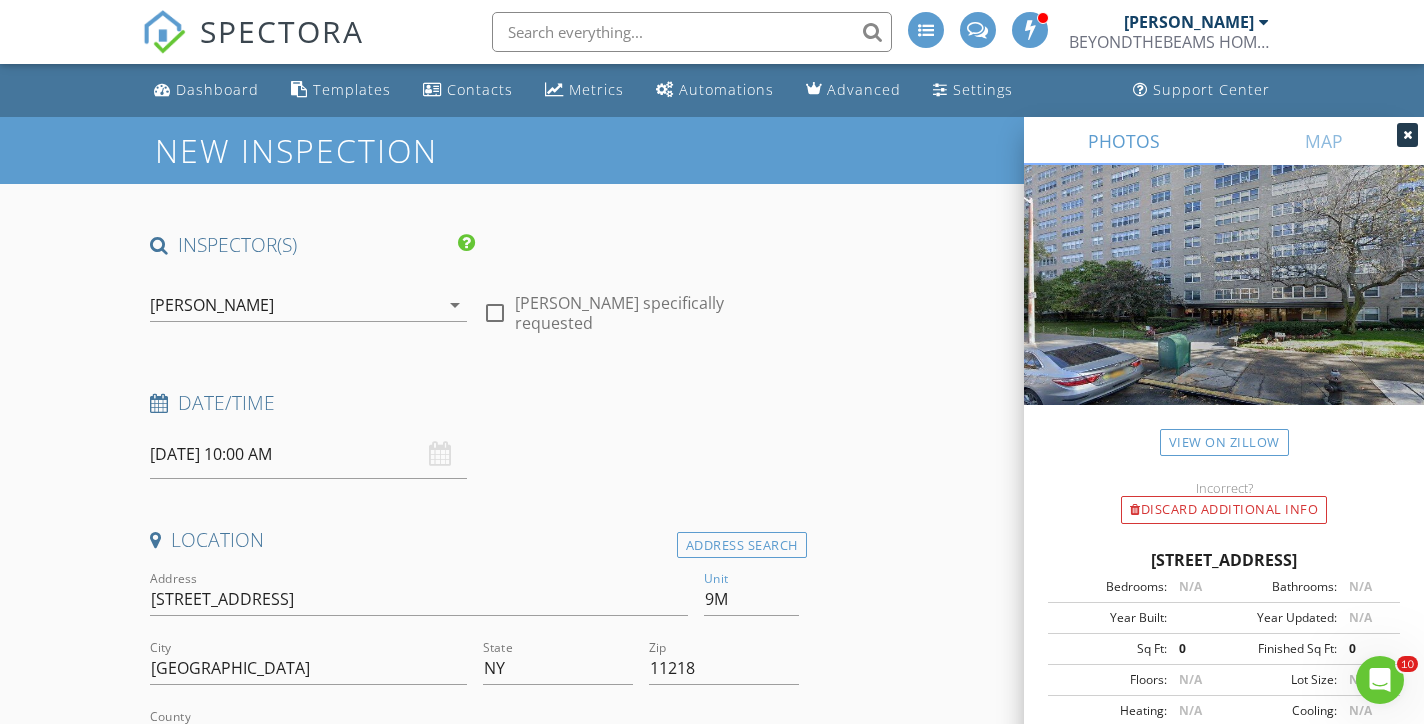 click on "INSPECTOR(S)
check_box   Dennis Manolatos   PRIMARY   Dennis Manolatos arrow_drop_down   check_box_outline_blank Dennis Manolatos specifically requested
Date/Time
07/16/2025 10:00 AM
Location
Address Search       Address 135 Ocean Pkwy   Unit 9M   City BROOKLYN   State NY   Zip 11218   County Kings     Square Feet 0   Year Built   Foundation arrow_drop_down     Dennis Manolatos     18.3 miles     (31 minutes)
client
check_box Enable Client CC email for this inspection   Client Search     check_box_outline_blank Client is a Company/Organization     First Name   Last Name   Email   CC Email   Phone   Address   City   State   Zip     Tags         Notes   Private Notes
ADD ADDITIONAL client
SERVICES
check_box_outline_blank   BEYOND THE BEAMS SILVER (Whole Home Inspection)" at bounding box center [711, 2385] 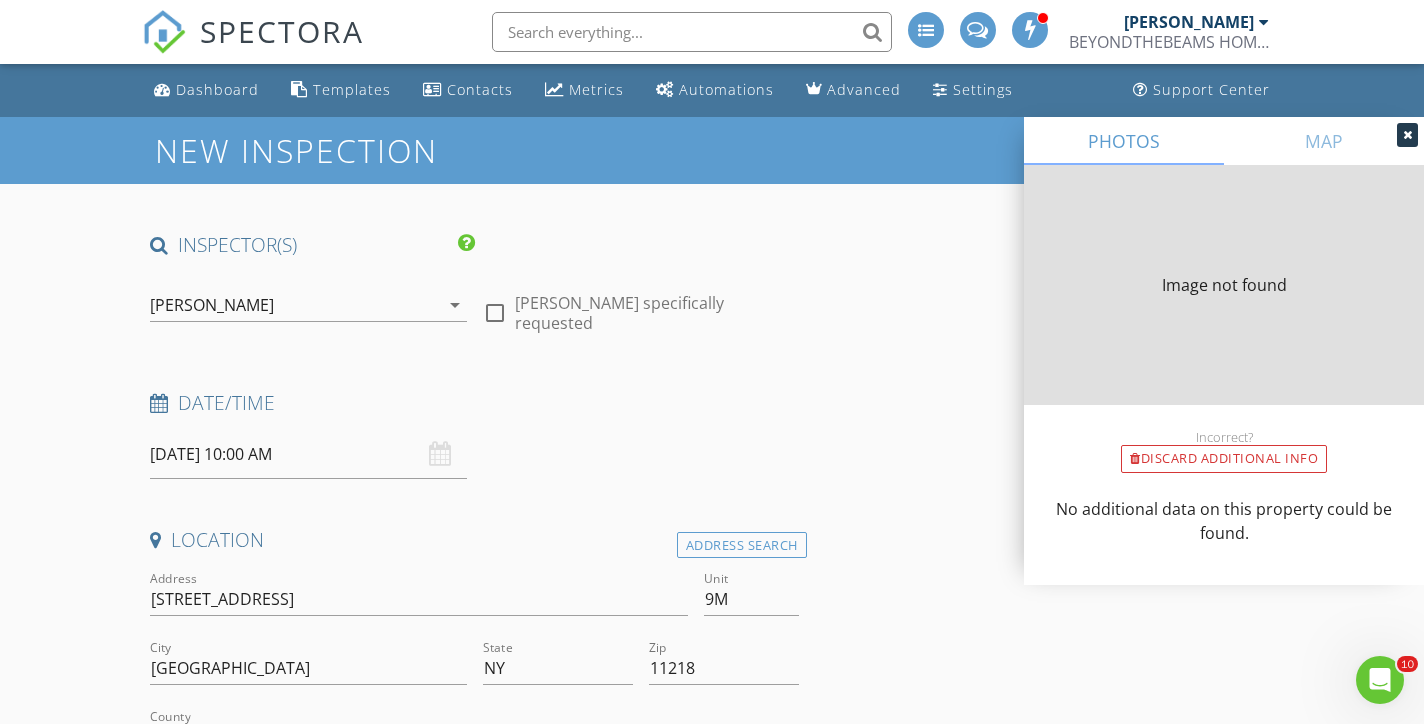 type on "0" 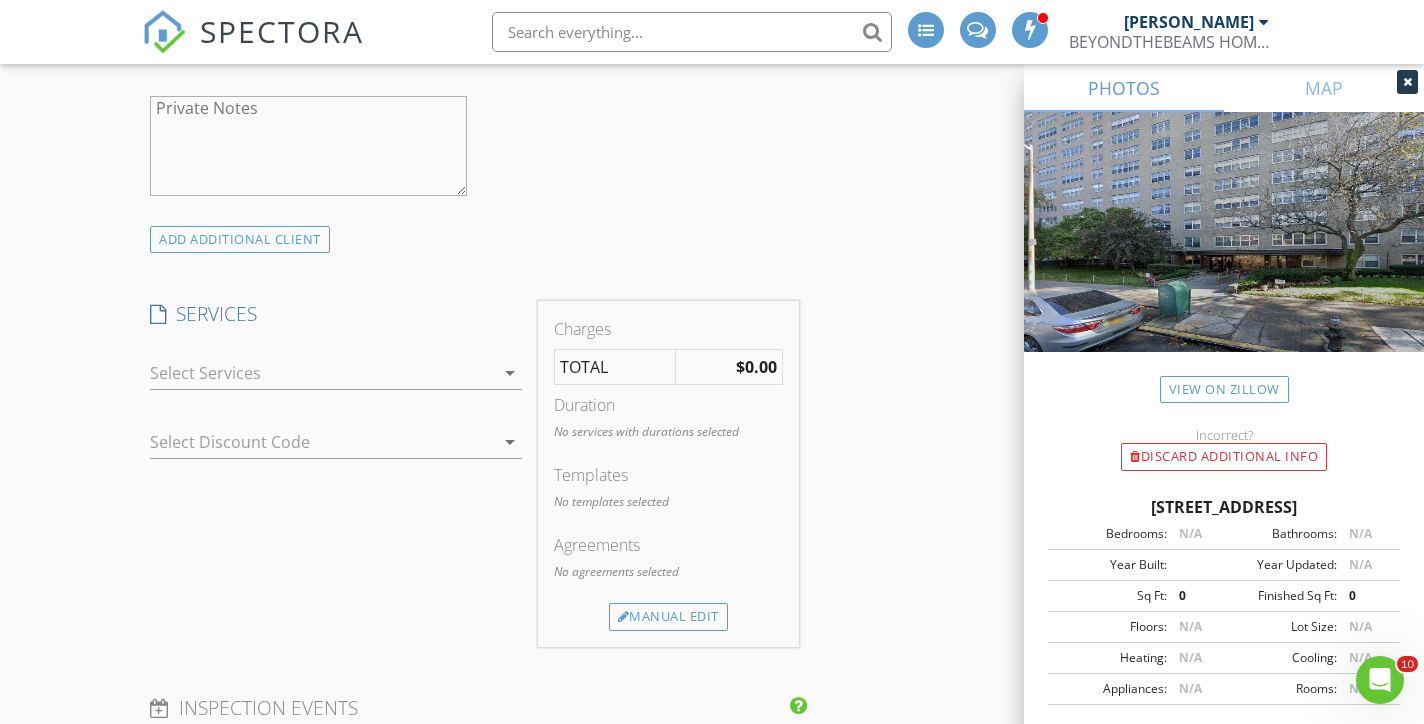 scroll, scrollTop: 1621, scrollLeft: 0, axis: vertical 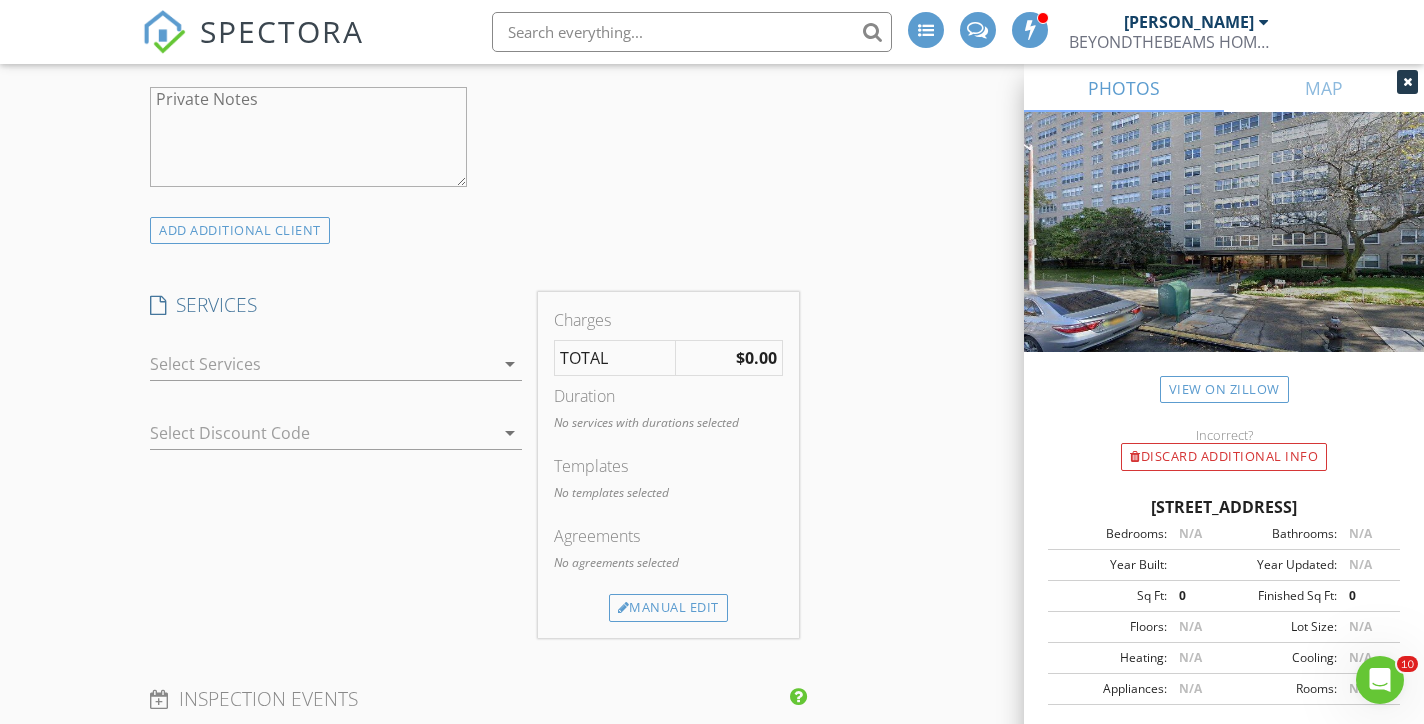click at bounding box center (322, 364) 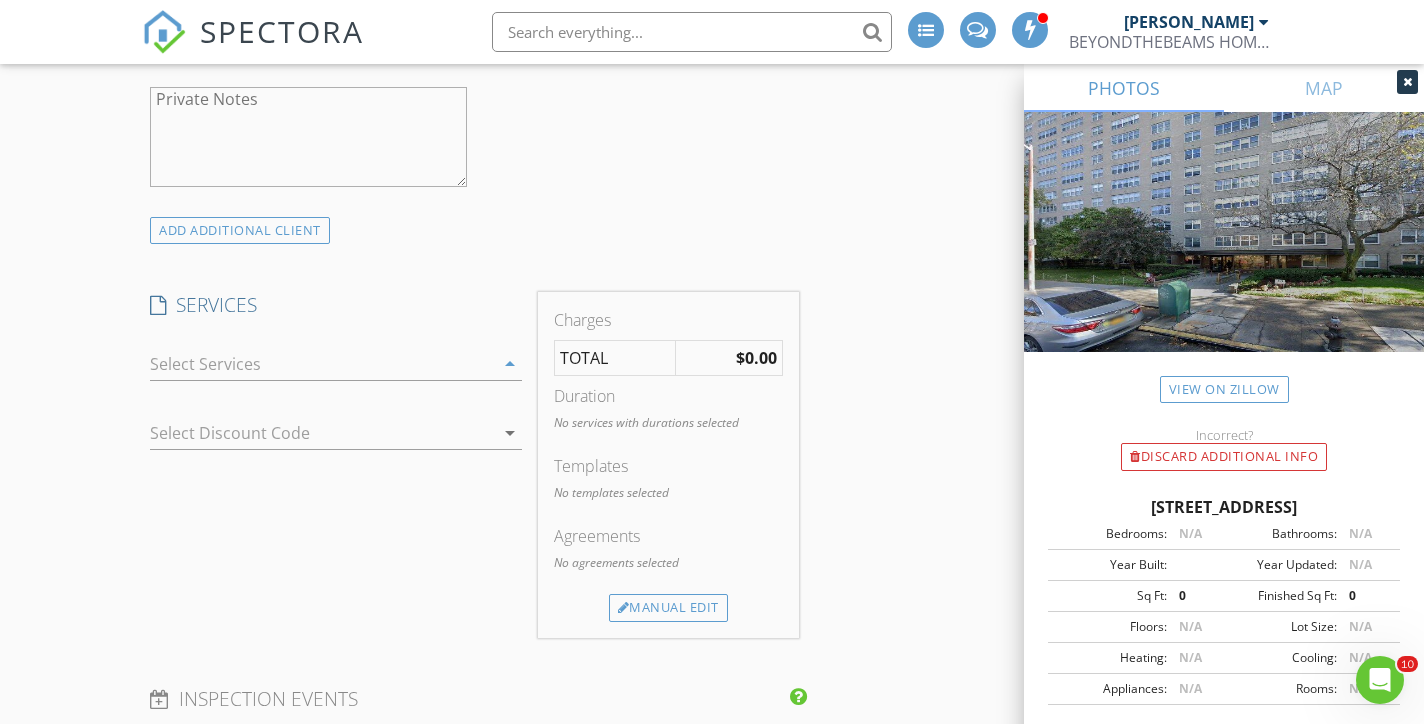 click on "BEYOND THE BEAMS SILVER (Whole Home Inspection)" at bounding box center (0, 0) 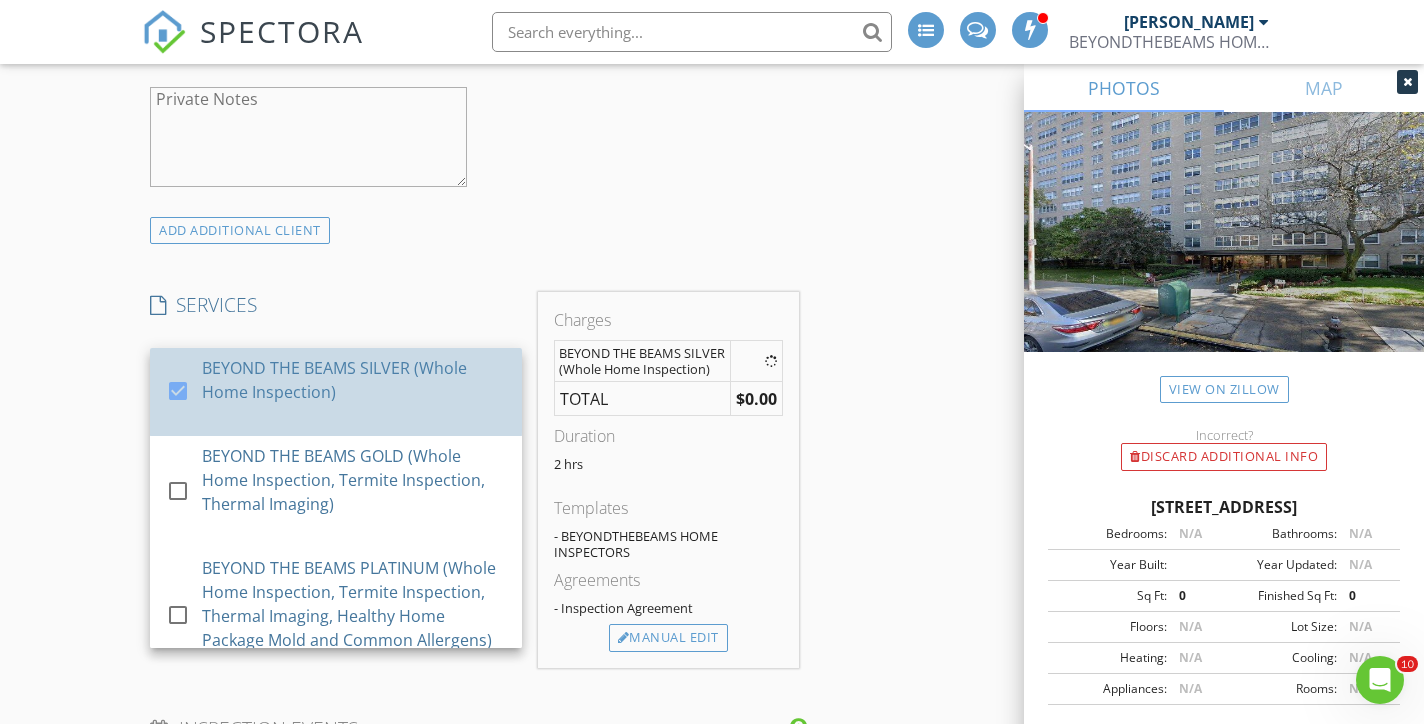 checkbox on "true" 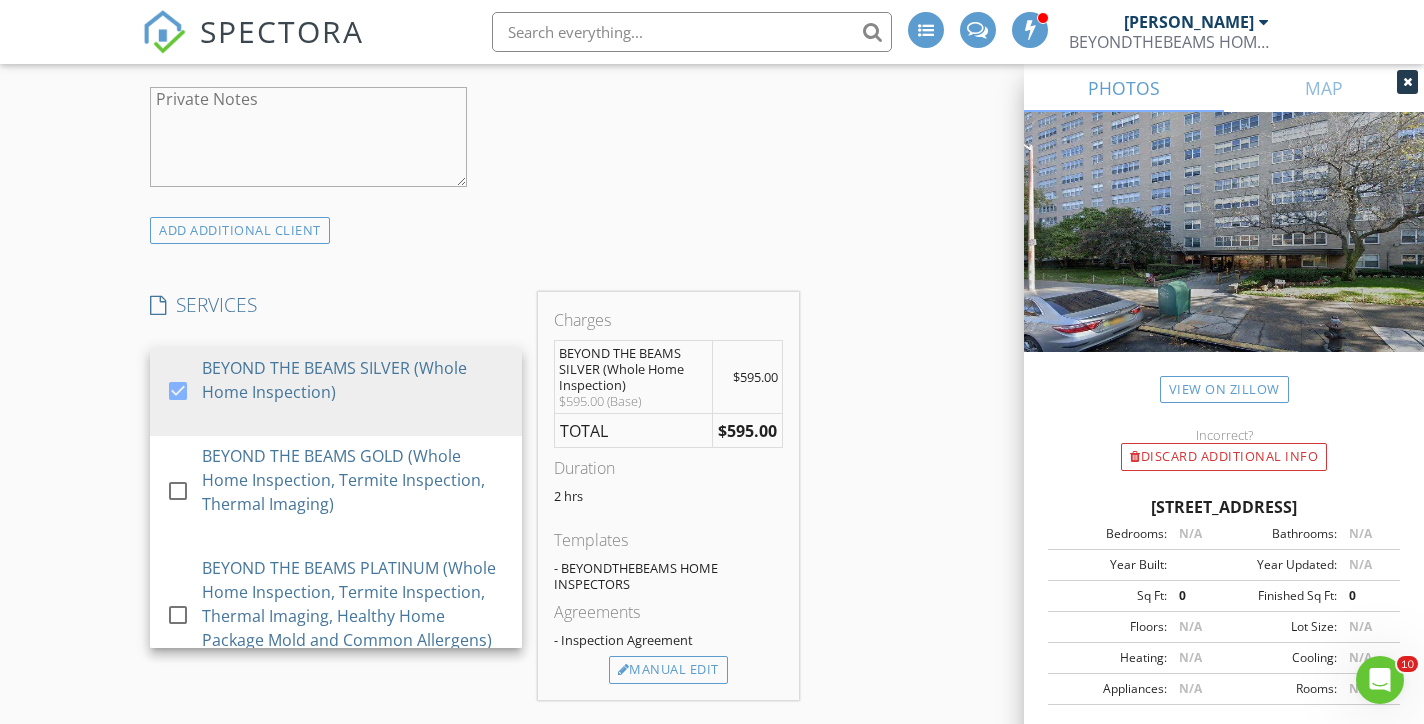 click on "INSPECTOR(S)
check_box   Dennis Manolatos   PRIMARY   Dennis Manolatos arrow_drop_down   check_box_outline_blank Dennis Manolatos specifically requested
Date/Time
07/16/2025 10:00 AM
Location
Address Search       Address 135 Ocean Pkwy   Unit 9M   City BROOKLYN   State NY   Zip 11218   County Kings     Square Feet 0   Year Built   Foundation arrow_drop_down     Dennis Manolatos     18.3 miles     (31 minutes)
client
check_box Enable Client CC email for this inspection   Client Search     check_box_outline_blank Client is a Company/Organization     First Name   Last Name   Email   CC Email   Phone   Address   City   State   Zip     Tags         Notes   Private Notes
ADD ADDITIONAL client
SERVICES
check_box   BEYOND THE BEAMS SILVER (Whole Home Inspection)   check_box_outline_blank" at bounding box center (474, 737) 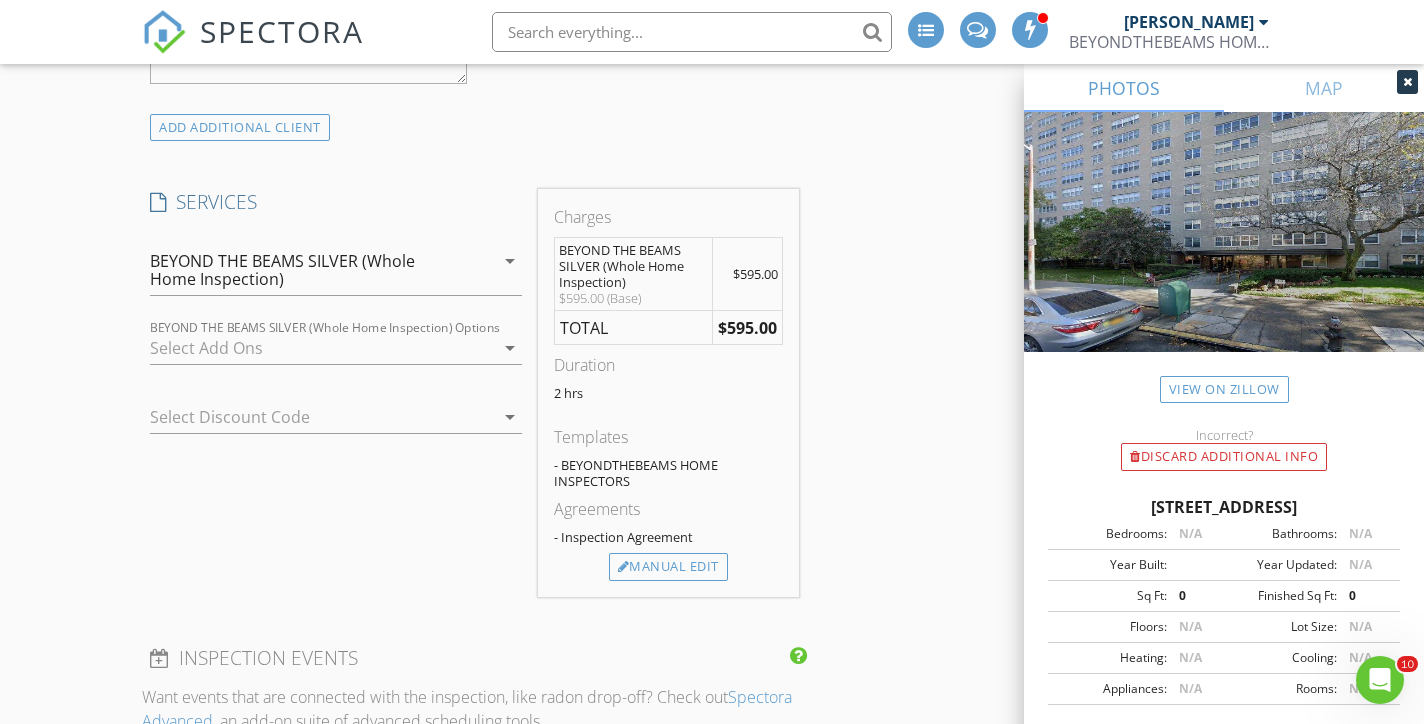 scroll, scrollTop: 1735, scrollLeft: 0, axis: vertical 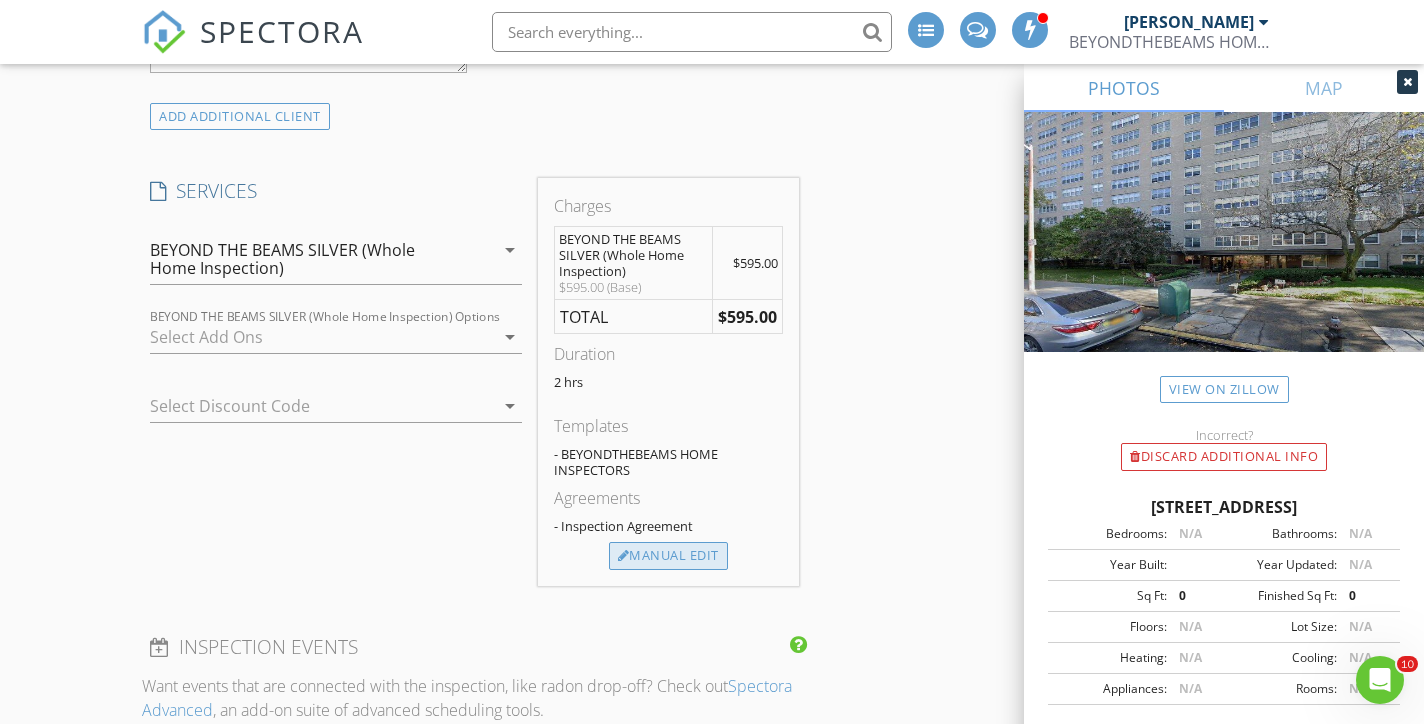 click on "Manual Edit" at bounding box center [668, 556] 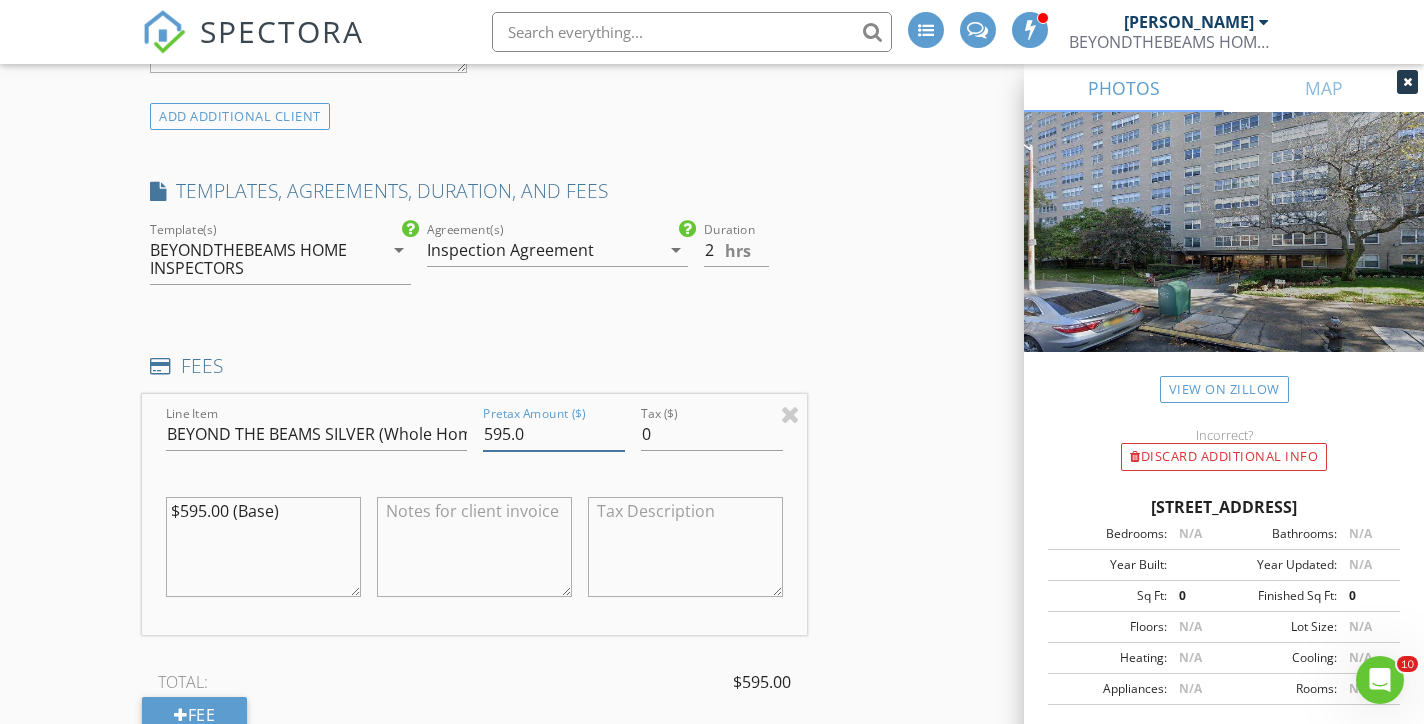 drag, startPoint x: 565, startPoint y: 449, endPoint x: 423, endPoint y: 448, distance: 142.00352 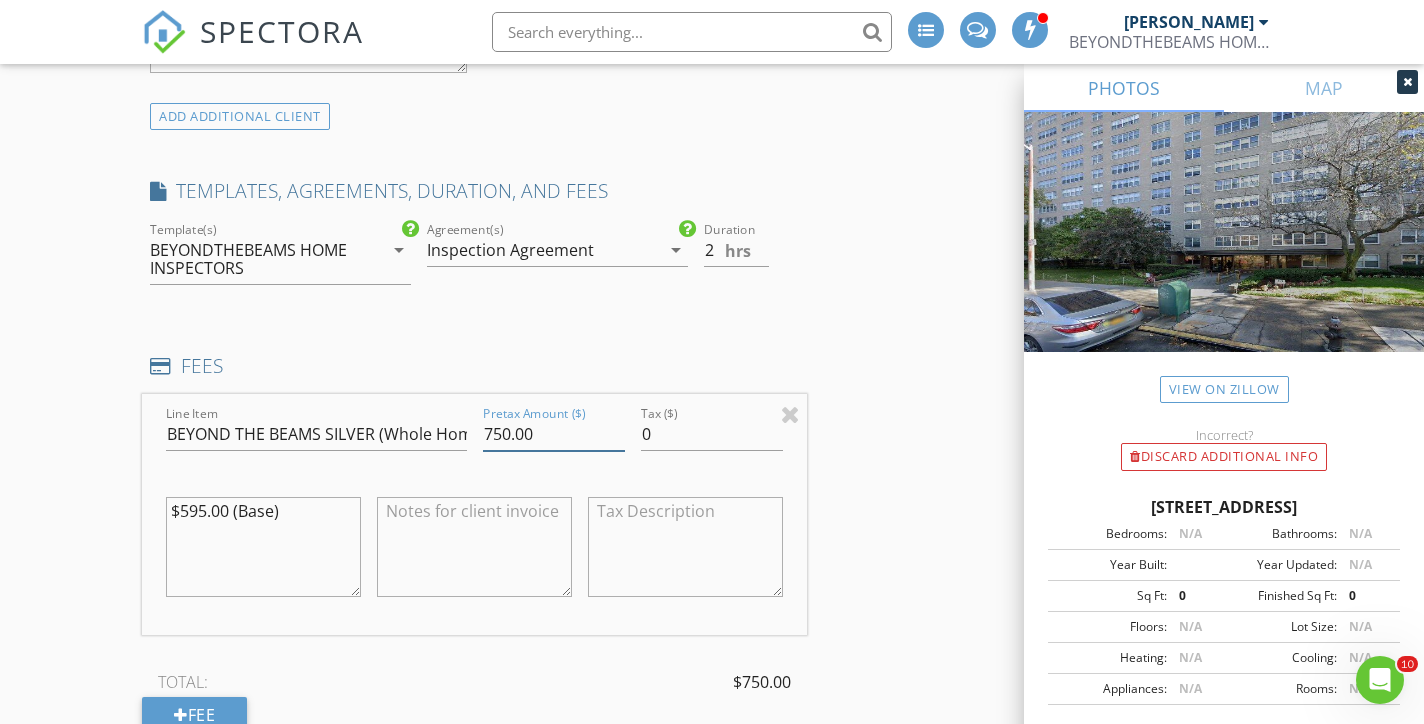 type on "750.00" 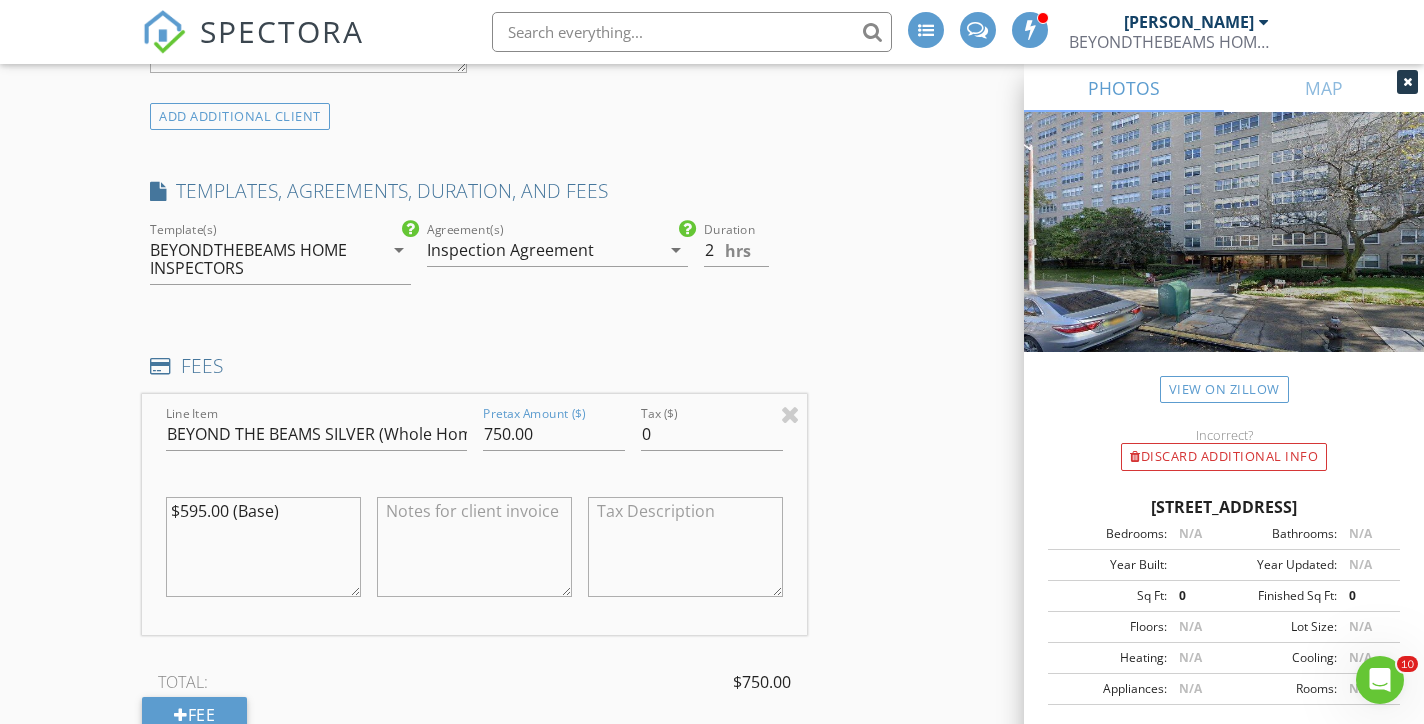 click on "$595.00 (Base)" at bounding box center (263, 547) 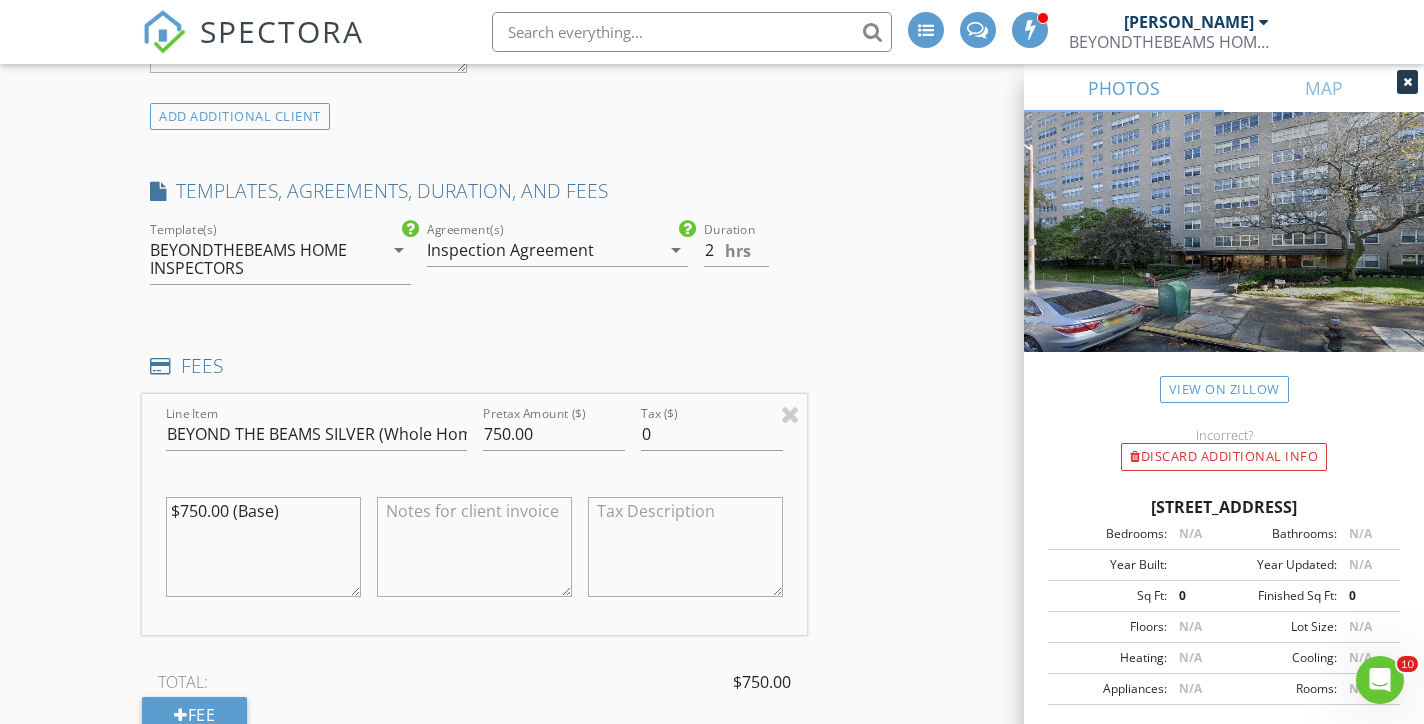 type on "$750.00 (Base)" 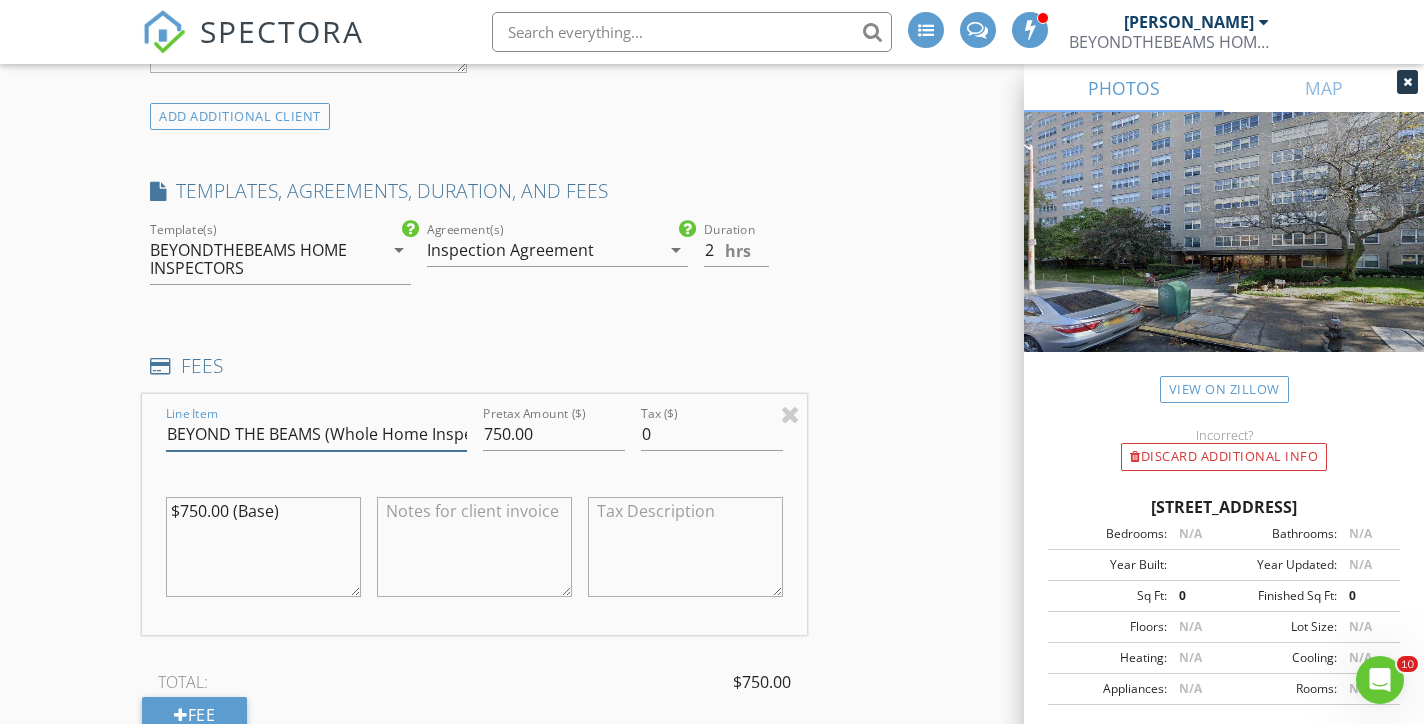 type on "BEYOND THE BEAMS (Whole Home Inspection)" 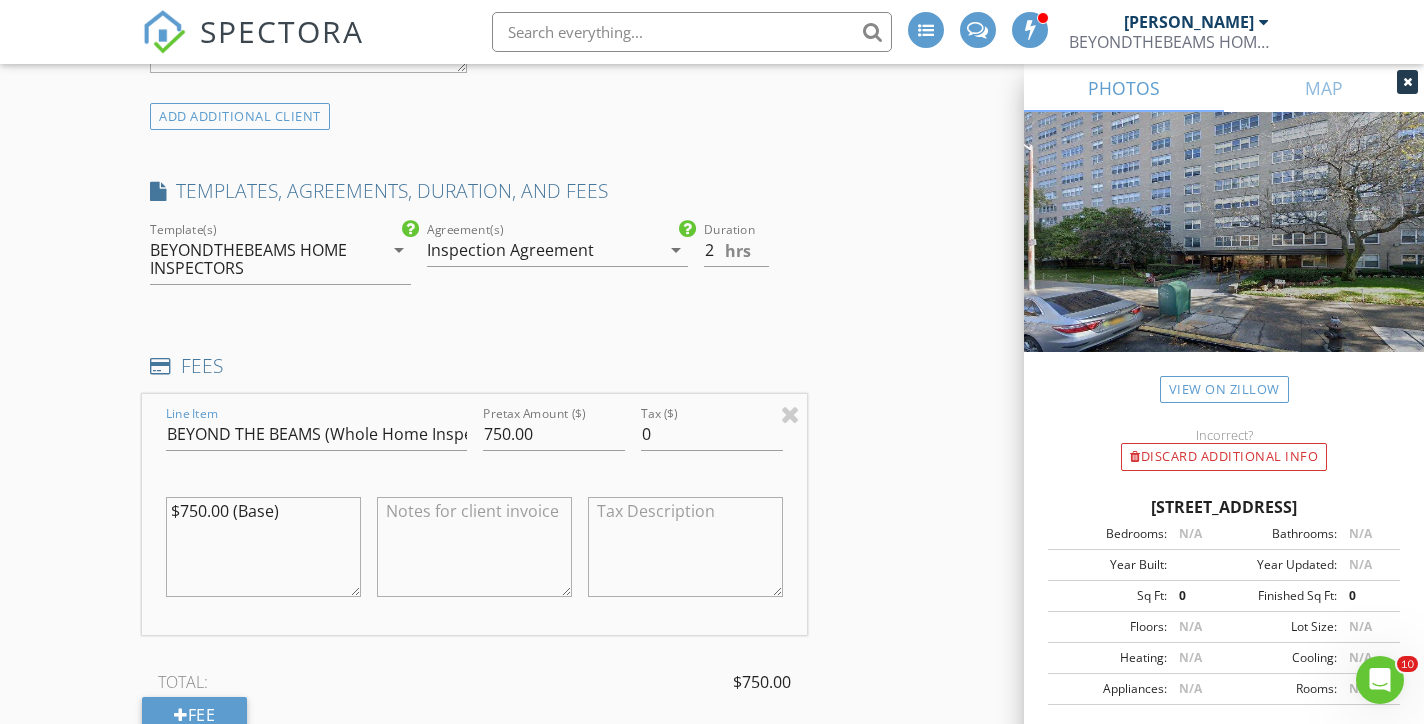click on "FEES" at bounding box center (474, 366) 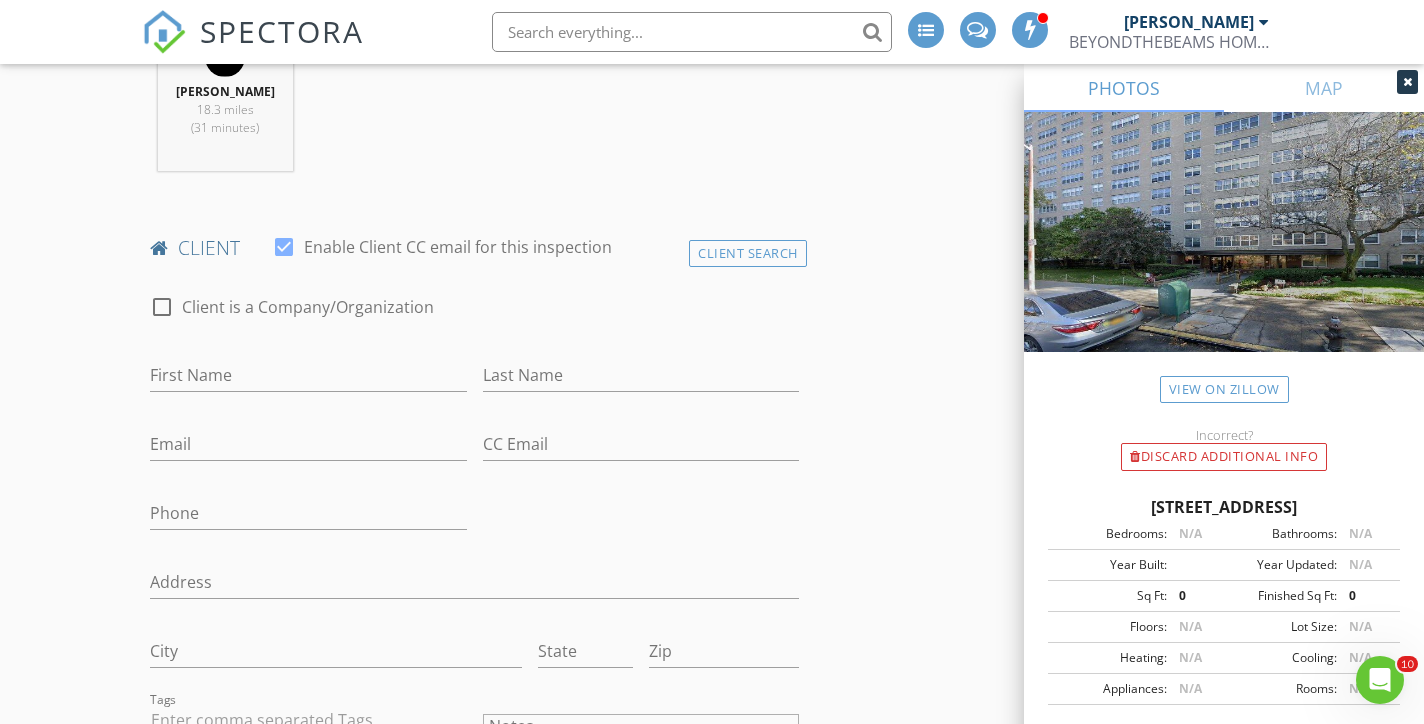 scroll, scrollTop: 679, scrollLeft: 0, axis: vertical 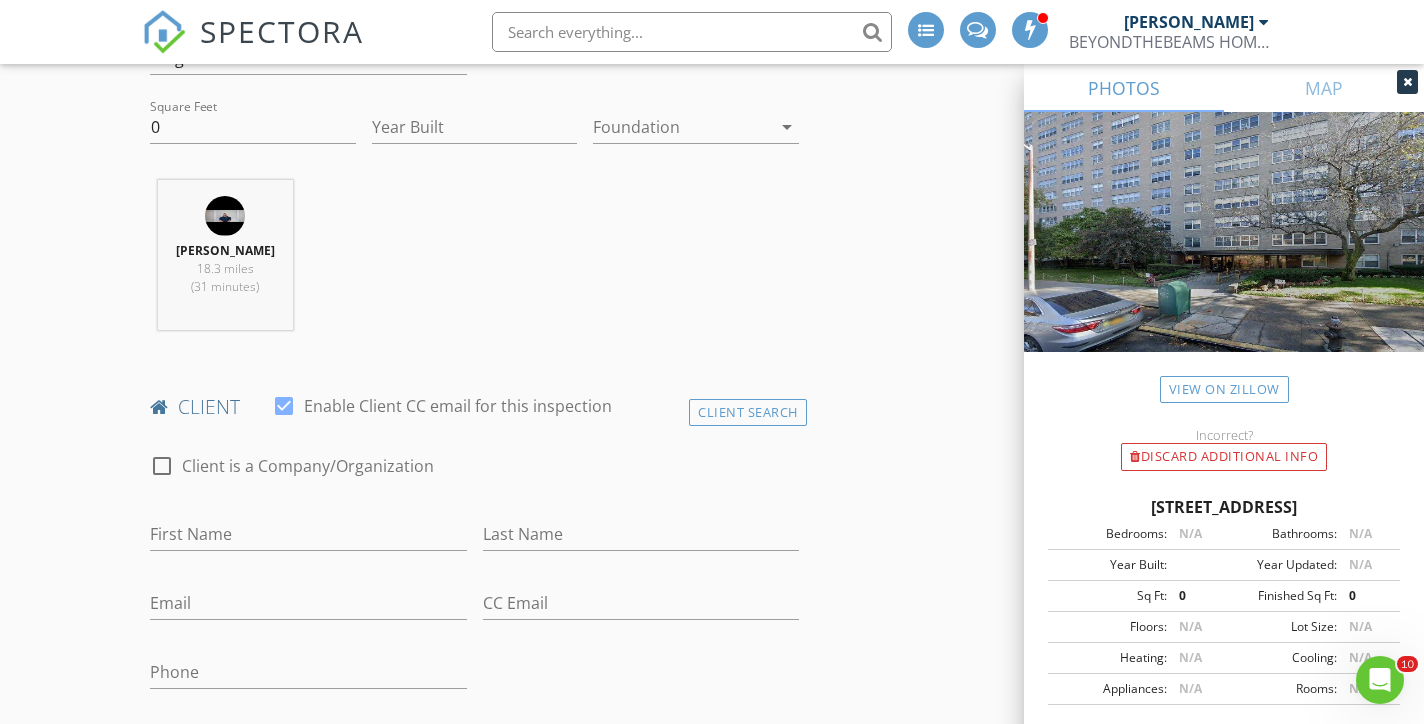 click on "First Name" at bounding box center [308, 538] 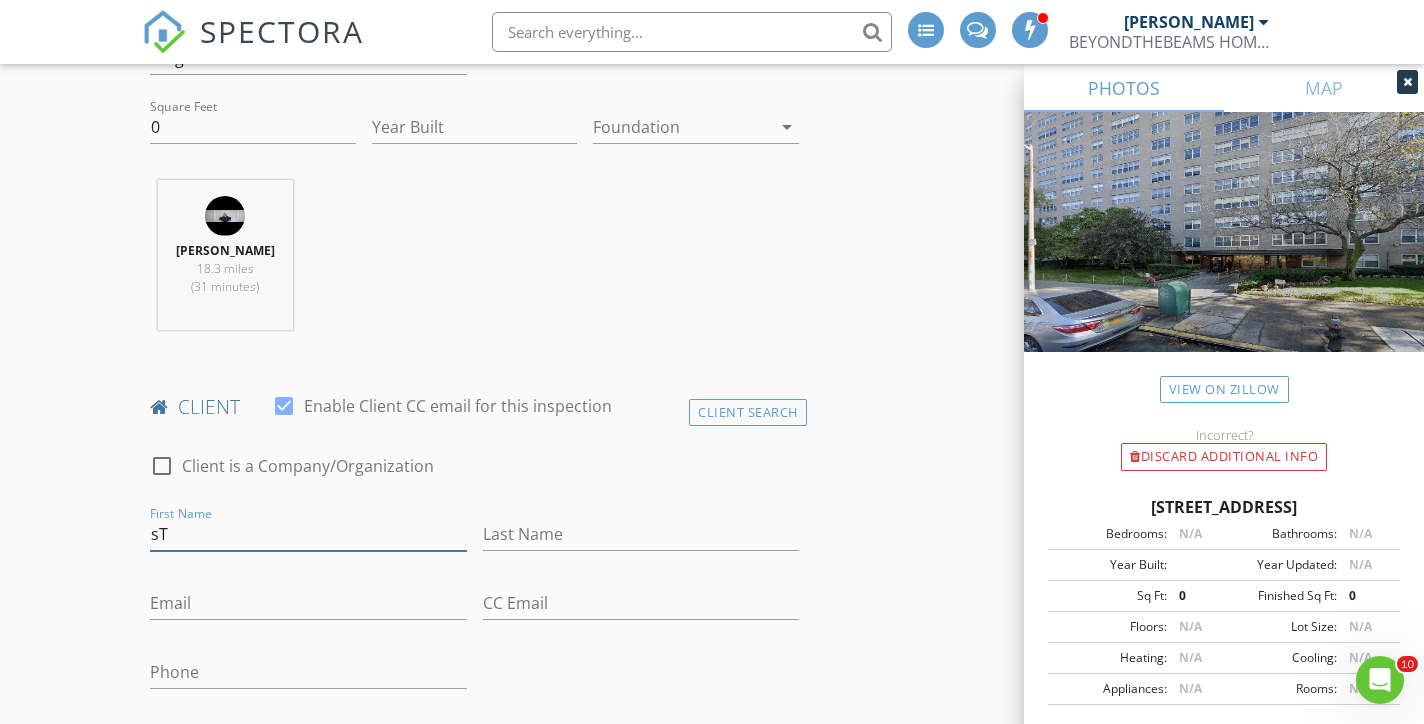type on "s" 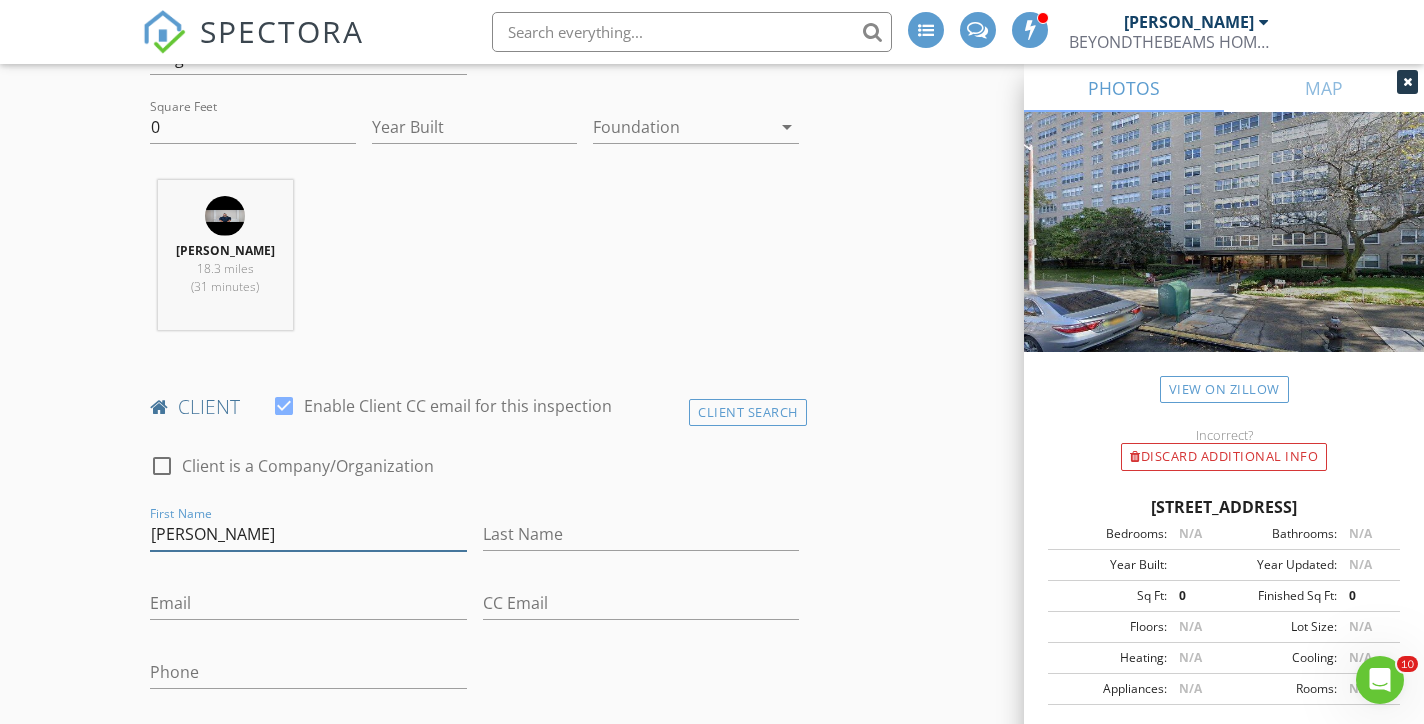 type on "[PERSON_NAME]" 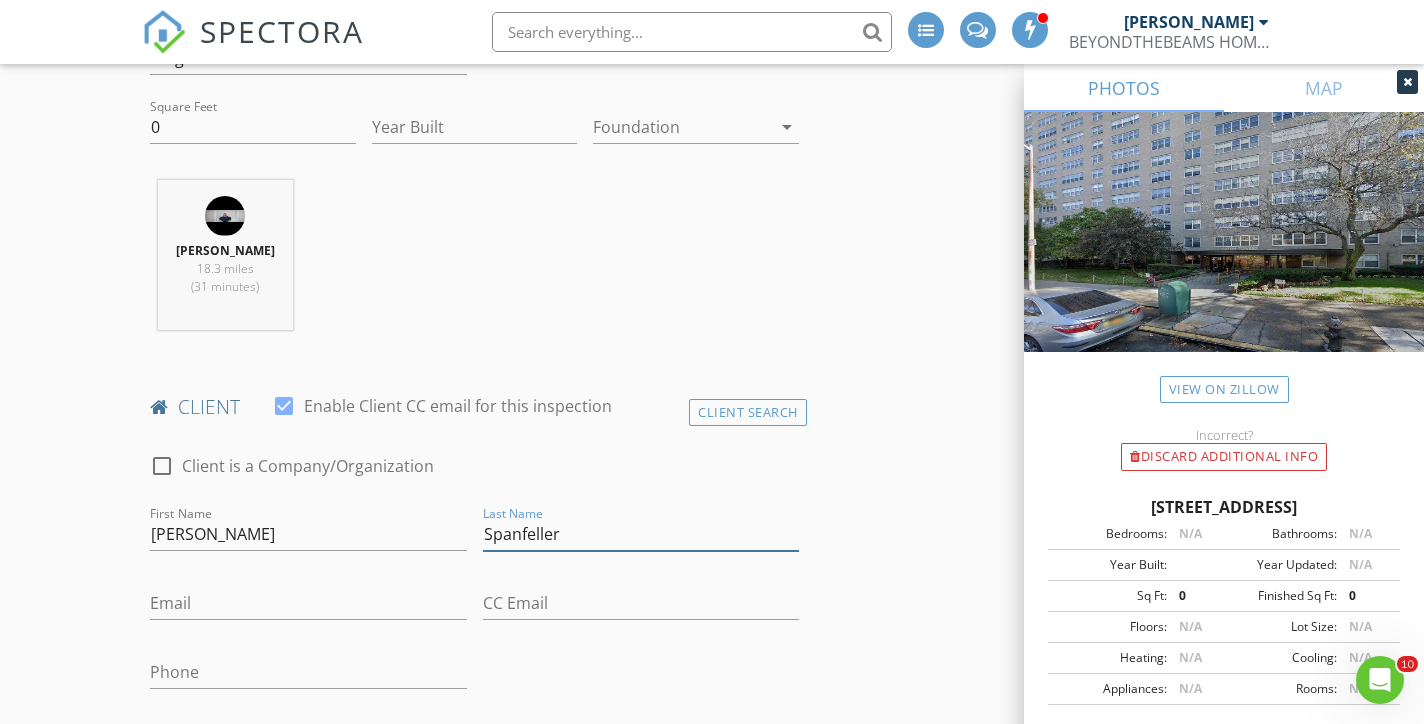 type on "Spanfeller" 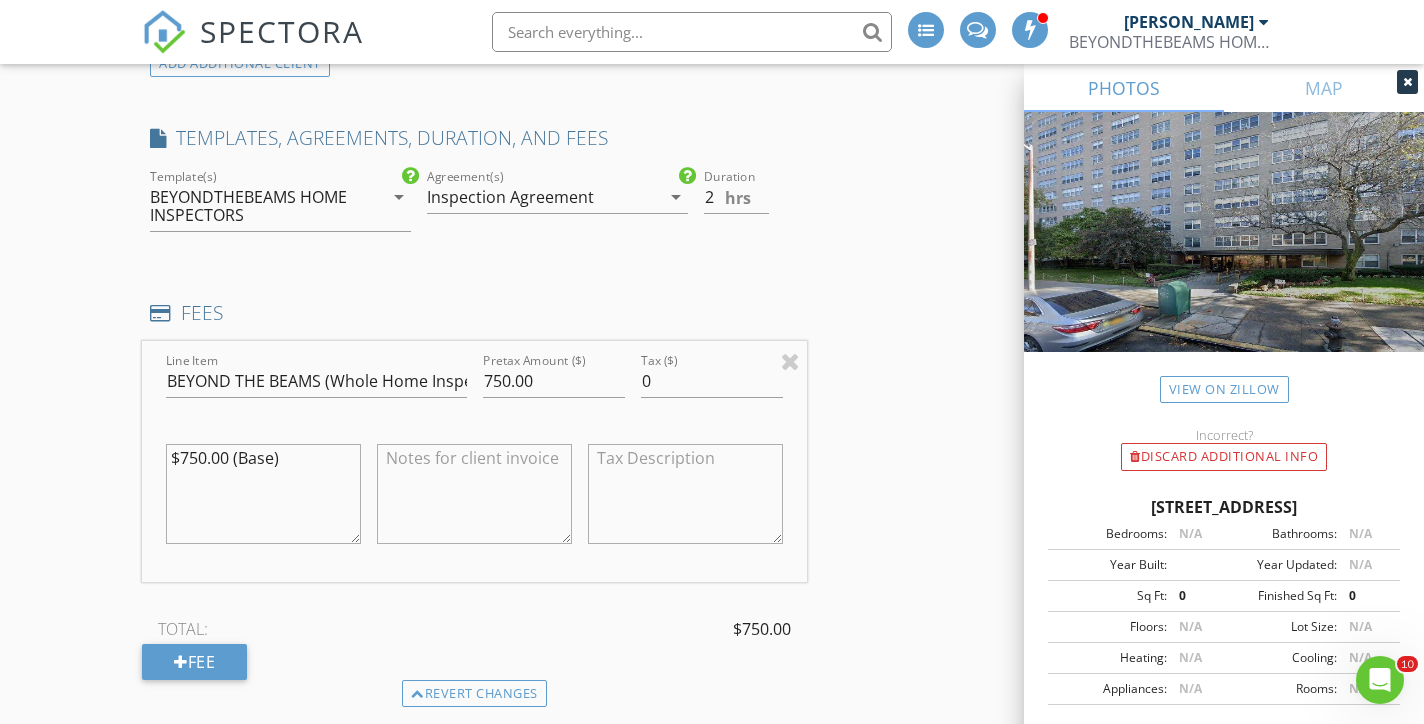 scroll, scrollTop: 1870, scrollLeft: 0, axis: vertical 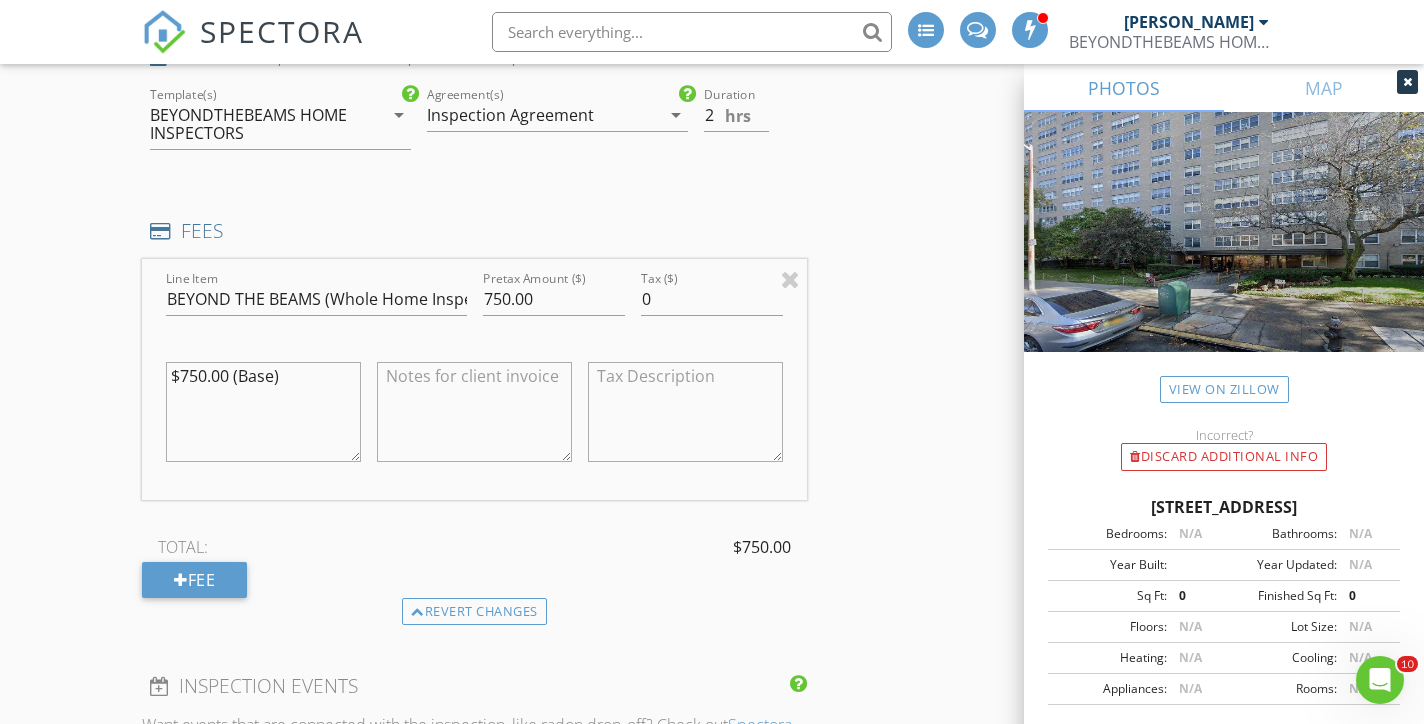type on "[EMAIL_ADDRESS][PERSON_NAME][DOMAIN_NAME]" 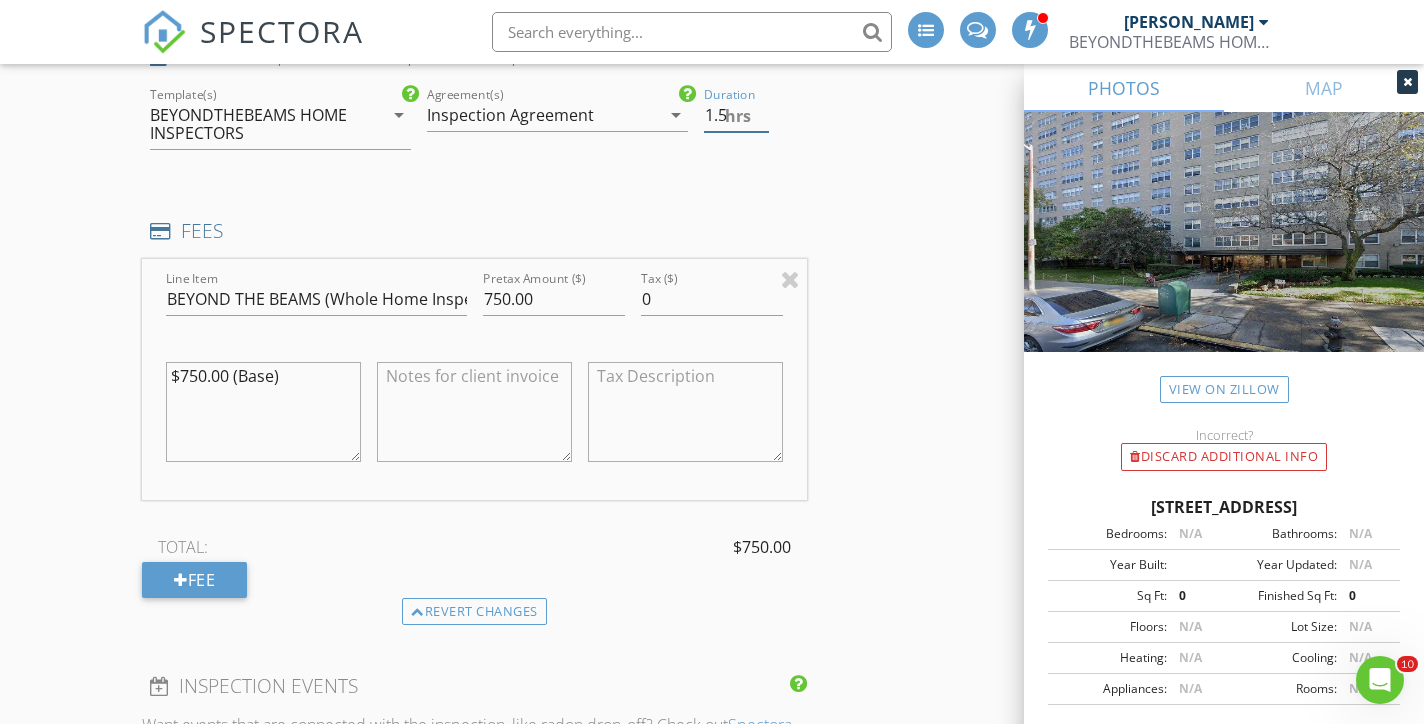 click on "1.5" at bounding box center [736, 115] 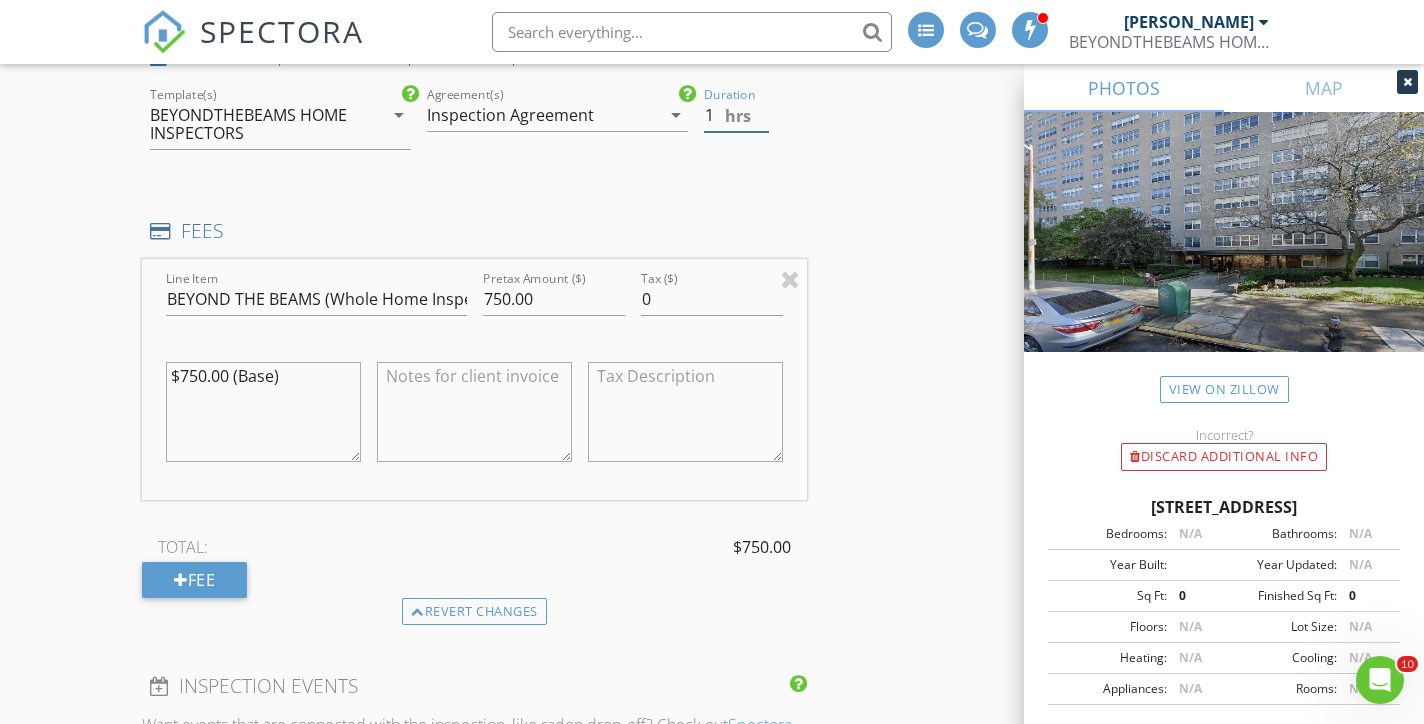 click on "1" at bounding box center [736, 115] 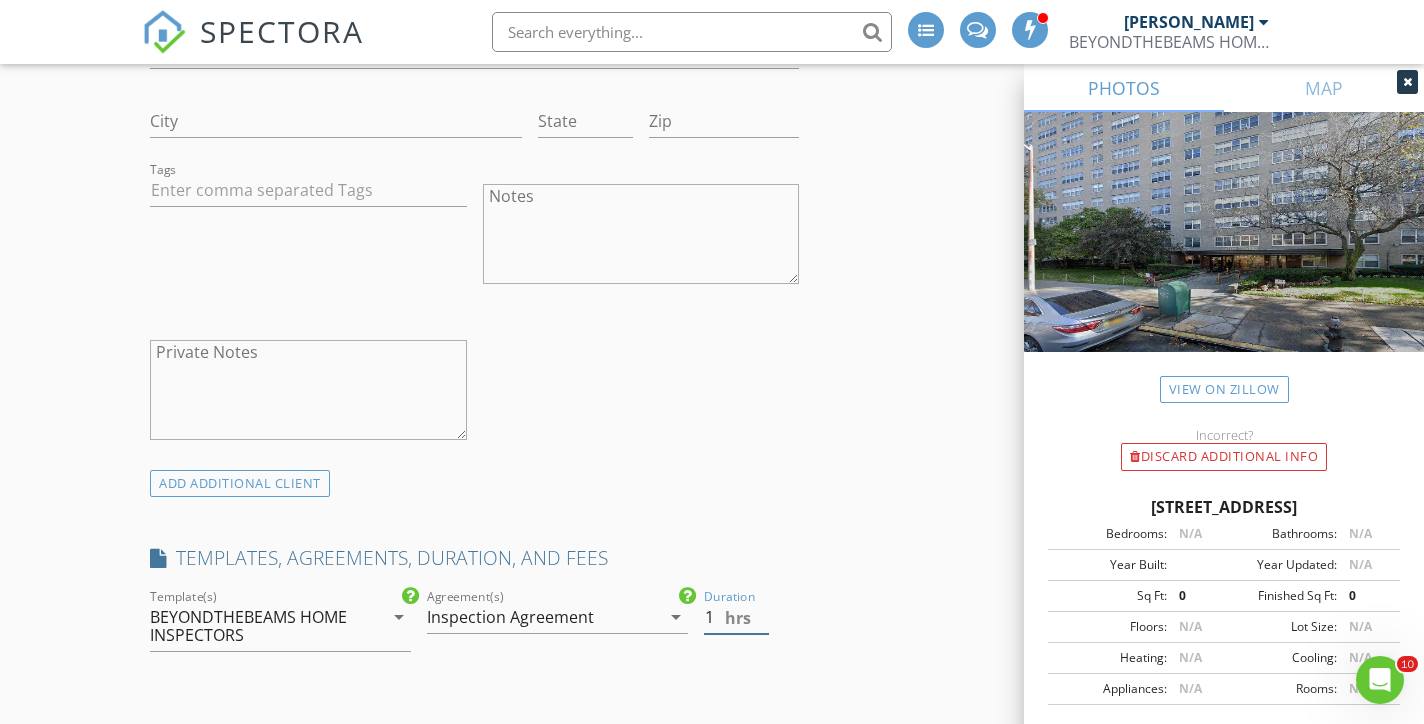 scroll, scrollTop: 1377, scrollLeft: 0, axis: vertical 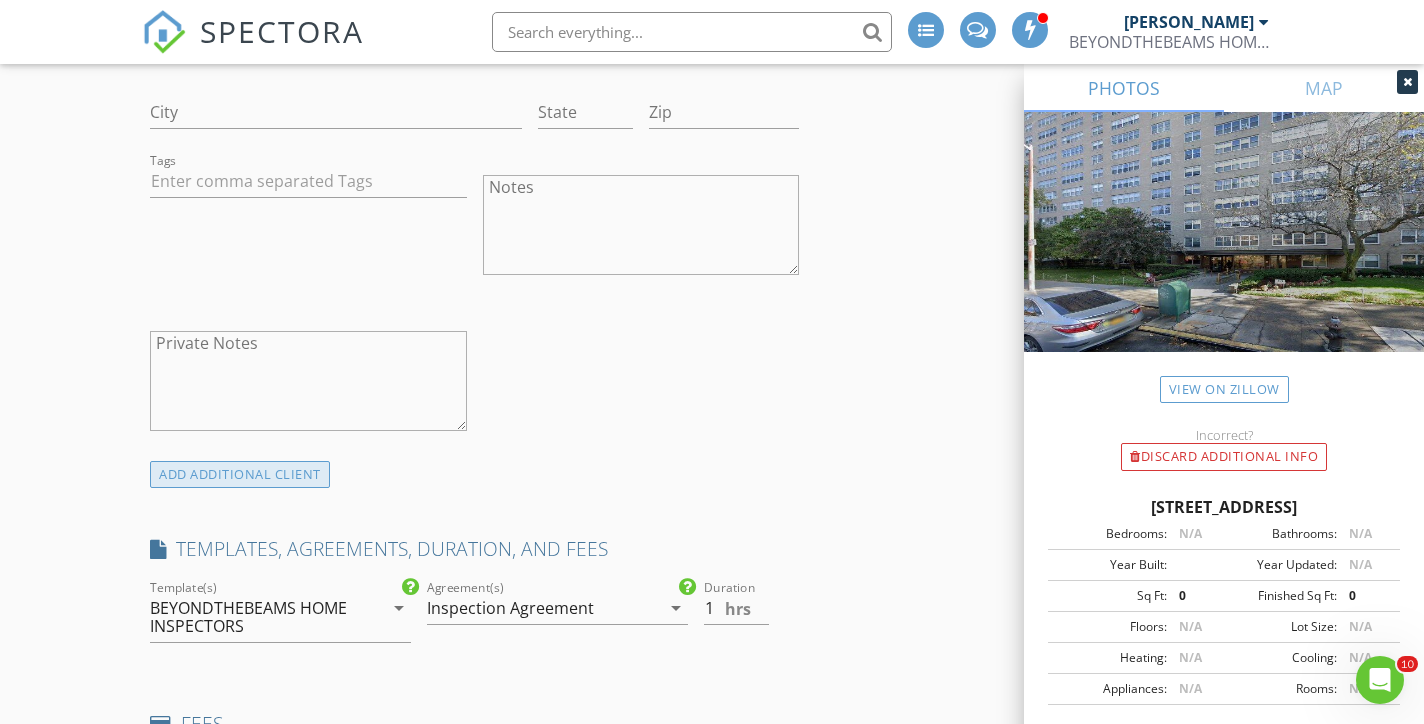 click on "ADD ADDITIONAL client" at bounding box center [240, 474] 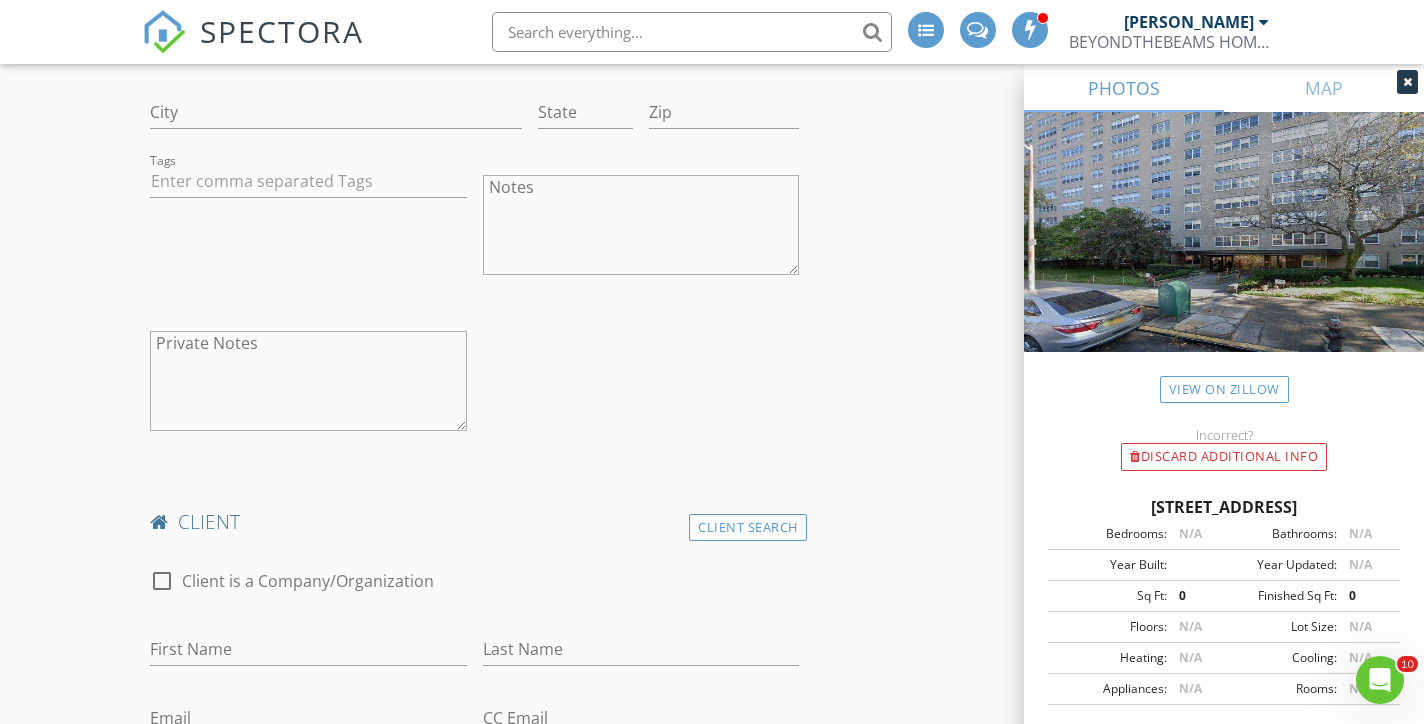 scroll, scrollTop: 1477, scrollLeft: 0, axis: vertical 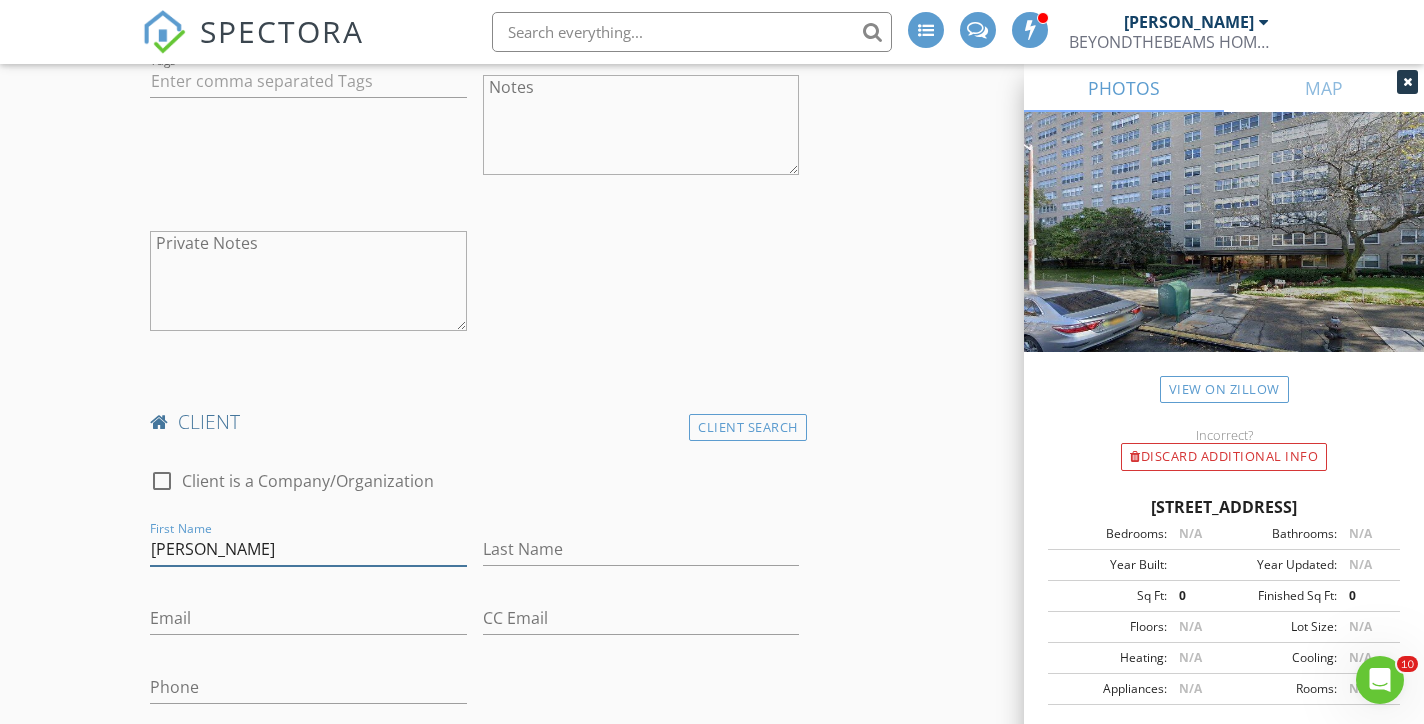 type on "[PERSON_NAME]" 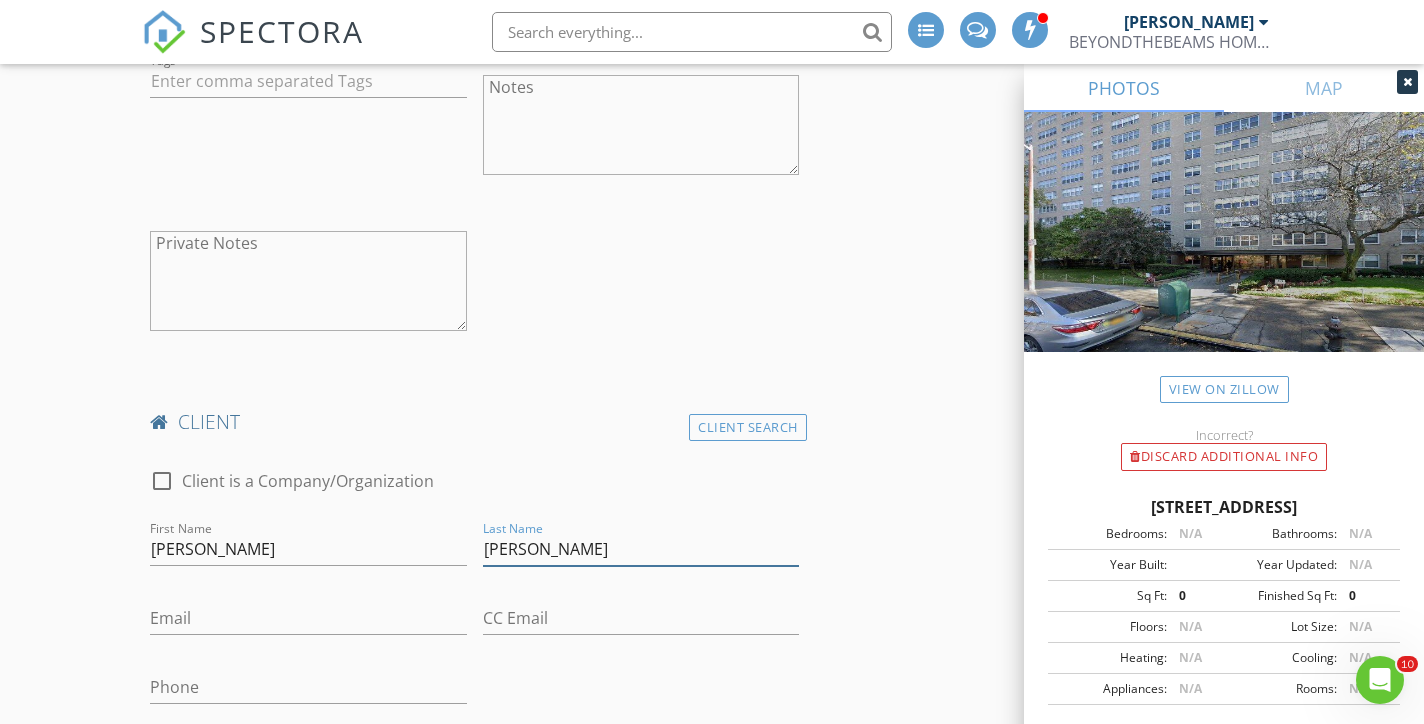 type on "[PERSON_NAME]" 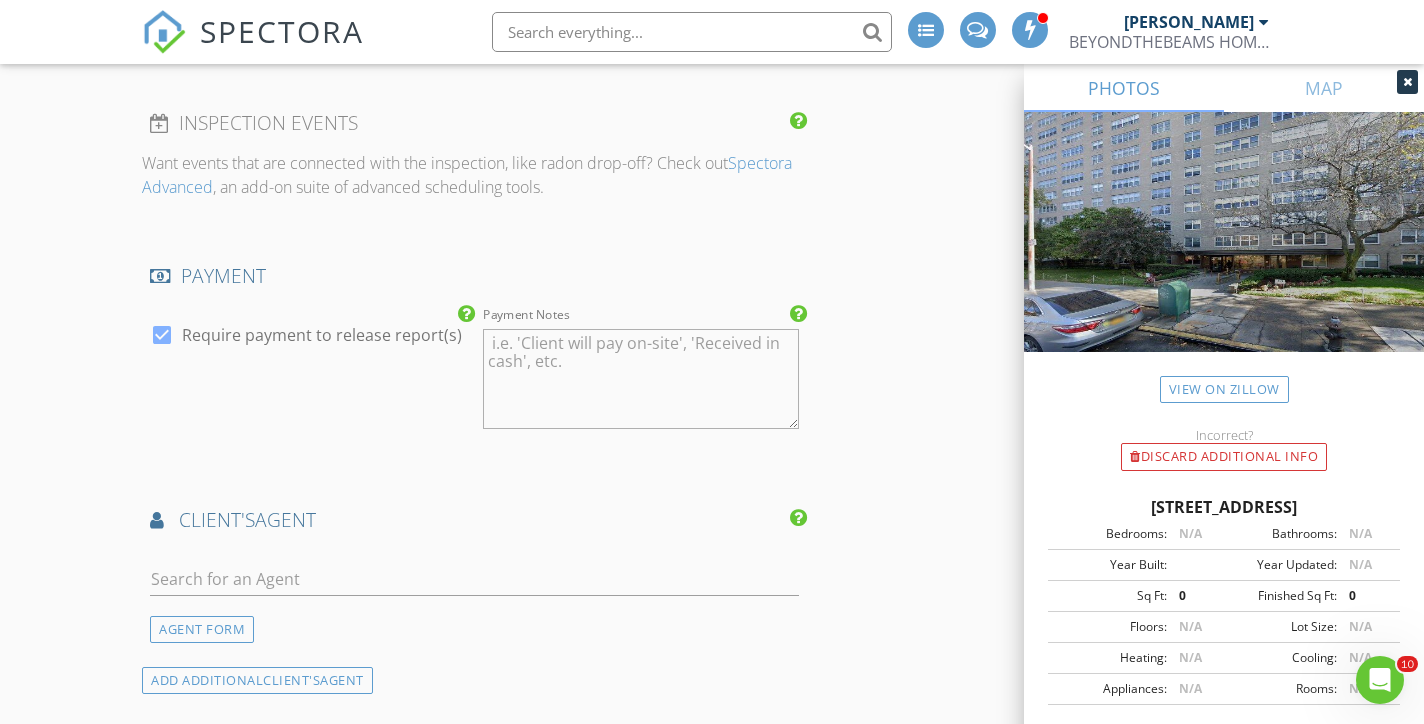 scroll, scrollTop: 3411, scrollLeft: 0, axis: vertical 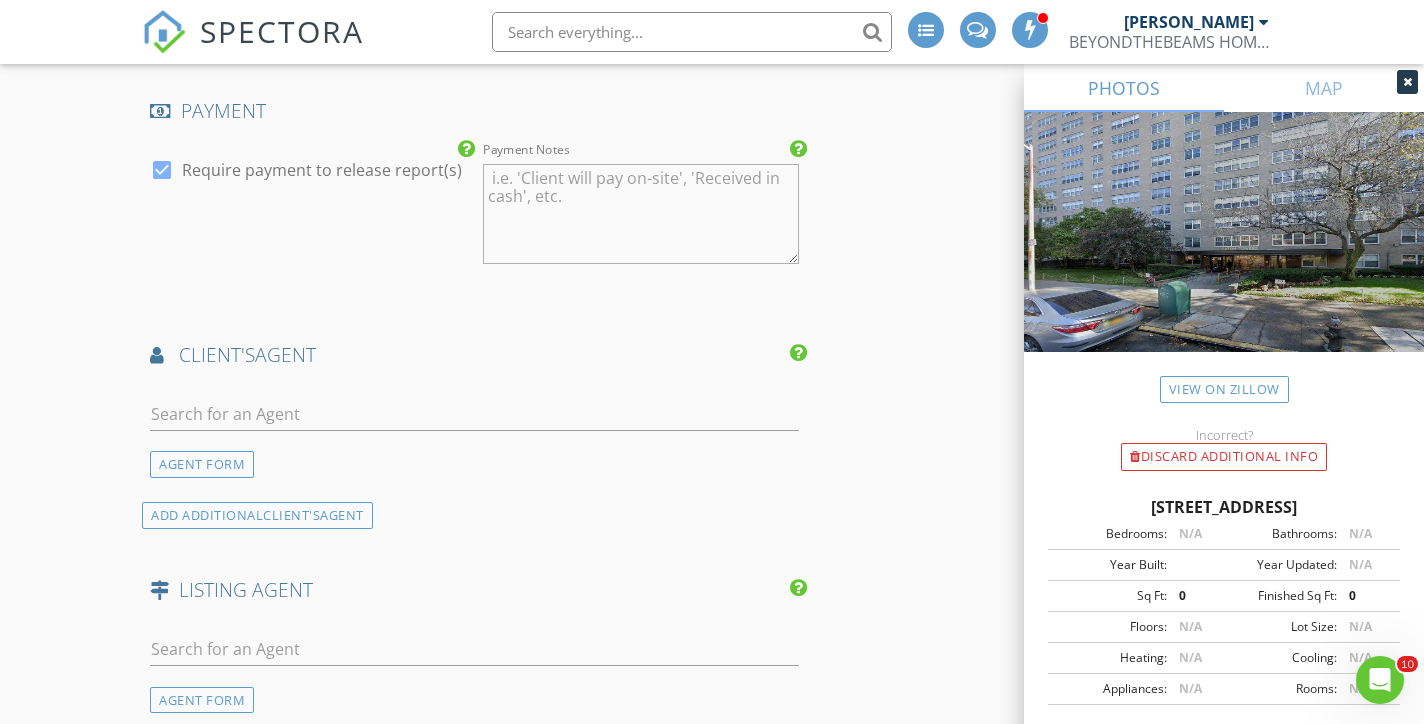 type on "[PERSON_NAME][EMAIL_ADDRESS][PERSON_NAME][DOMAIN_NAME]" 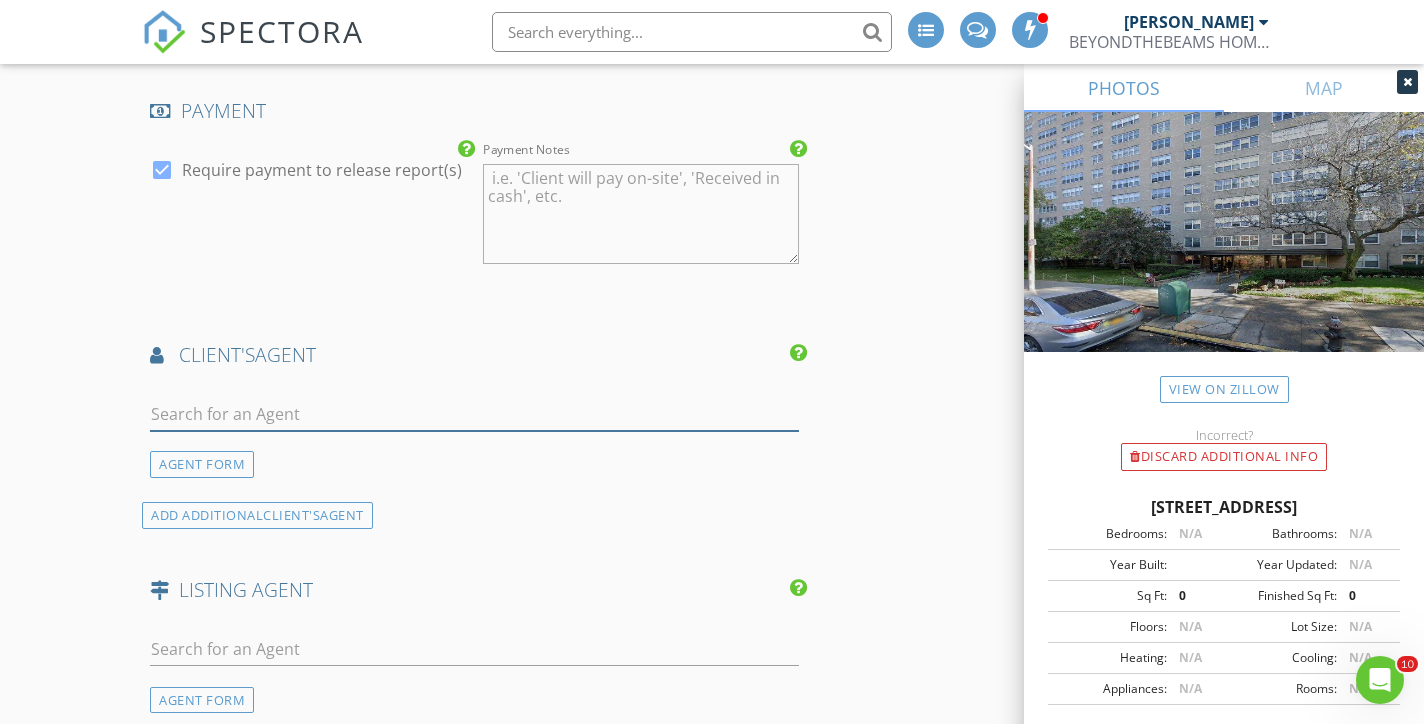click at bounding box center (474, 414) 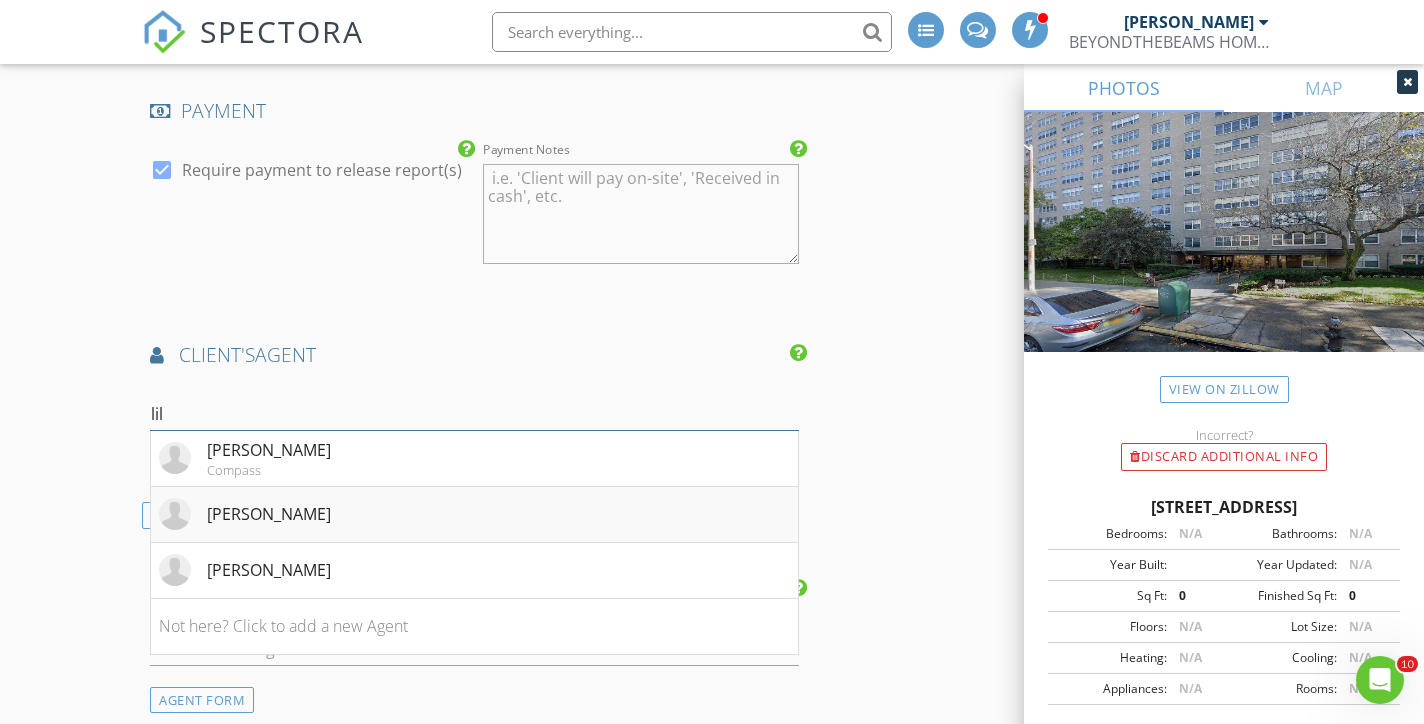 type on "lil" 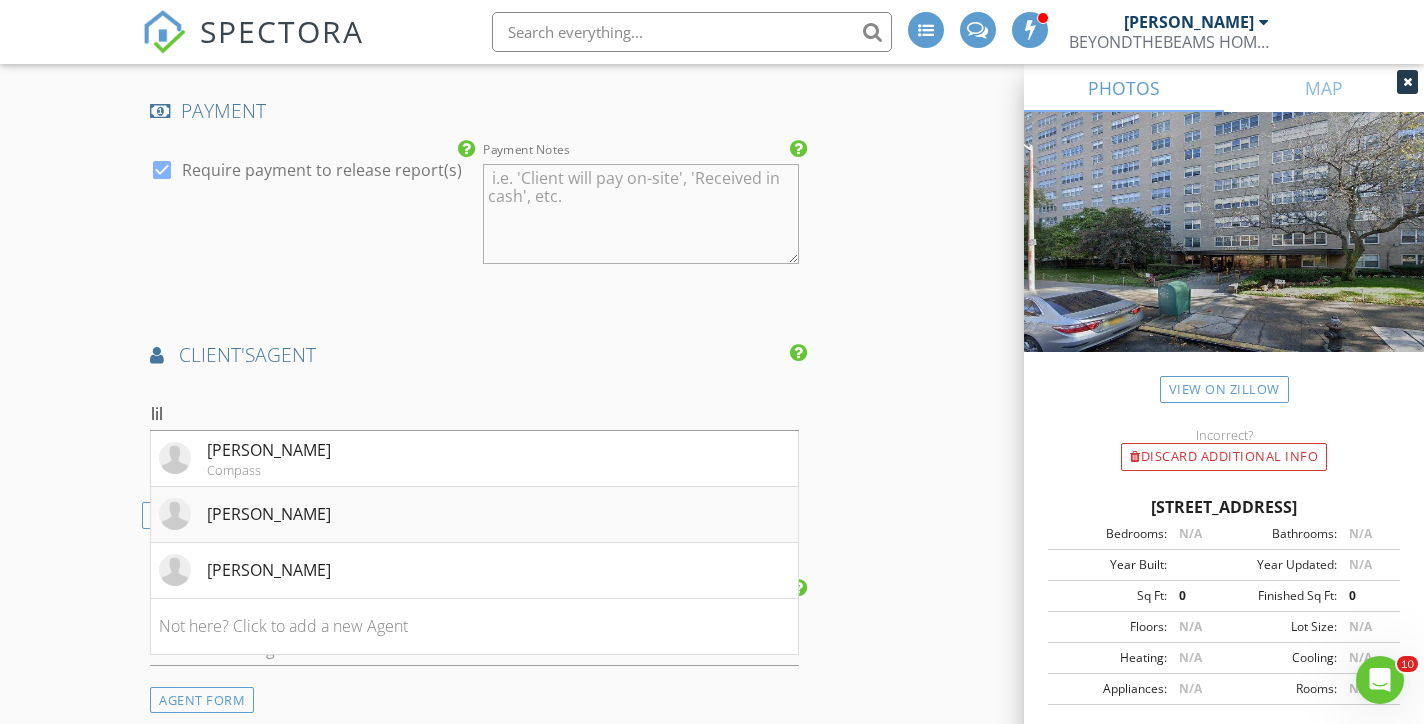 click on "[PERSON_NAME]" at bounding box center [474, 515] 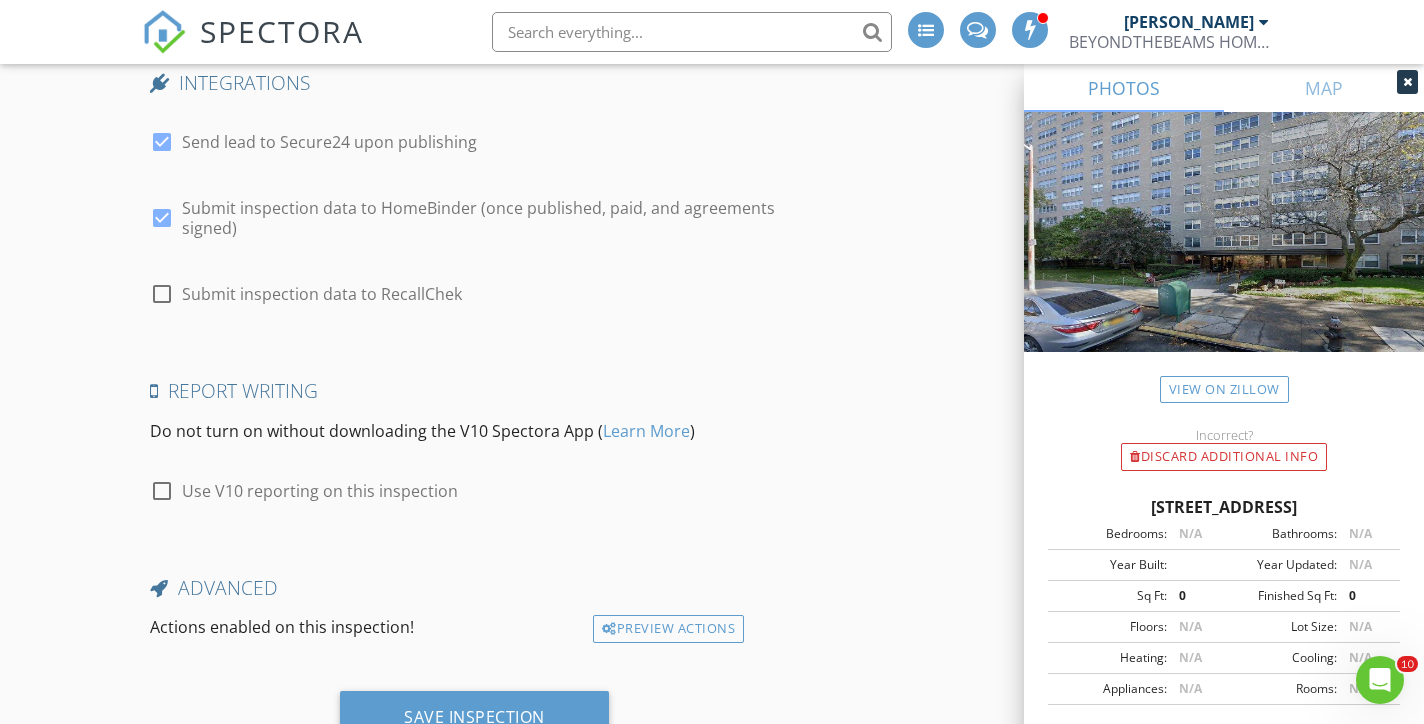 scroll, scrollTop: 5346, scrollLeft: 0, axis: vertical 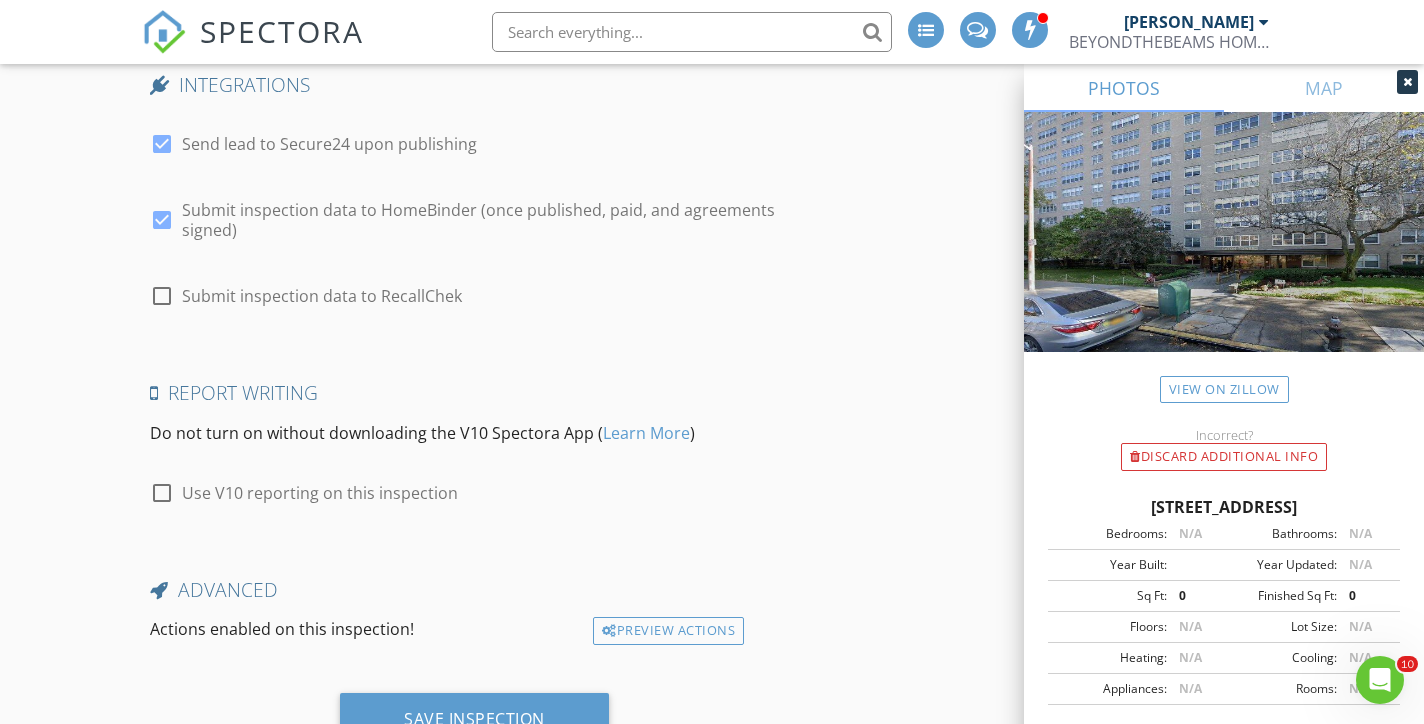 click at bounding box center (162, 220) 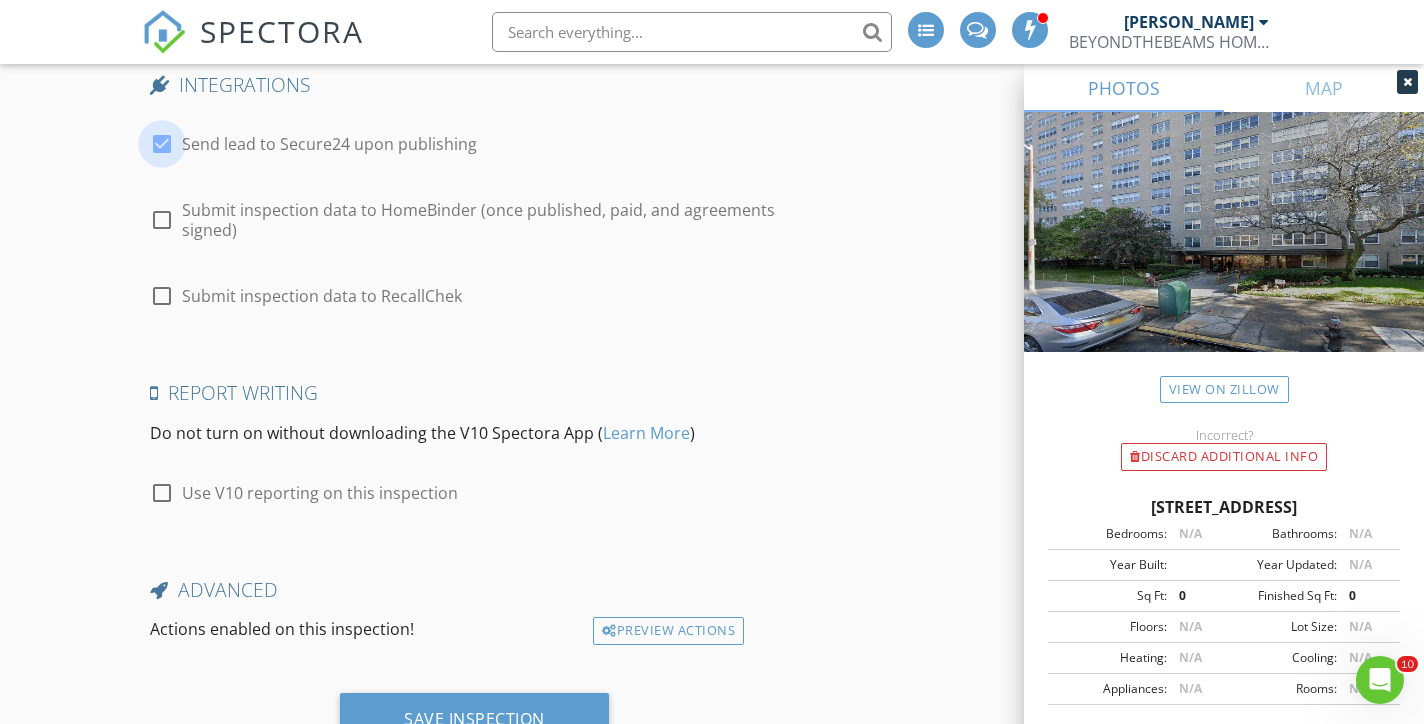 click at bounding box center (162, 144) 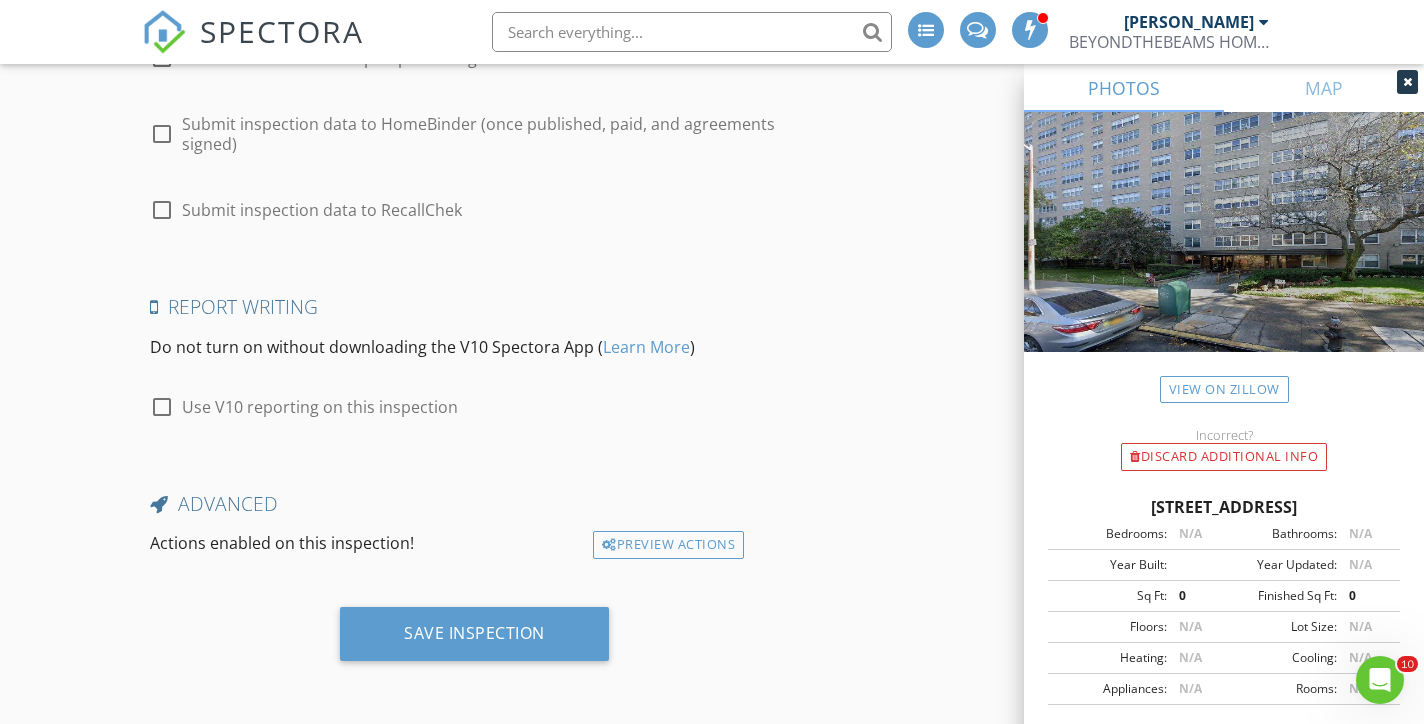 scroll, scrollTop: 5437, scrollLeft: 0, axis: vertical 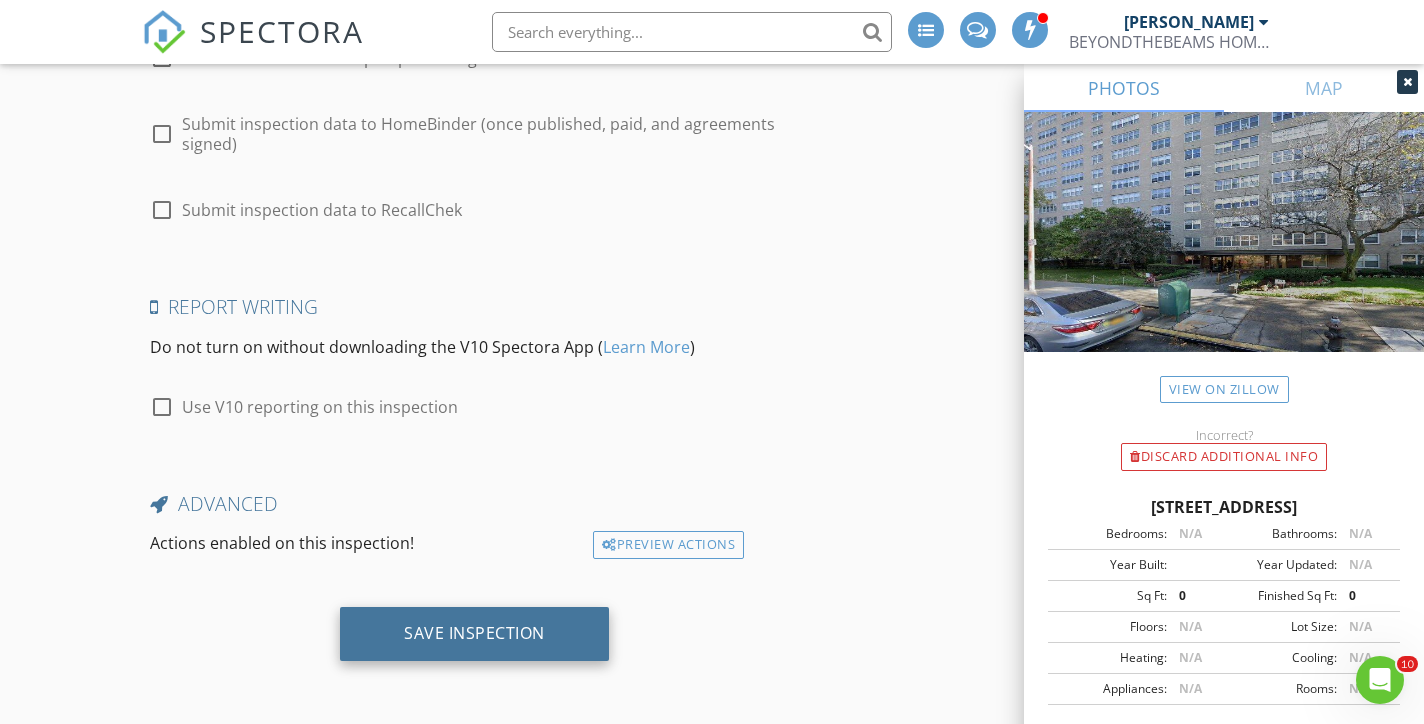 click on "Save Inspection" at bounding box center [474, 634] 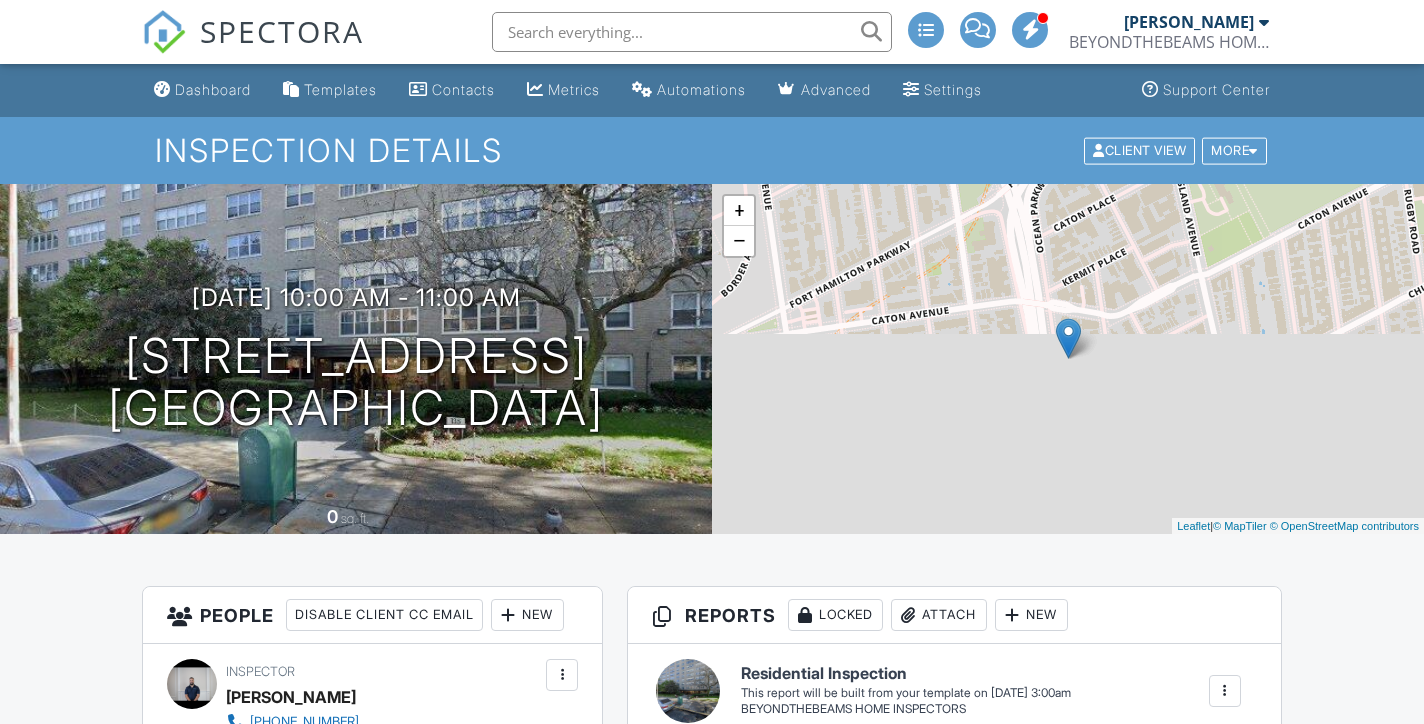 scroll, scrollTop: 0, scrollLeft: 0, axis: both 